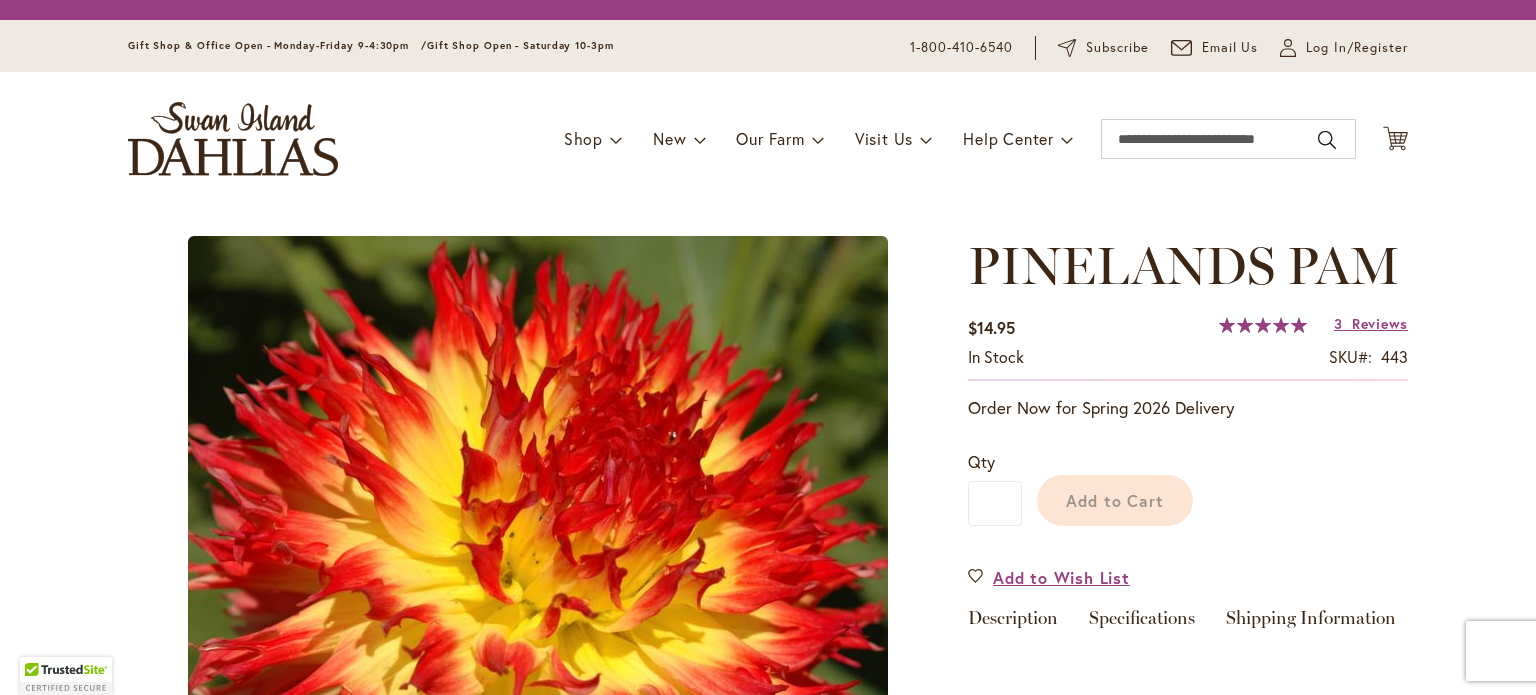 scroll, scrollTop: 0, scrollLeft: 0, axis: both 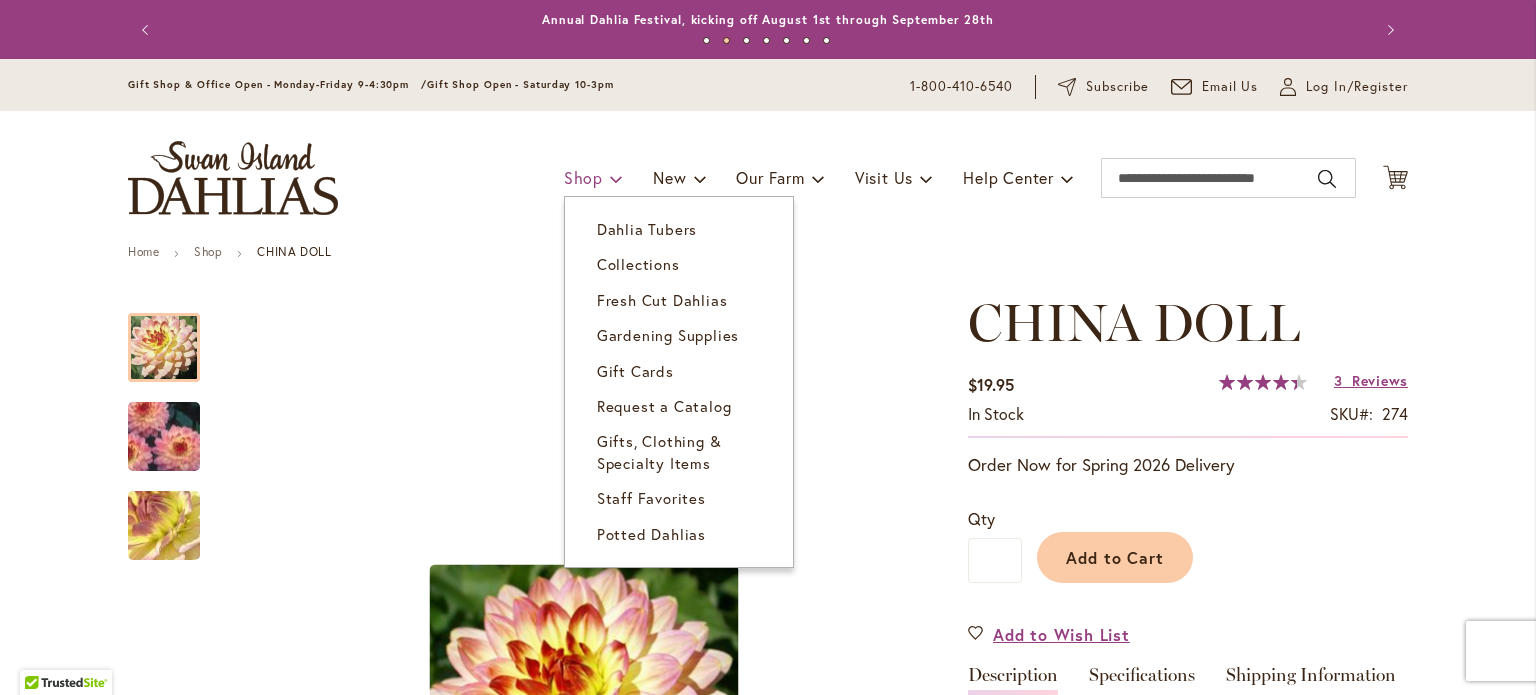click on "Shop" at bounding box center [583, 177] 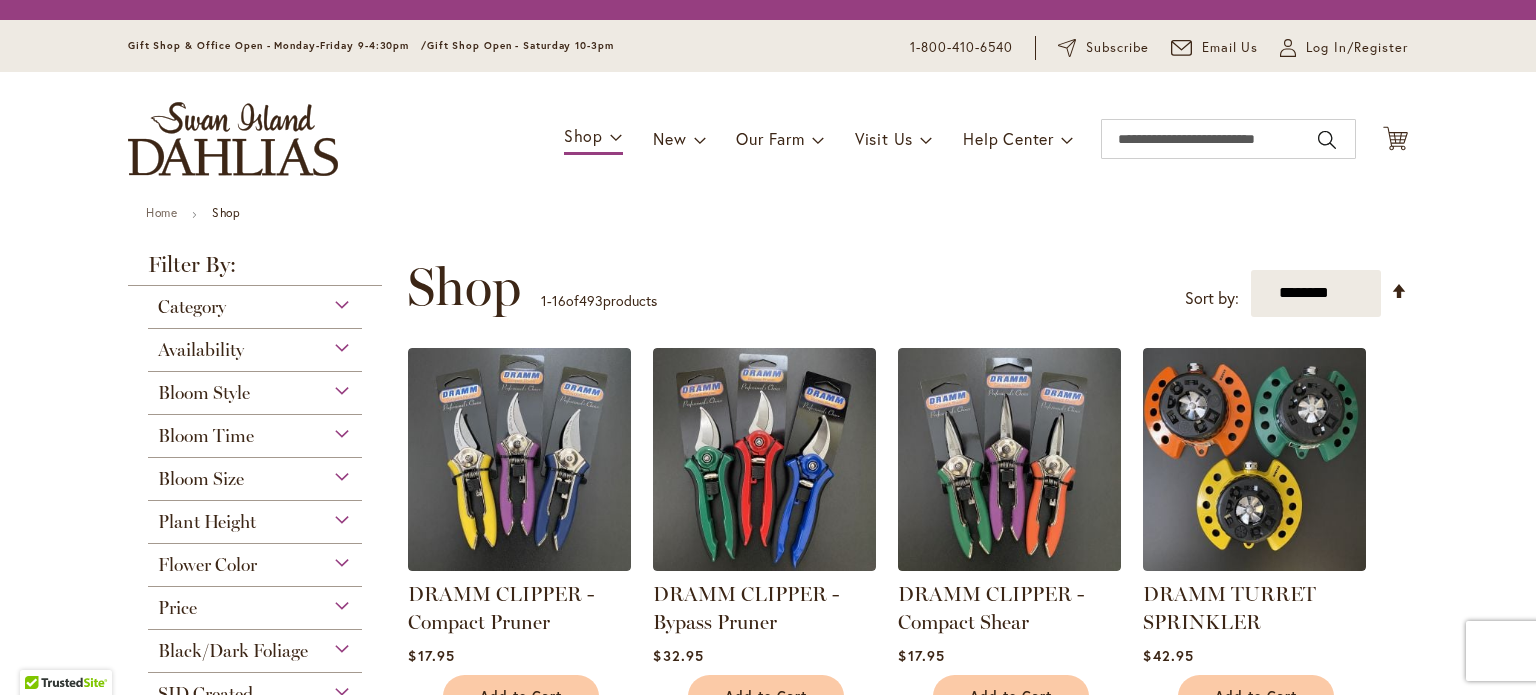 scroll, scrollTop: 0, scrollLeft: 0, axis: both 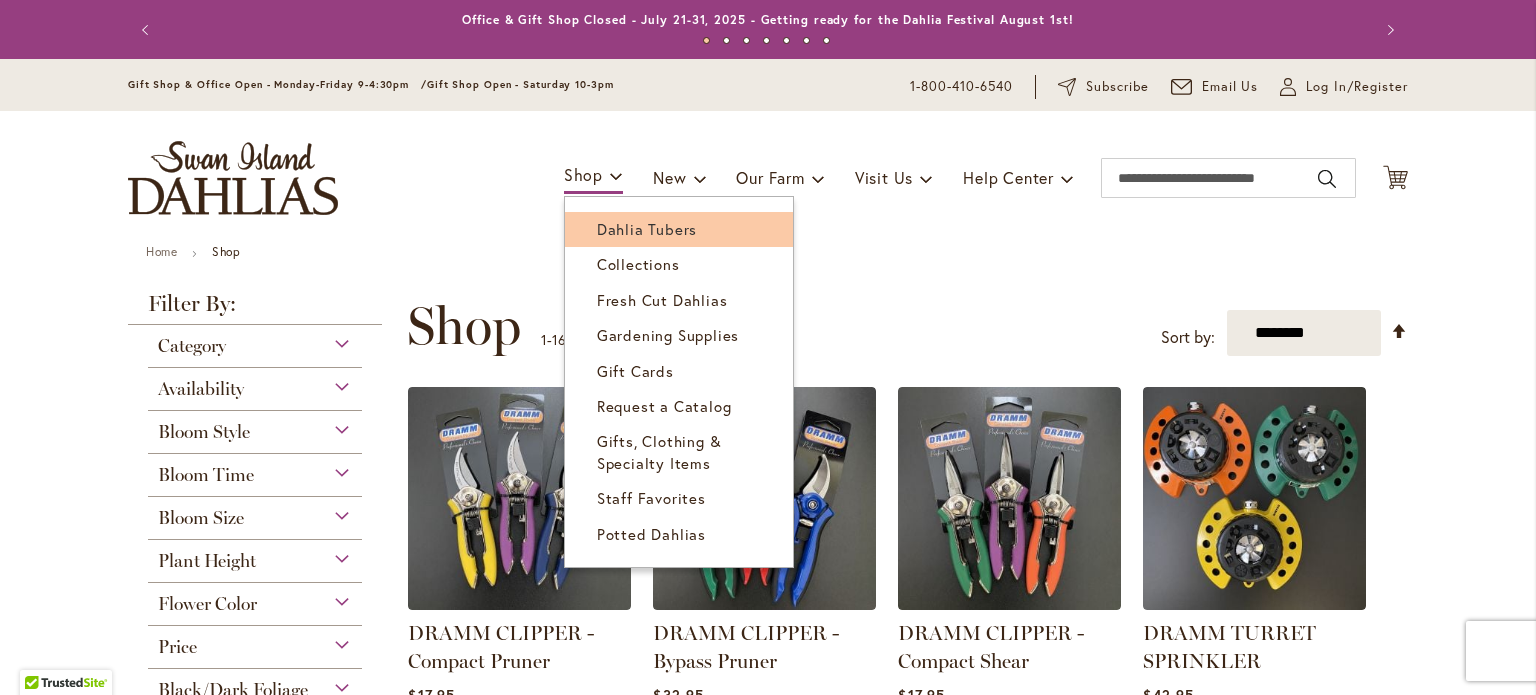 click on "Dahlia Tubers" at bounding box center (679, 229) 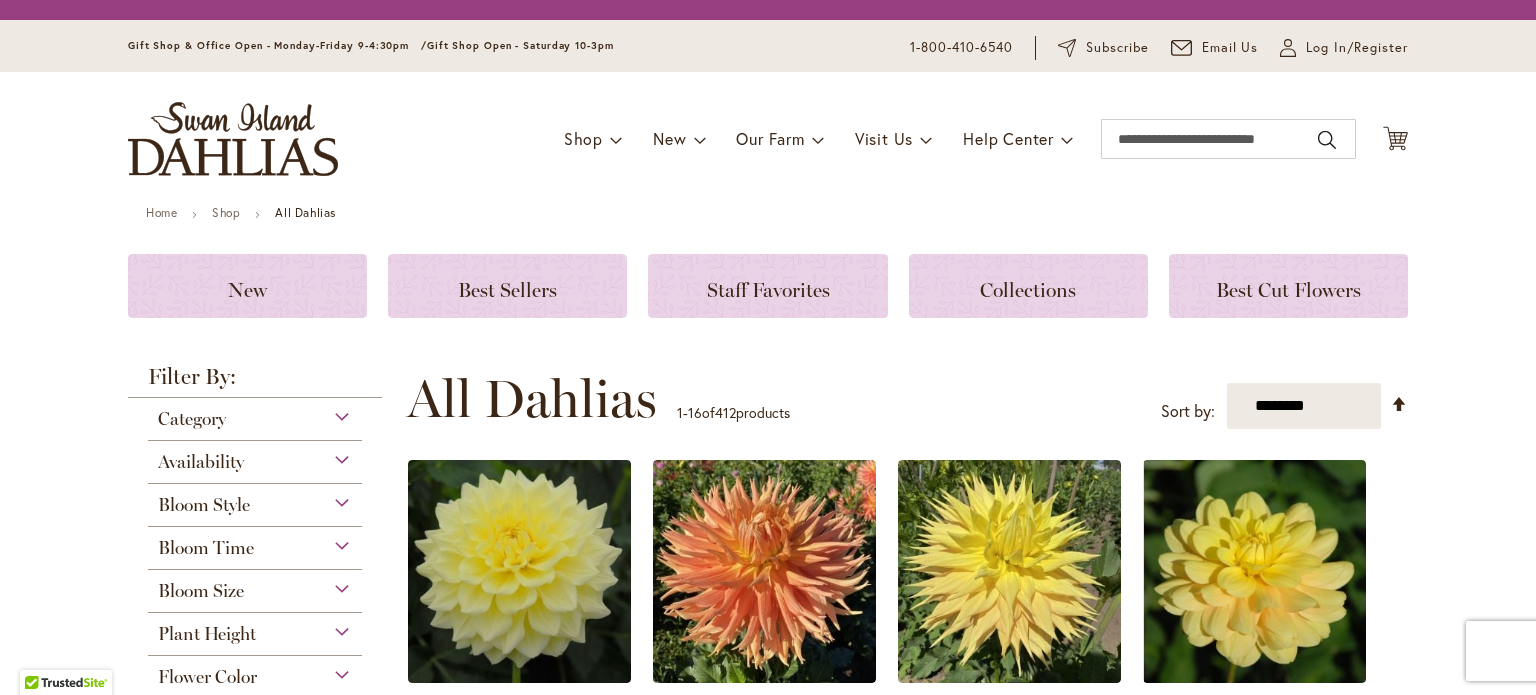 scroll, scrollTop: 0, scrollLeft: 0, axis: both 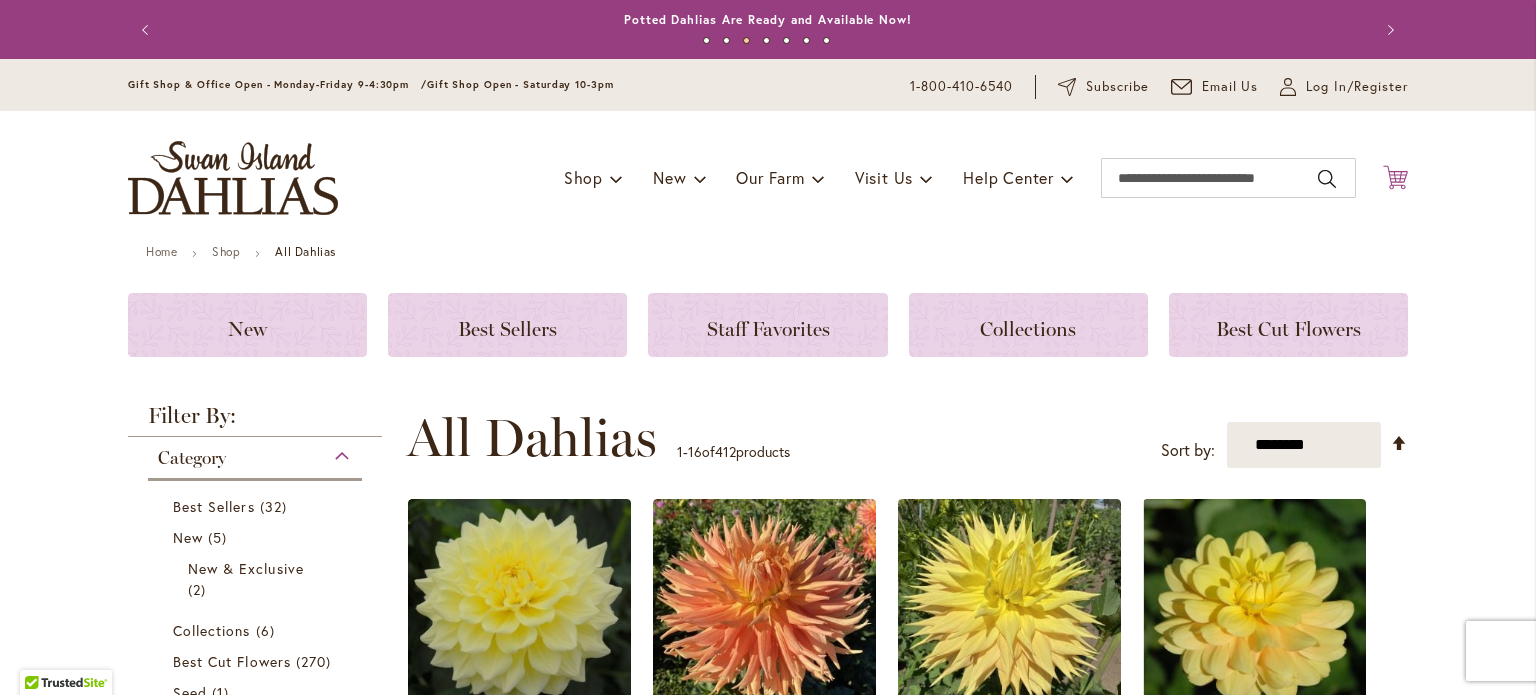 click on "Cart
.cls-1 {
fill: #231f20;
}" 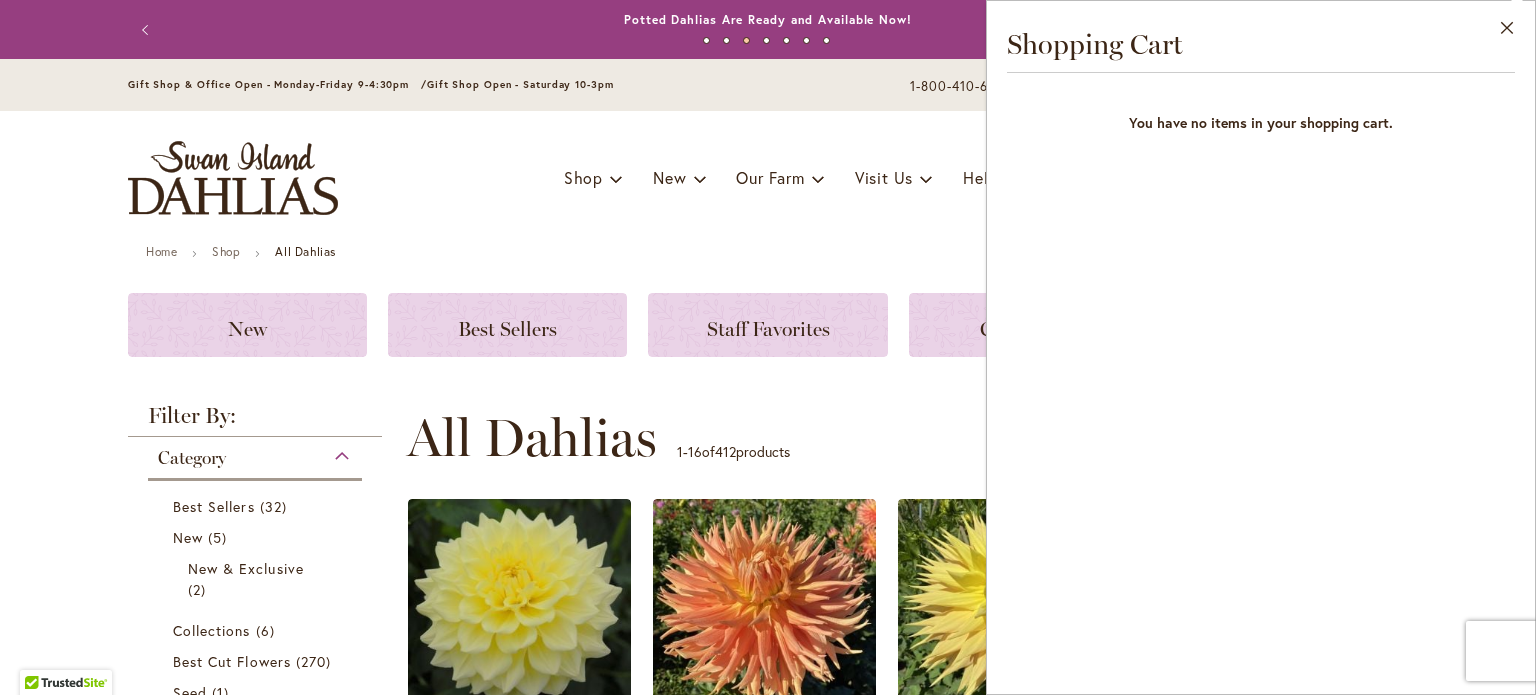 click on "Toggle Nav
Shop
Dahlia Tubers
Collections
Fresh Cut Dahlias
Gardening Supplies
Gift Cards
Request a Catalog
Gifts, Clothing & Specialty Items" at bounding box center (768, 178) 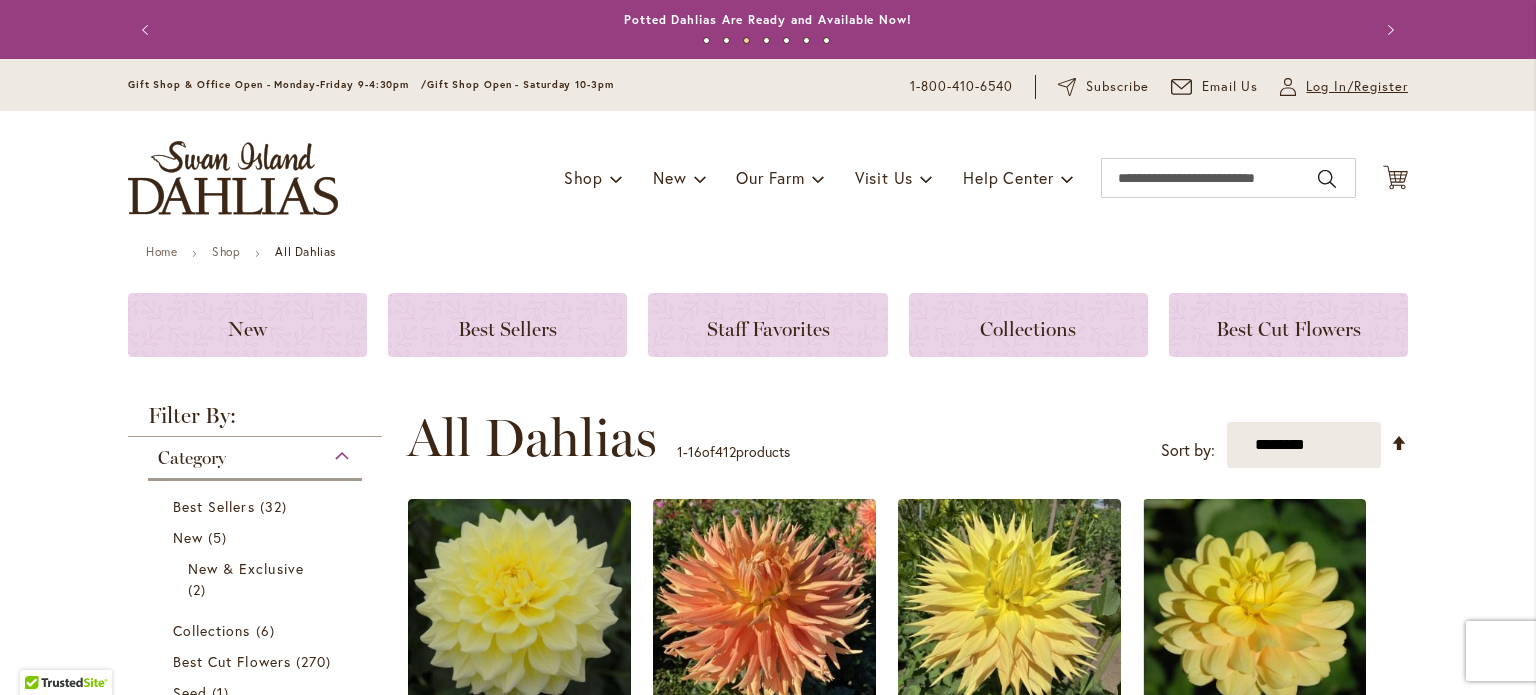 click on "Log In/Register" at bounding box center (1357, 87) 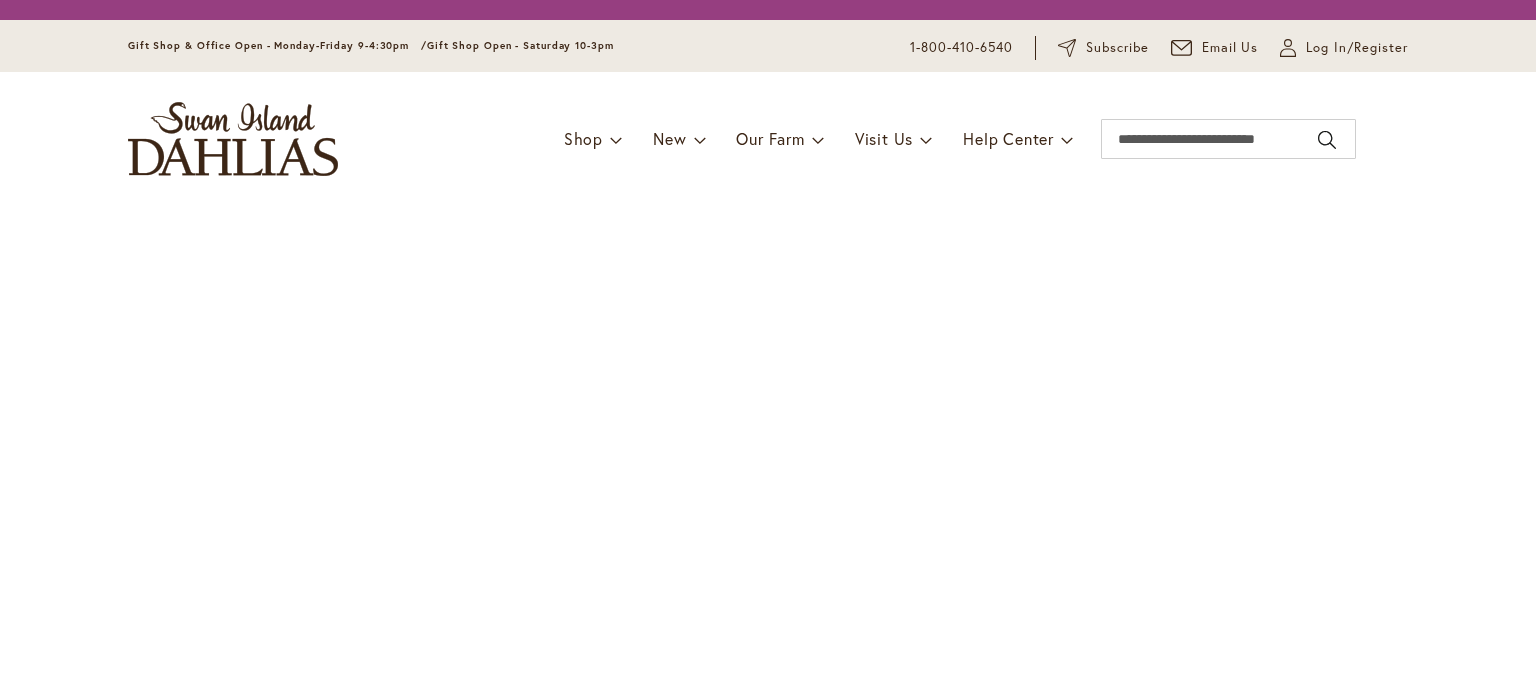 scroll, scrollTop: 0, scrollLeft: 0, axis: both 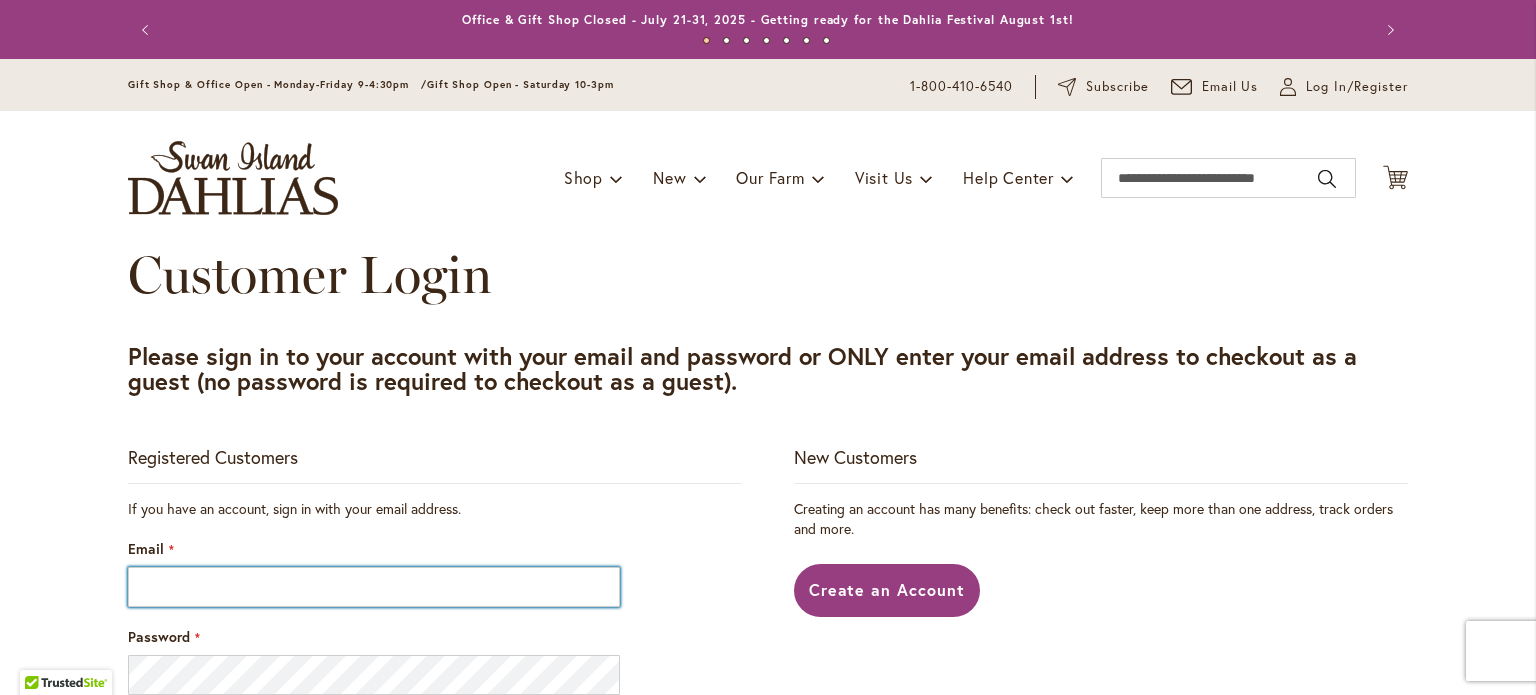click on "Email" at bounding box center (374, 587) 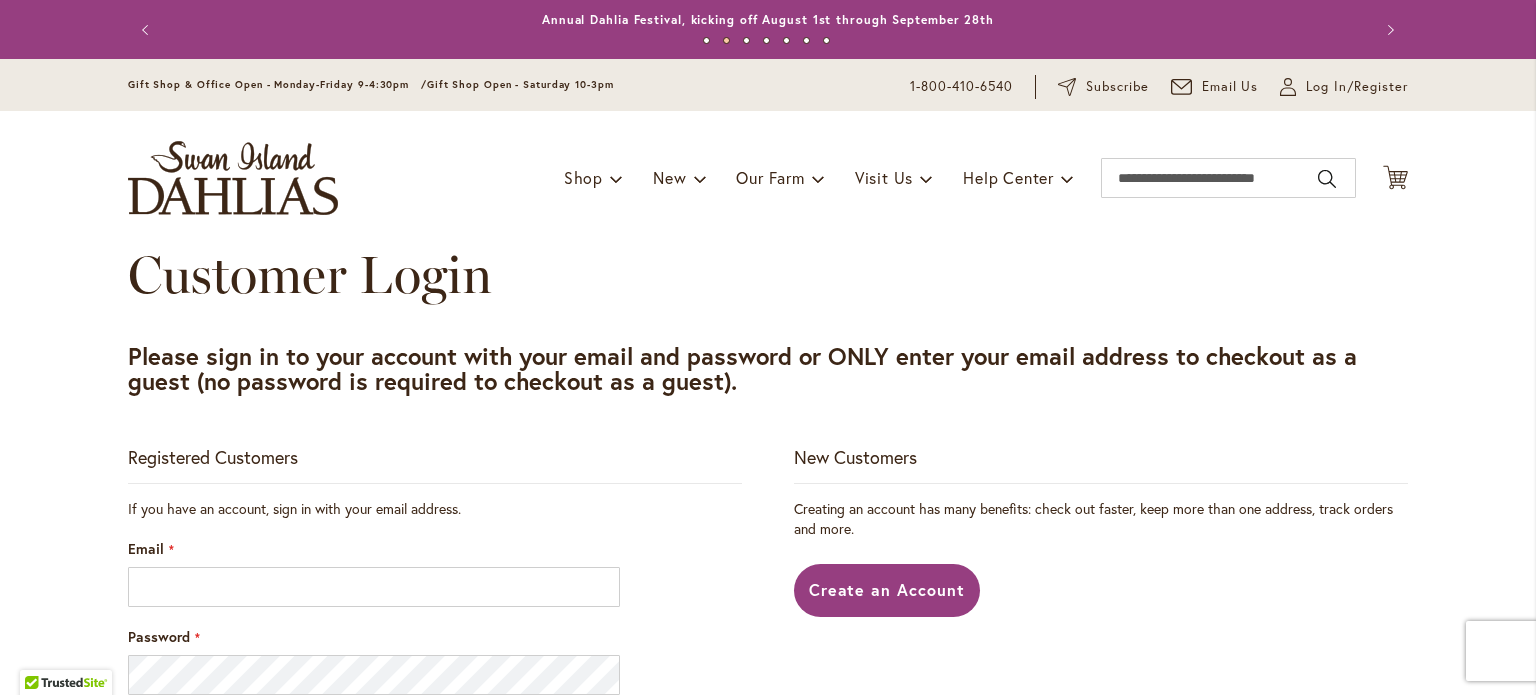 click on "Toggle Nav
Shop
Dahlia Tubers
Collections
Fresh Cut Dahlias
Gardening Supplies
Gift Cards
Request a Catalog
Gifts, Clothing & Specialty Items" at bounding box center [768, 178] 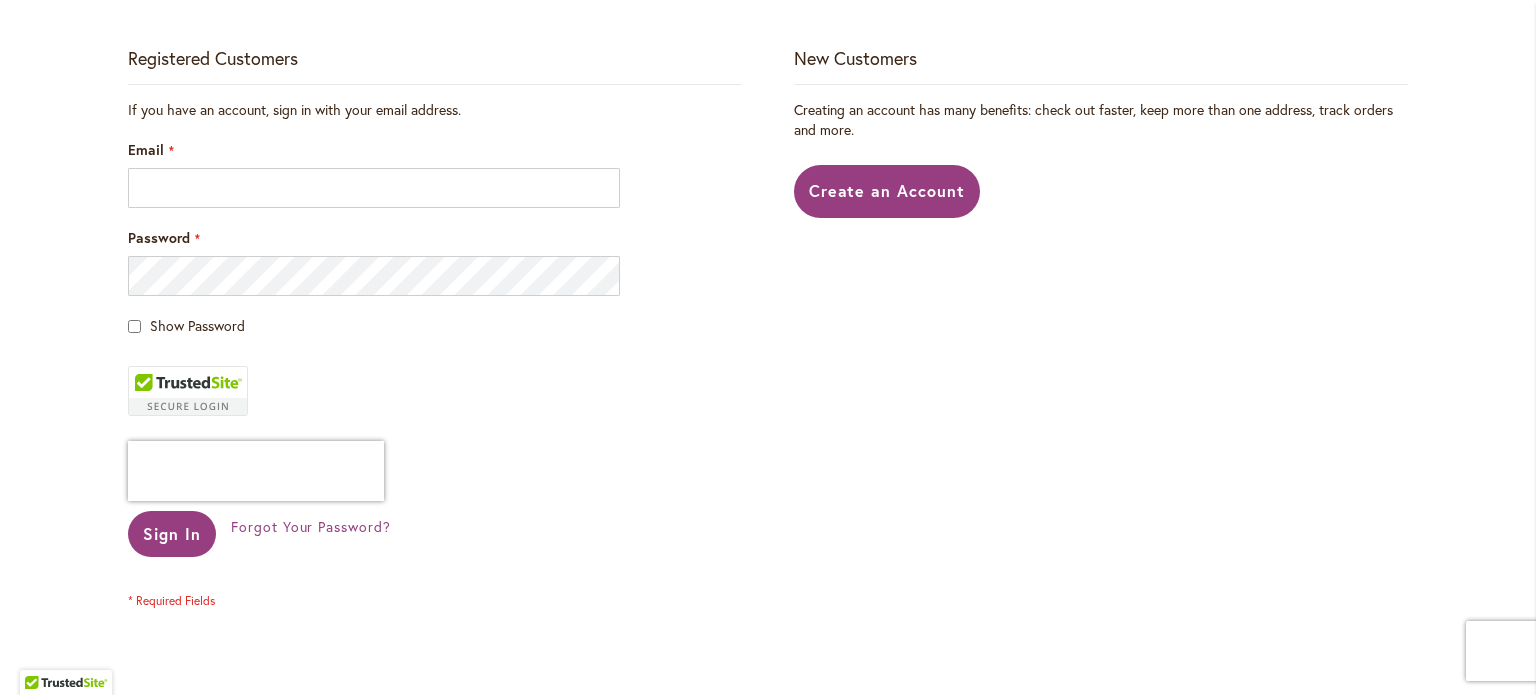 scroll, scrollTop: 400, scrollLeft: 0, axis: vertical 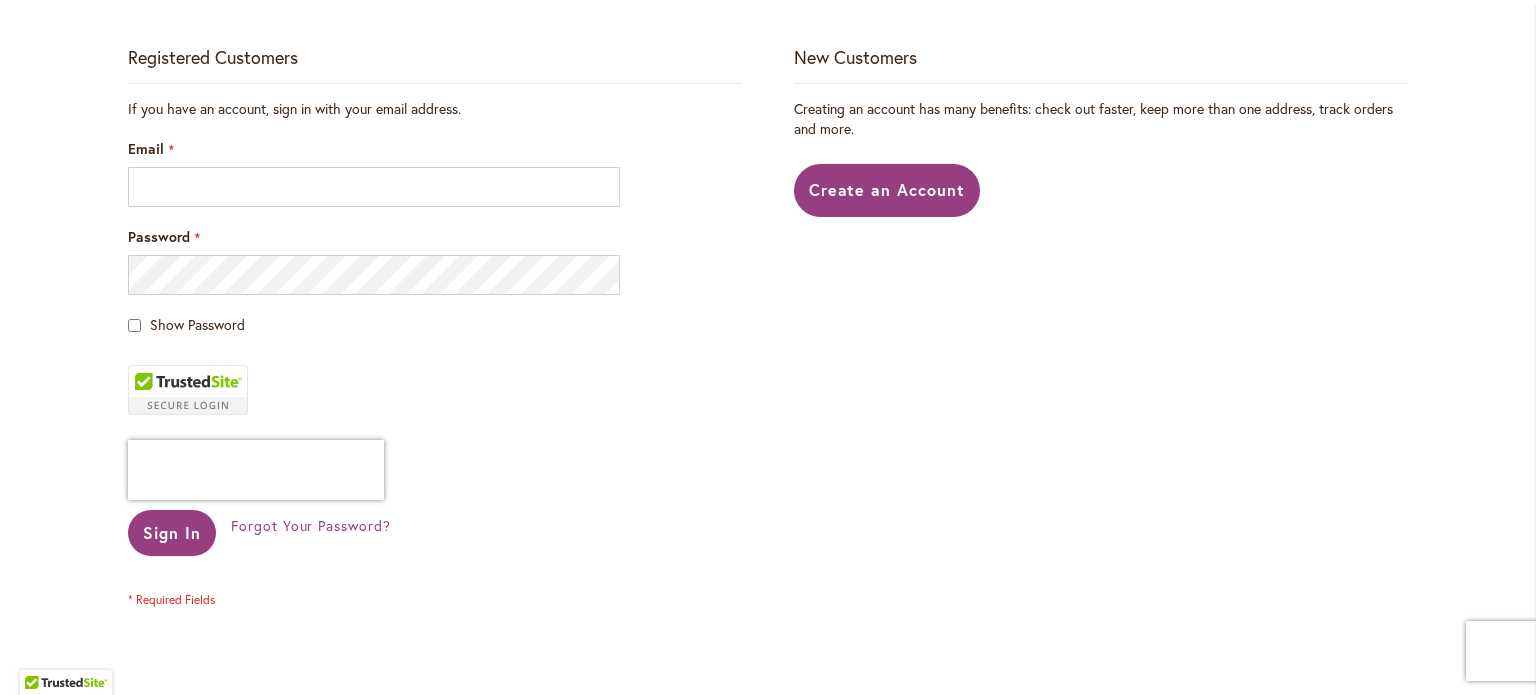 click at bounding box center [620, 184] 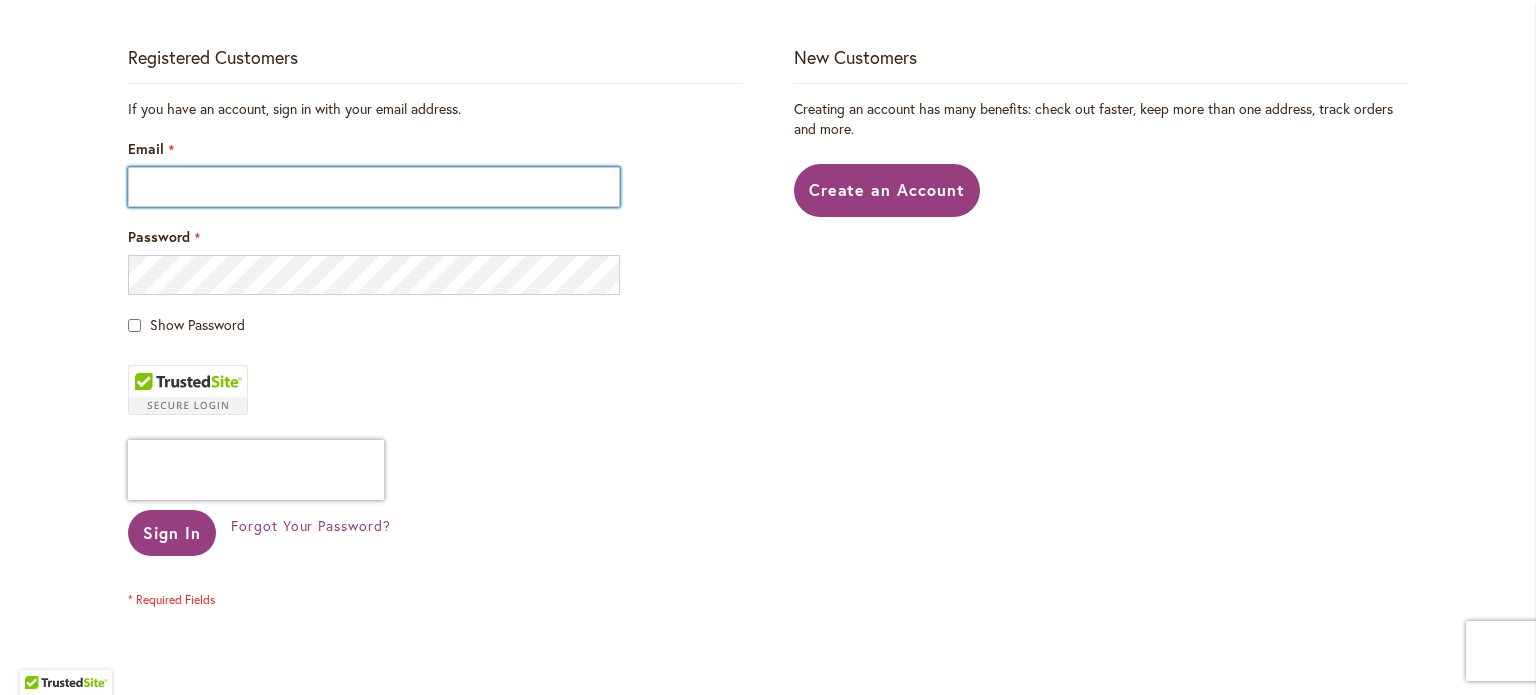 type on "**********" 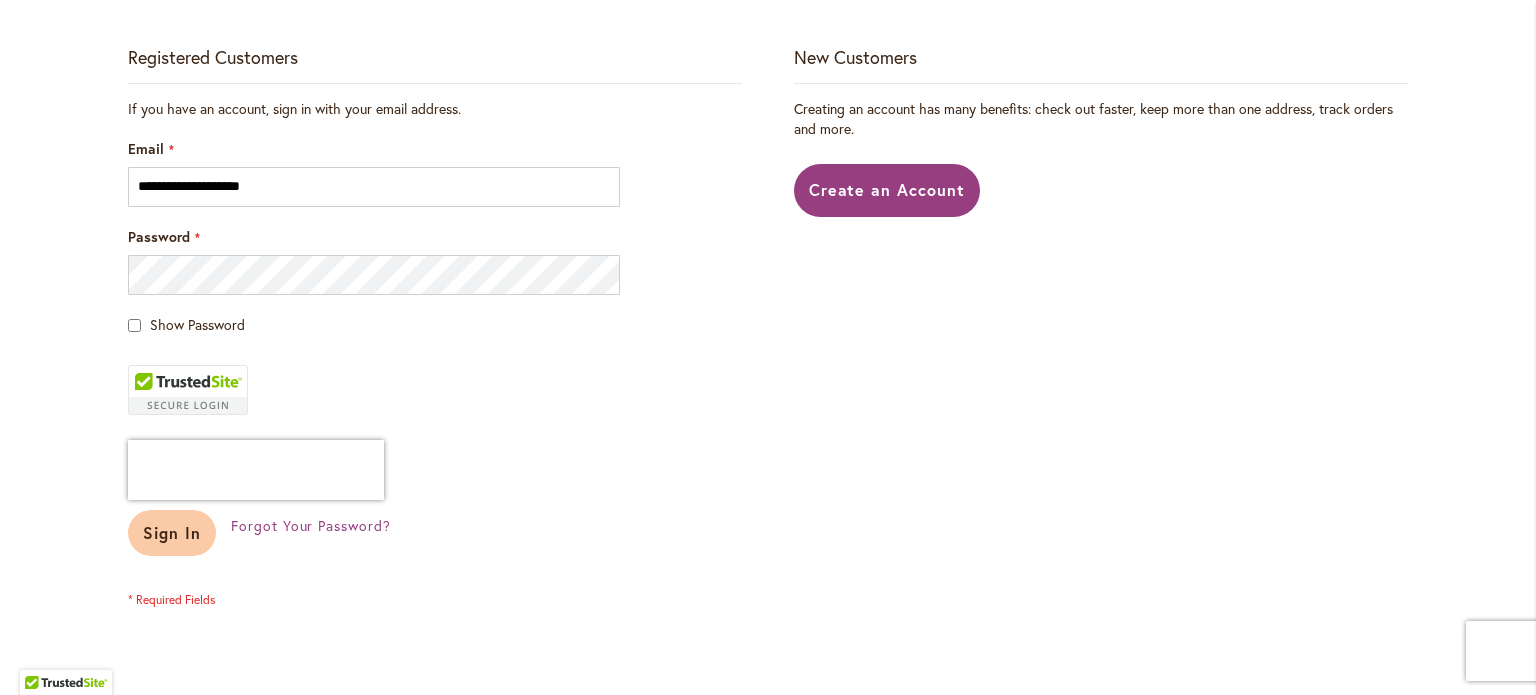 click on "Sign In" at bounding box center (172, 532) 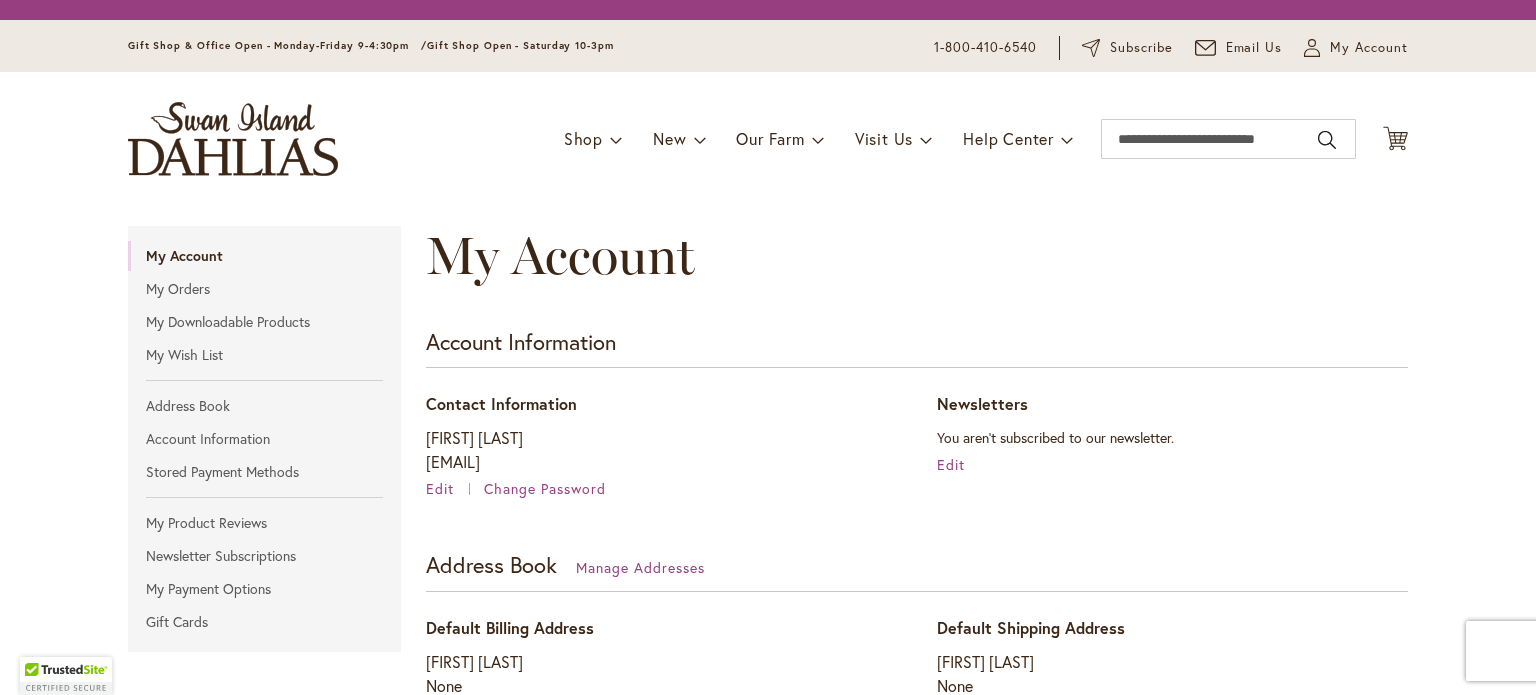 scroll, scrollTop: 0, scrollLeft: 0, axis: both 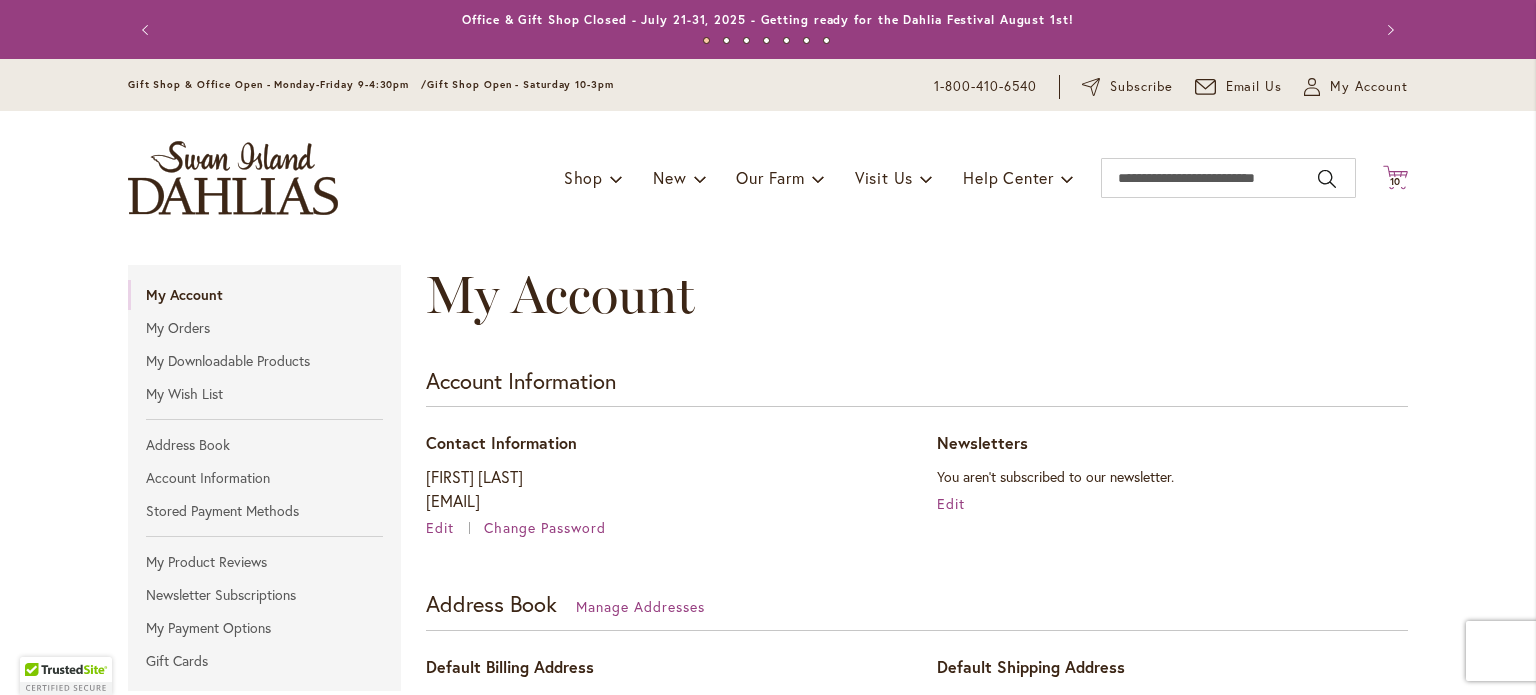 click on "10" at bounding box center (1396, 181) 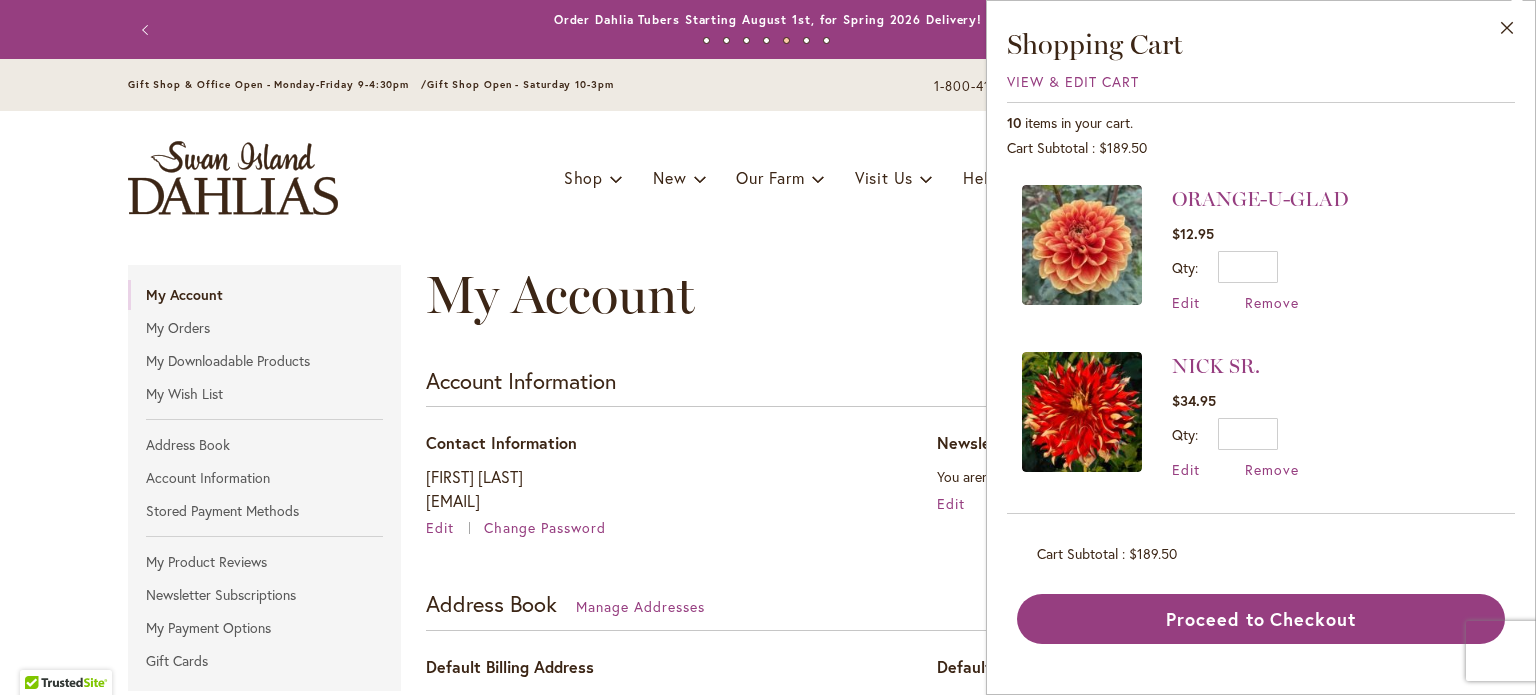 scroll, scrollTop: 200, scrollLeft: 0, axis: vertical 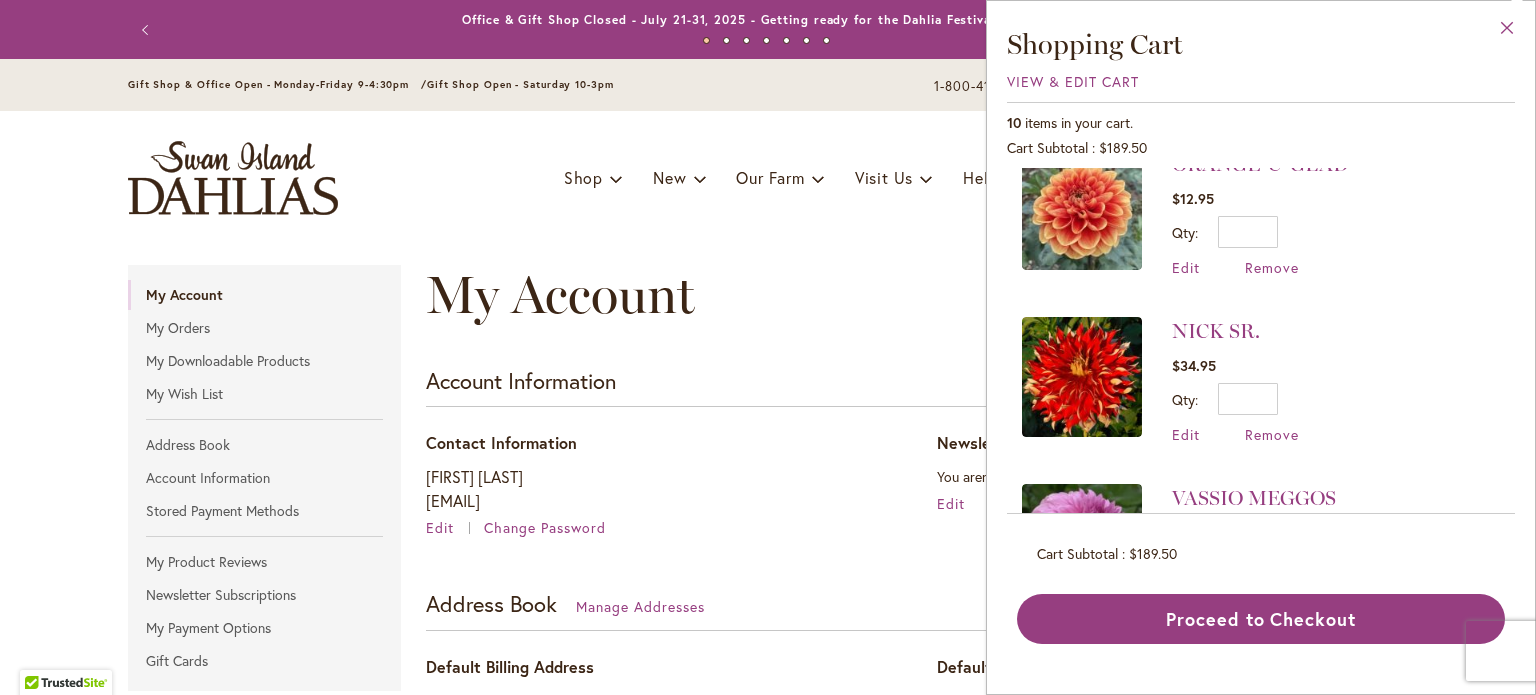 click on "Close" at bounding box center [1507, 32] 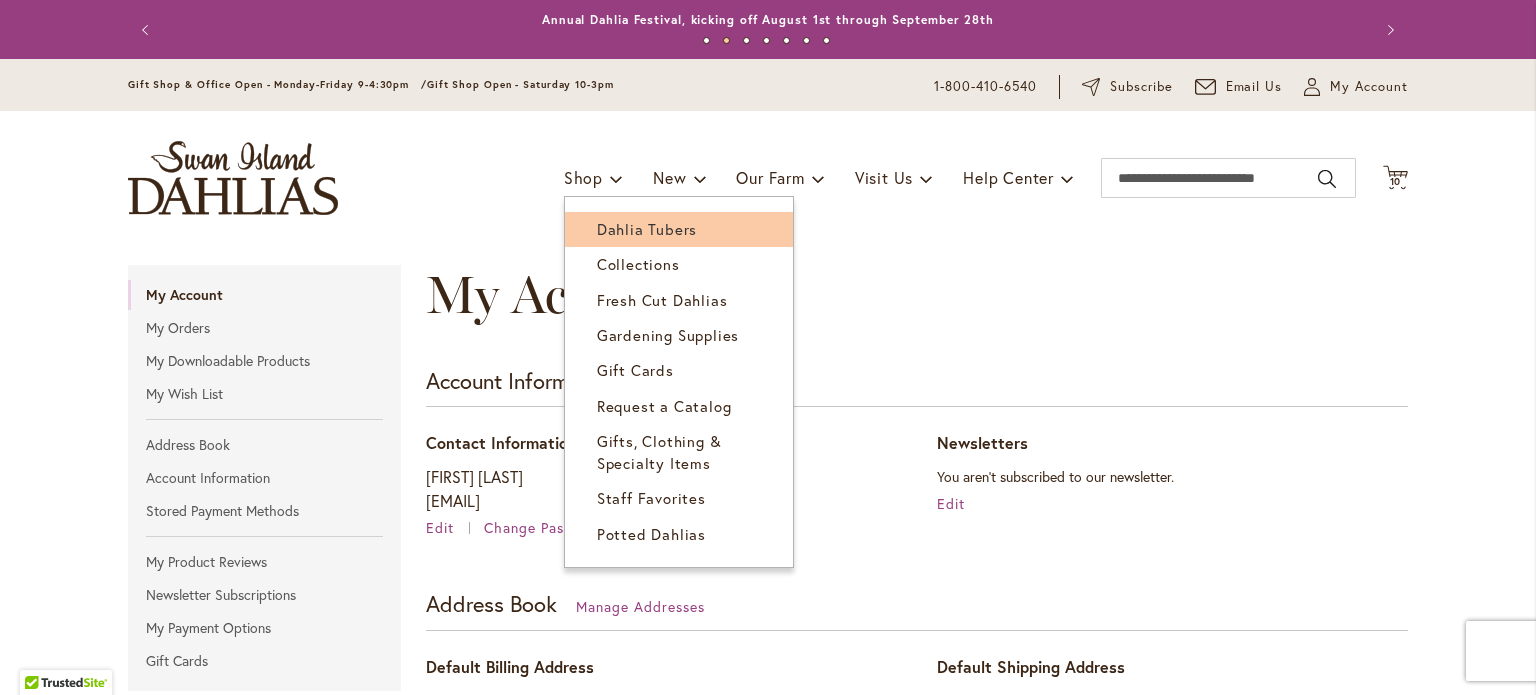 click on "Dahlia Tubers" at bounding box center (679, 229) 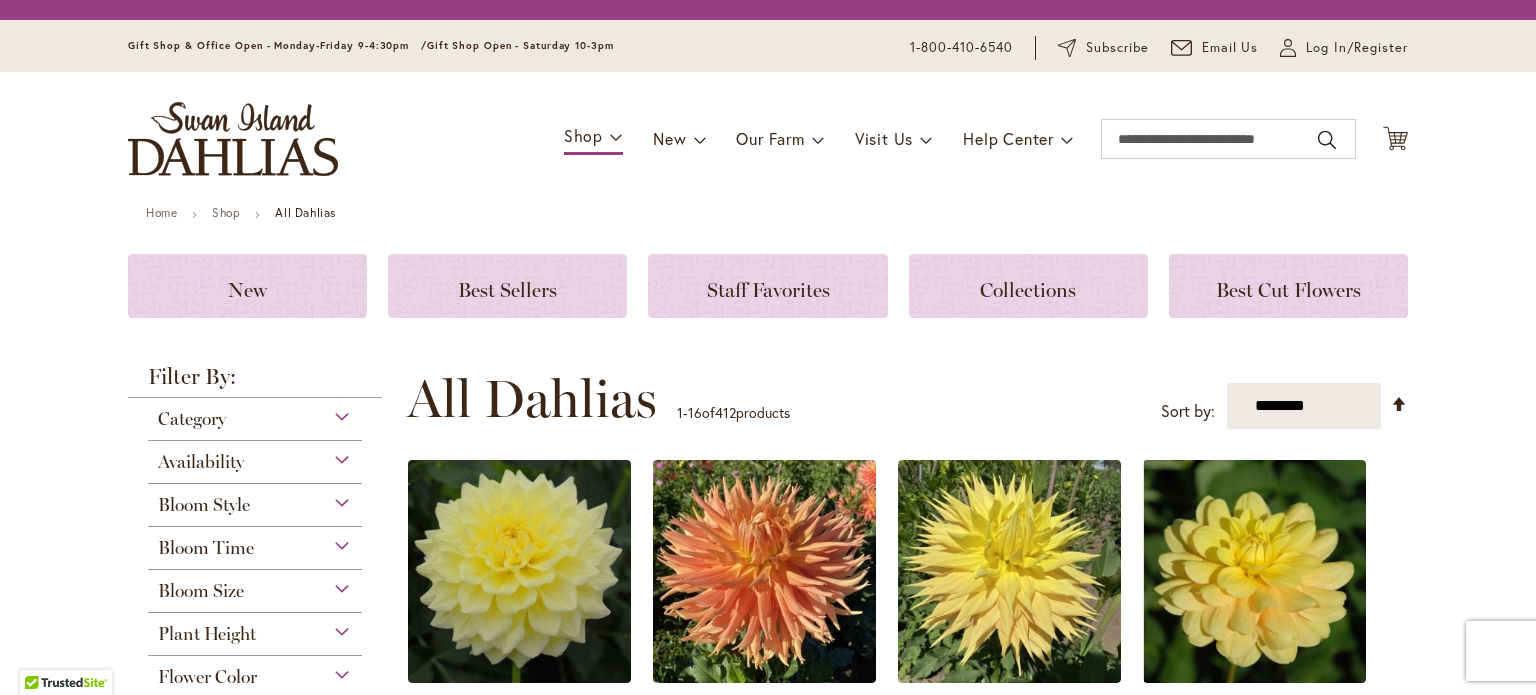 scroll, scrollTop: 0, scrollLeft: 0, axis: both 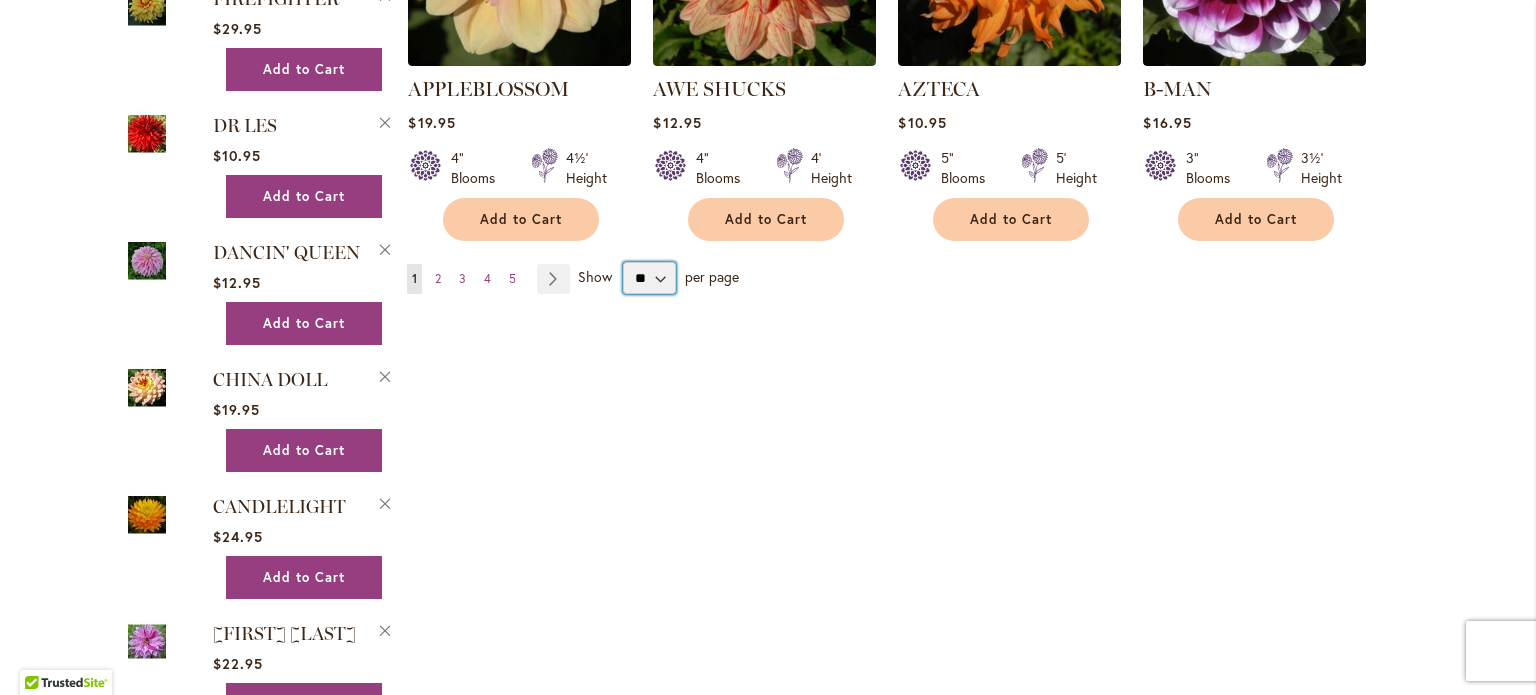 click on "**
**
**
**" at bounding box center (649, 278) 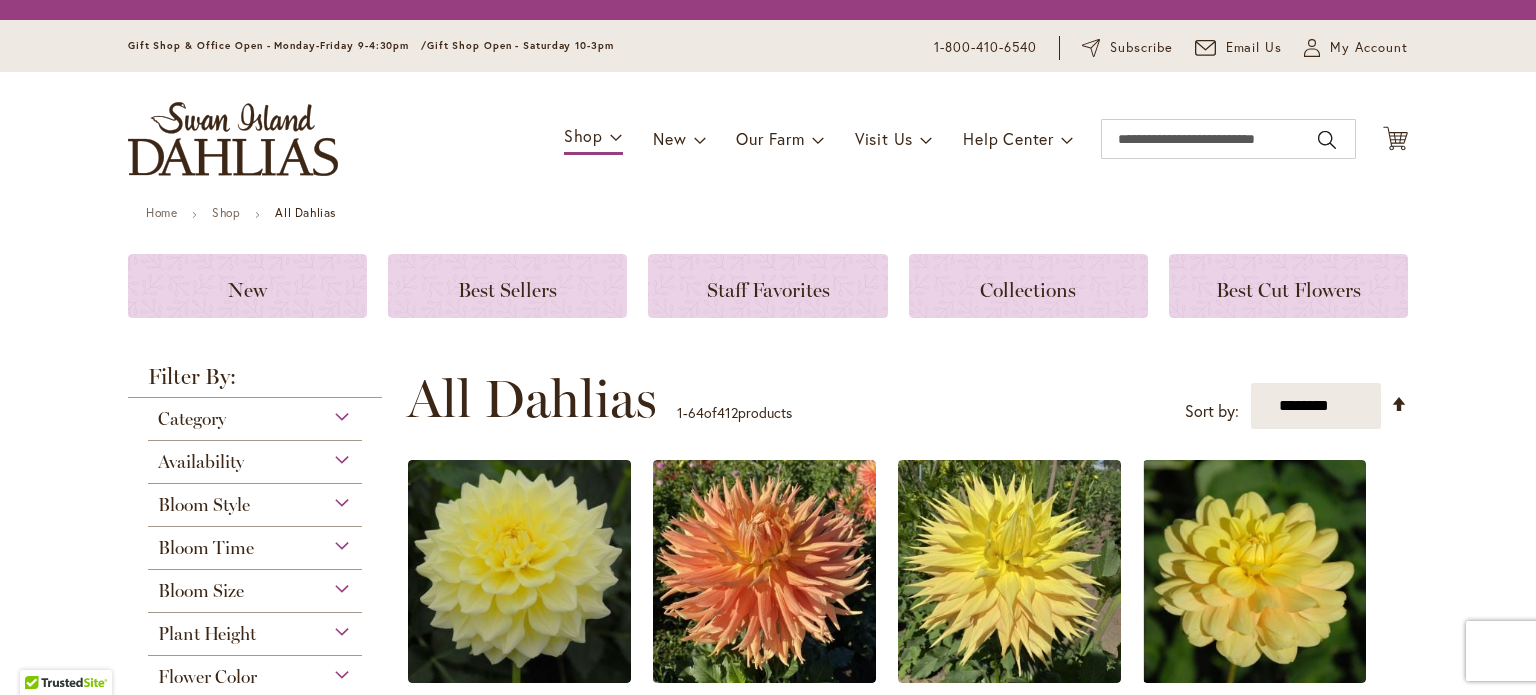scroll, scrollTop: 0, scrollLeft: 0, axis: both 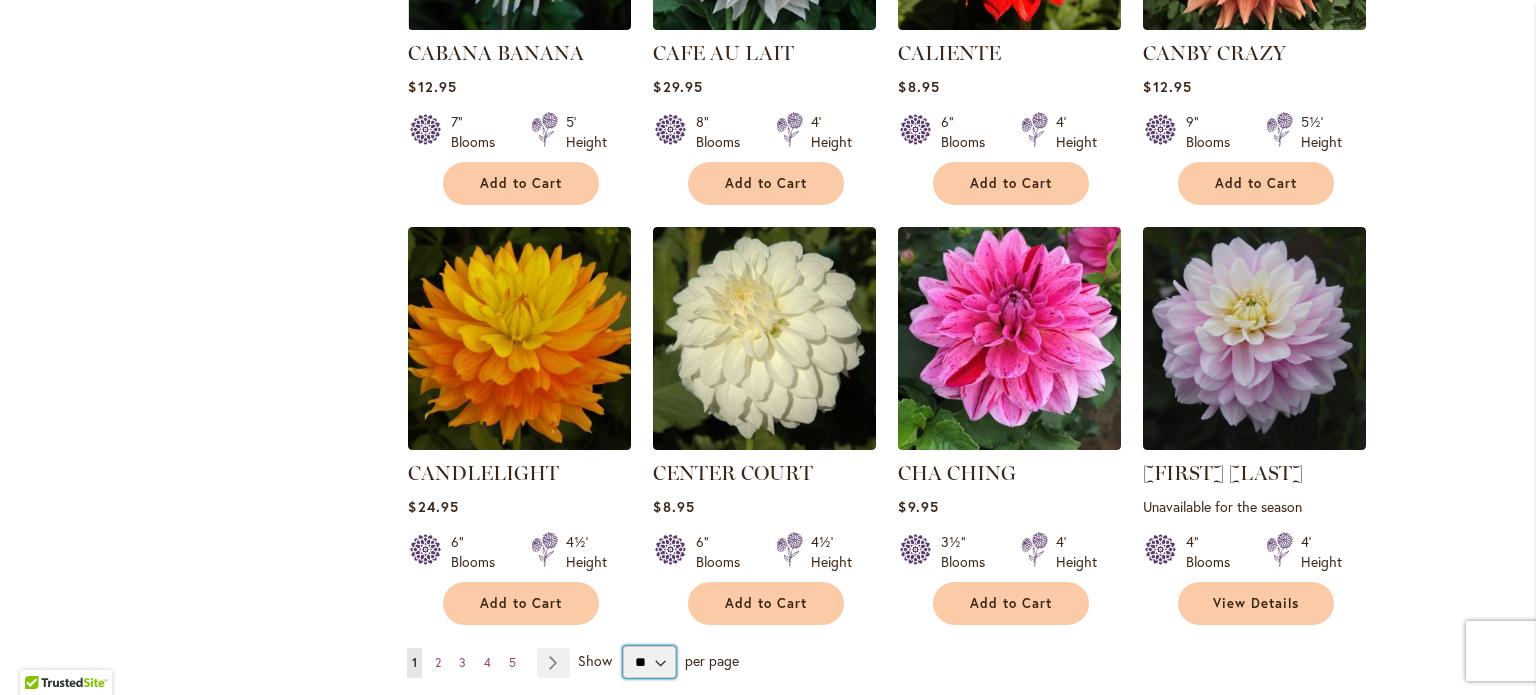 click on "**
**
**
**" at bounding box center (649, 662) 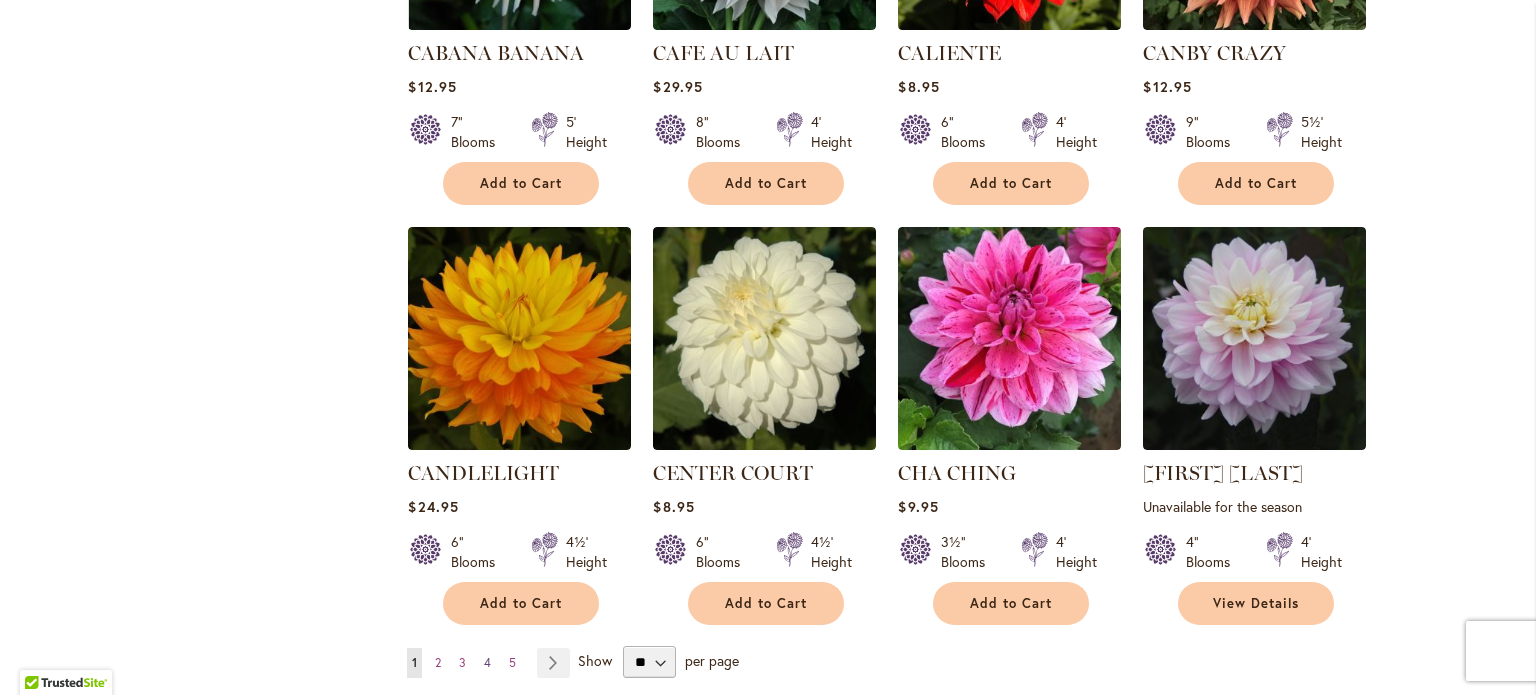 click on "Page
4" at bounding box center (487, 663) 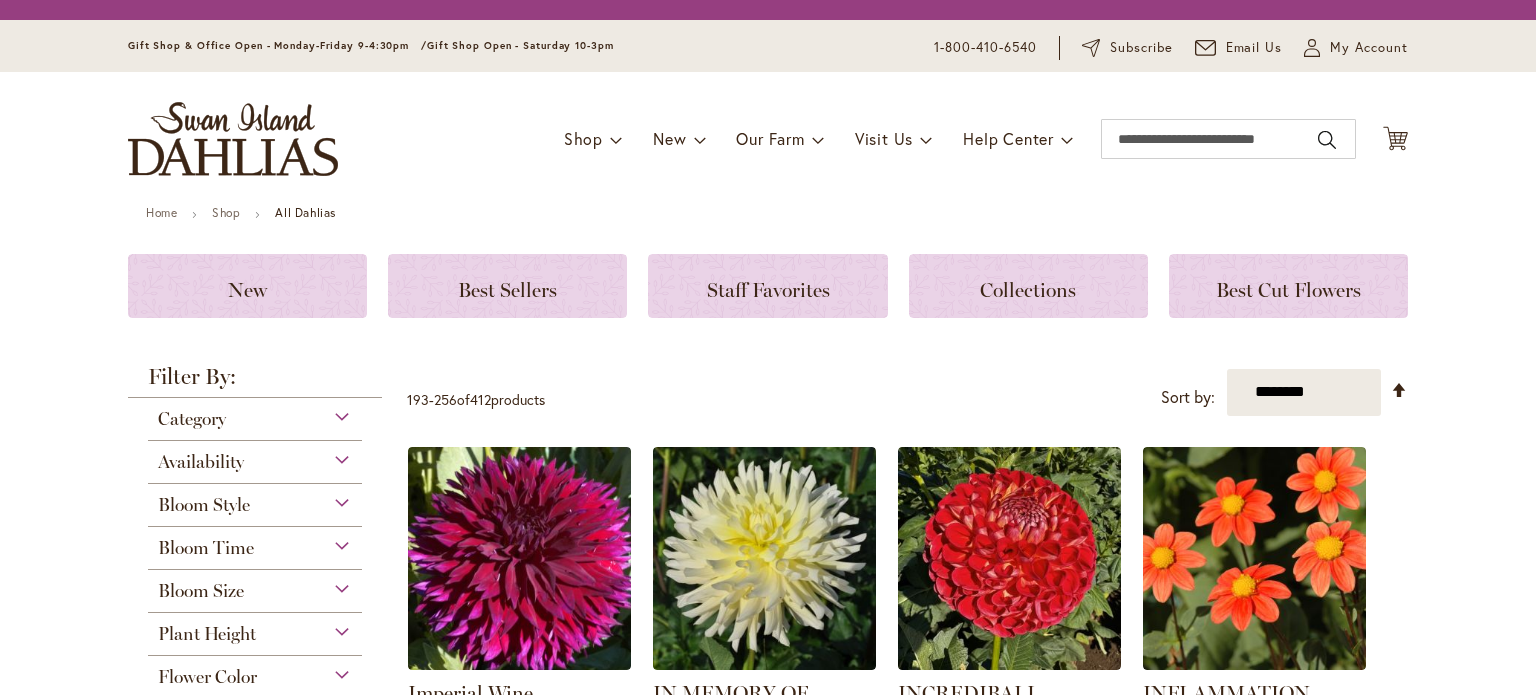 scroll, scrollTop: 0, scrollLeft: 0, axis: both 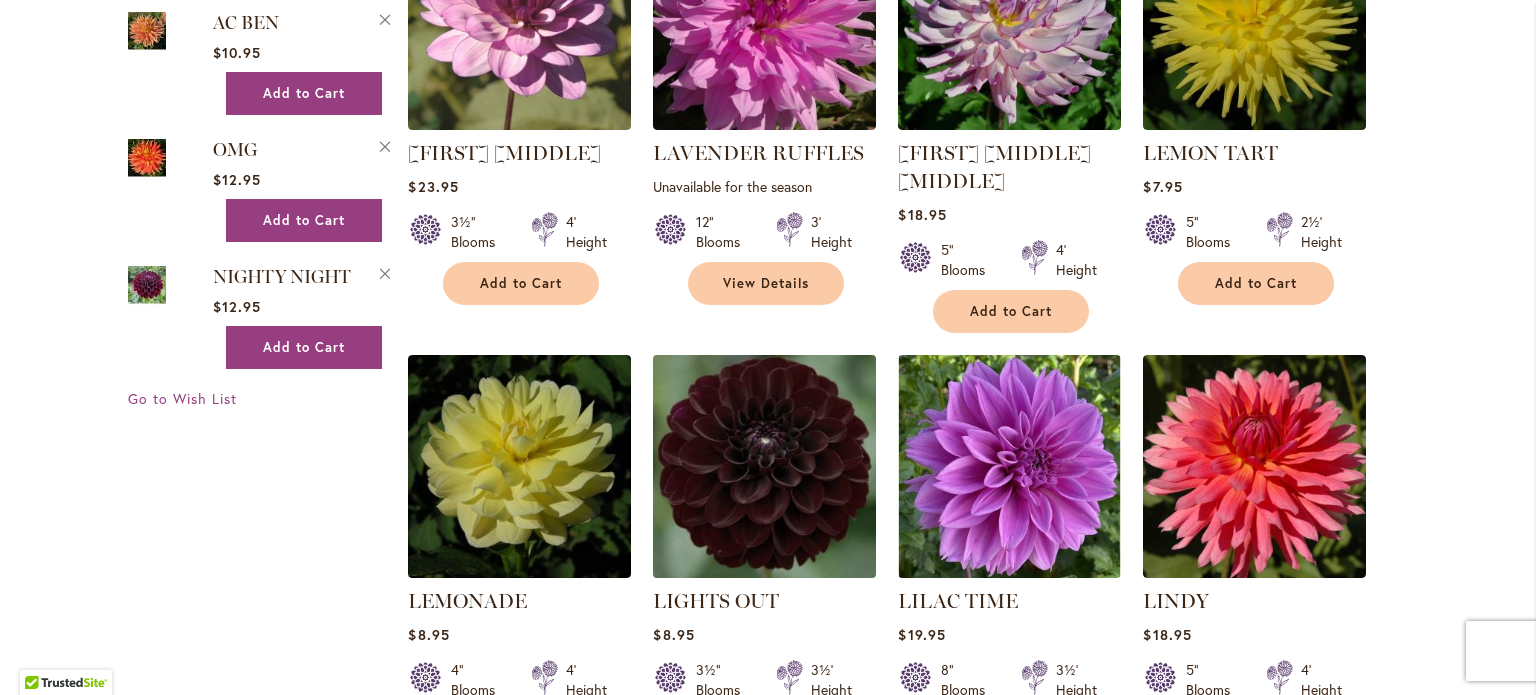click at bounding box center (765, 467) 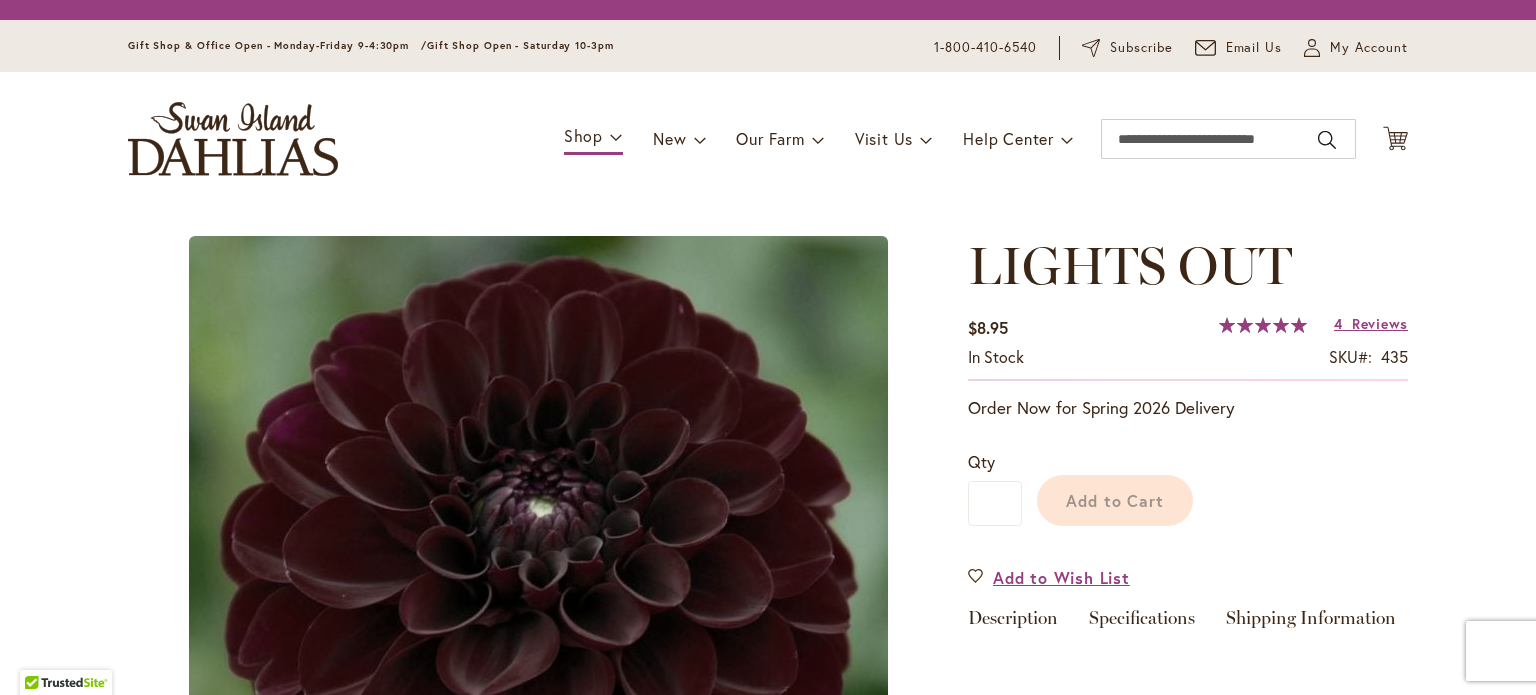 scroll, scrollTop: 0, scrollLeft: 0, axis: both 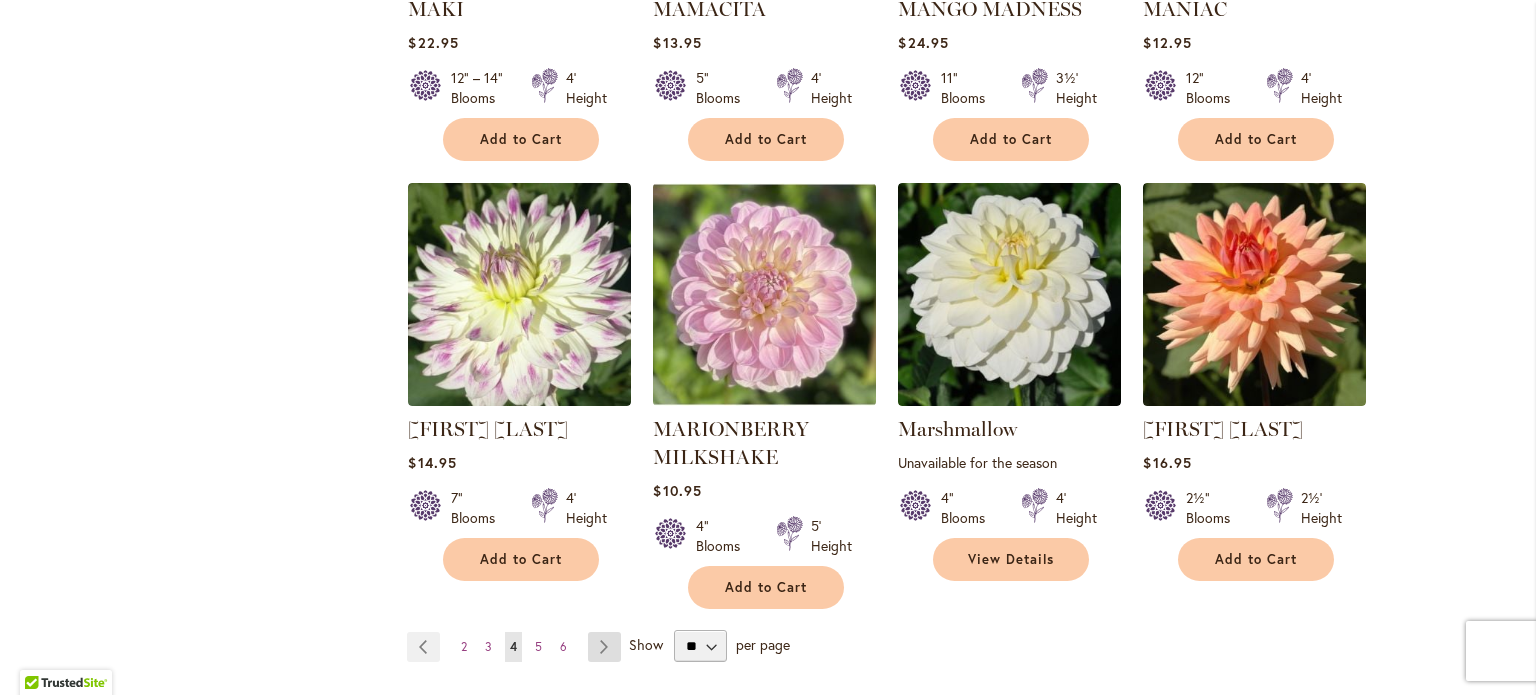 click on "Page
Next" at bounding box center (604, 647) 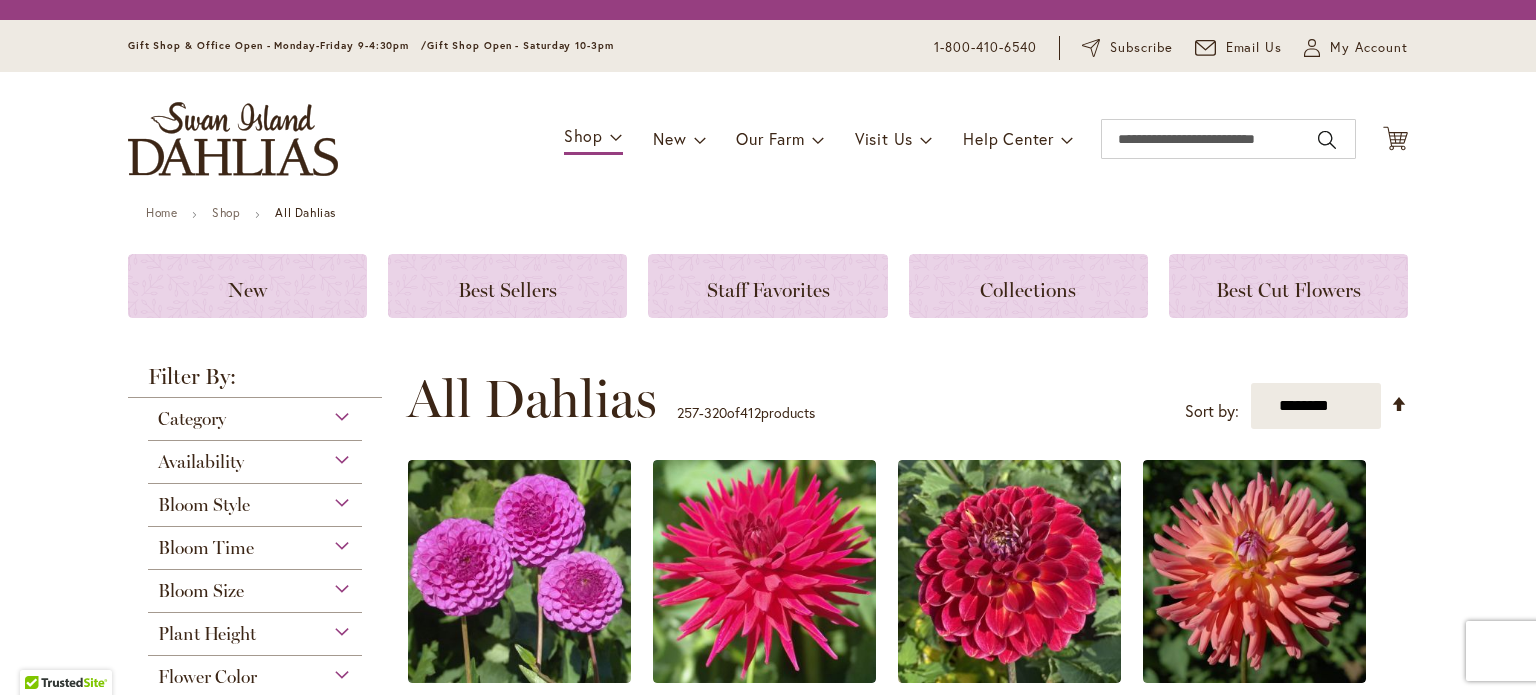 scroll, scrollTop: 0, scrollLeft: 0, axis: both 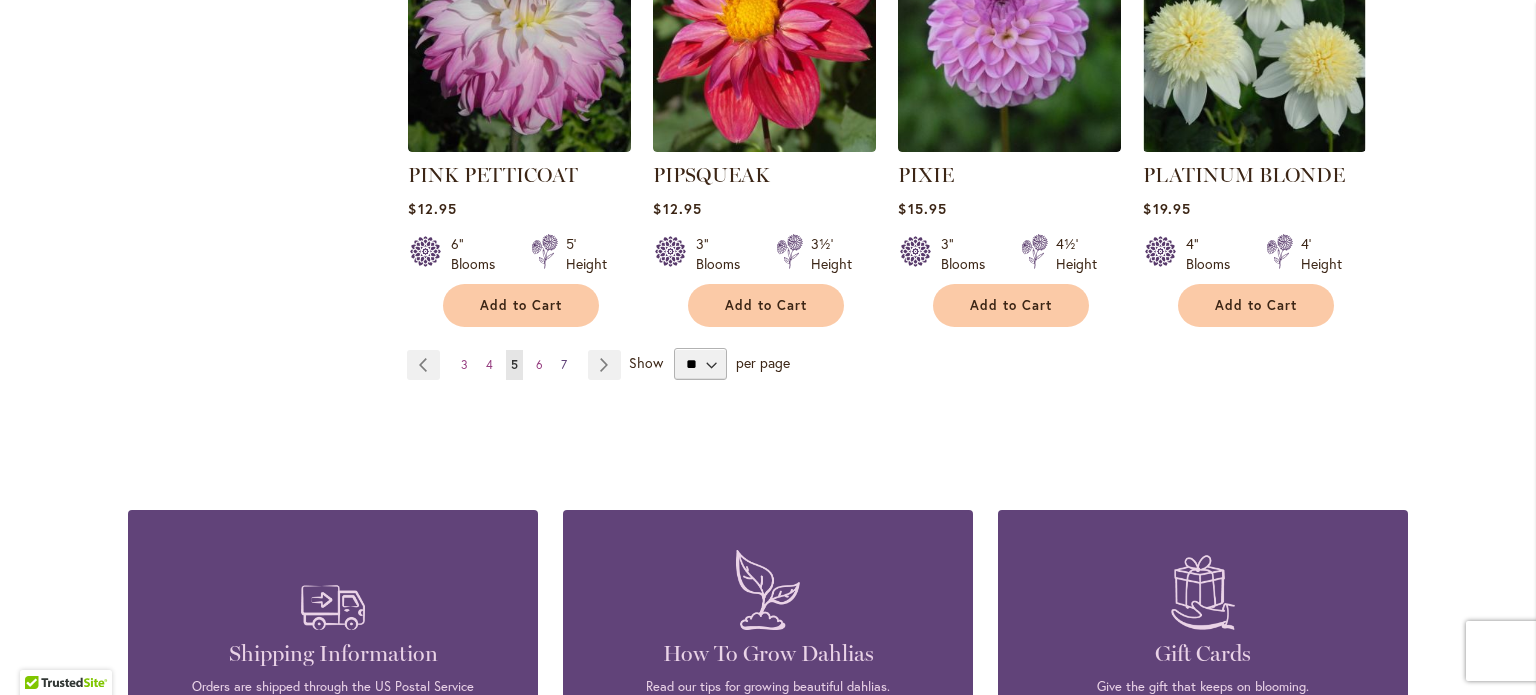 click on "Page
7" at bounding box center (564, 365) 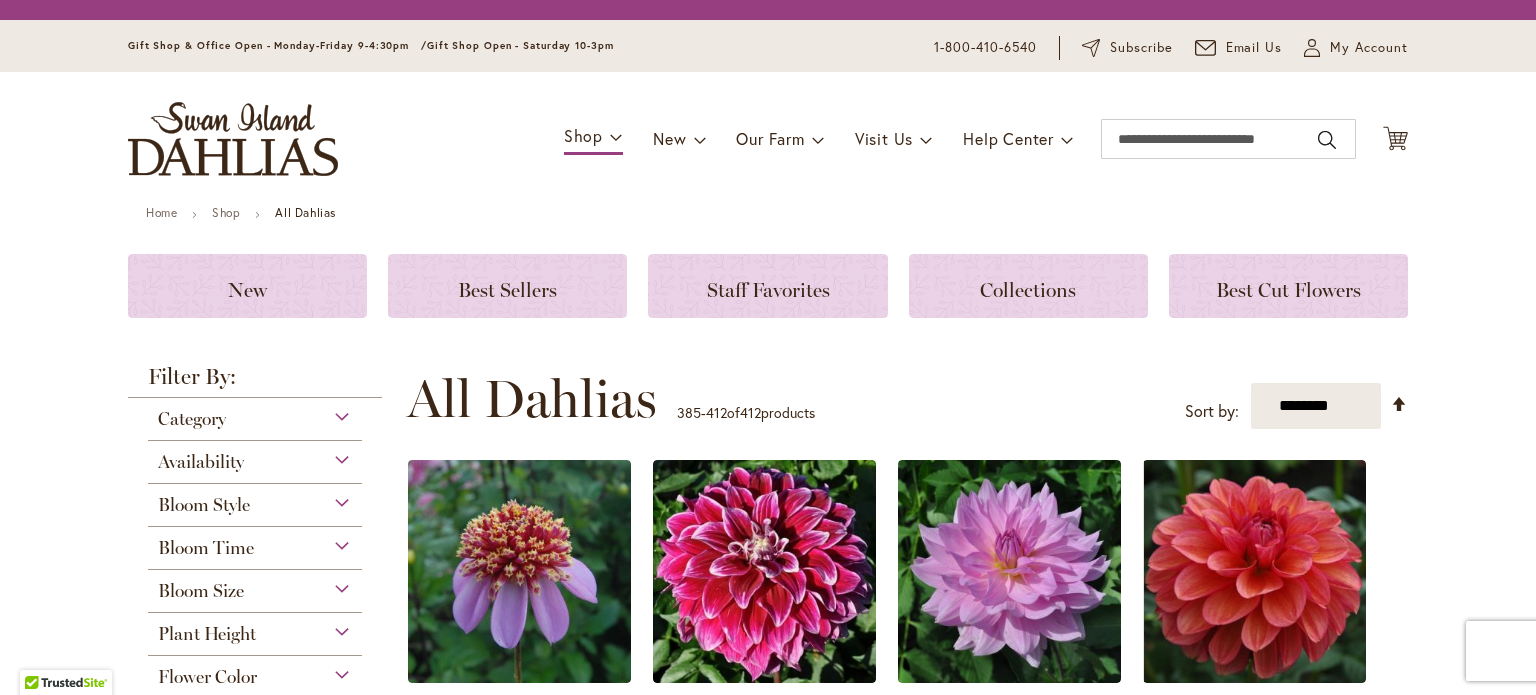 scroll, scrollTop: 0, scrollLeft: 0, axis: both 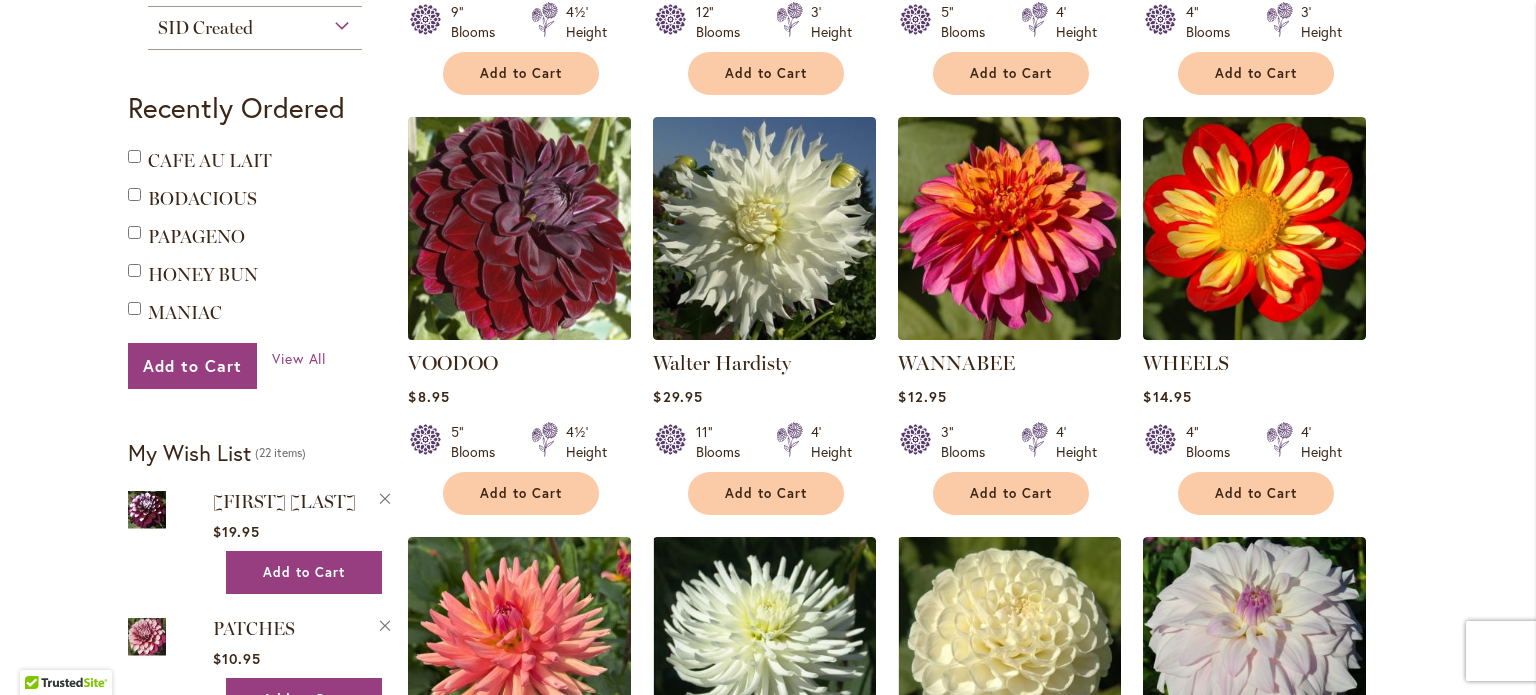 click at bounding box center [520, 229] 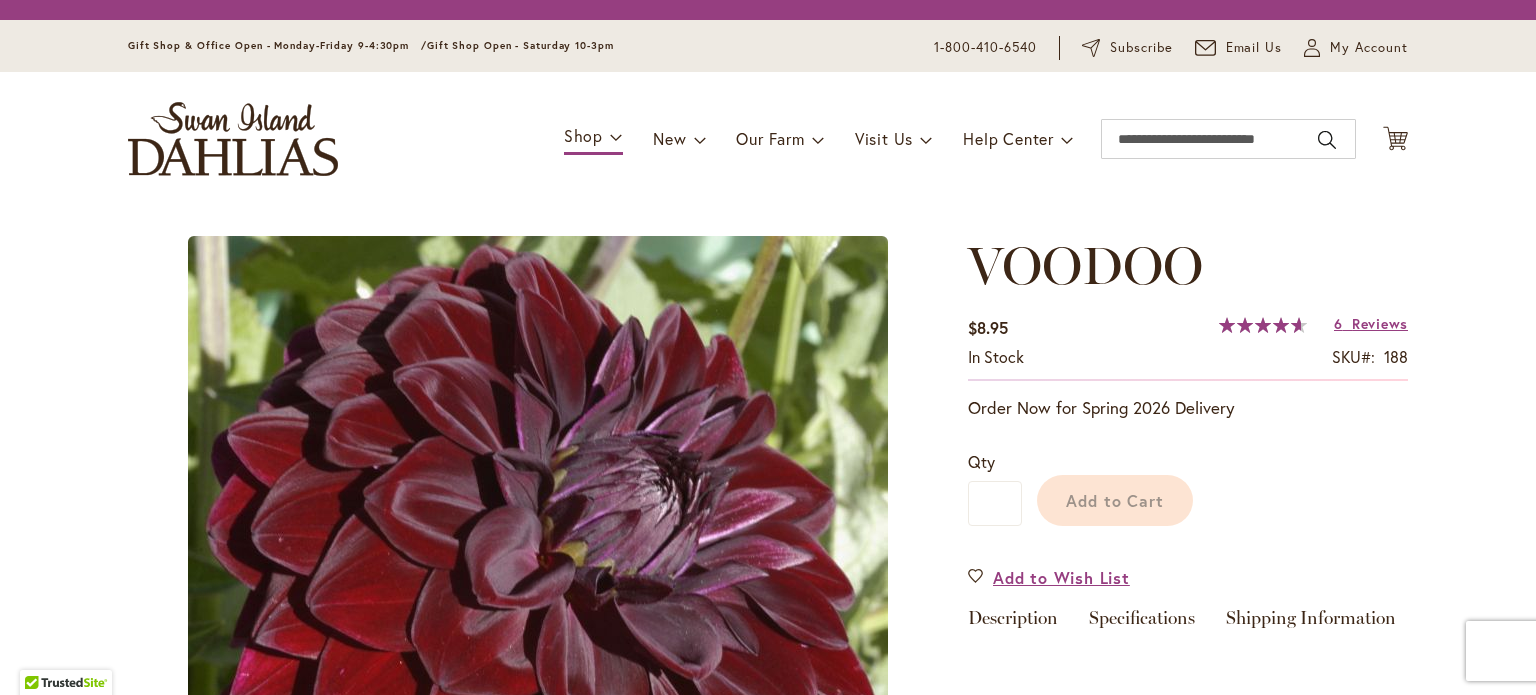 scroll, scrollTop: 0, scrollLeft: 0, axis: both 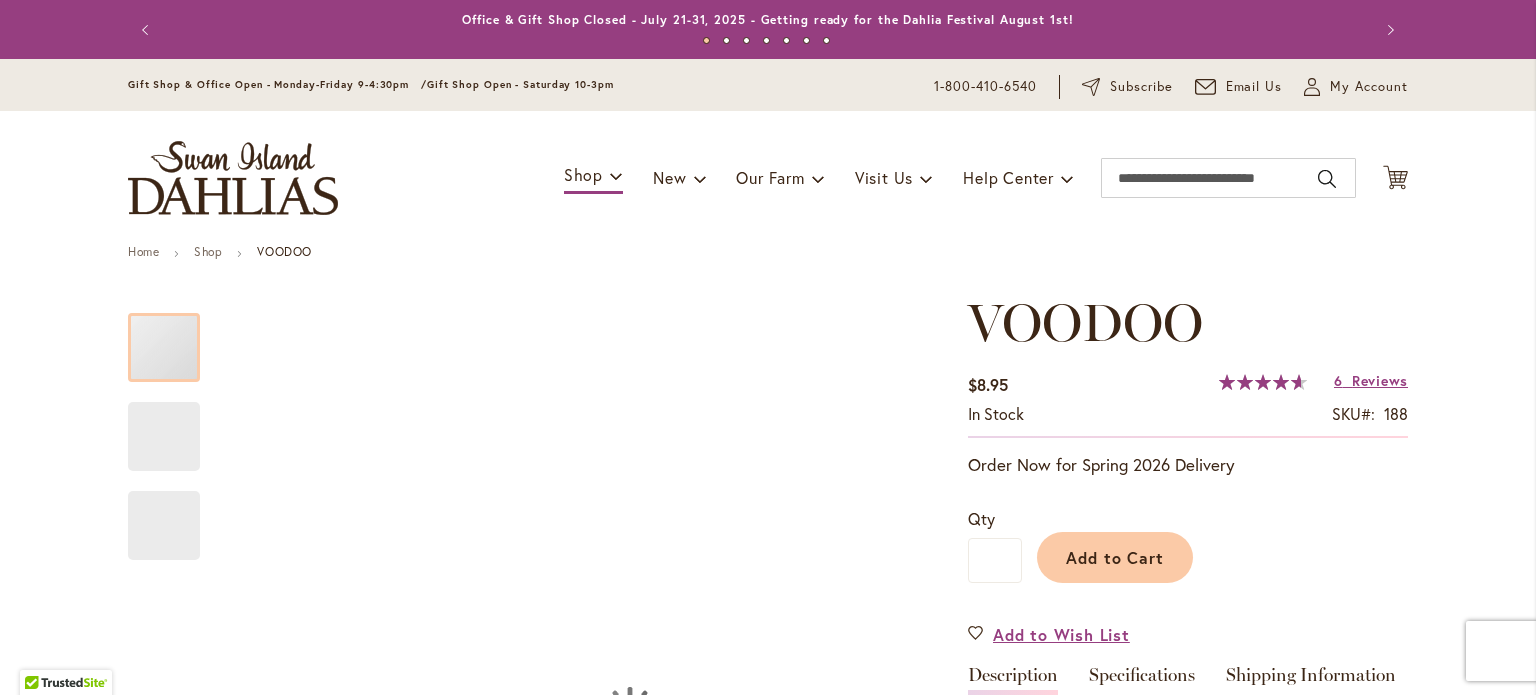 type on "******" 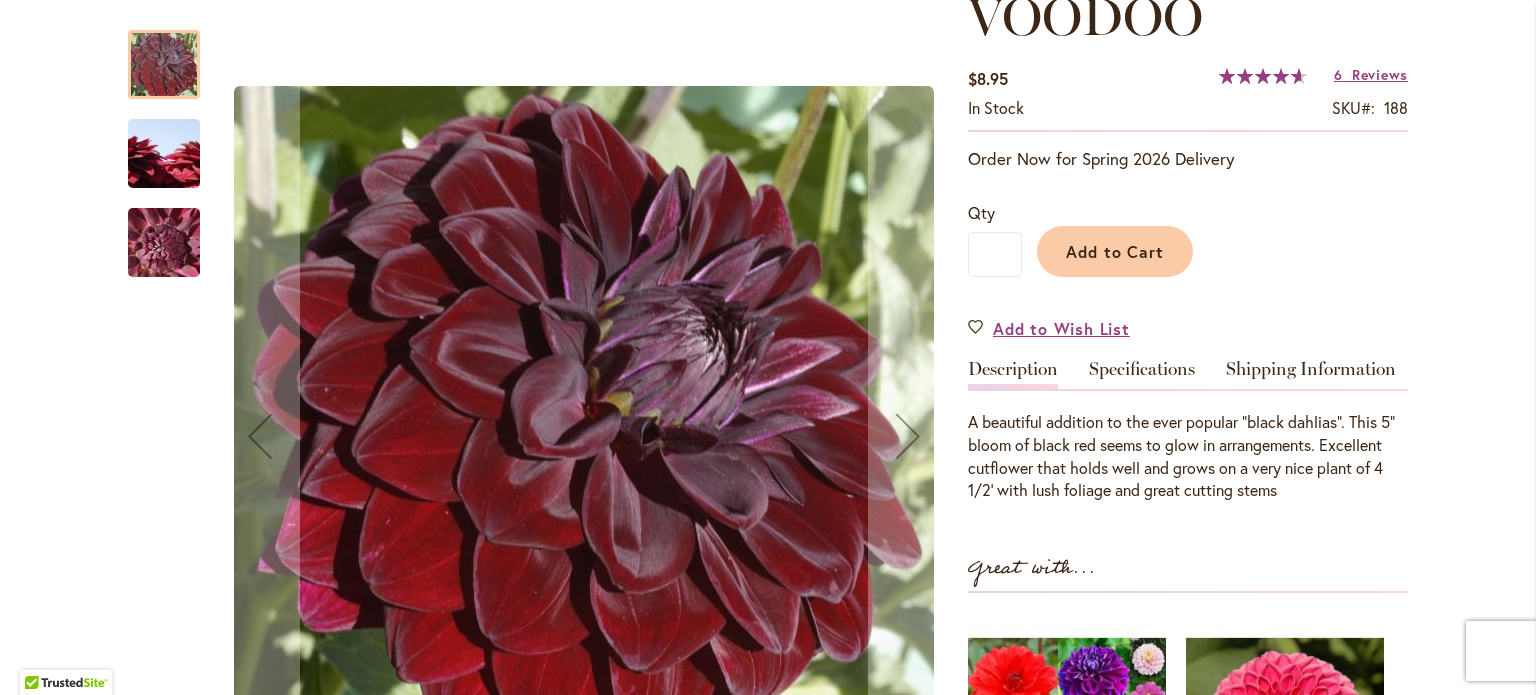 scroll, scrollTop: 300, scrollLeft: 0, axis: vertical 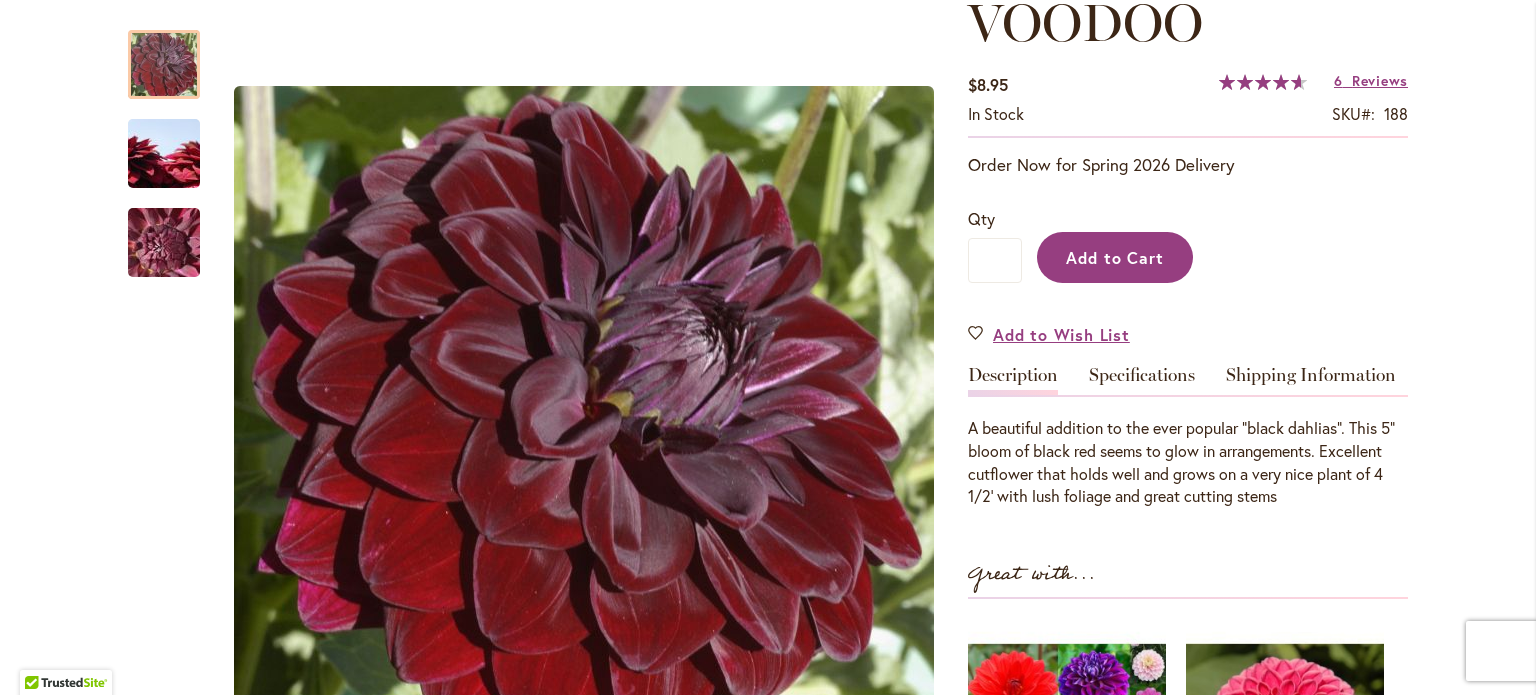 click on "Add to Cart" at bounding box center (1115, 257) 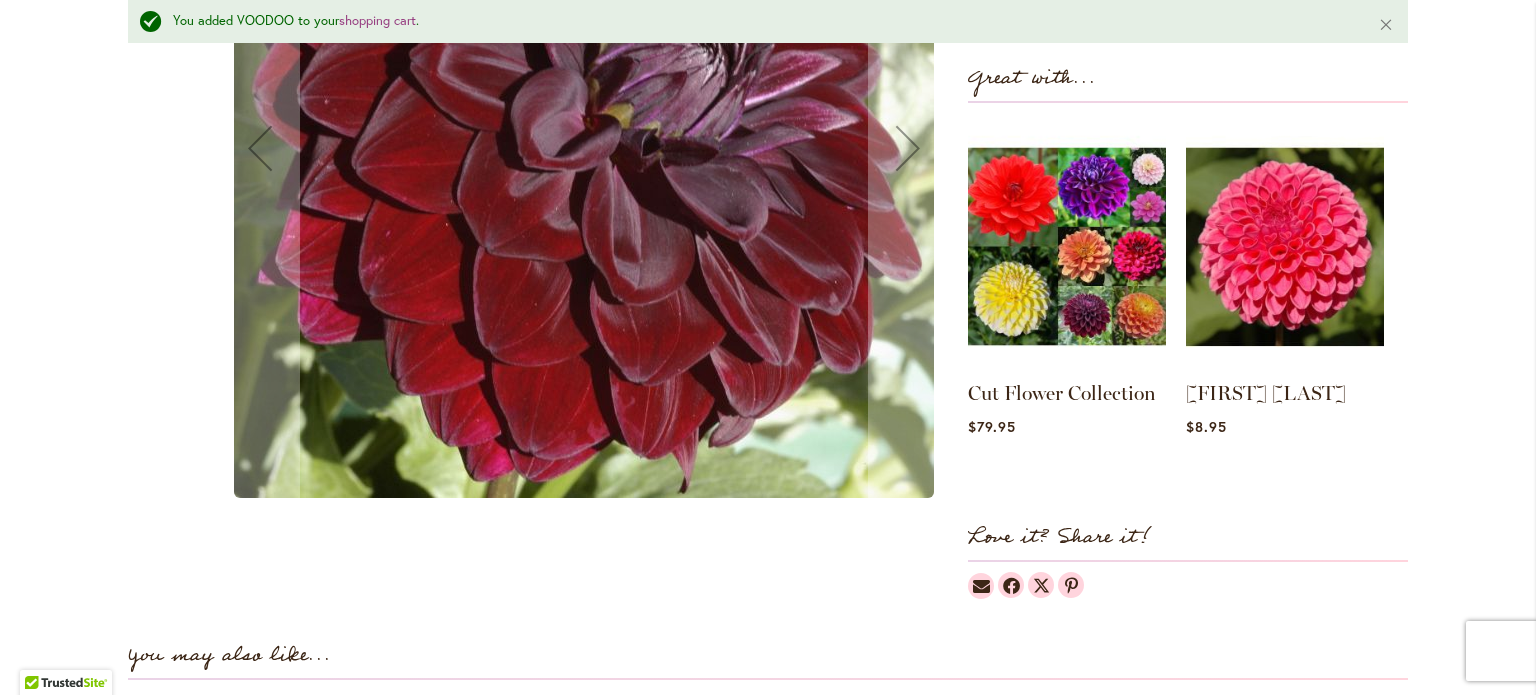 scroll, scrollTop: 852, scrollLeft: 0, axis: vertical 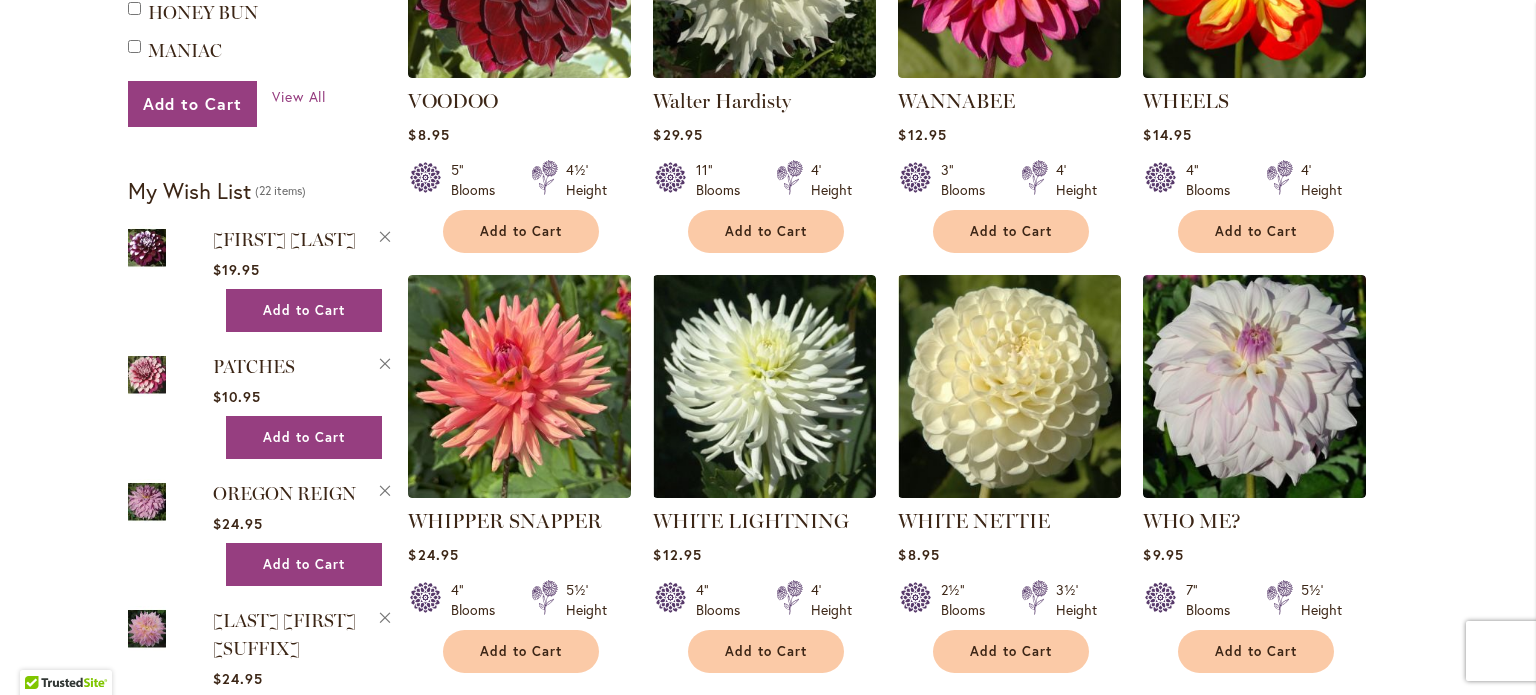 drag, startPoint x: 1468, startPoint y: 267, endPoint x: 1480, endPoint y: 259, distance: 14.422205 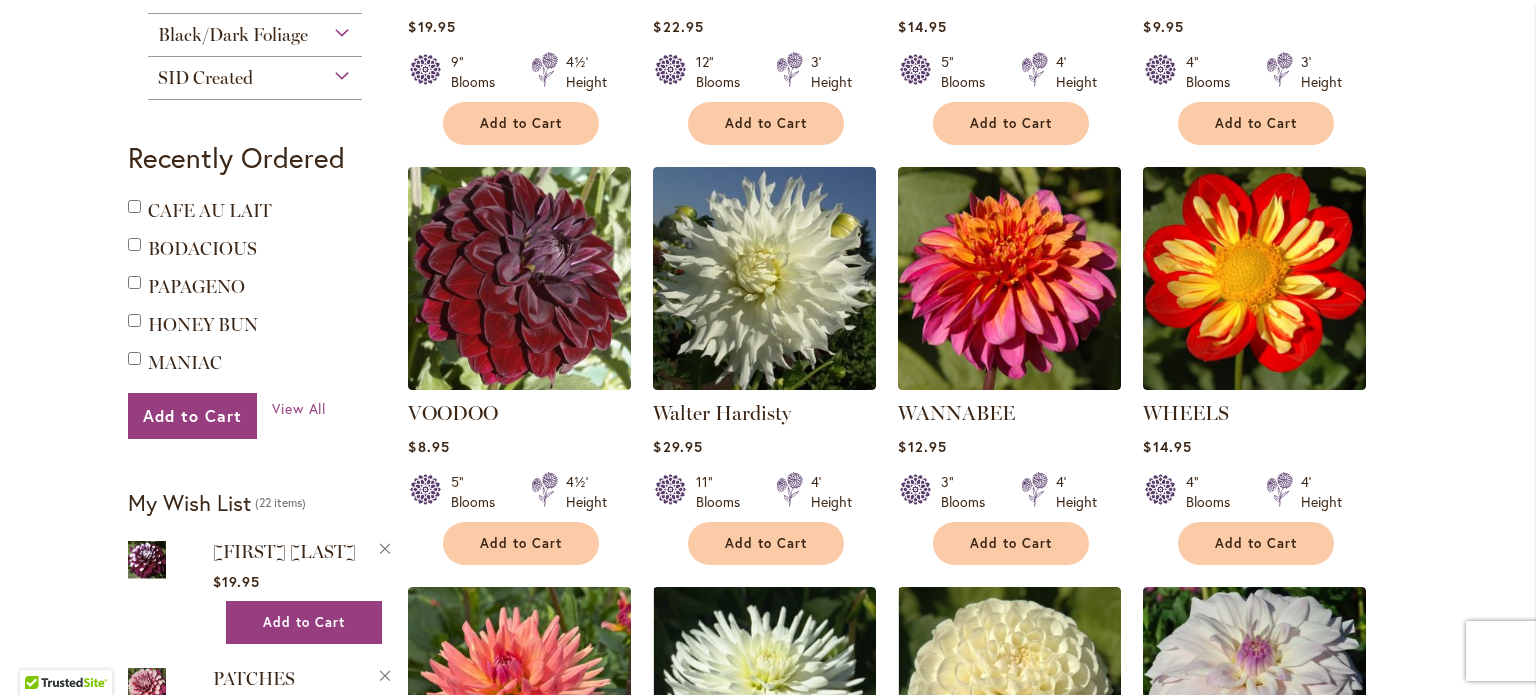 scroll, scrollTop: 1548, scrollLeft: 0, axis: vertical 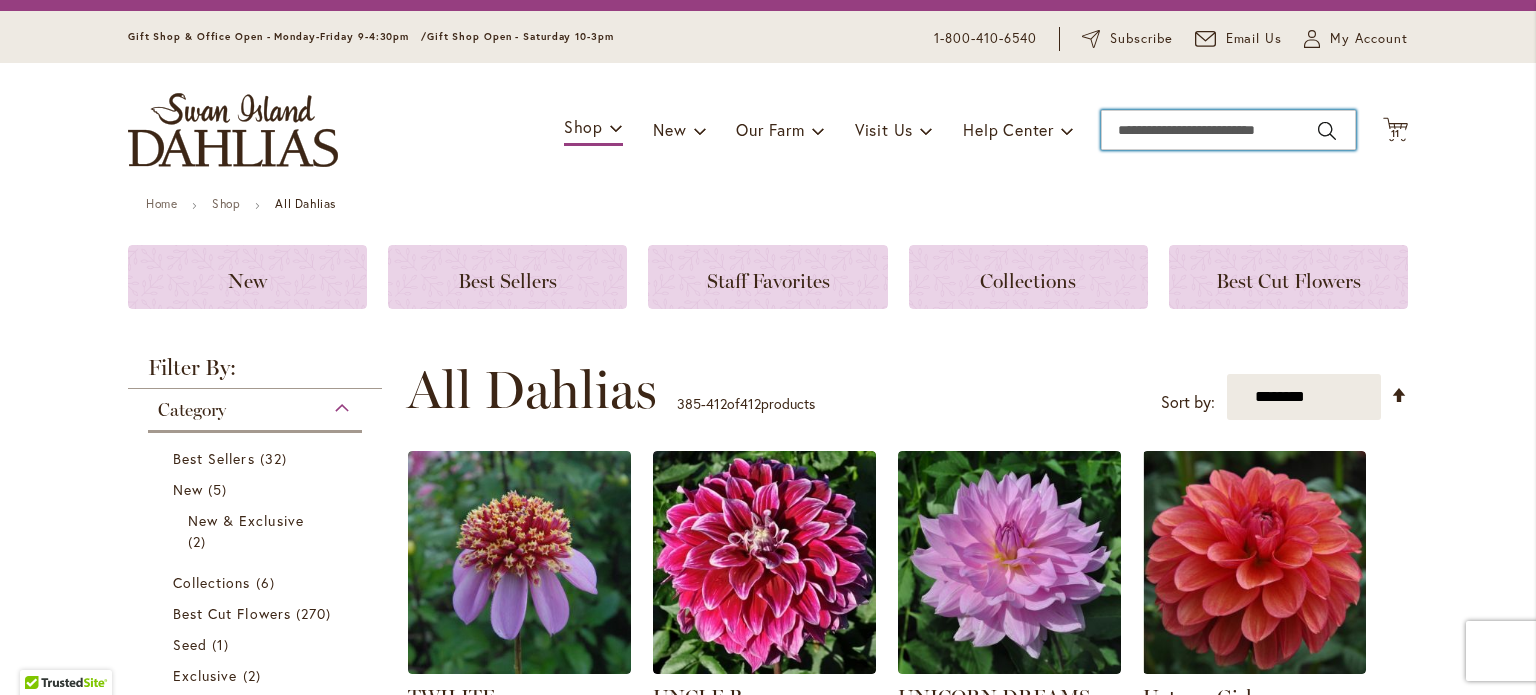 click on "Search" at bounding box center [1228, 130] 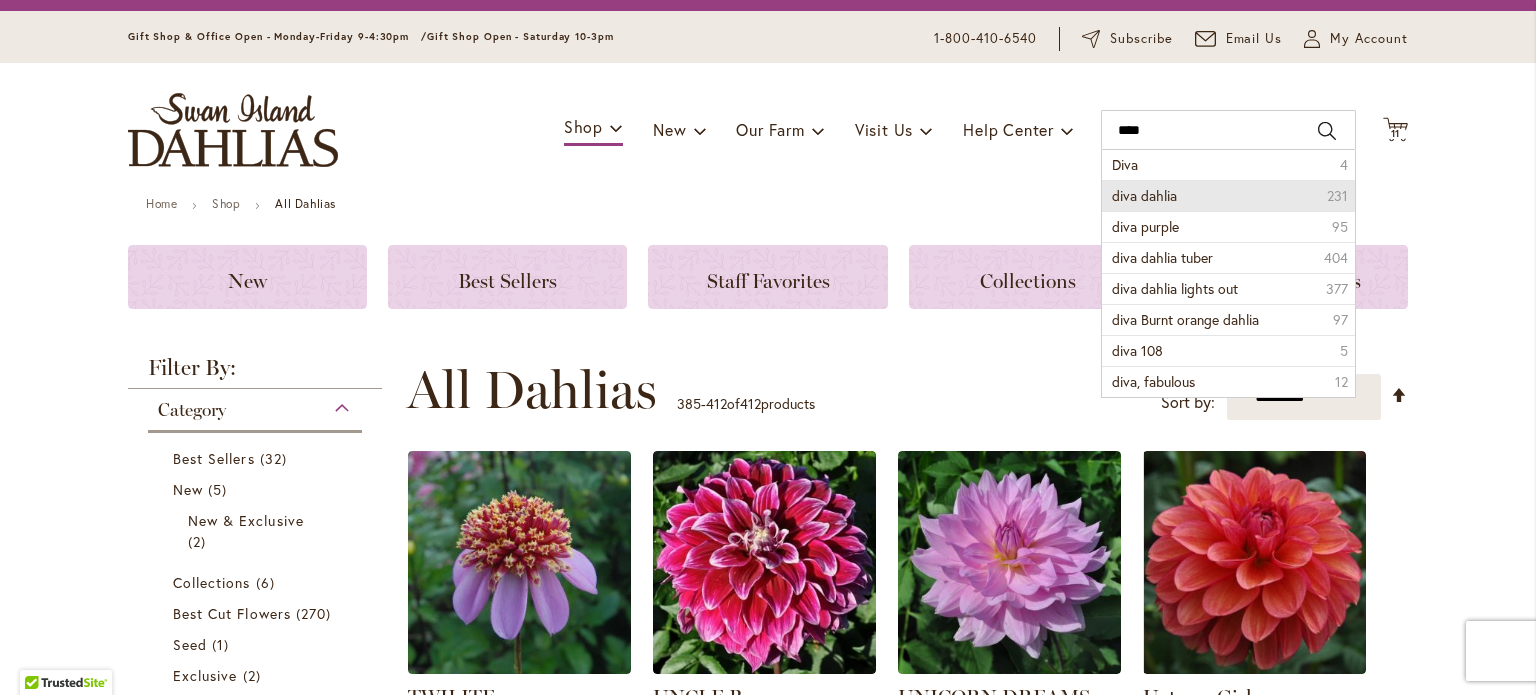 click on "diva dahlia 231" at bounding box center [1228, 195] 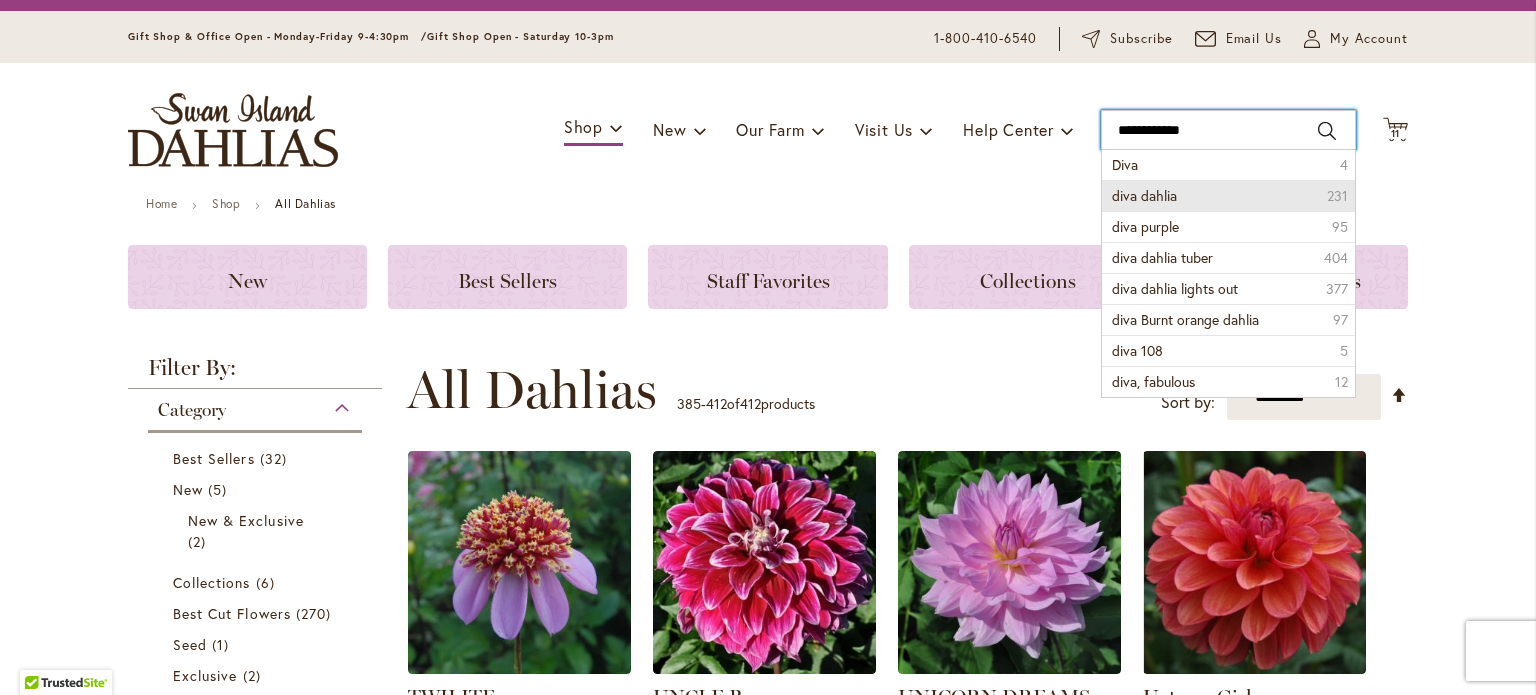 type on "**********" 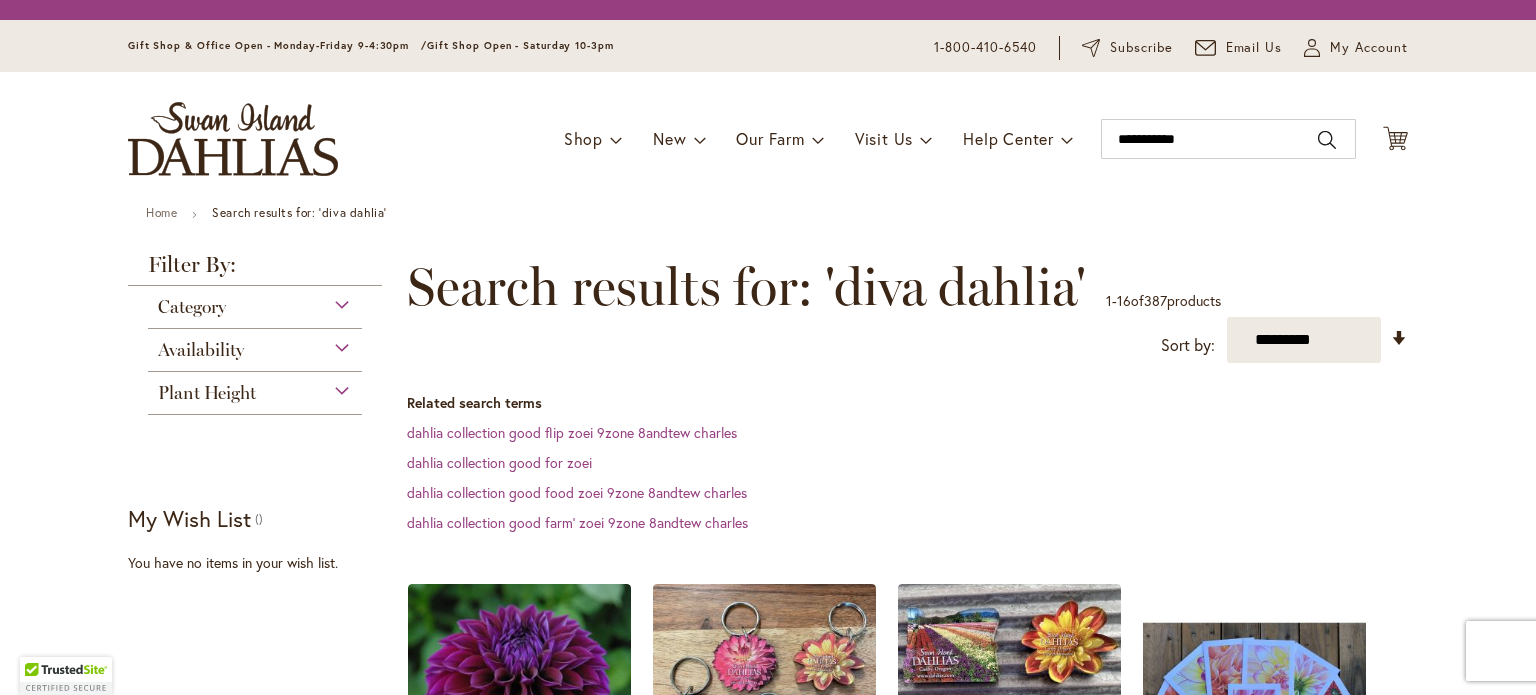 scroll, scrollTop: 0, scrollLeft: 0, axis: both 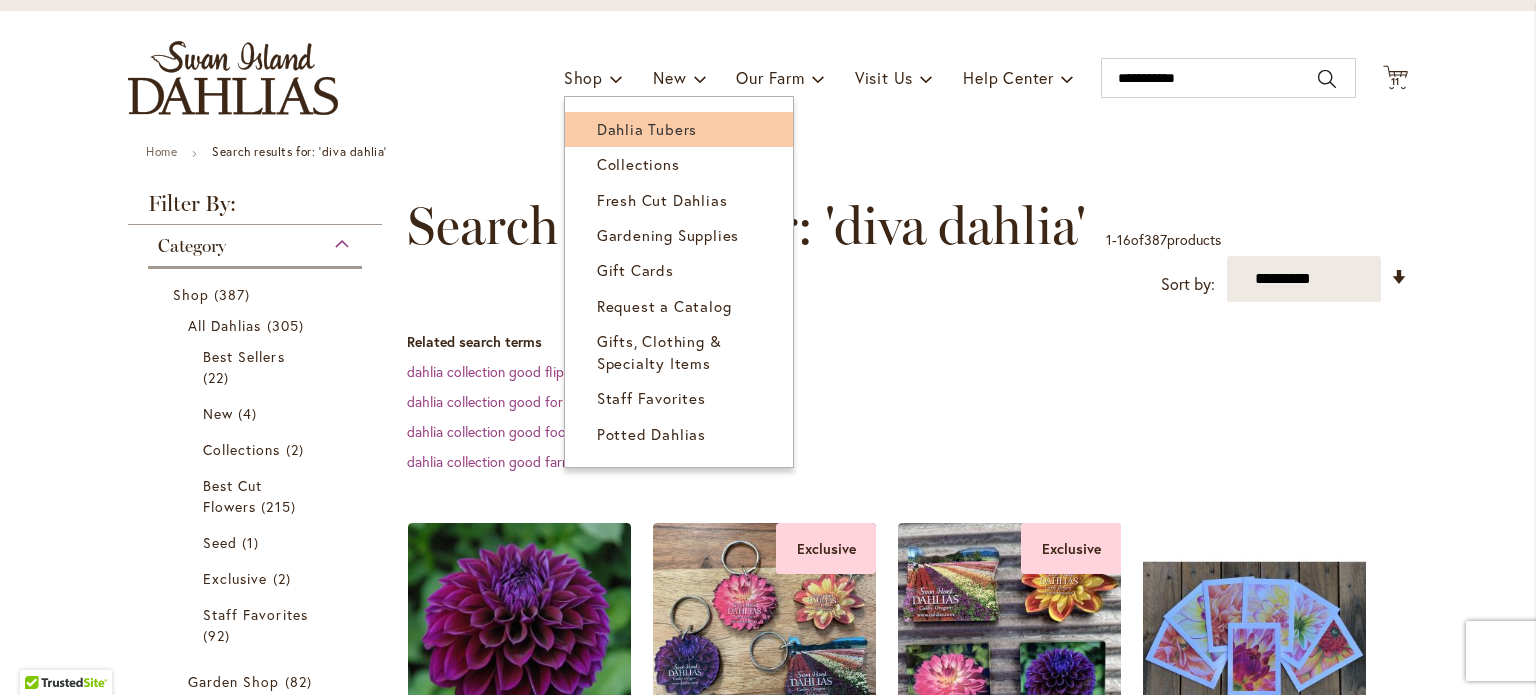click on "Dahlia Tubers" at bounding box center [679, 129] 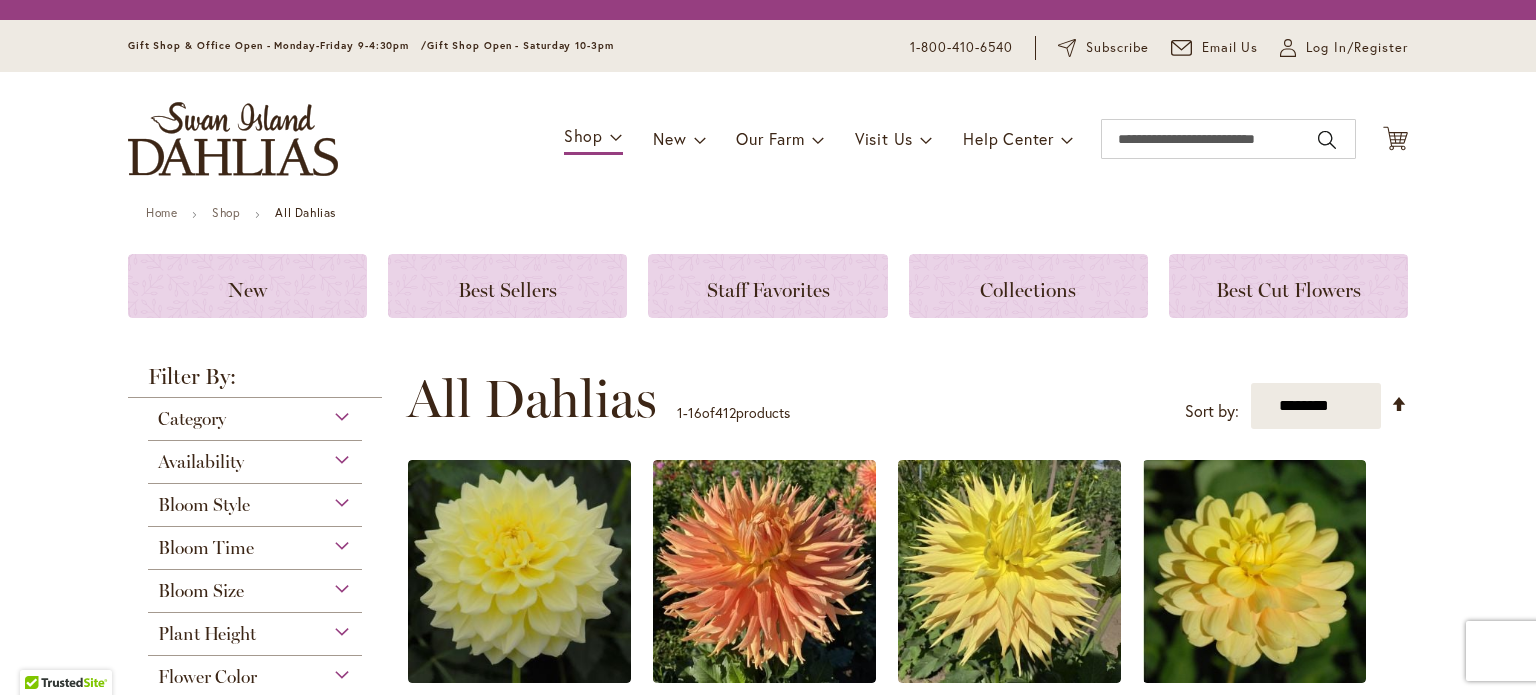 scroll, scrollTop: 0, scrollLeft: 0, axis: both 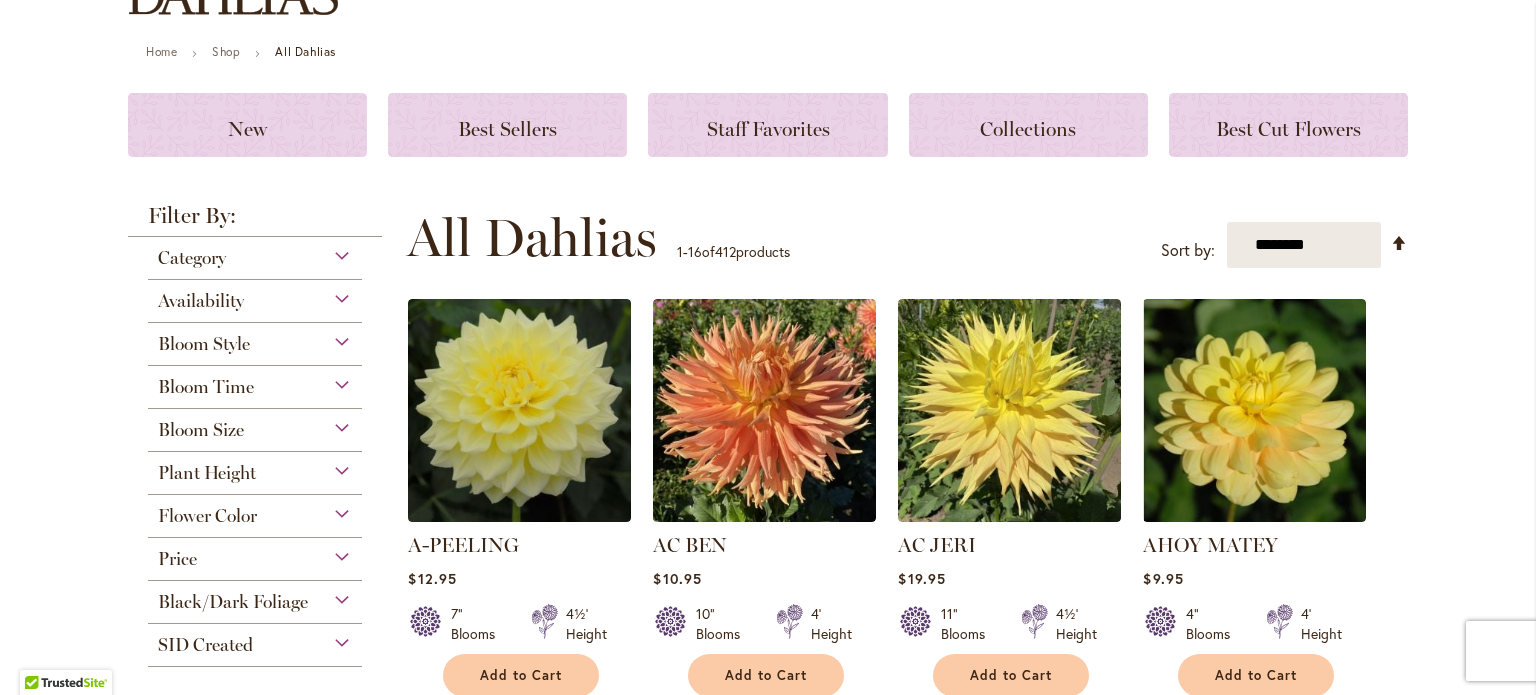 click on "Flower Color" at bounding box center [255, 511] 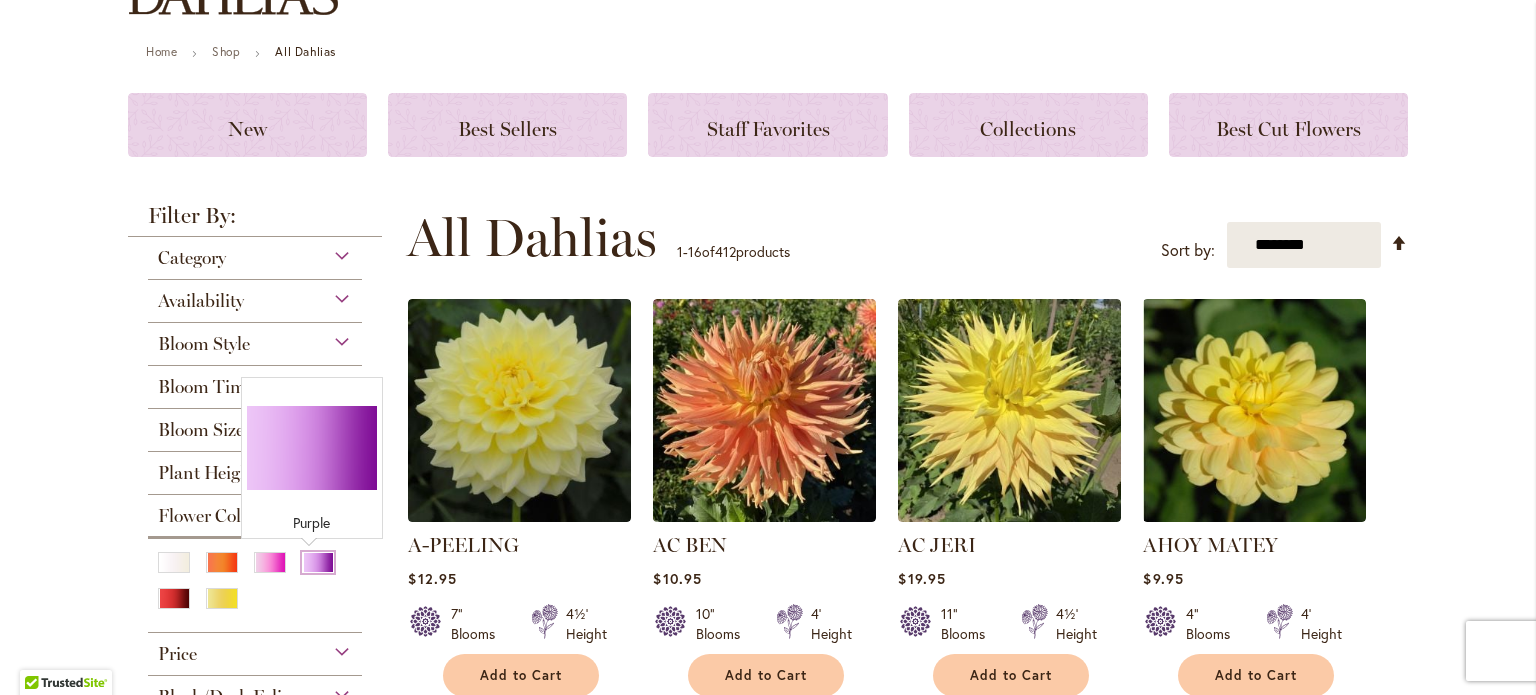 click at bounding box center (318, 562) 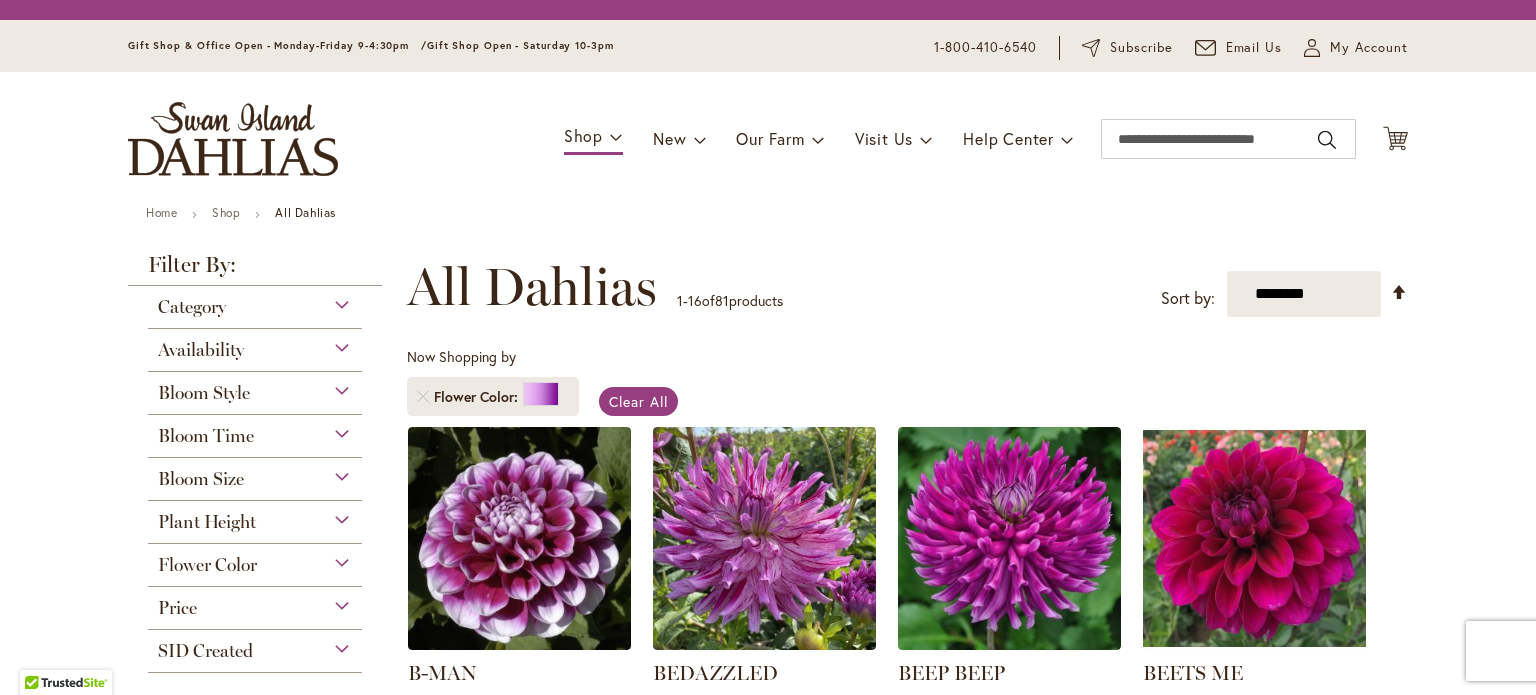 scroll, scrollTop: 0, scrollLeft: 0, axis: both 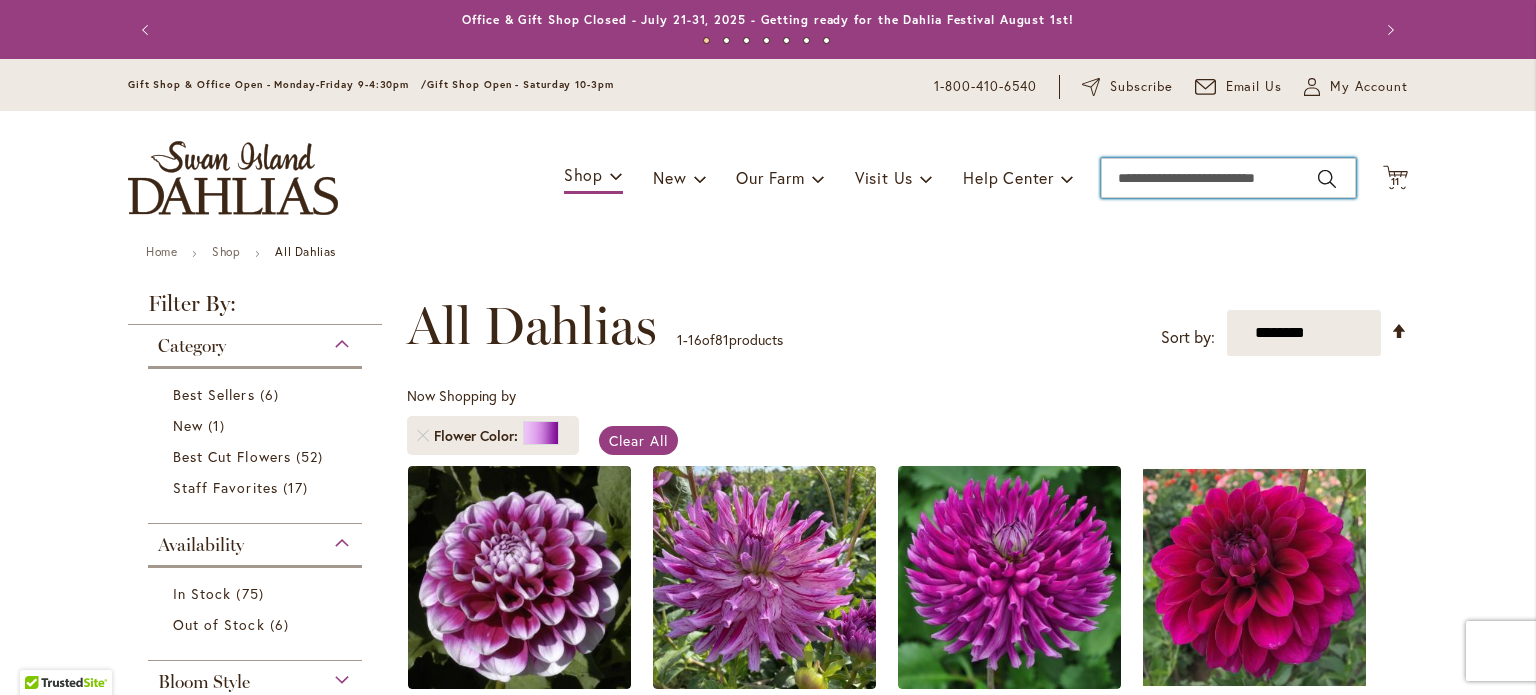 click on "Search" at bounding box center [1228, 178] 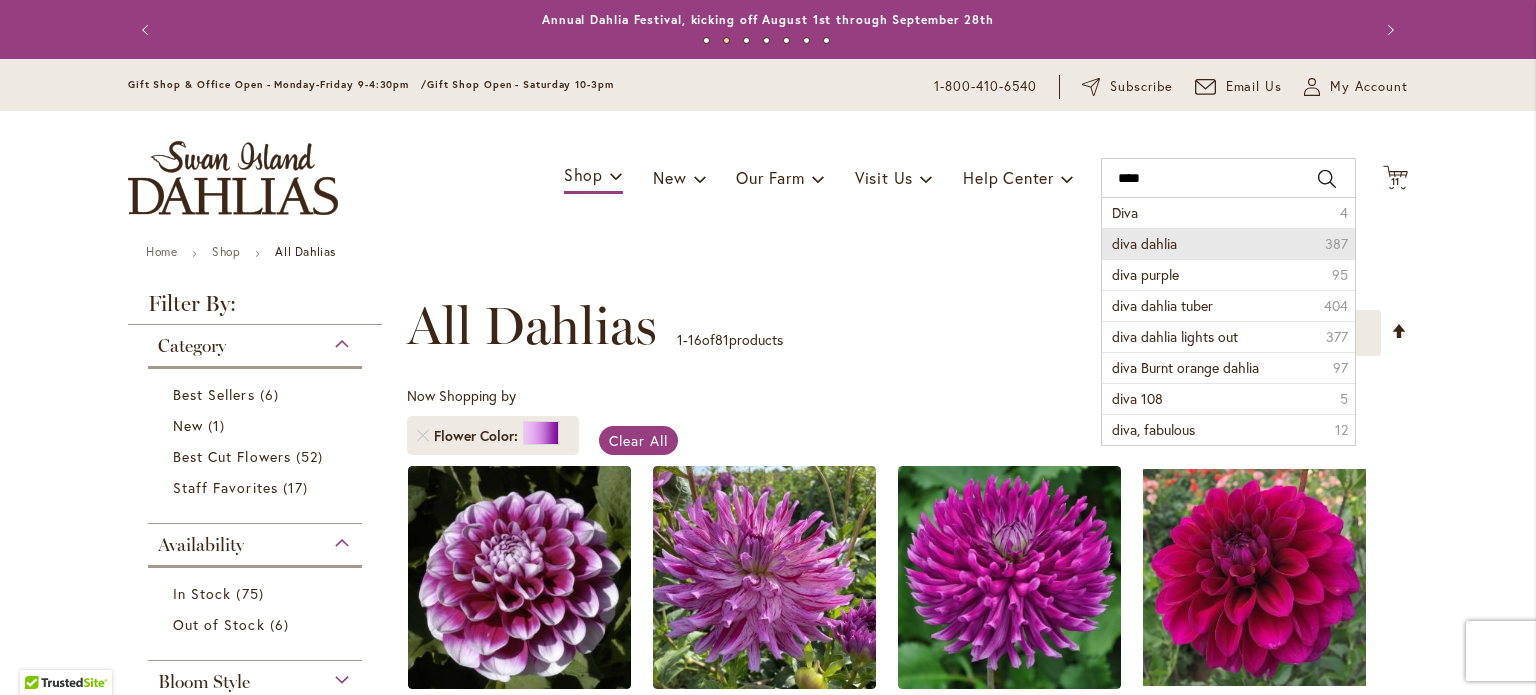 click on "[FIRST] [LAST] [NUMBER]" at bounding box center (1228, 243) 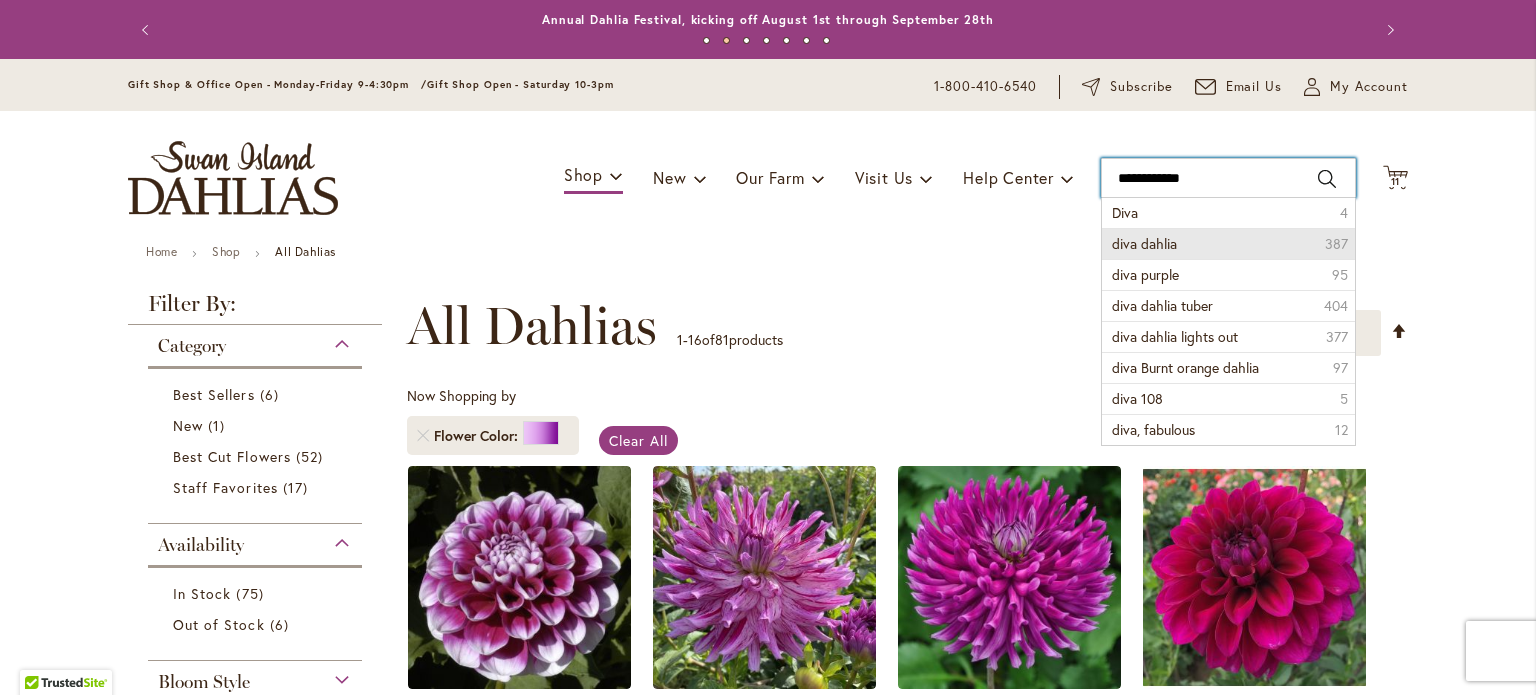 type on "**********" 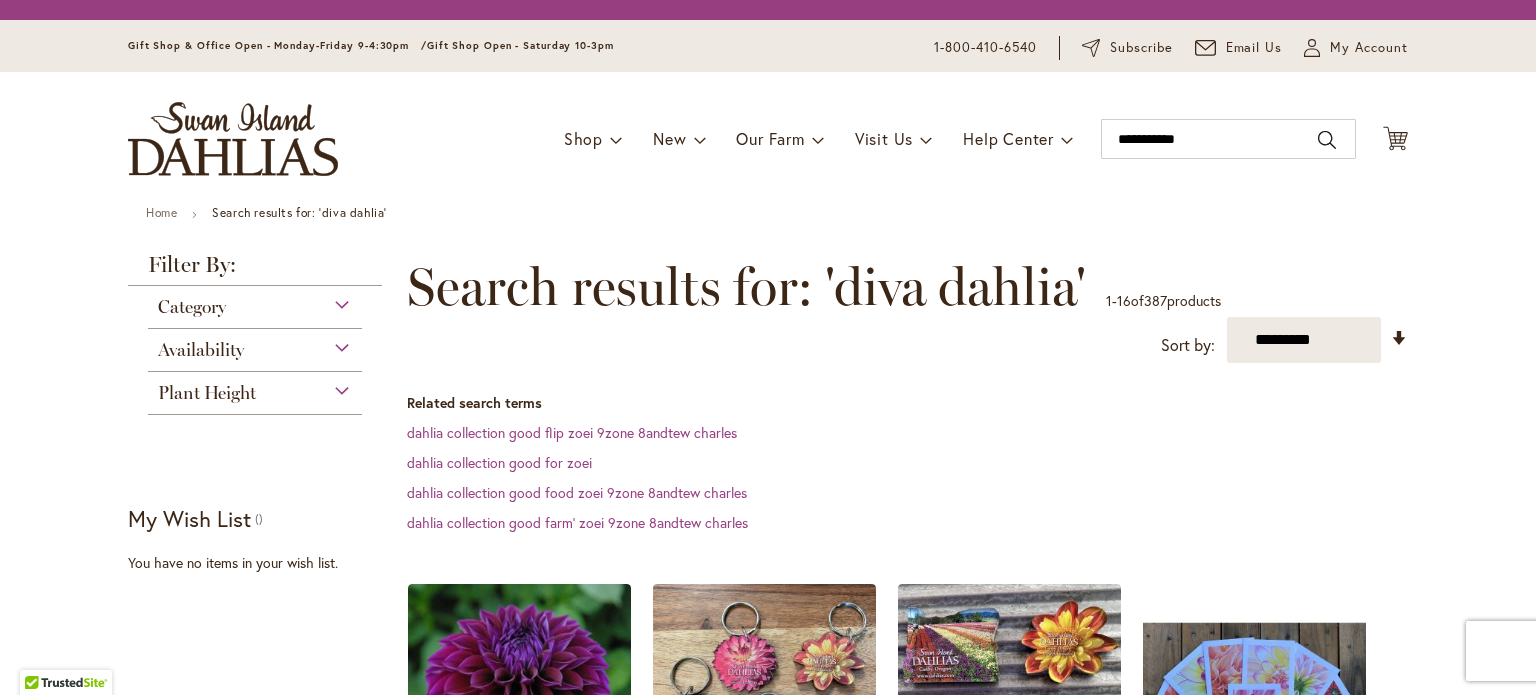 scroll, scrollTop: 0, scrollLeft: 0, axis: both 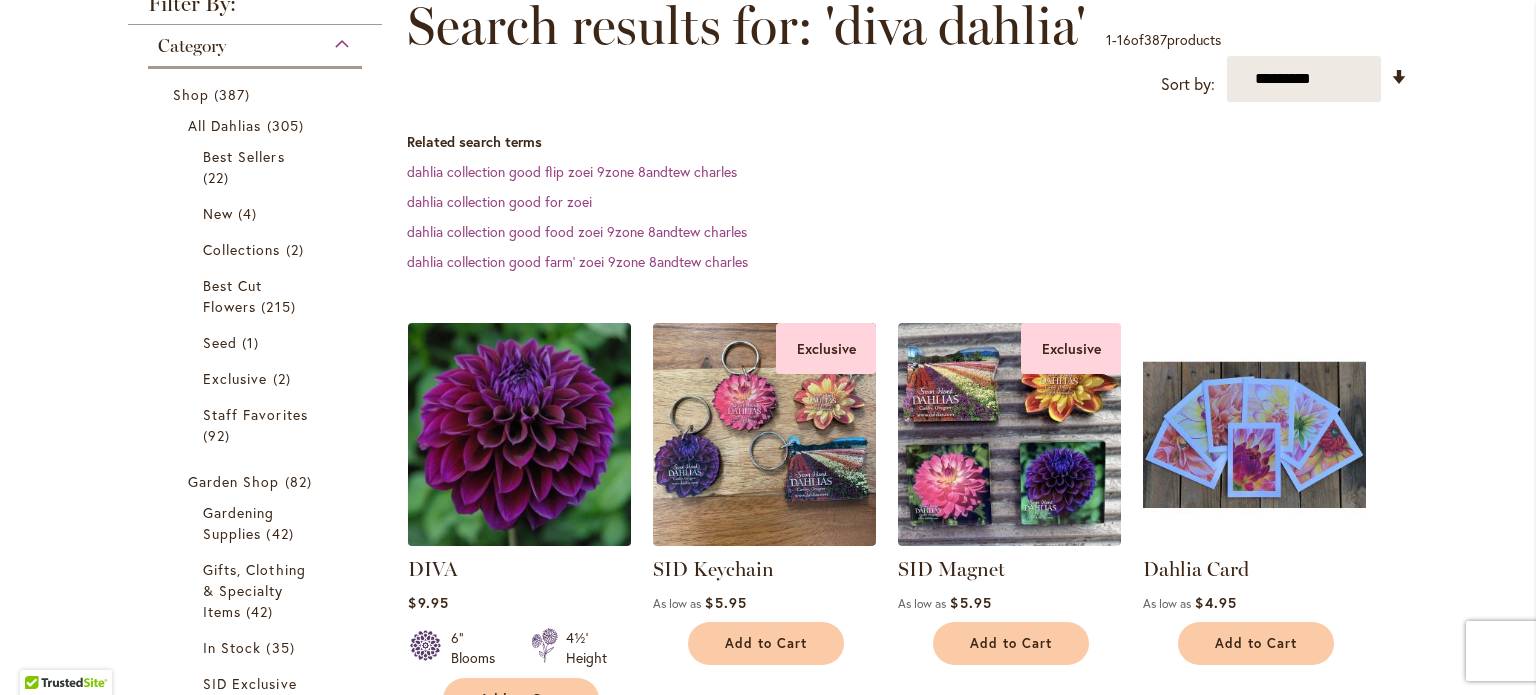 click at bounding box center [520, 435] 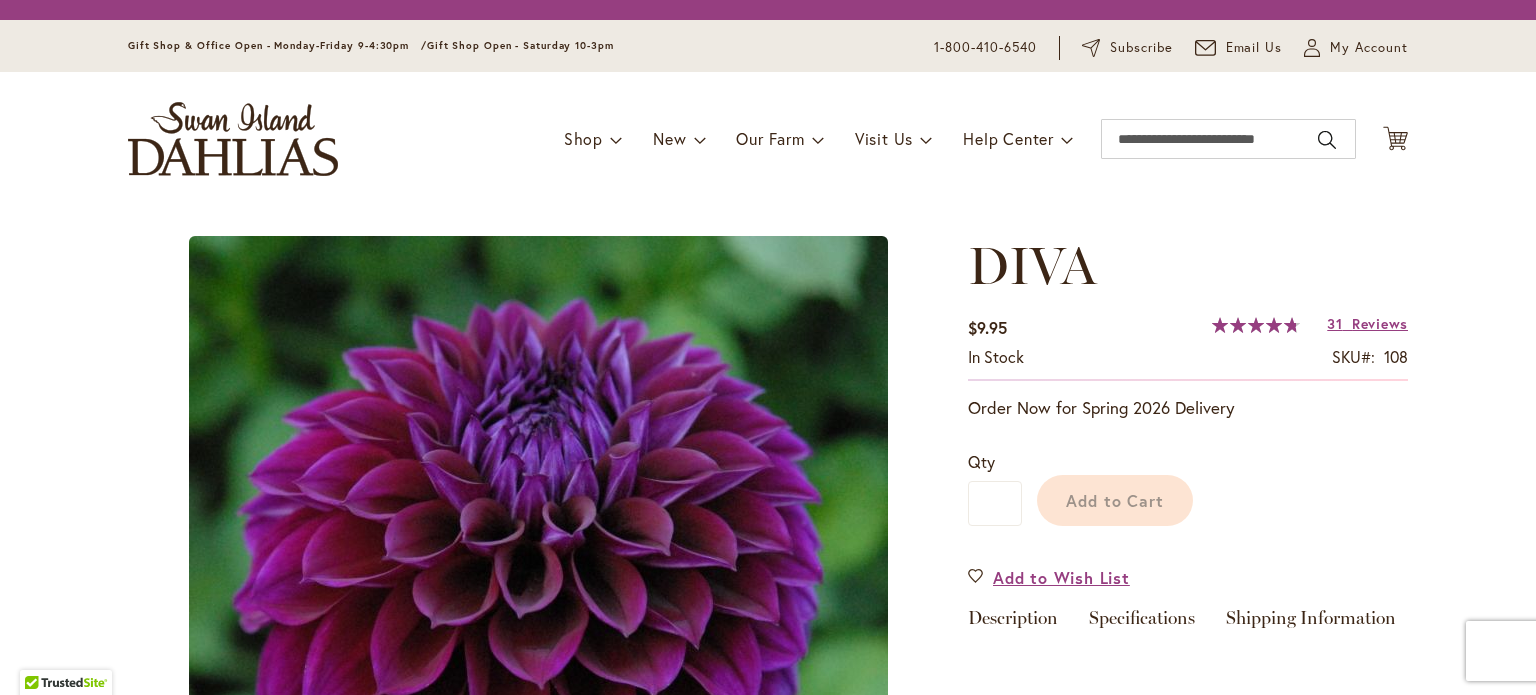 scroll, scrollTop: 0, scrollLeft: 0, axis: both 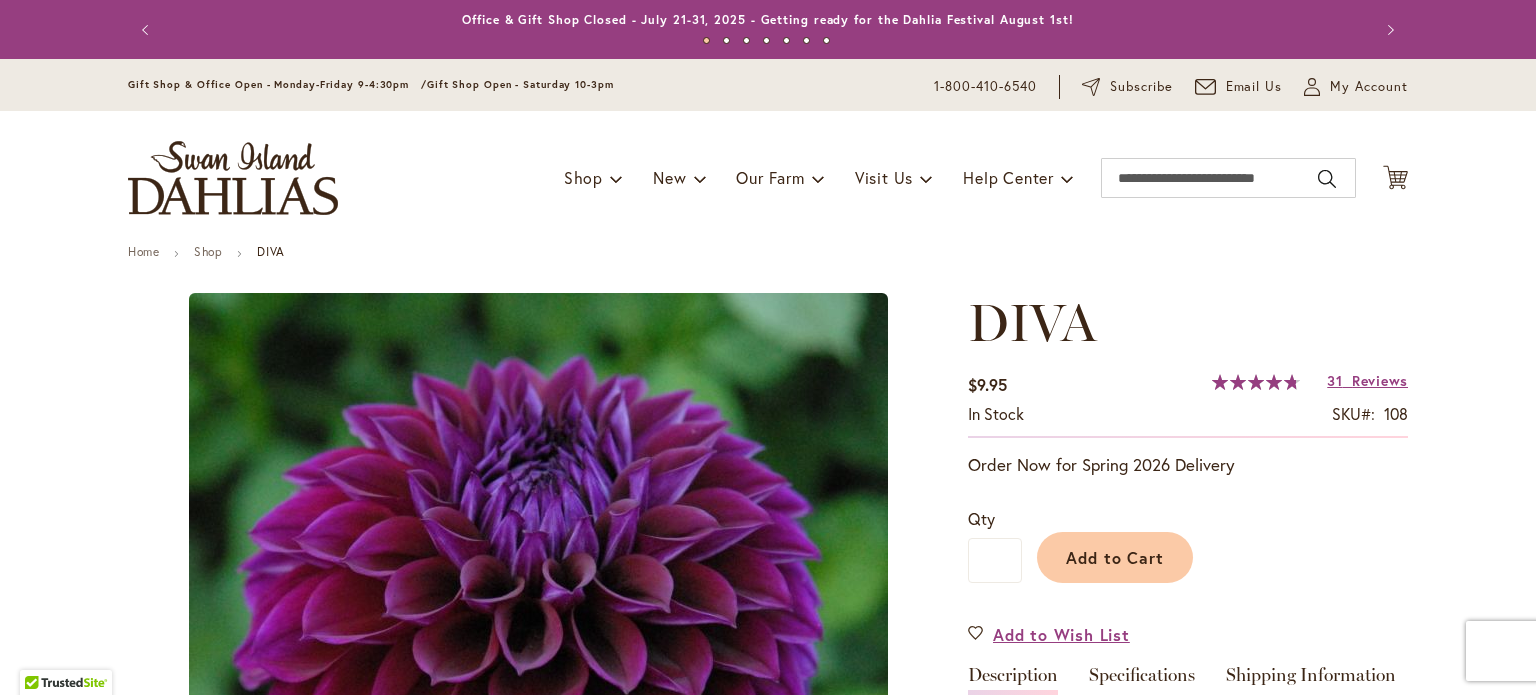 type on "******" 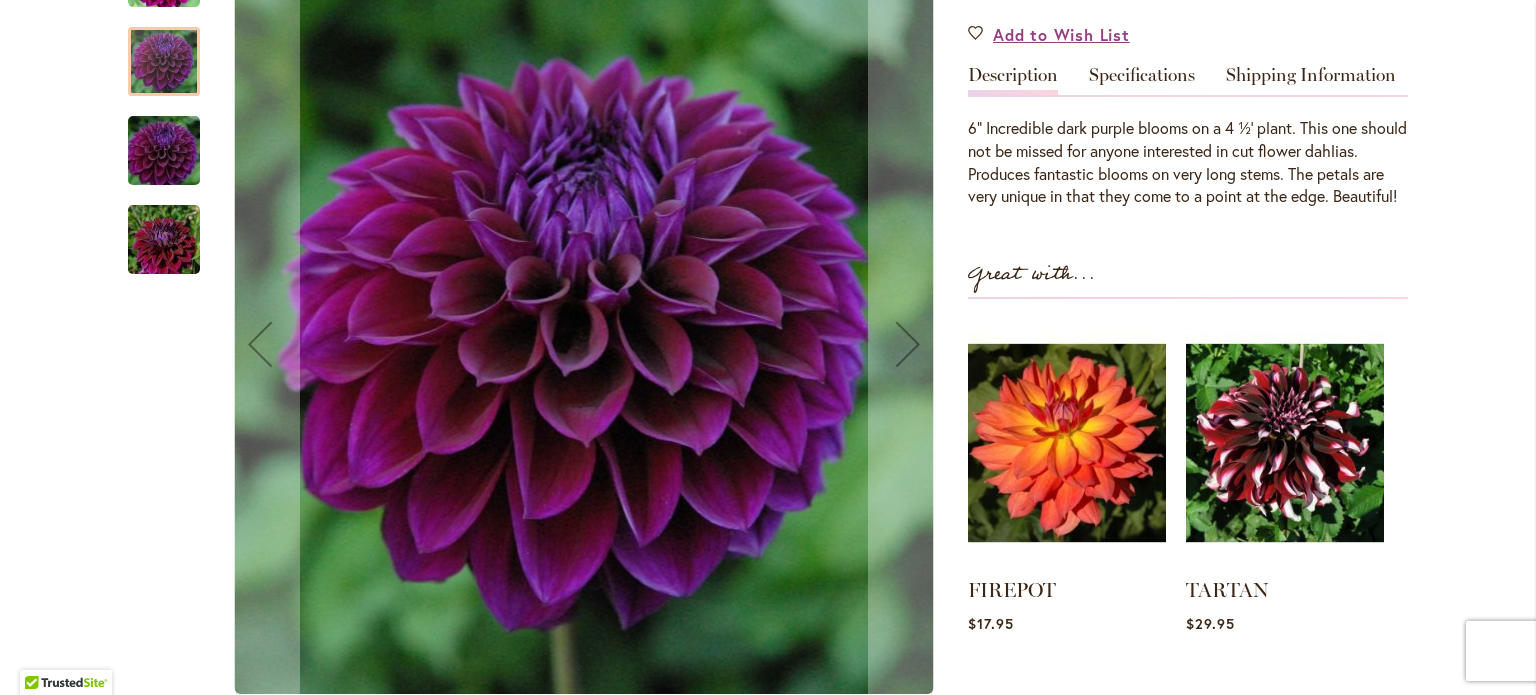 scroll, scrollTop: 300, scrollLeft: 0, axis: vertical 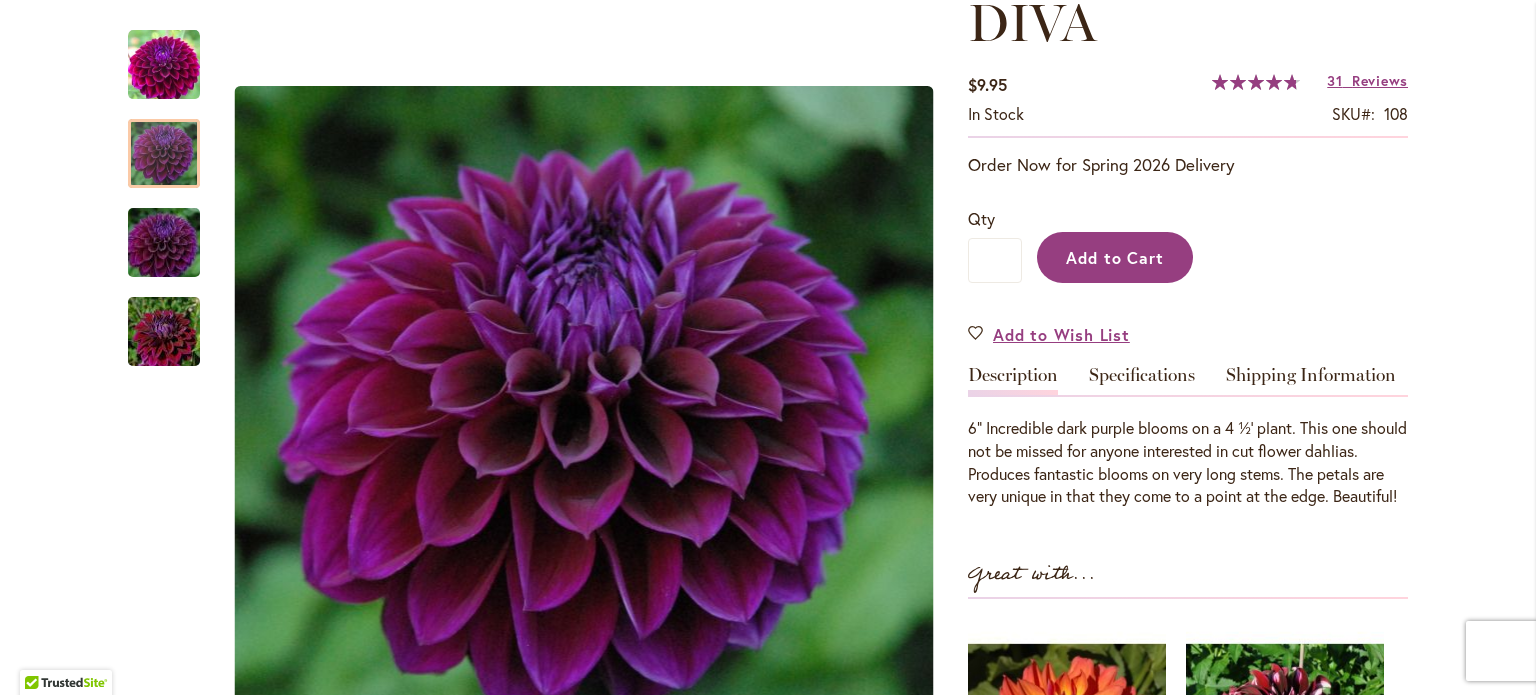 click on "Add to Cart" at bounding box center [1115, 257] 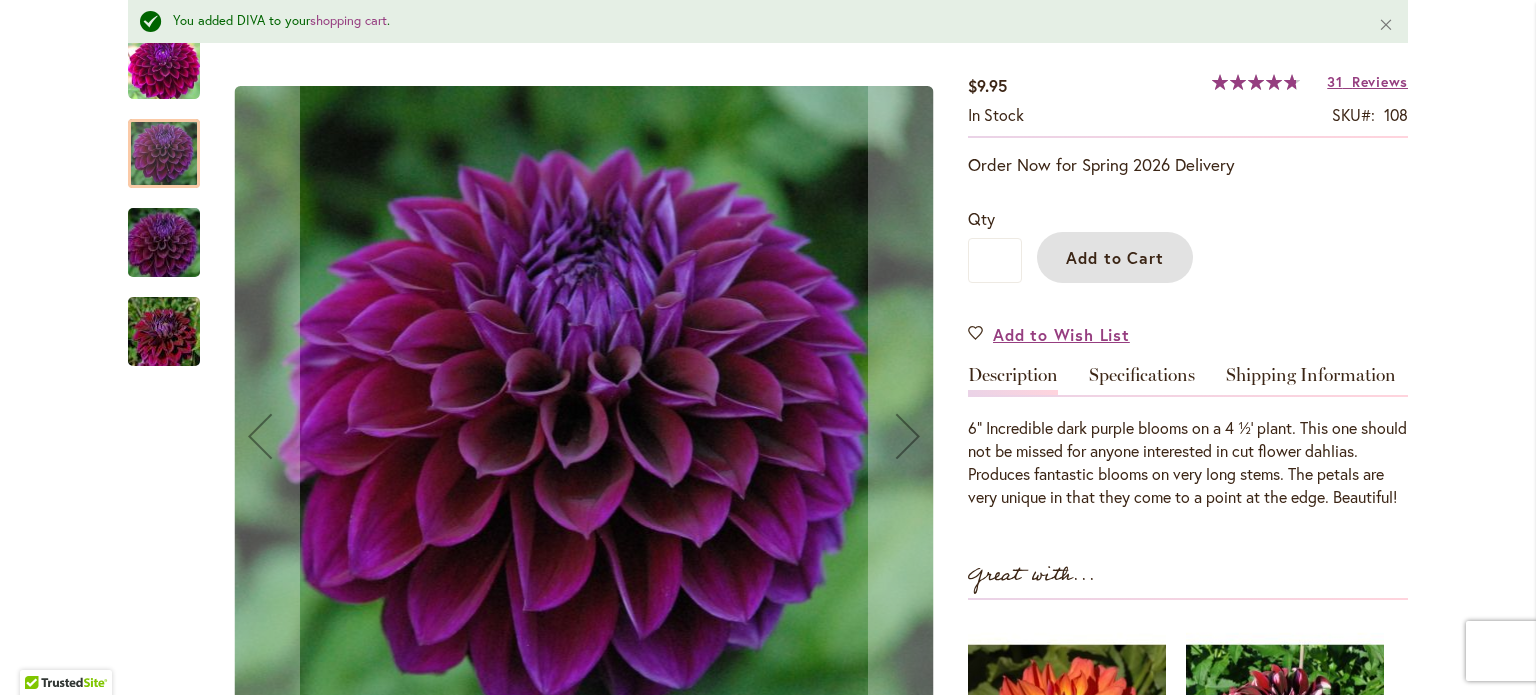 scroll, scrollTop: 52, scrollLeft: 0, axis: vertical 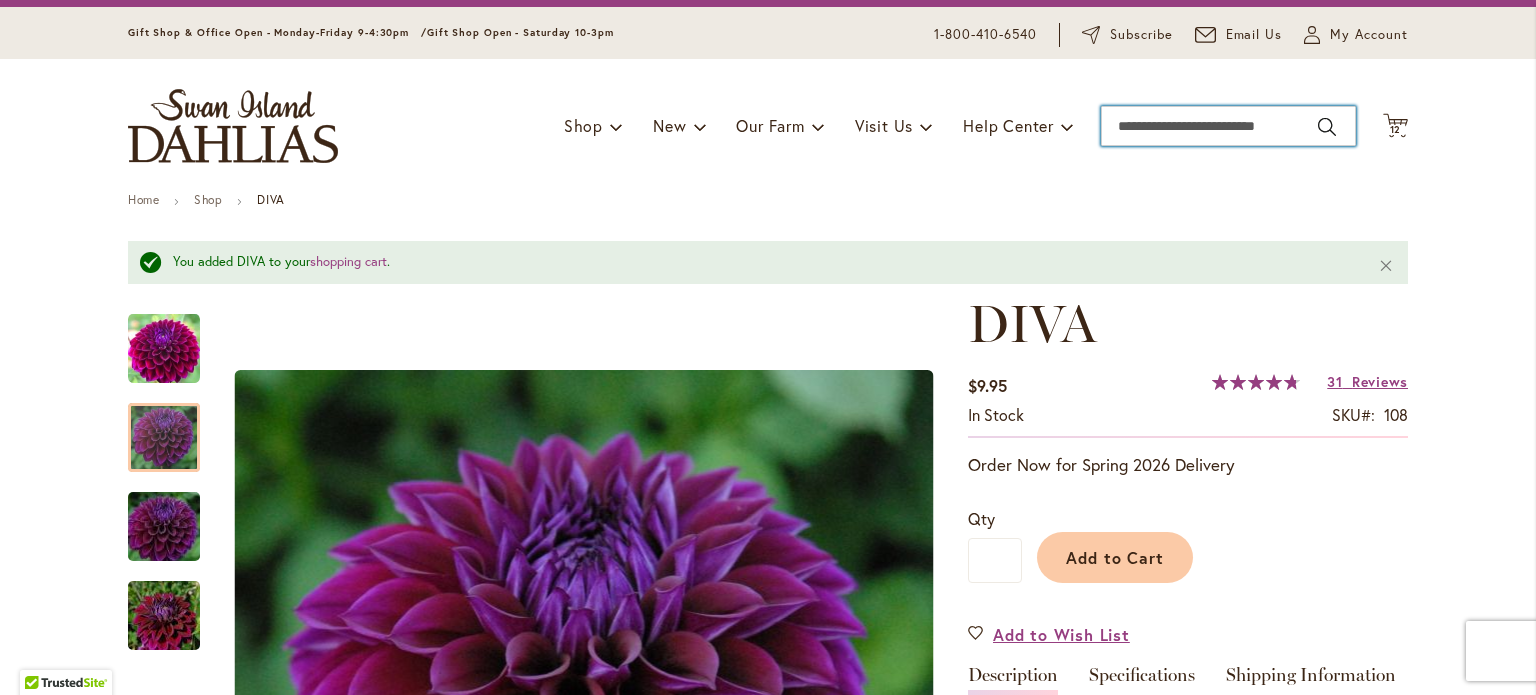 click on "Search" at bounding box center [1228, 126] 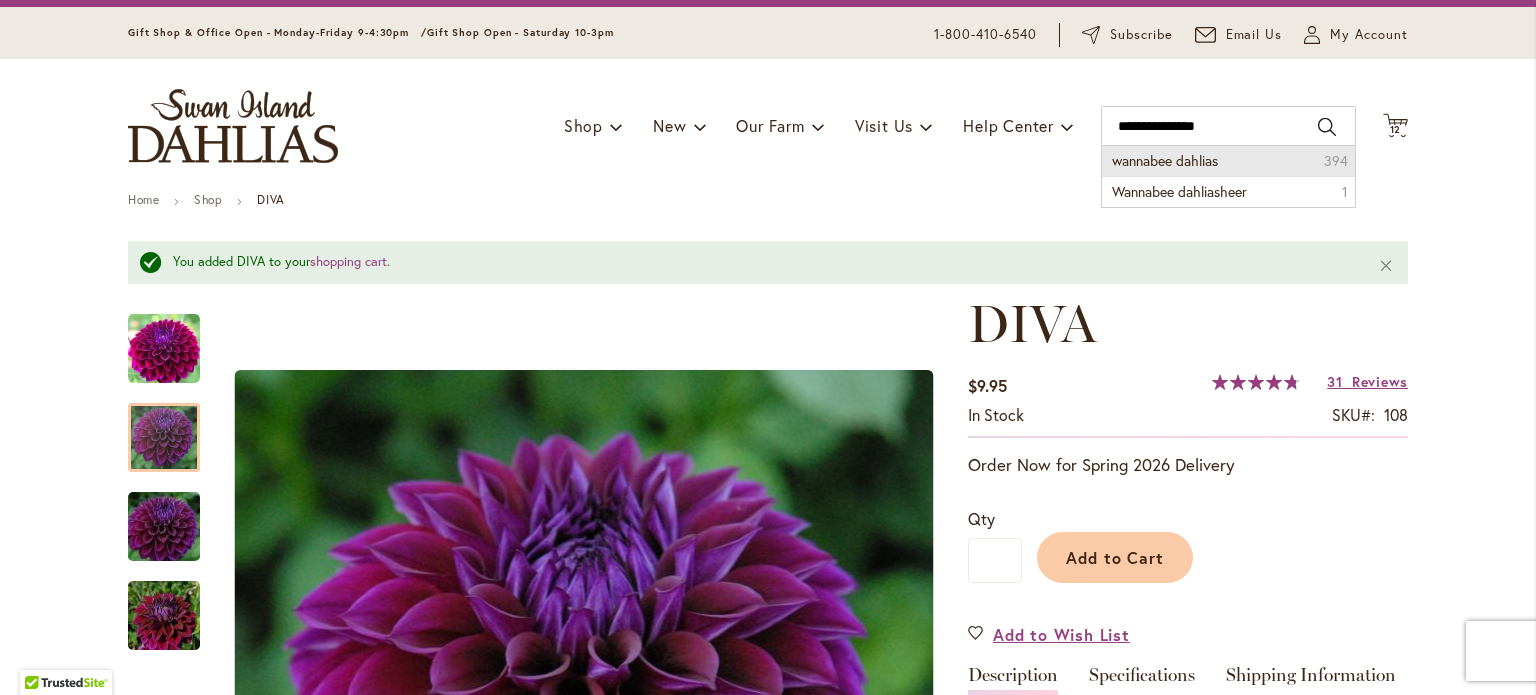 click on "wannabee dahlias" at bounding box center (1165, 160) 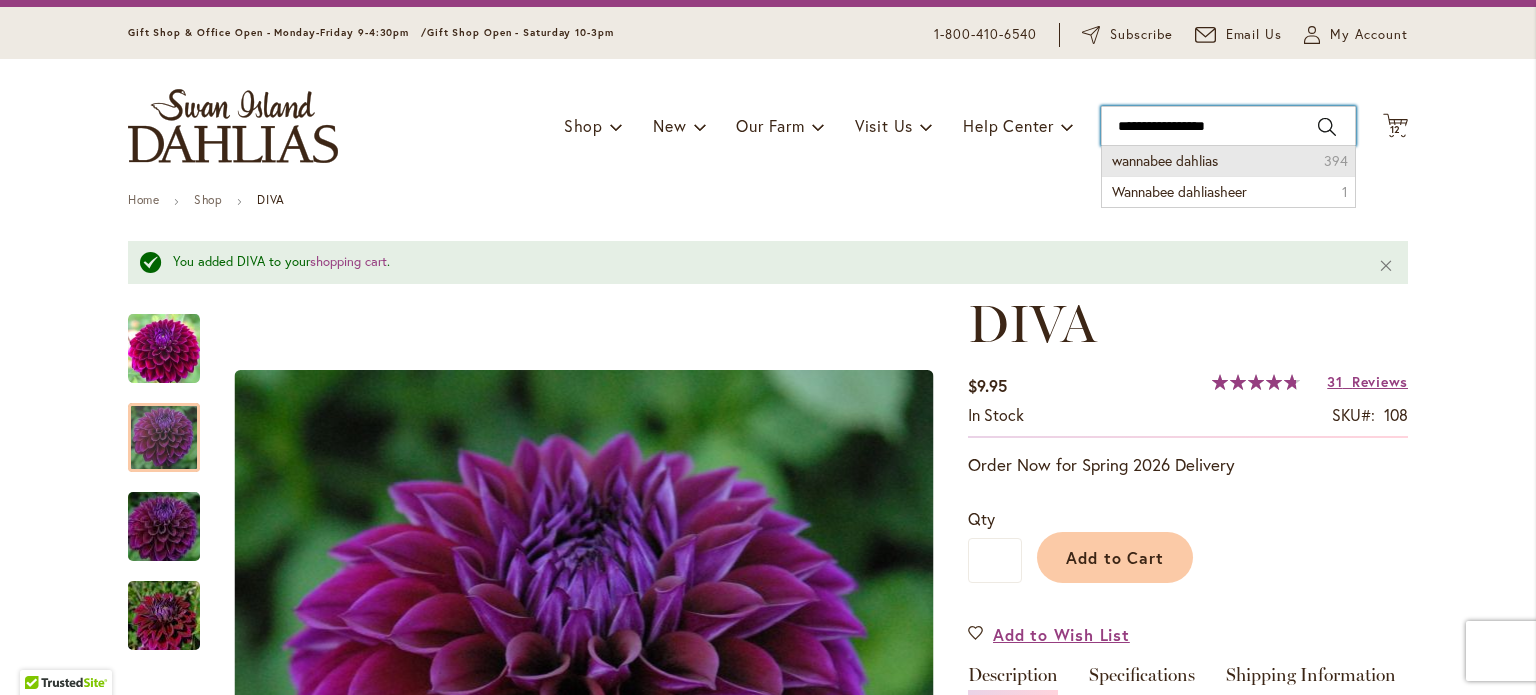 type on "**********" 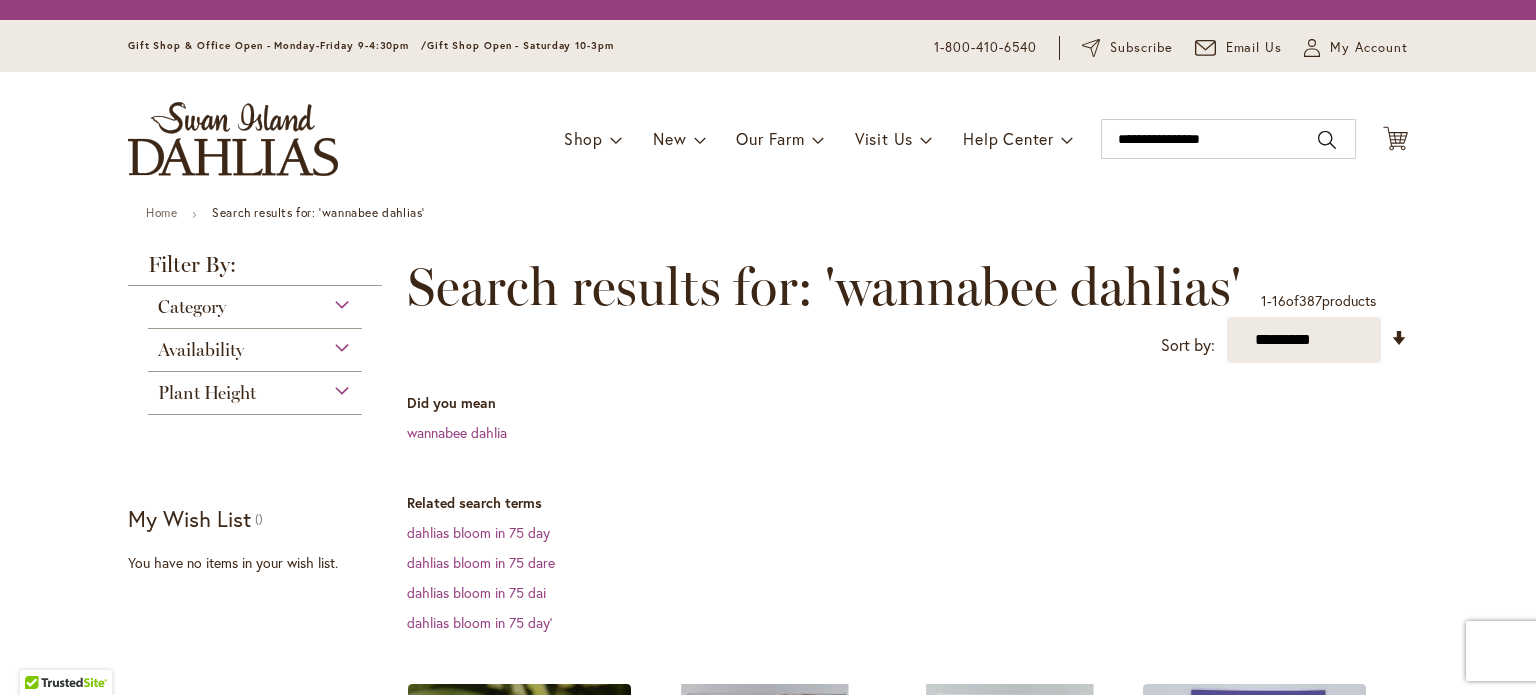 scroll, scrollTop: 0, scrollLeft: 0, axis: both 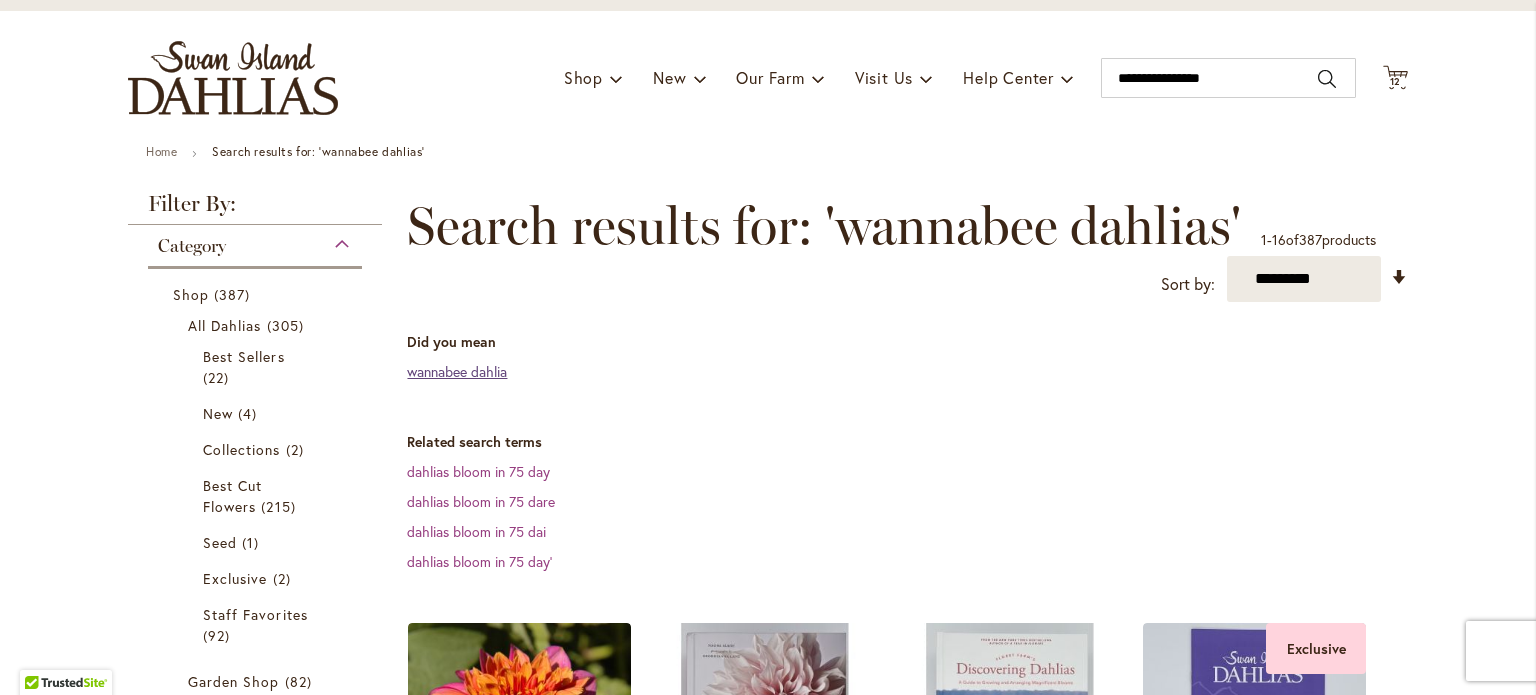 click on "wannabee dahlia" at bounding box center [457, 371] 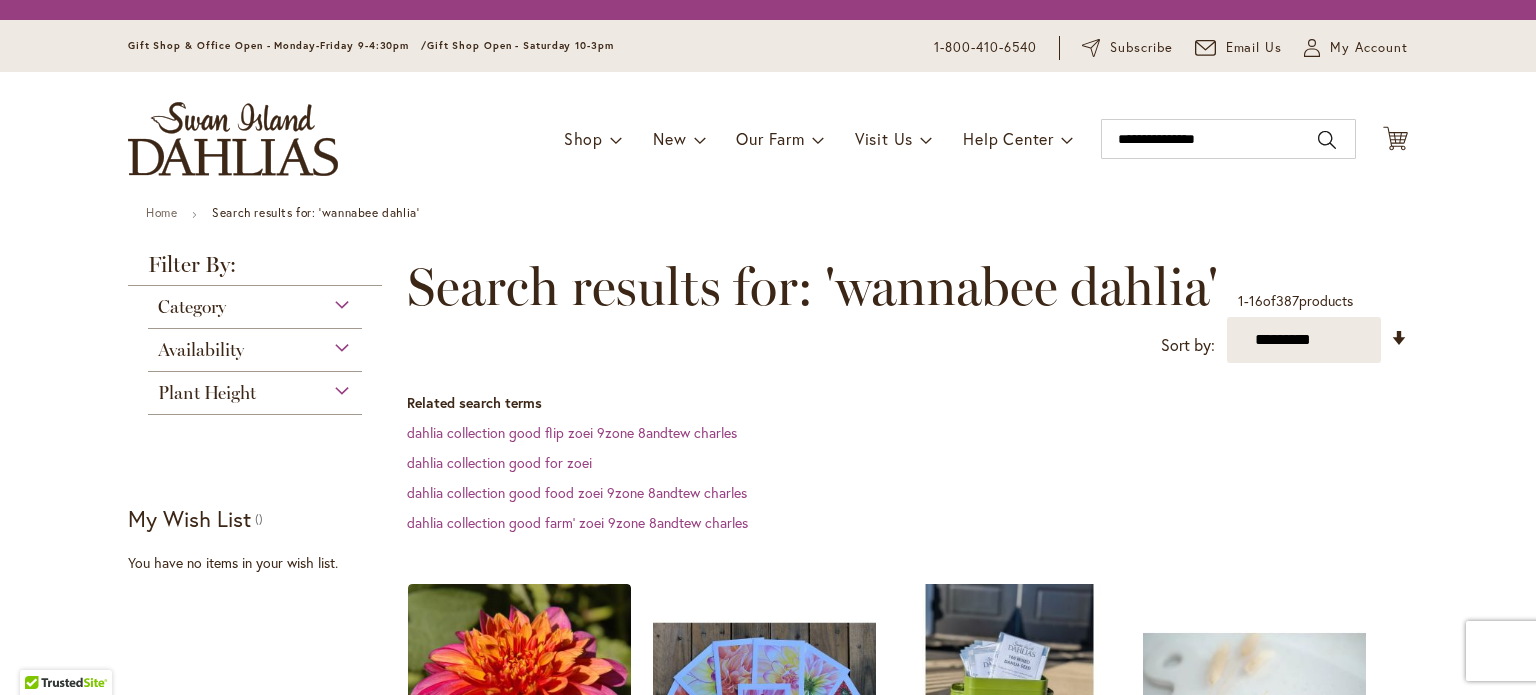 scroll, scrollTop: 0, scrollLeft: 0, axis: both 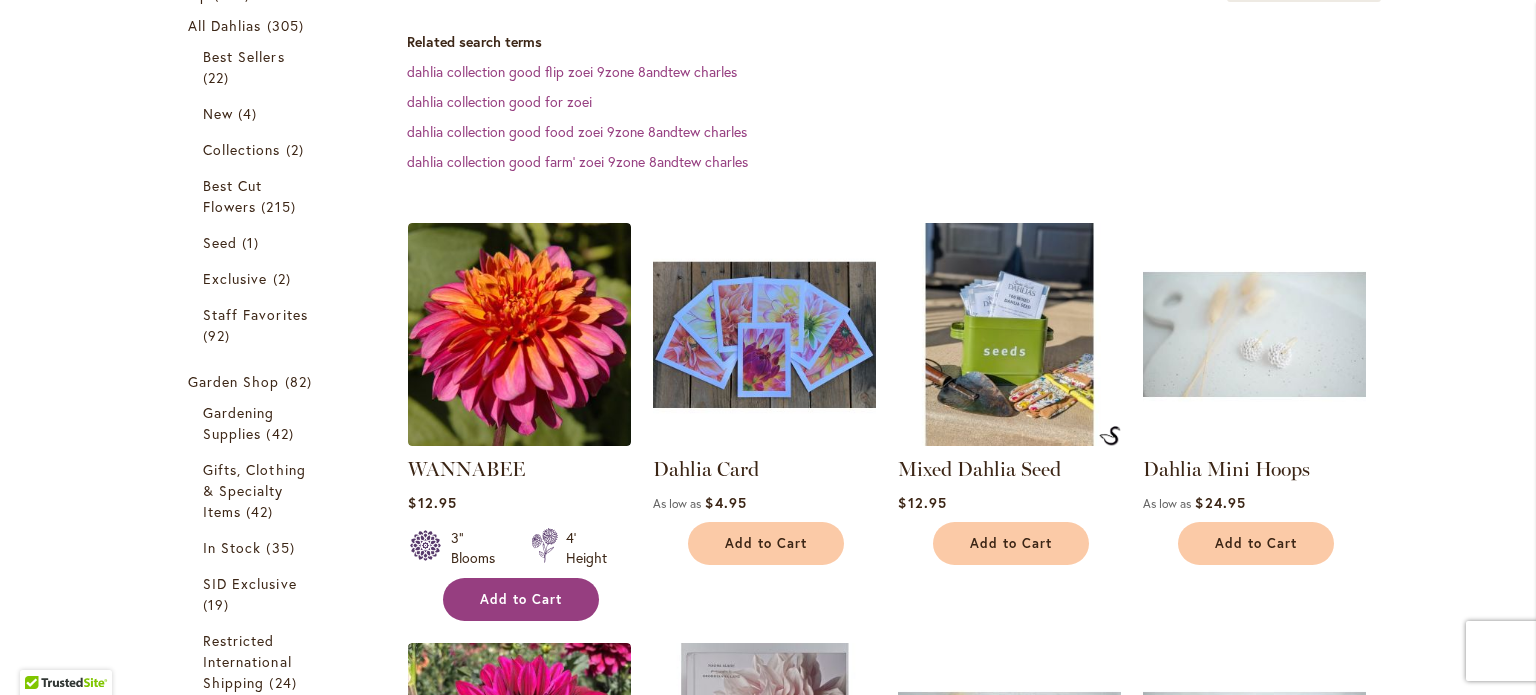 click on "Add to Cart" at bounding box center (521, 599) 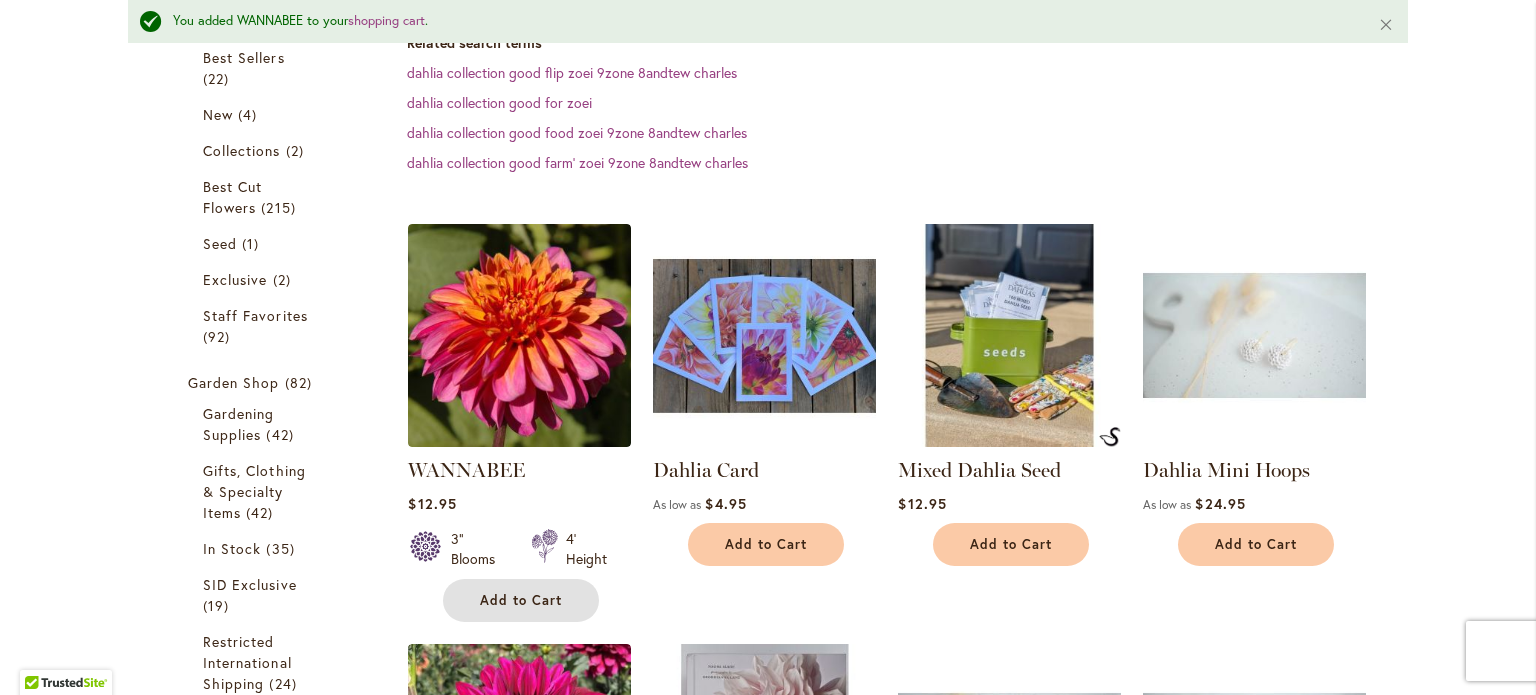 scroll, scrollTop: 0, scrollLeft: 0, axis: both 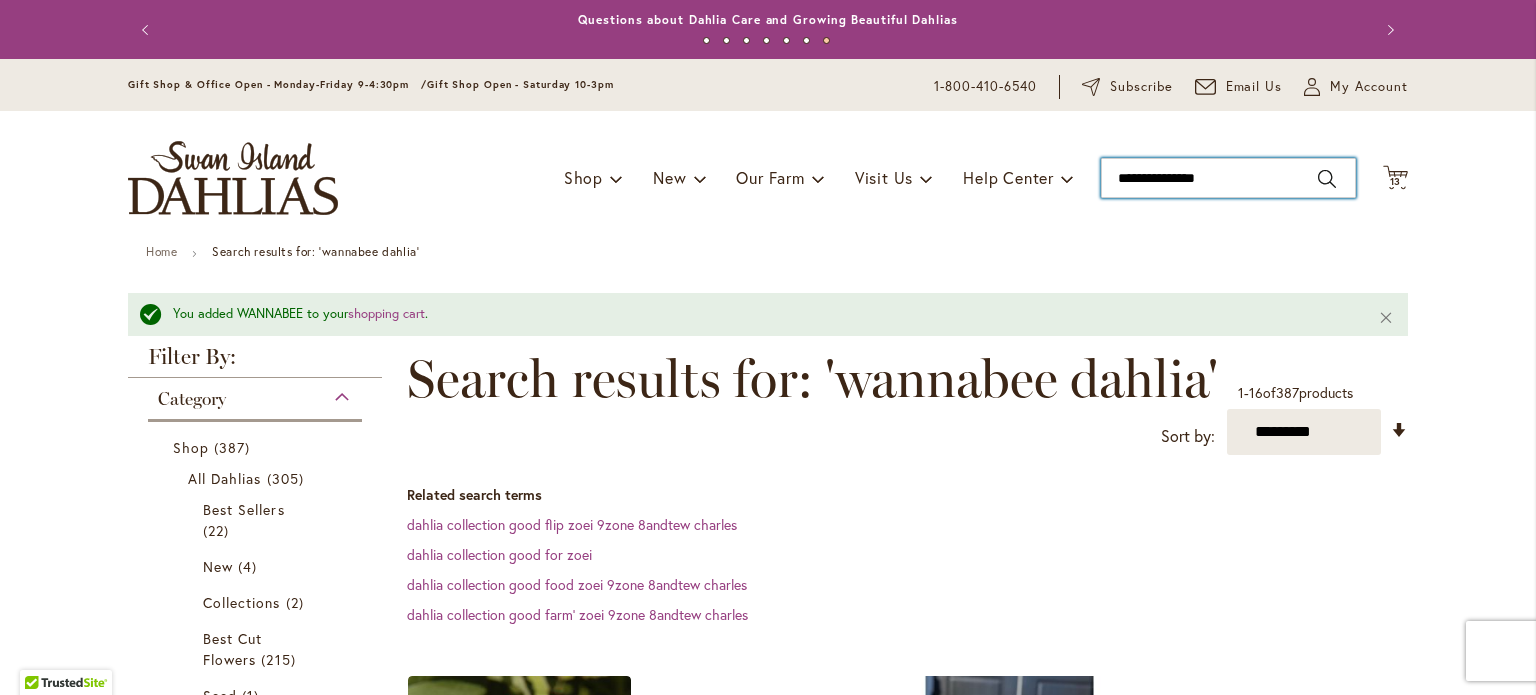 drag, startPoint x: 1104, startPoint y: 171, endPoint x: 1283, endPoint y: 139, distance: 181.83784 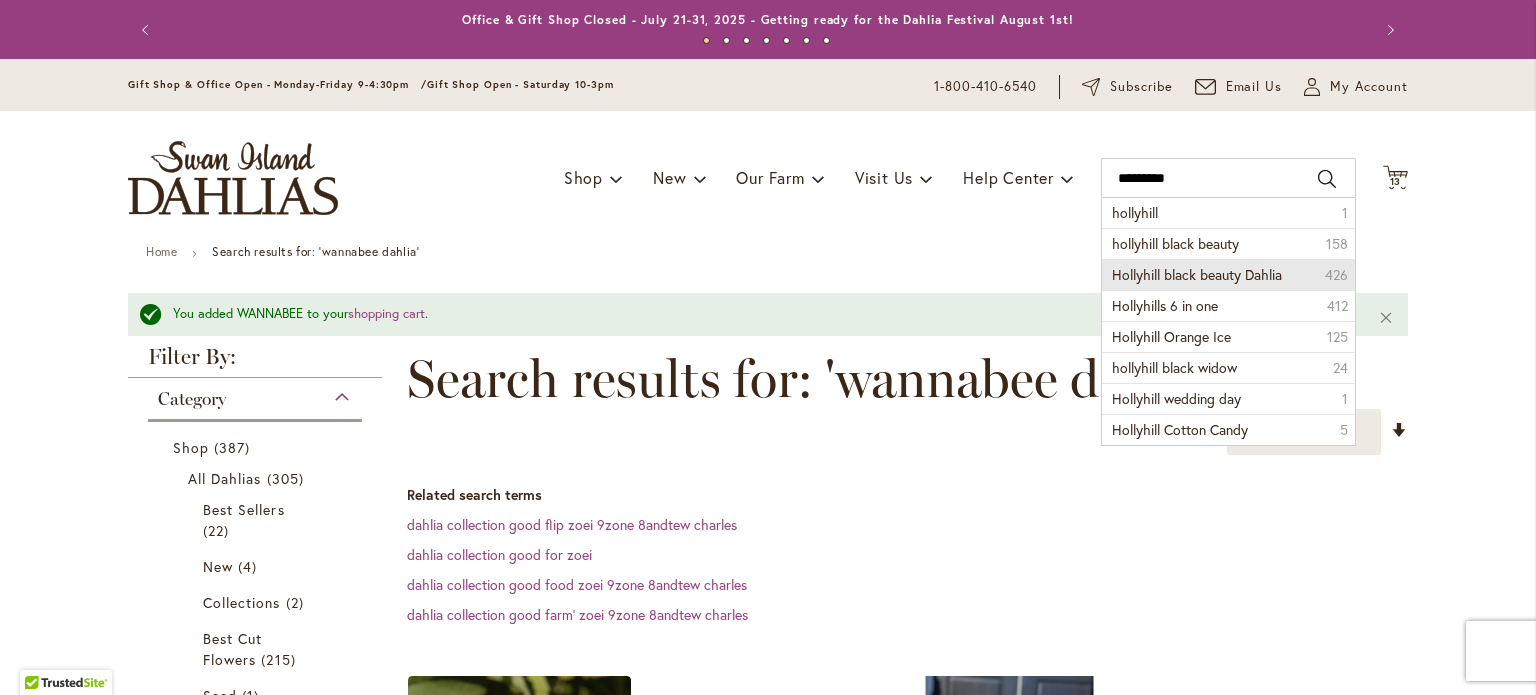 click on "Hollyhill black beauty Dahlia" at bounding box center [1197, 274] 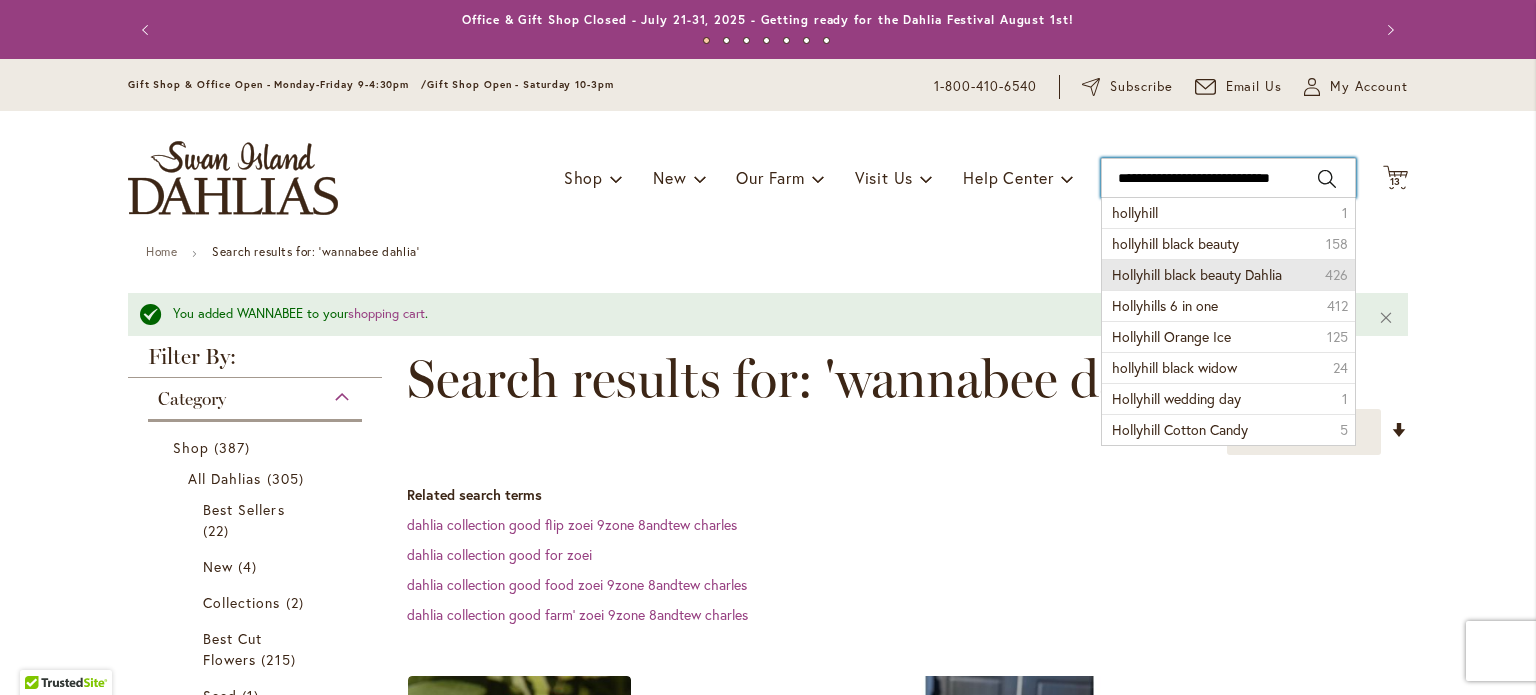 type on "**********" 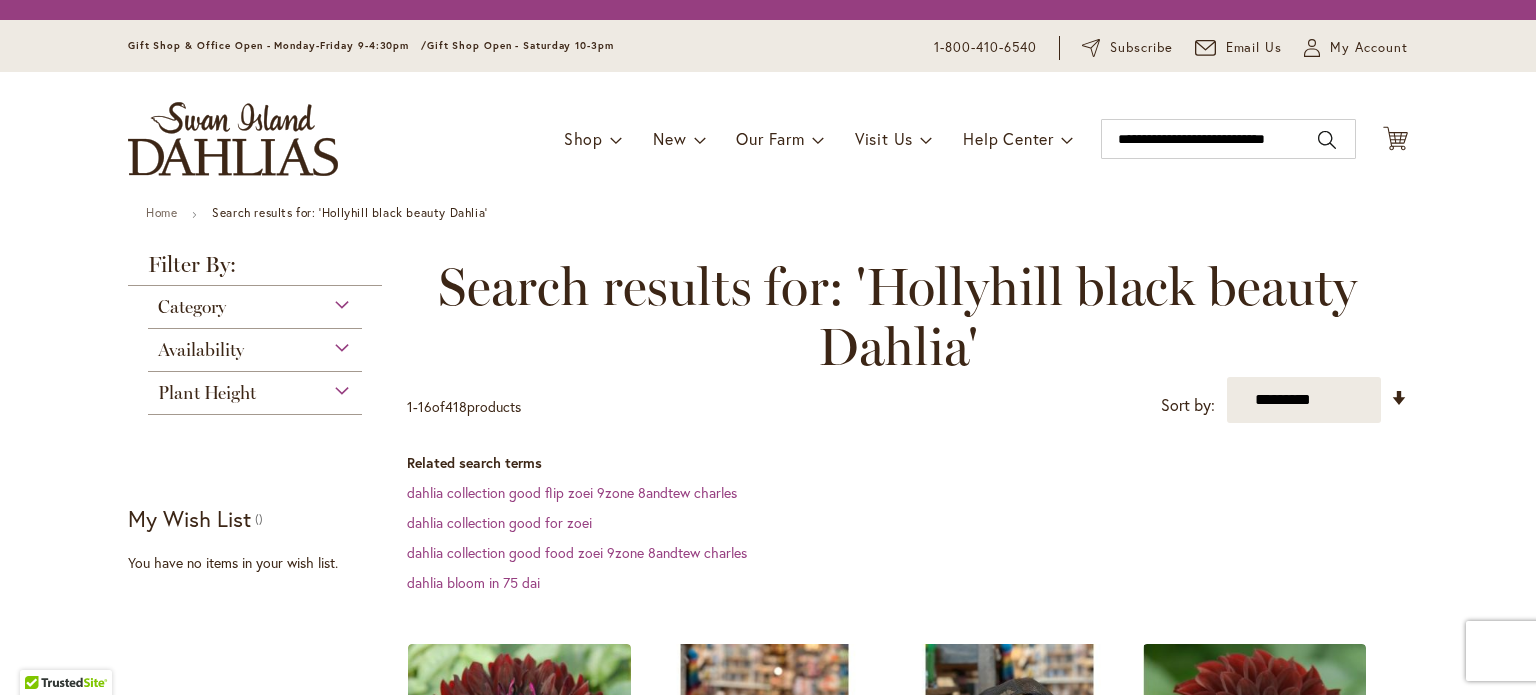 scroll, scrollTop: 0, scrollLeft: 0, axis: both 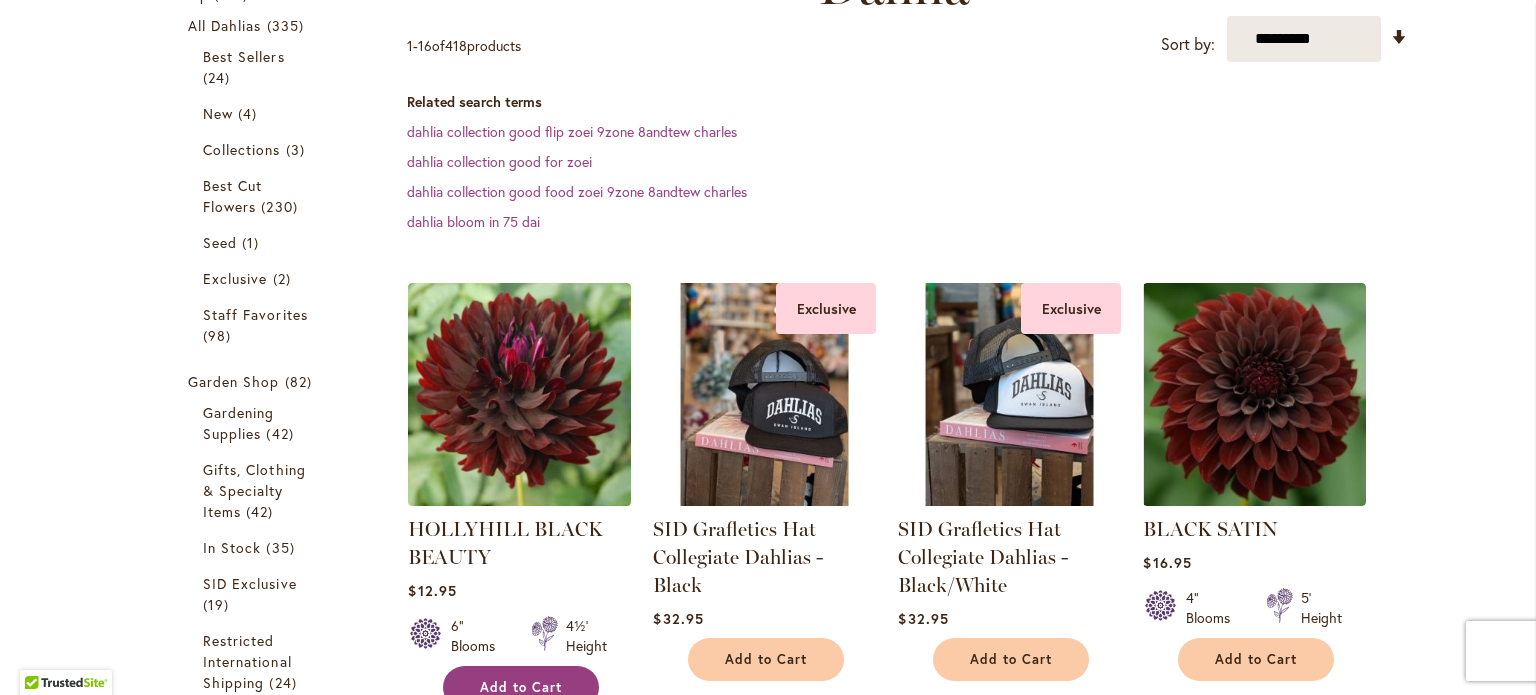 click on "Add to Cart" at bounding box center [521, 687] 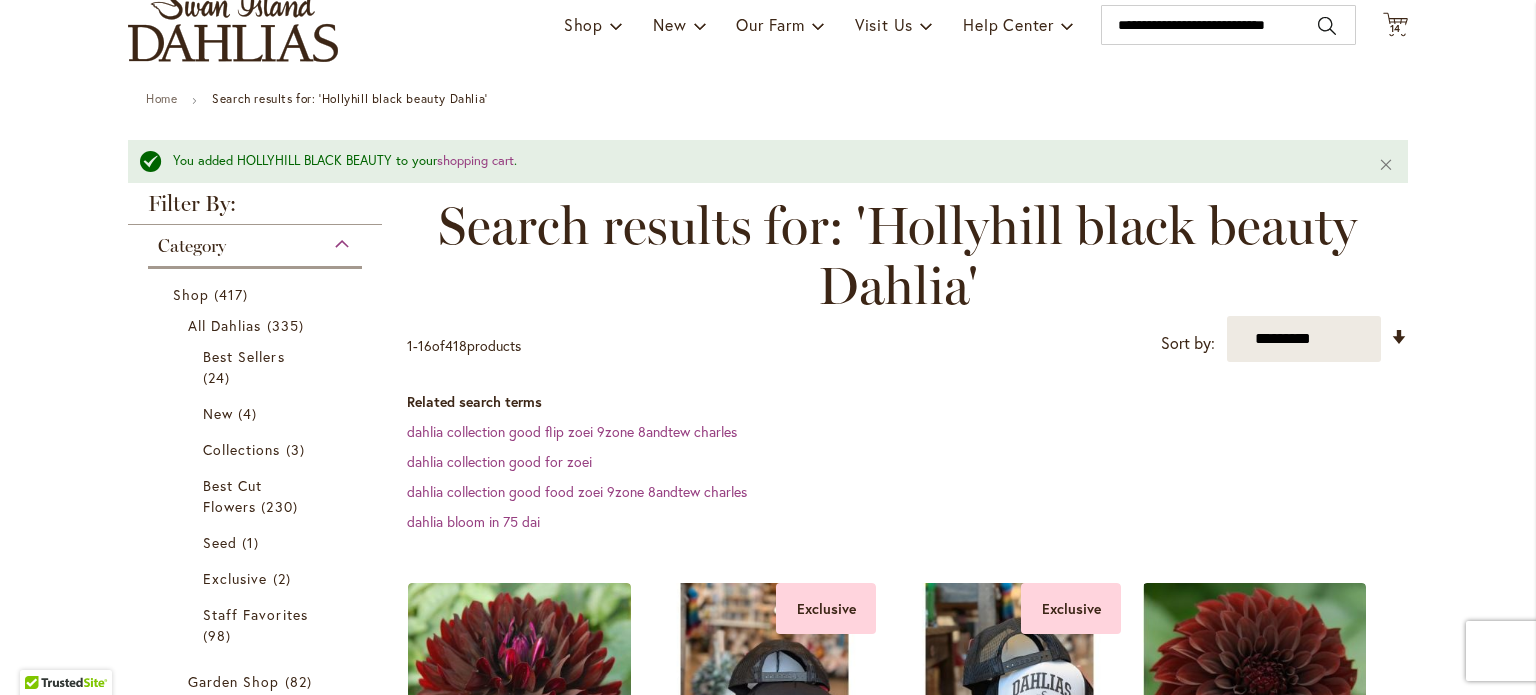 scroll, scrollTop: 152, scrollLeft: 0, axis: vertical 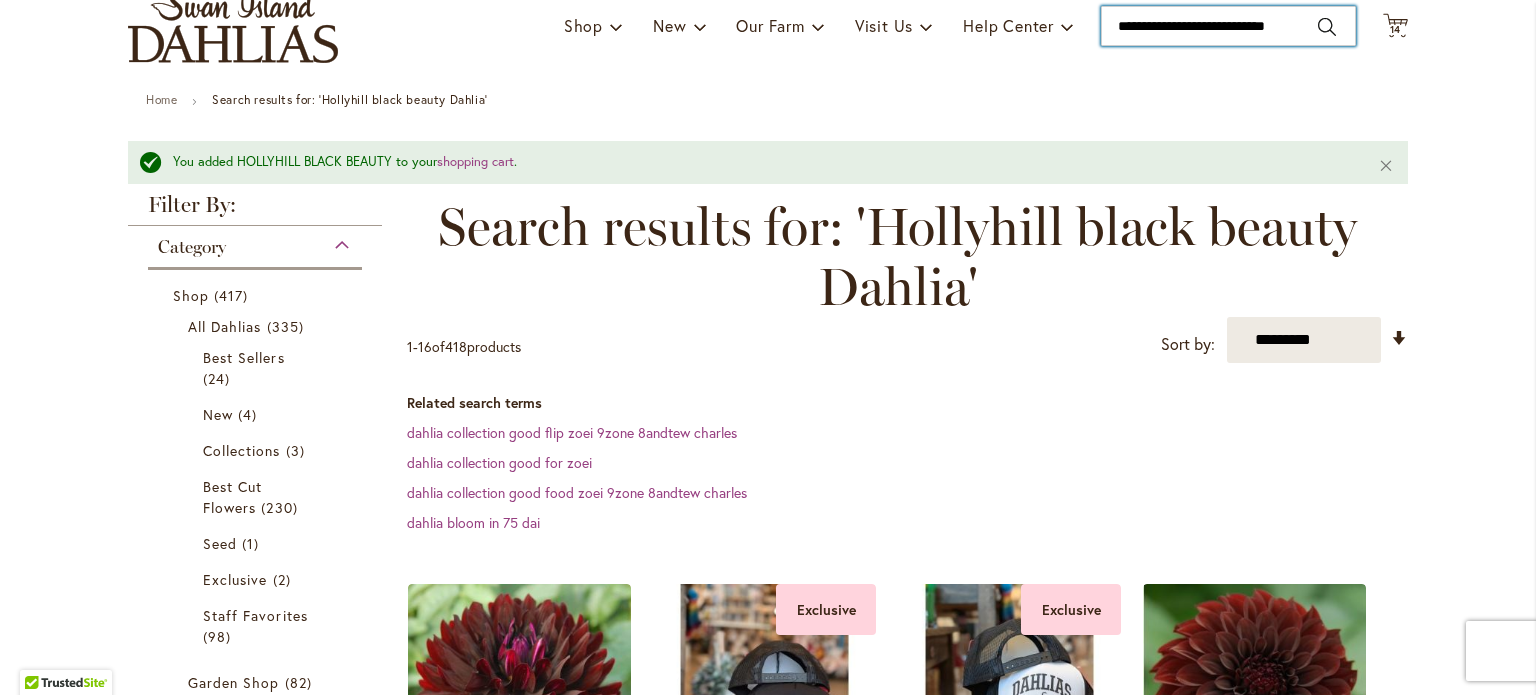 type on "**********" 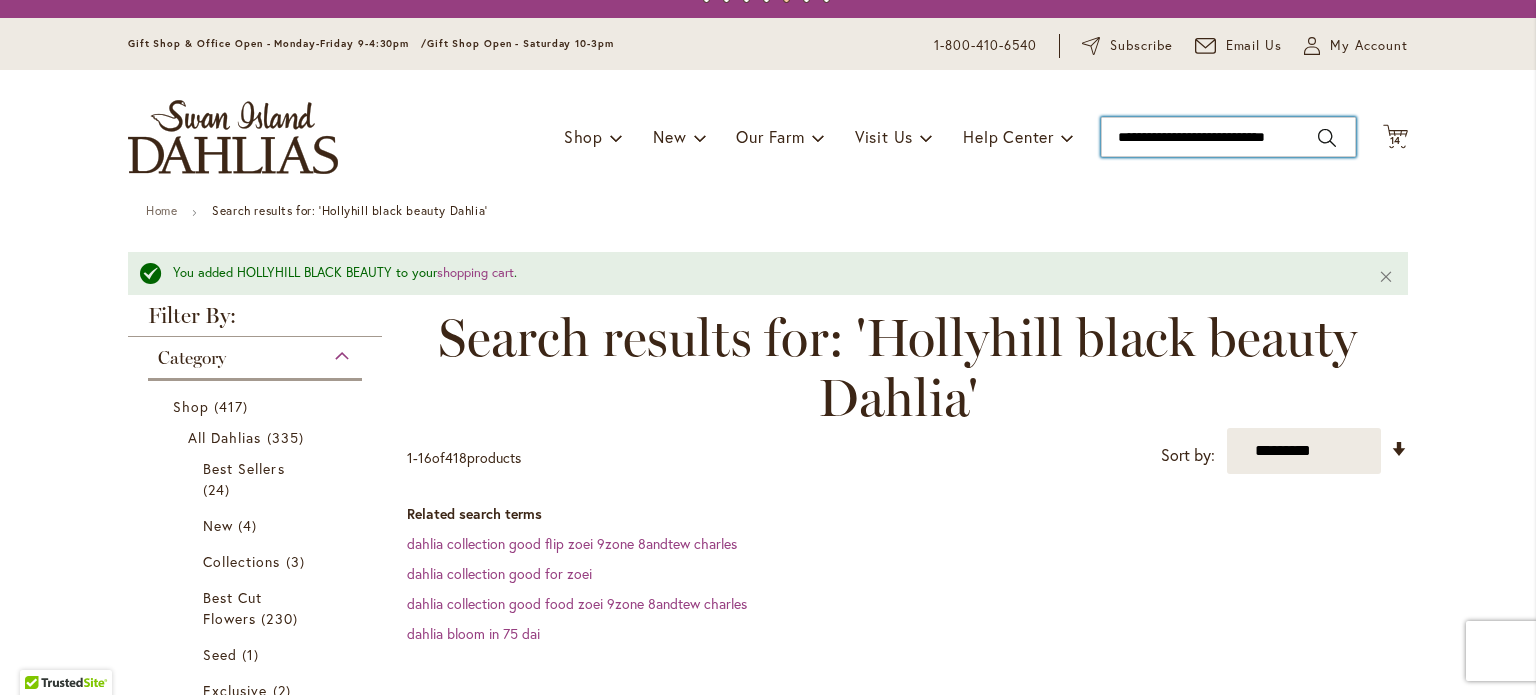 scroll, scrollTop: 0, scrollLeft: 0, axis: both 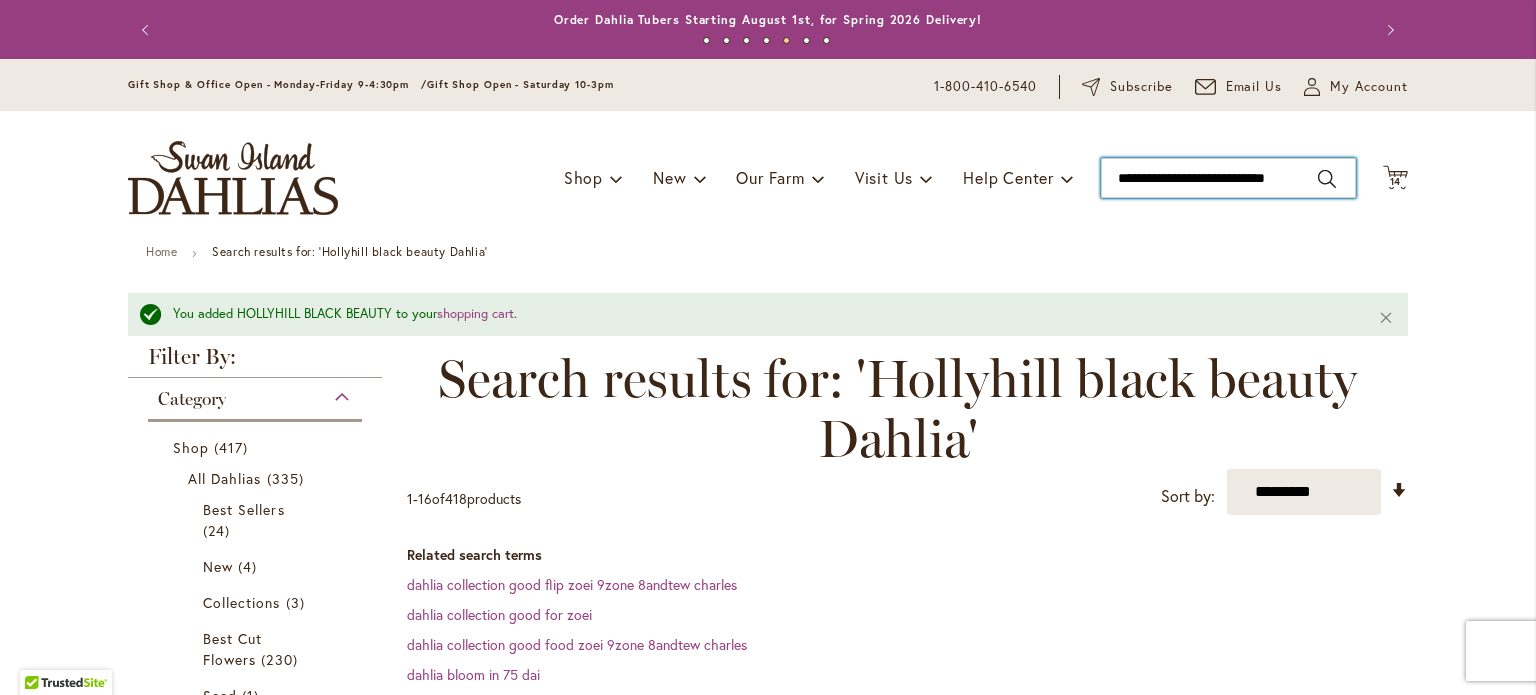 drag, startPoint x: 1308, startPoint y: 19, endPoint x: 1006, endPoint y: 3, distance: 302.42355 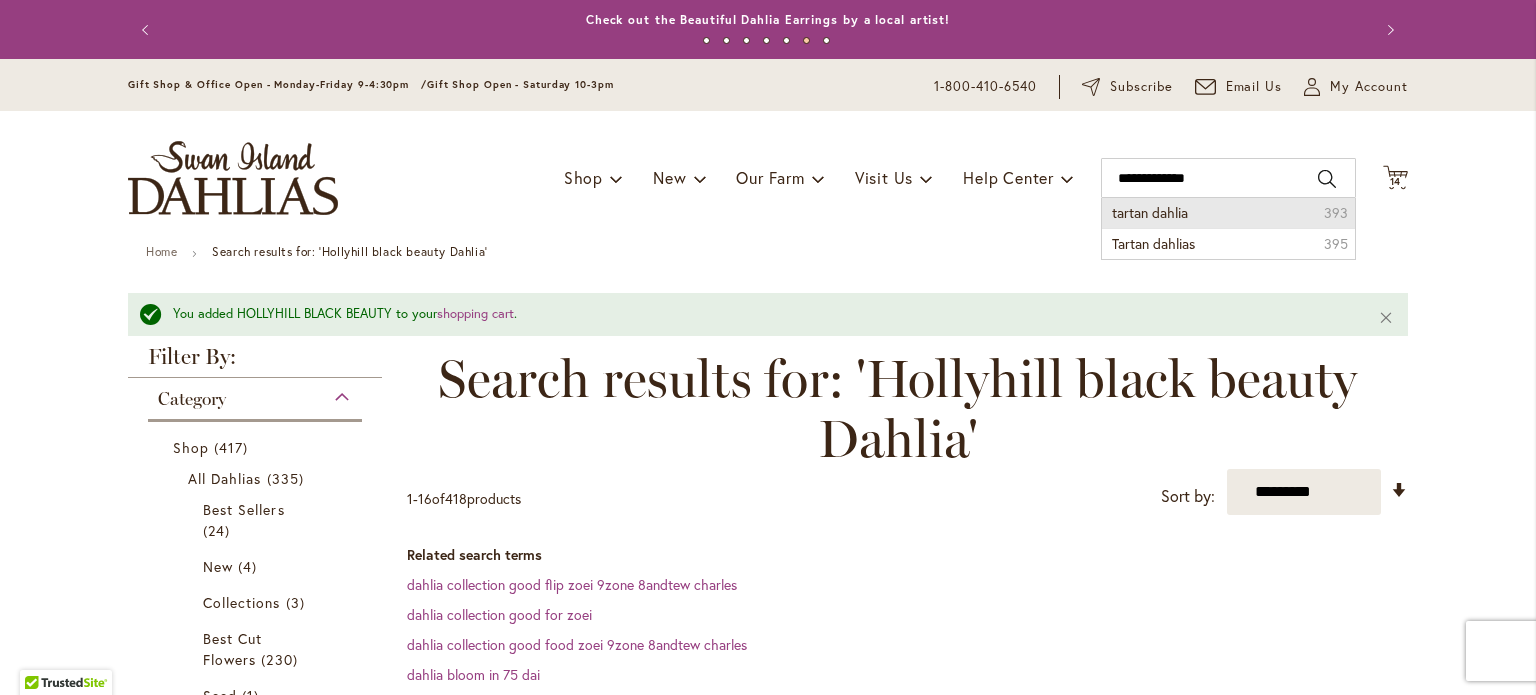 click on "tartan dahlia" at bounding box center (1150, 212) 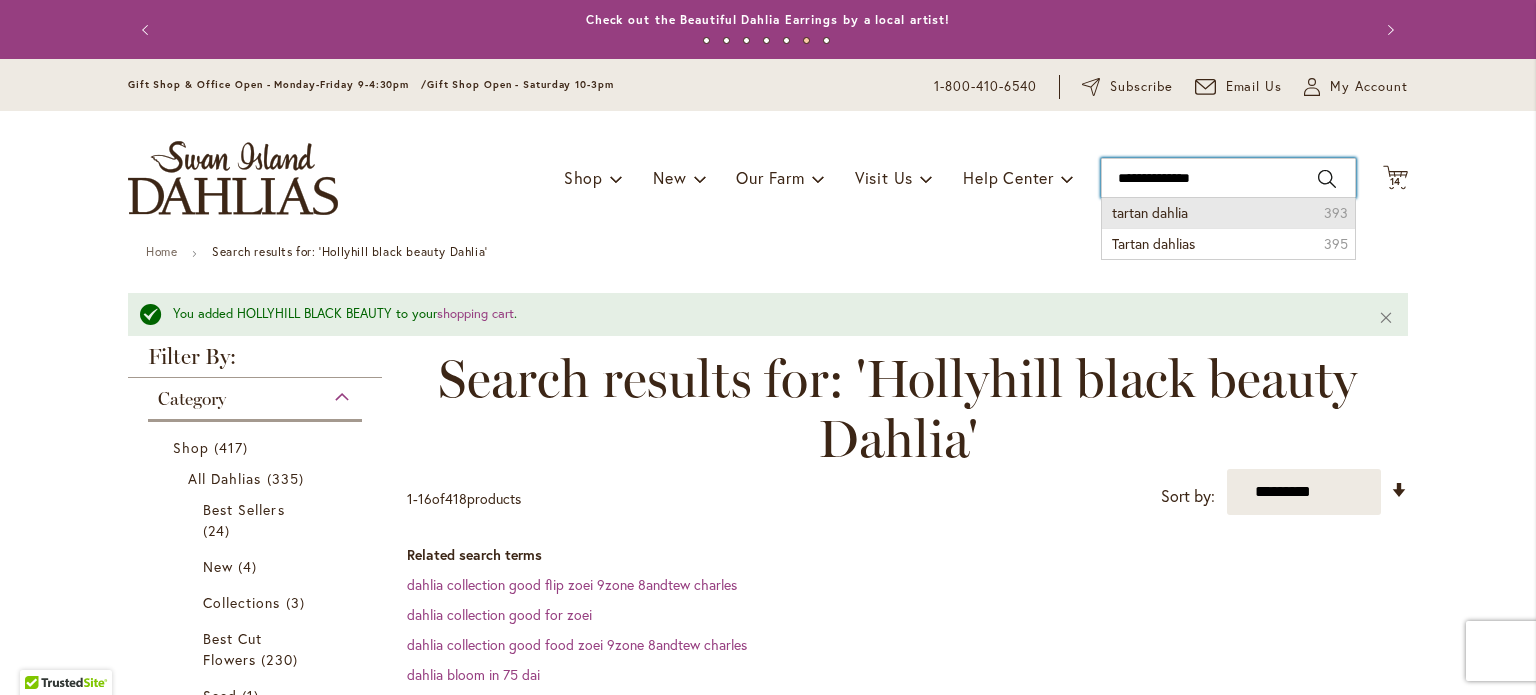 type on "**********" 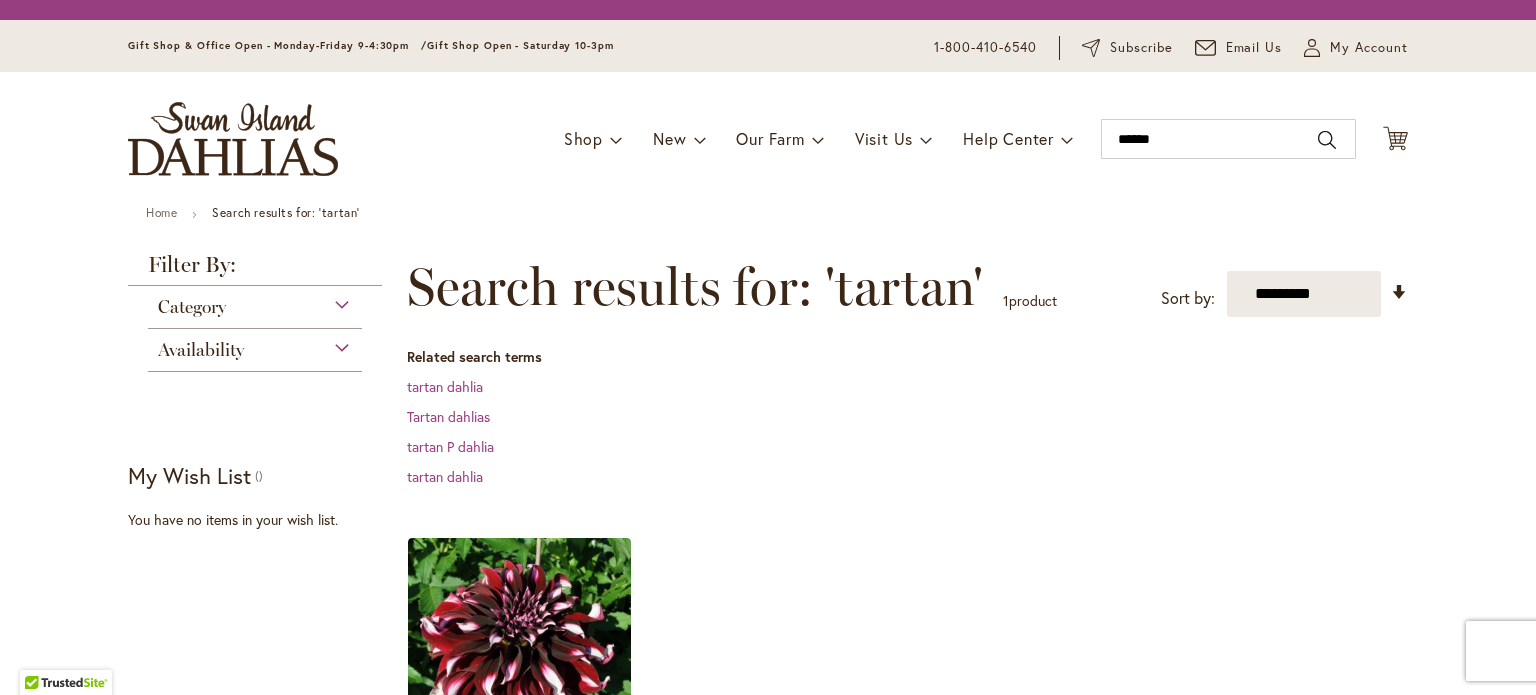 scroll, scrollTop: 0, scrollLeft: 0, axis: both 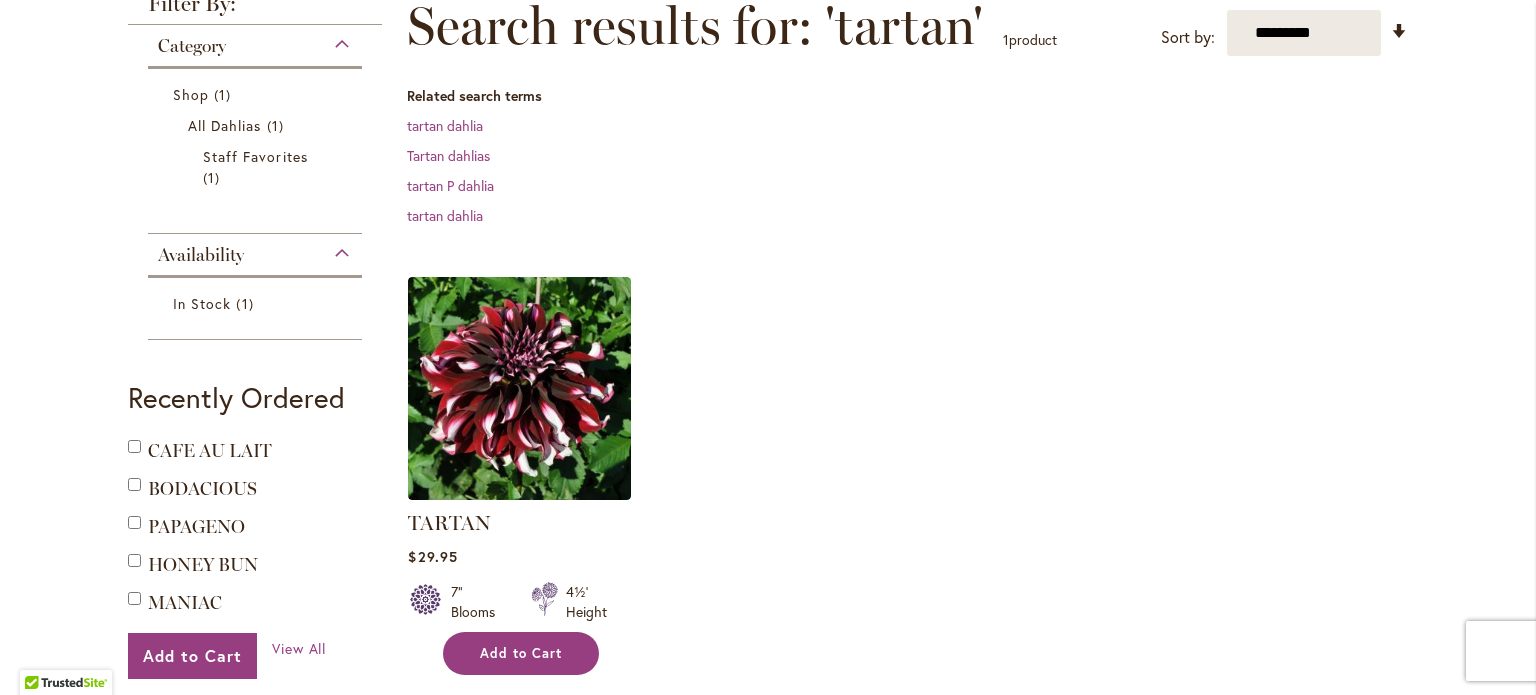 click on "Add to Cart" at bounding box center (521, 653) 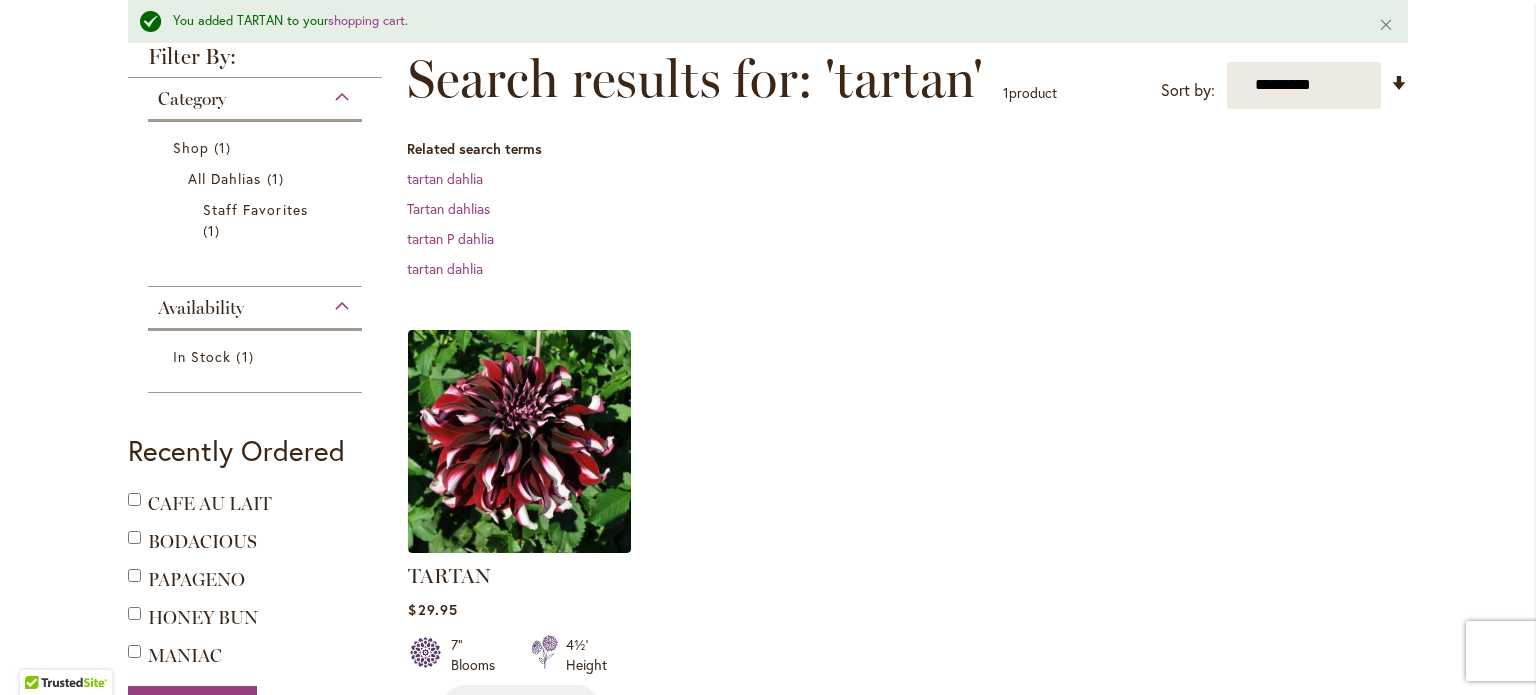 scroll, scrollTop: 352, scrollLeft: 0, axis: vertical 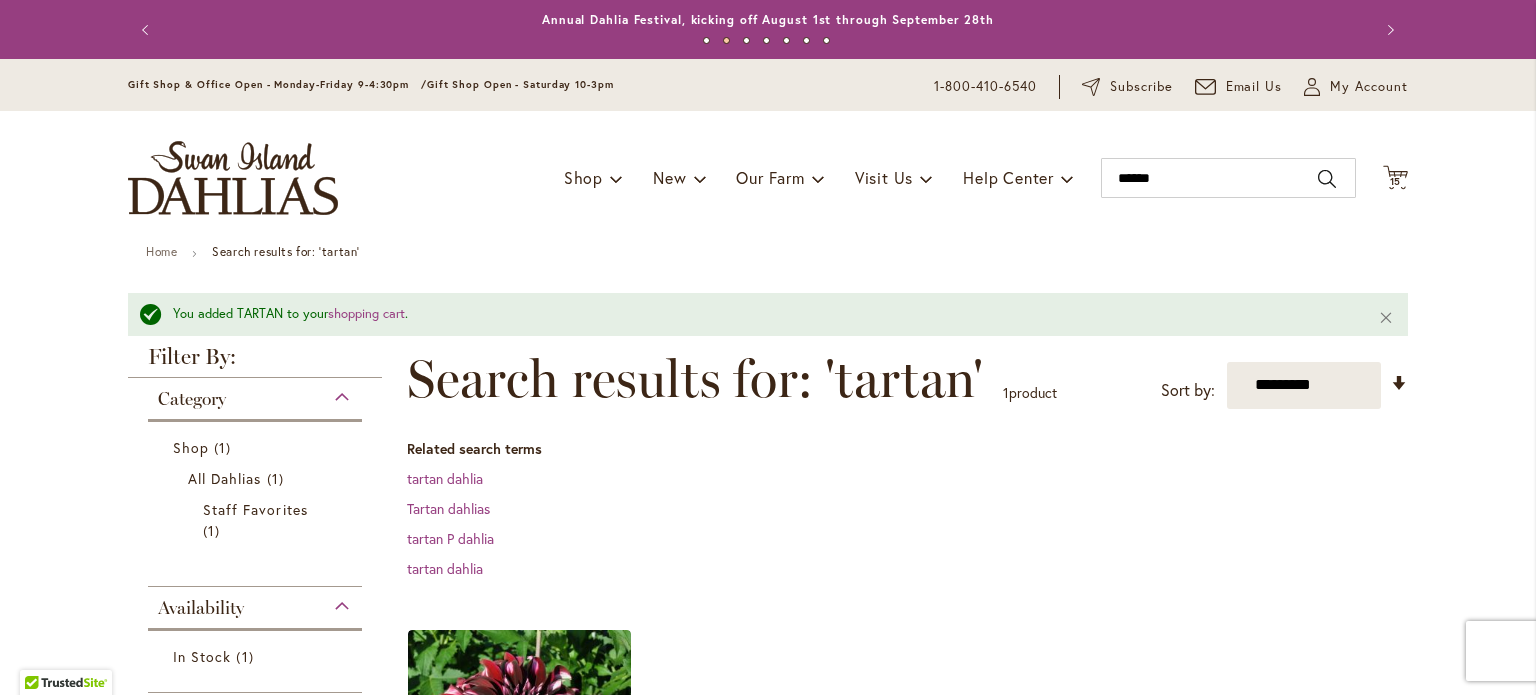 drag, startPoint x: 1531, startPoint y: 119, endPoint x: 1132, endPoint y: 494, distance: 547.5637 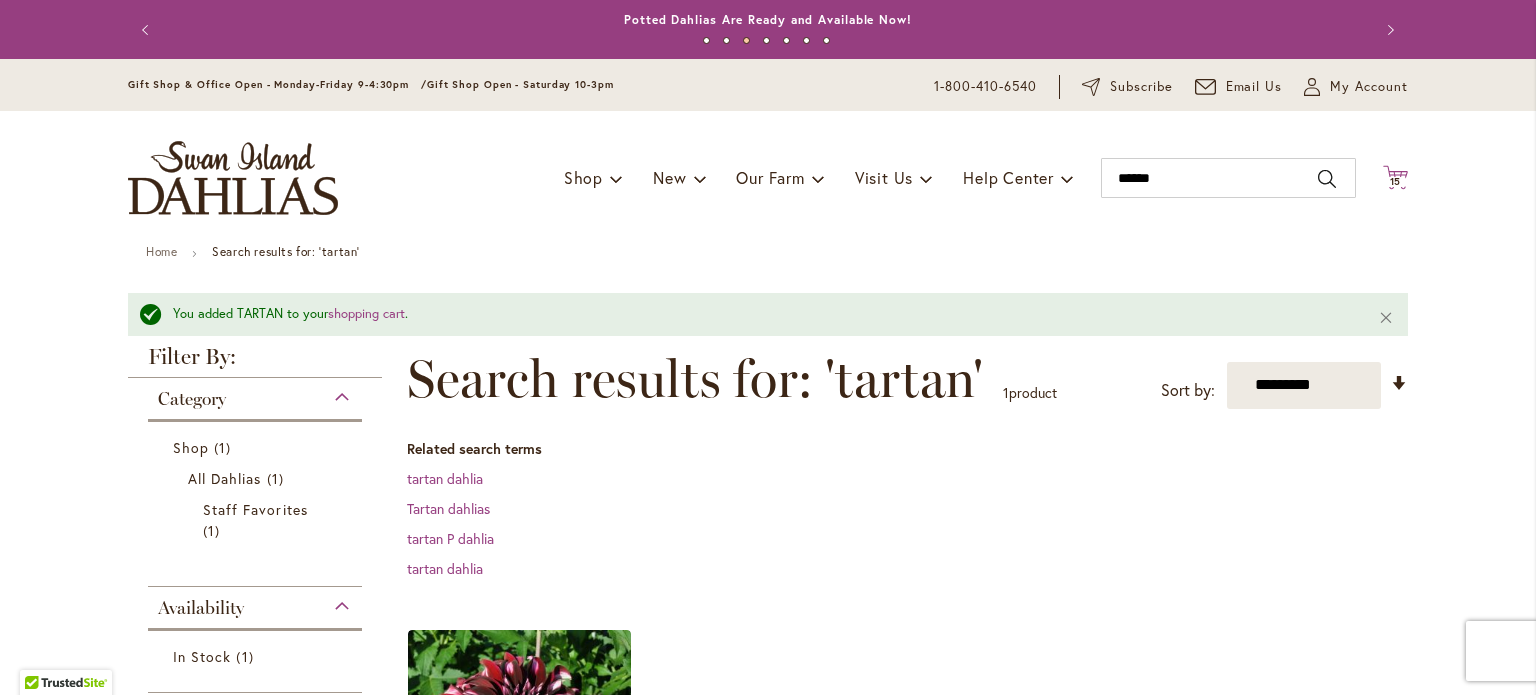 click on "Cart
.cls-1 {
fill: #231f20;
}" 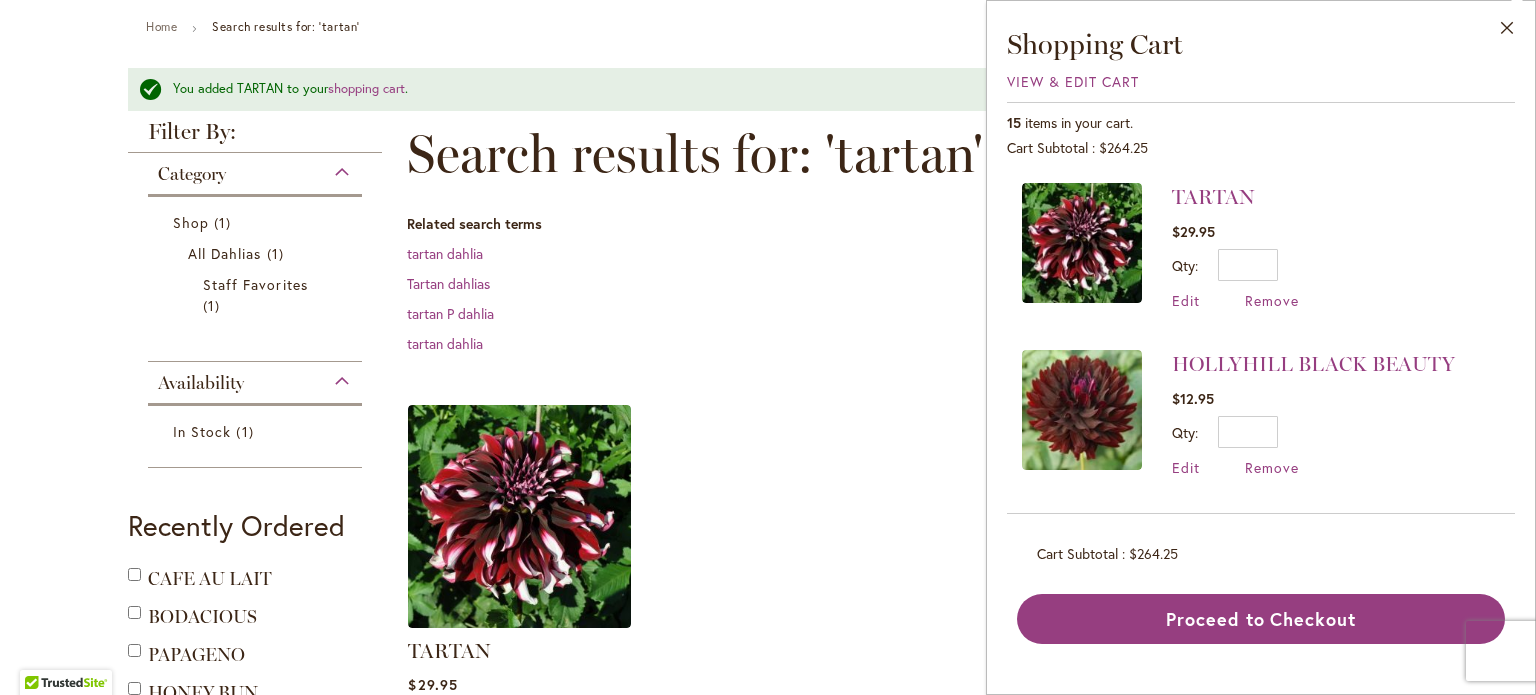 scroll, scrollTop: 300, scrollLeft: 0, axis: vertical 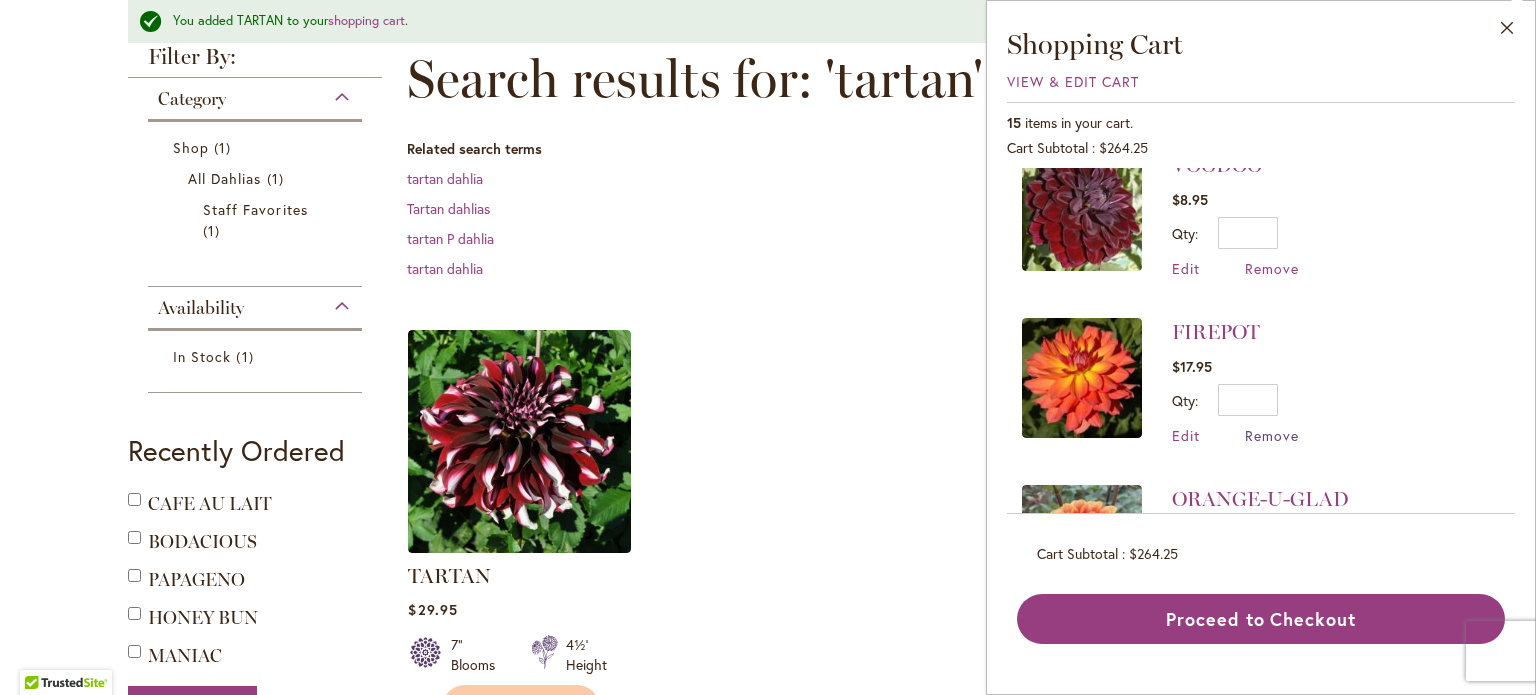 click on "Remove" at bounding box center [1272, 435] 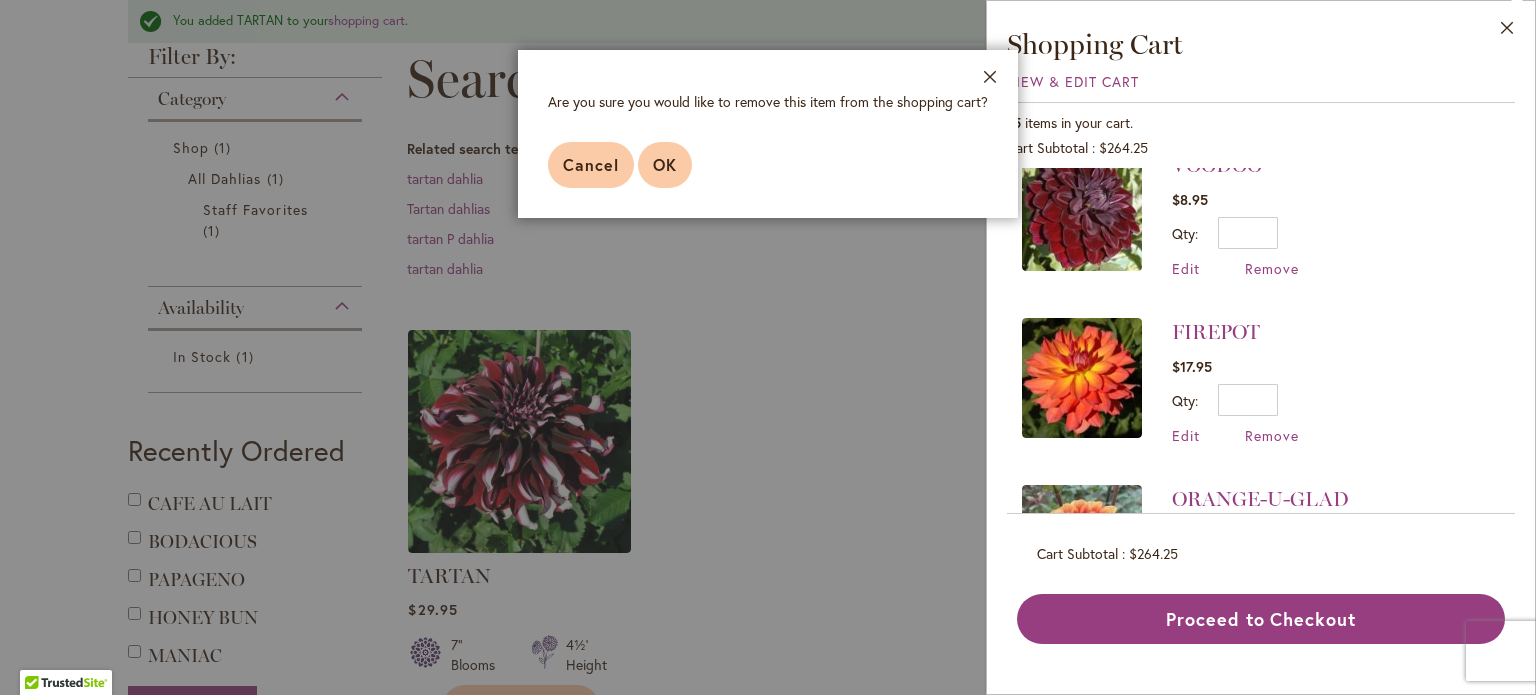 click on "OK" at bounding box center (665, 164) 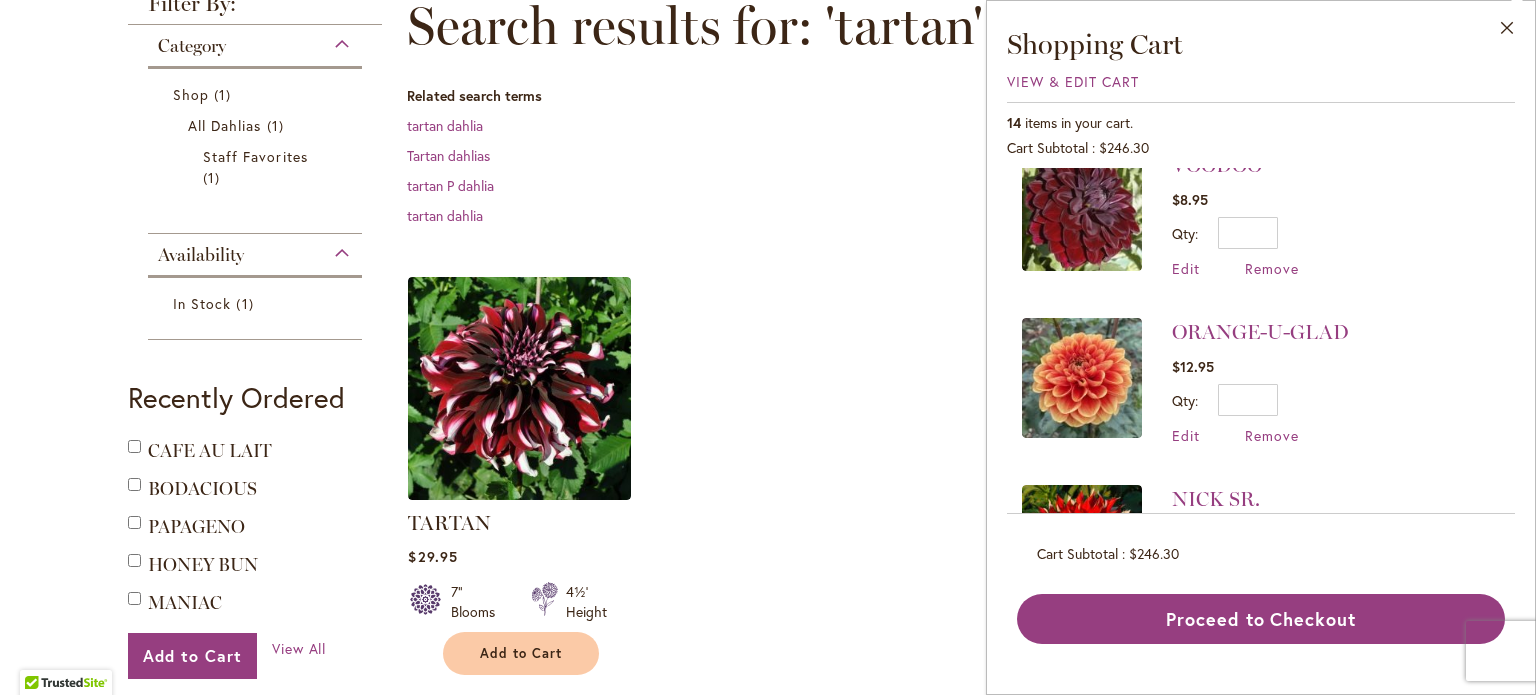scroll, scrollTop: 0, scrollLeft: 0, axis: both 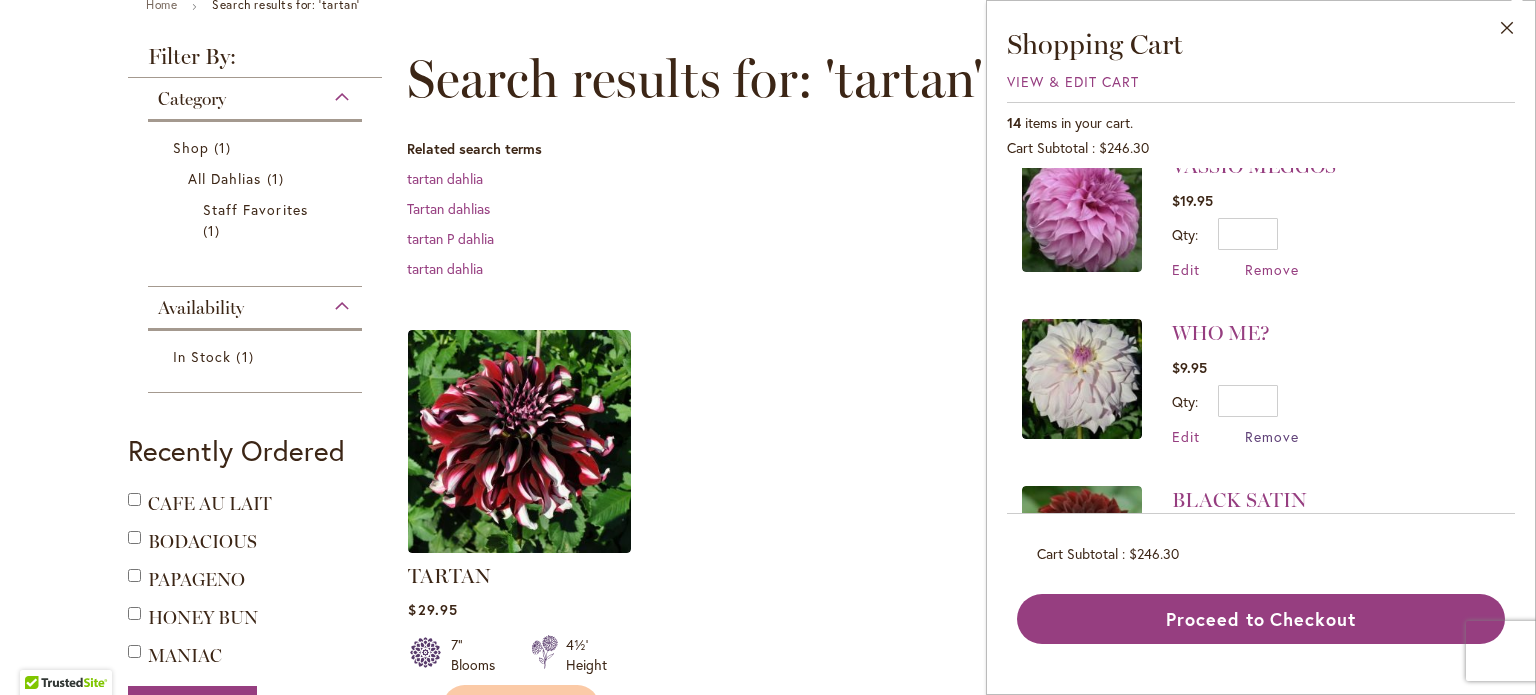 click on "Remove" at bounding box center [1272, 436] 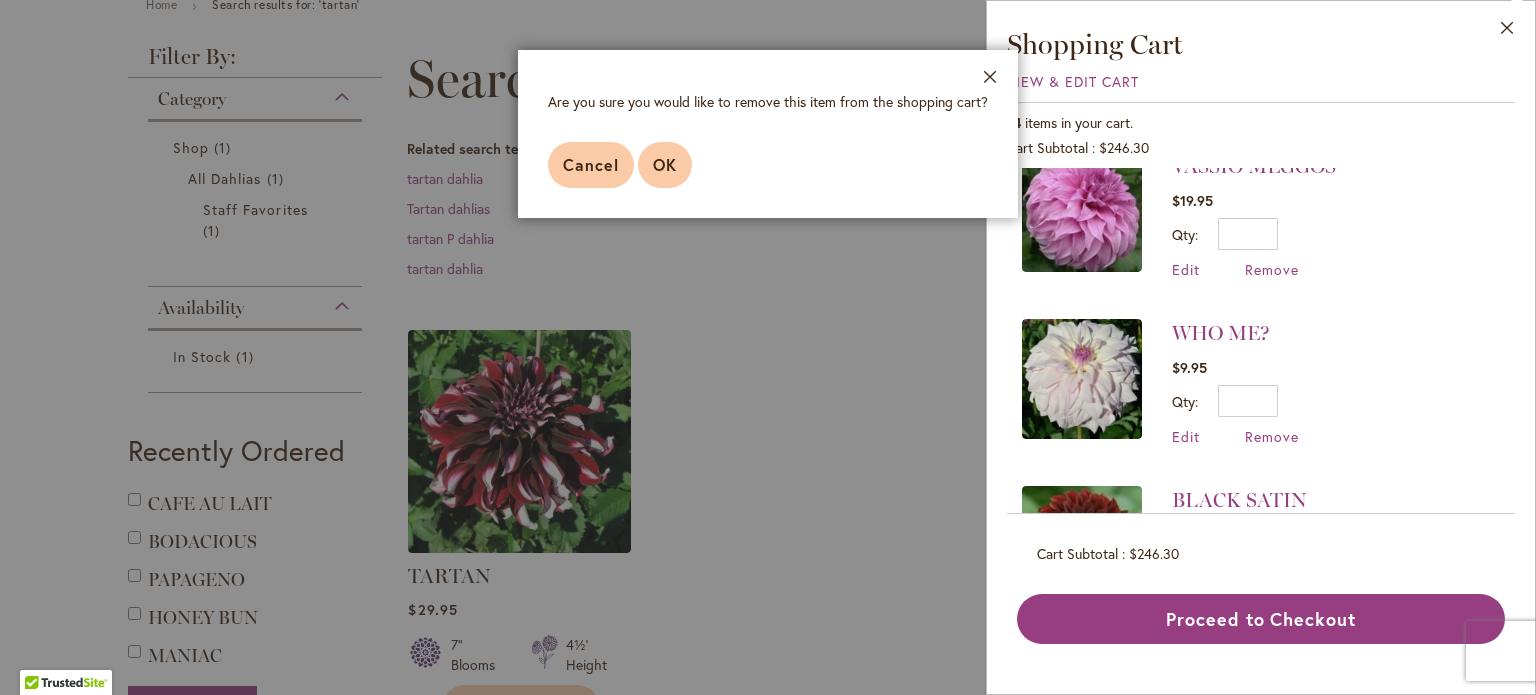 click on "OK" at bounding box center [665, 164] 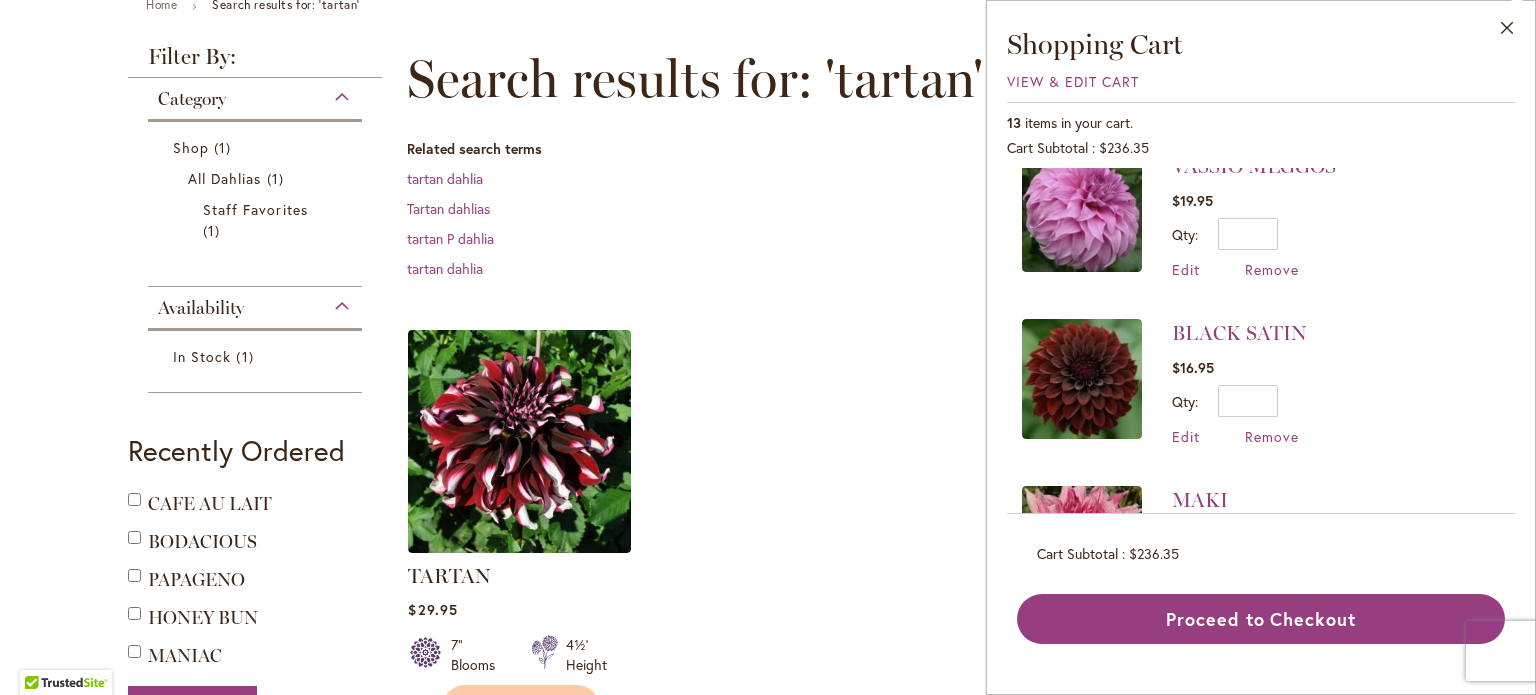 scroll, scrollTop: 0, scrollLeft: 0, axis: both 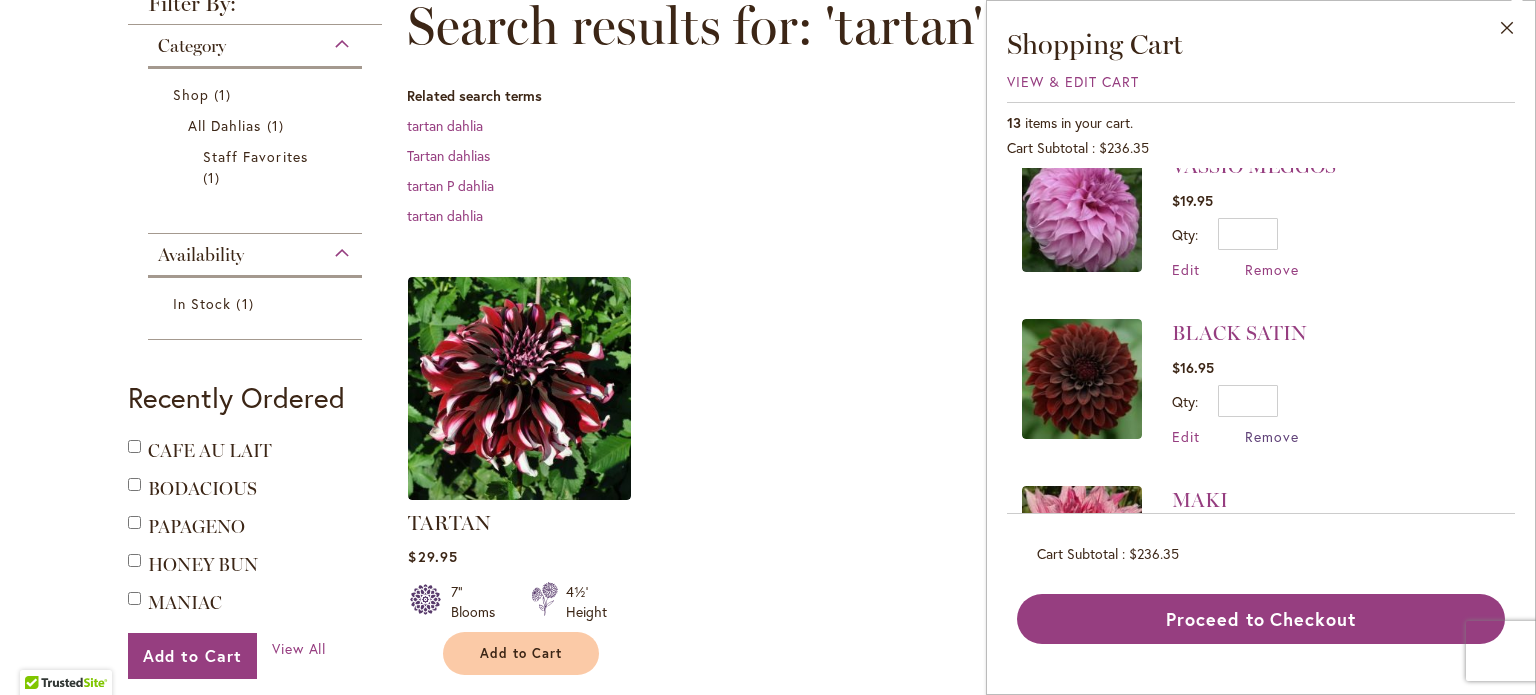 click on "Remove" at bounding box center [1272, 436] 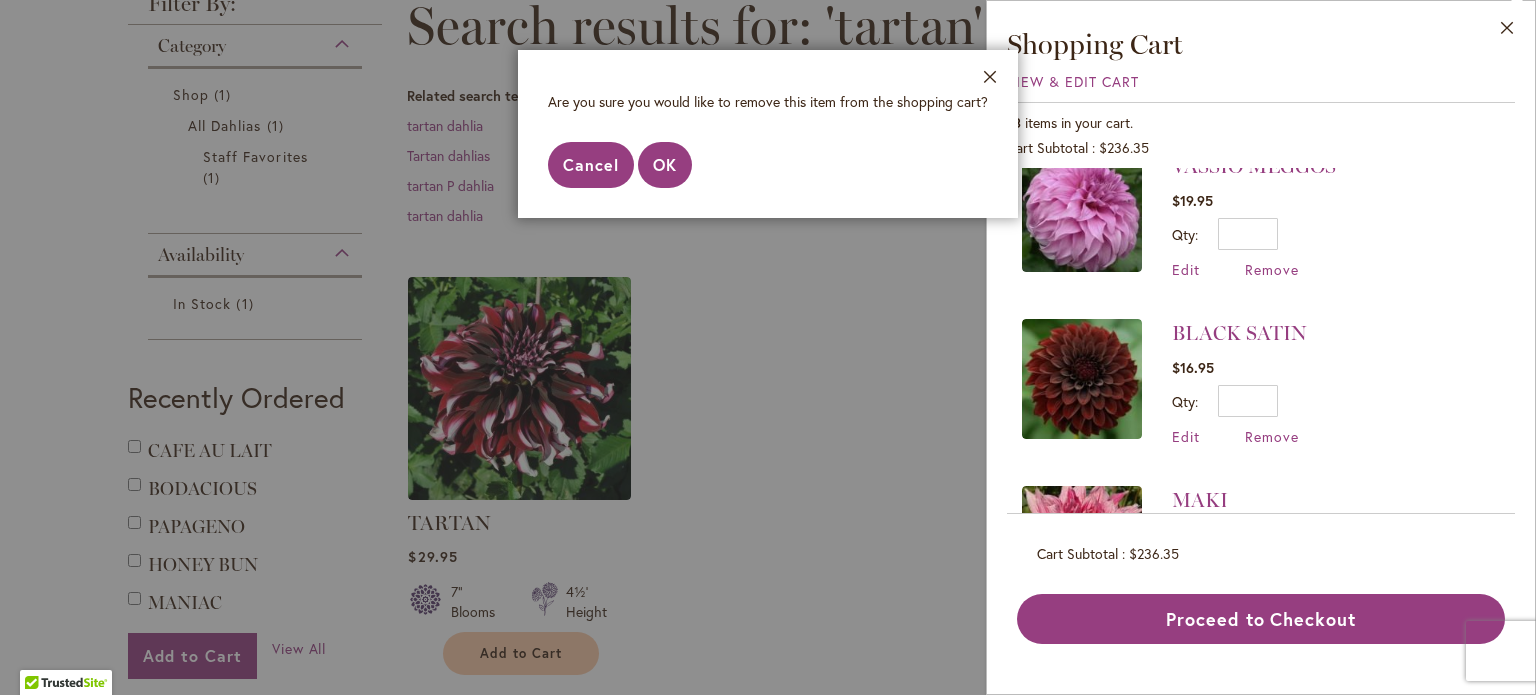 click on "Cancel" at bounding box center (591, 165) 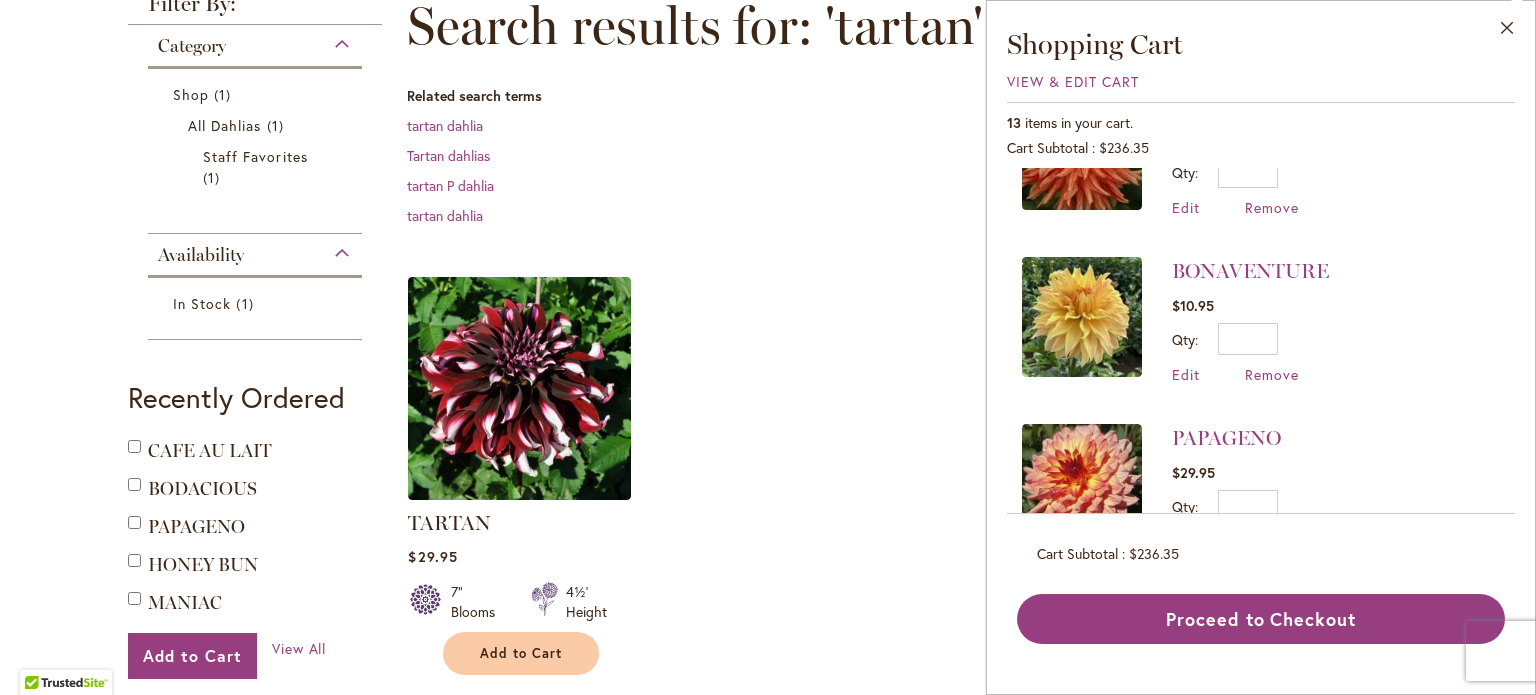 scroll, scrollTop: 1828, scrollLeft: 0, axis: vertical 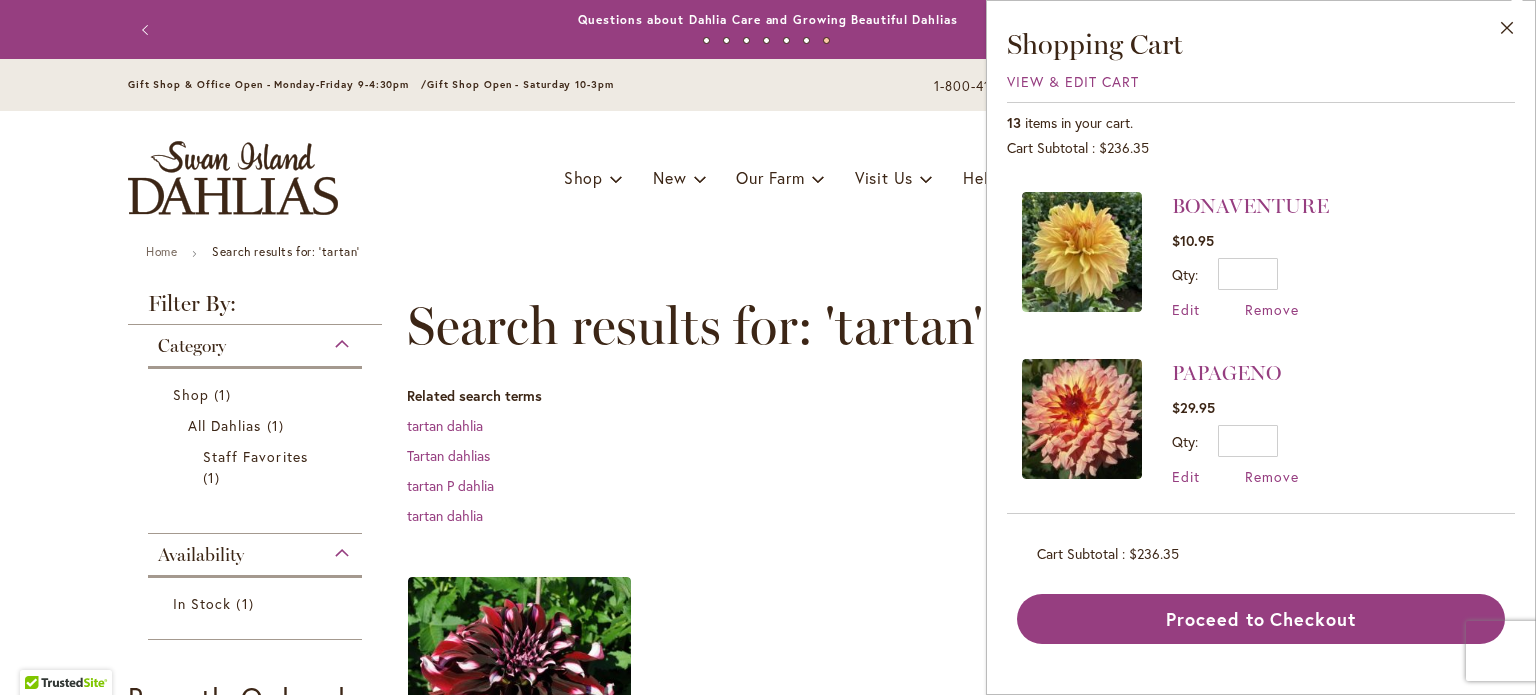 click on "Gift Shop & Office Open - Monday-Friday 9-4:30pm   /    Gift Shop Open - Saturday 10-3pm
1-800-410-6540
Subscribe
Email Us
My Account
My Account
Close
Welcome Back,
Carole !
My Account
My Orders
My Wishlist
Log Out" at bounding box center [768, 85] 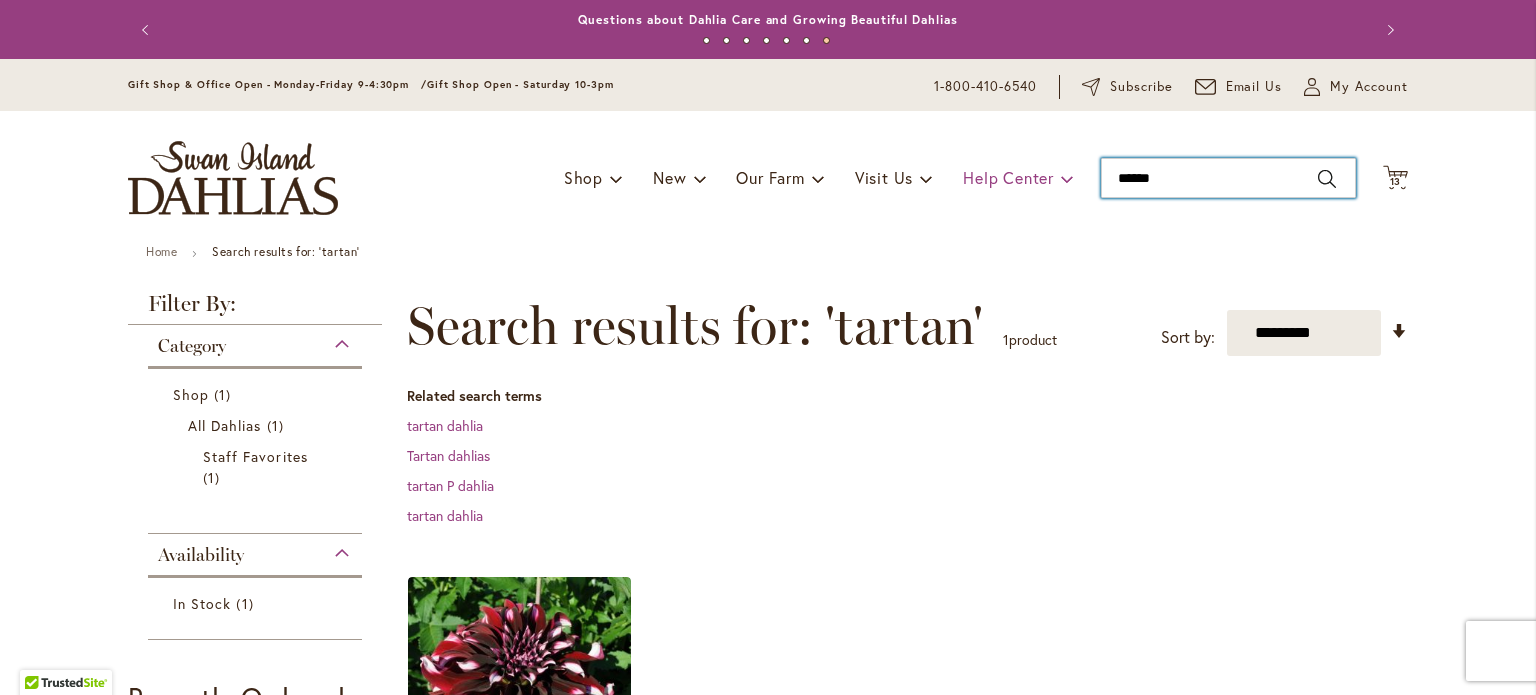 drag, startPoint x: 1170, startPoint y: 174, endPoint x: 988, endPoint y: 188, distance: 182.53767 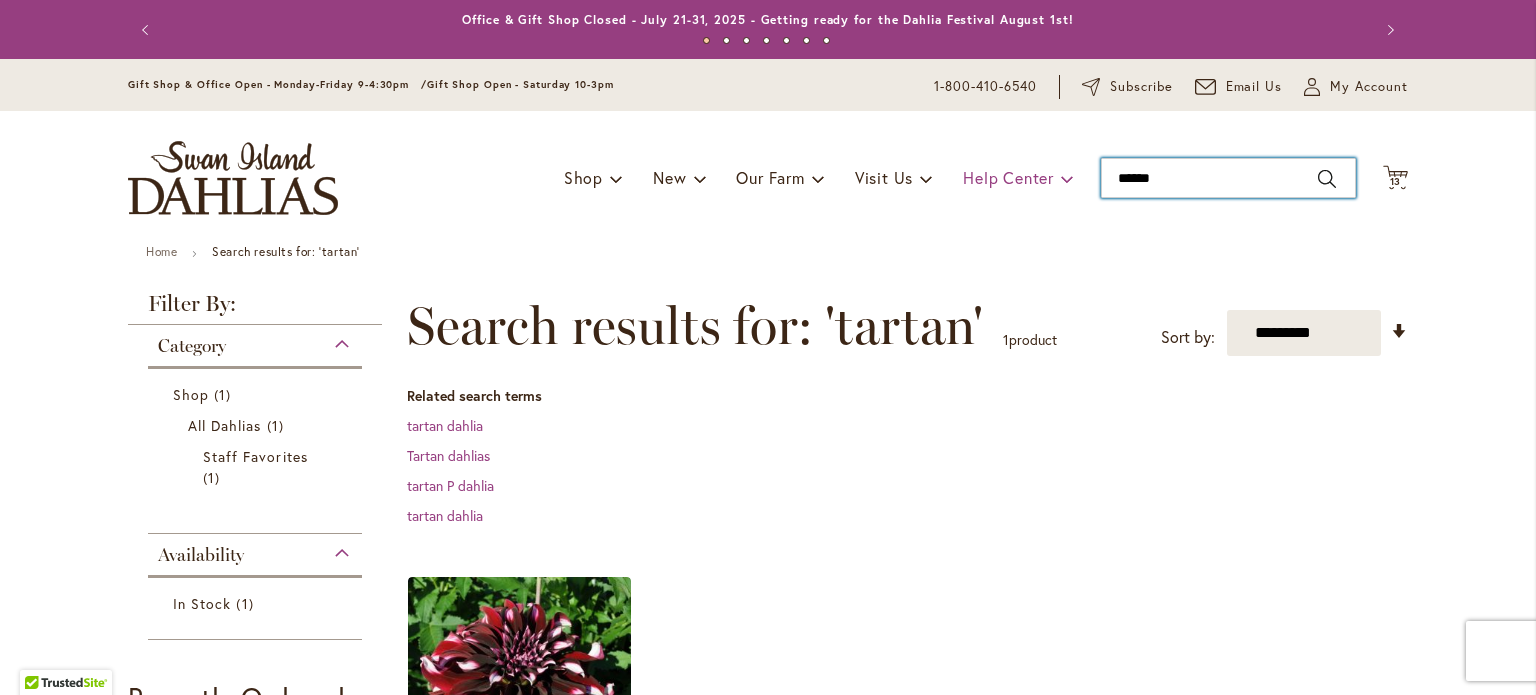 type on "*" 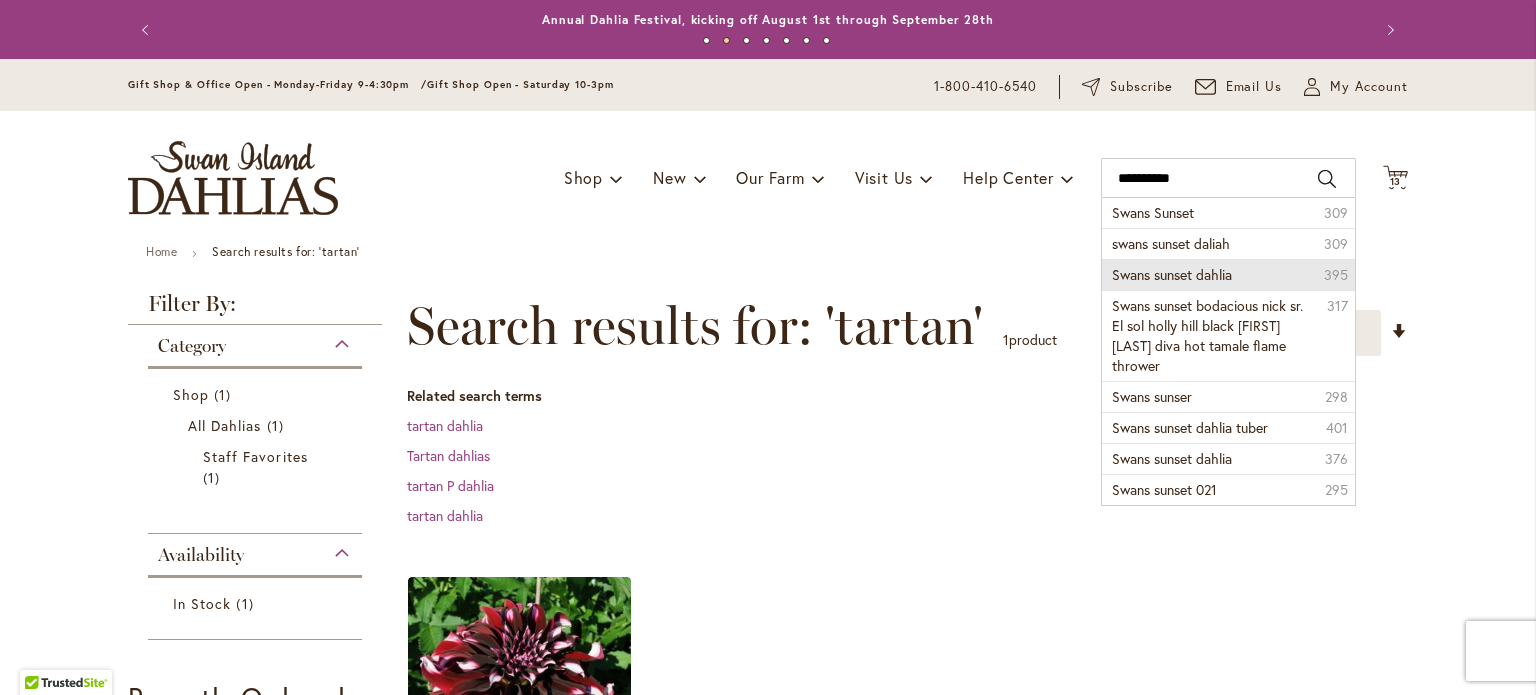 click on "Swans sunset dahlia" at bounding box center (1172, 274) 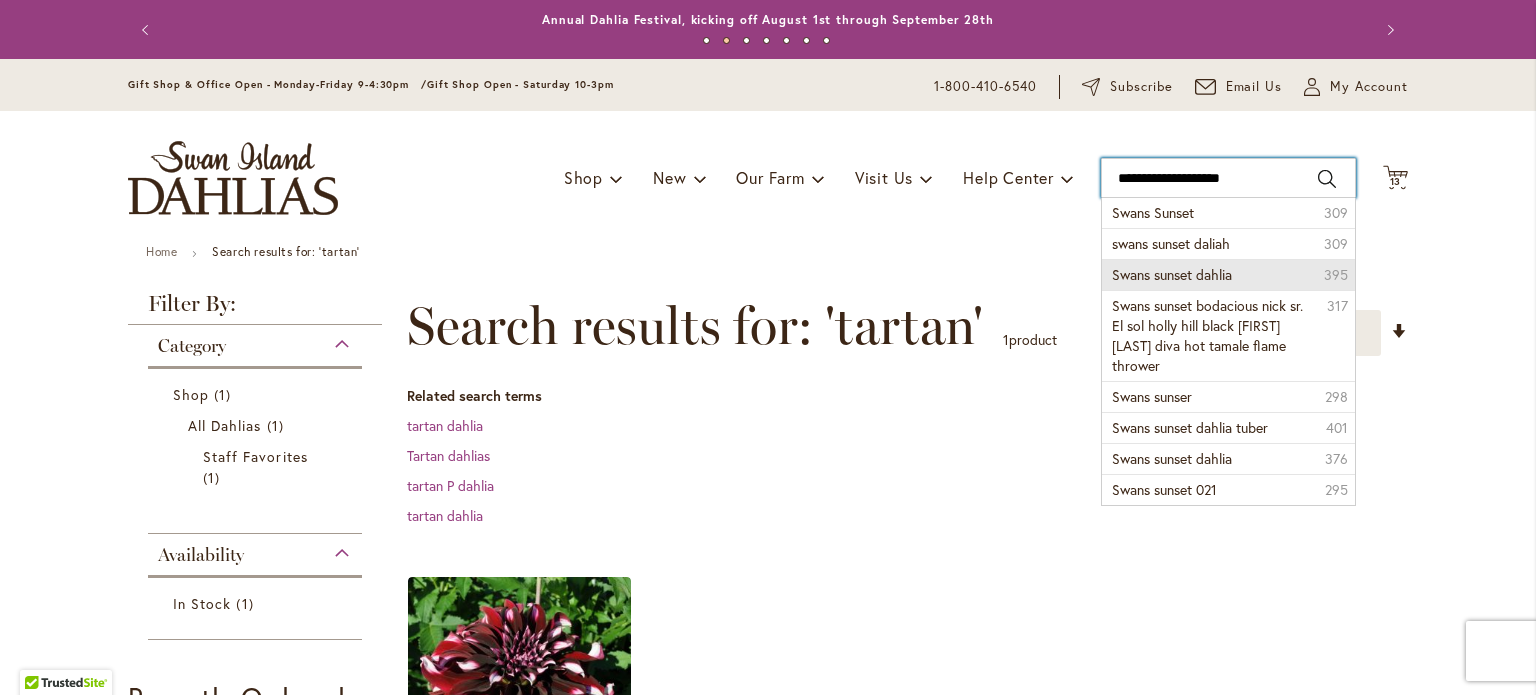 type on "**********" 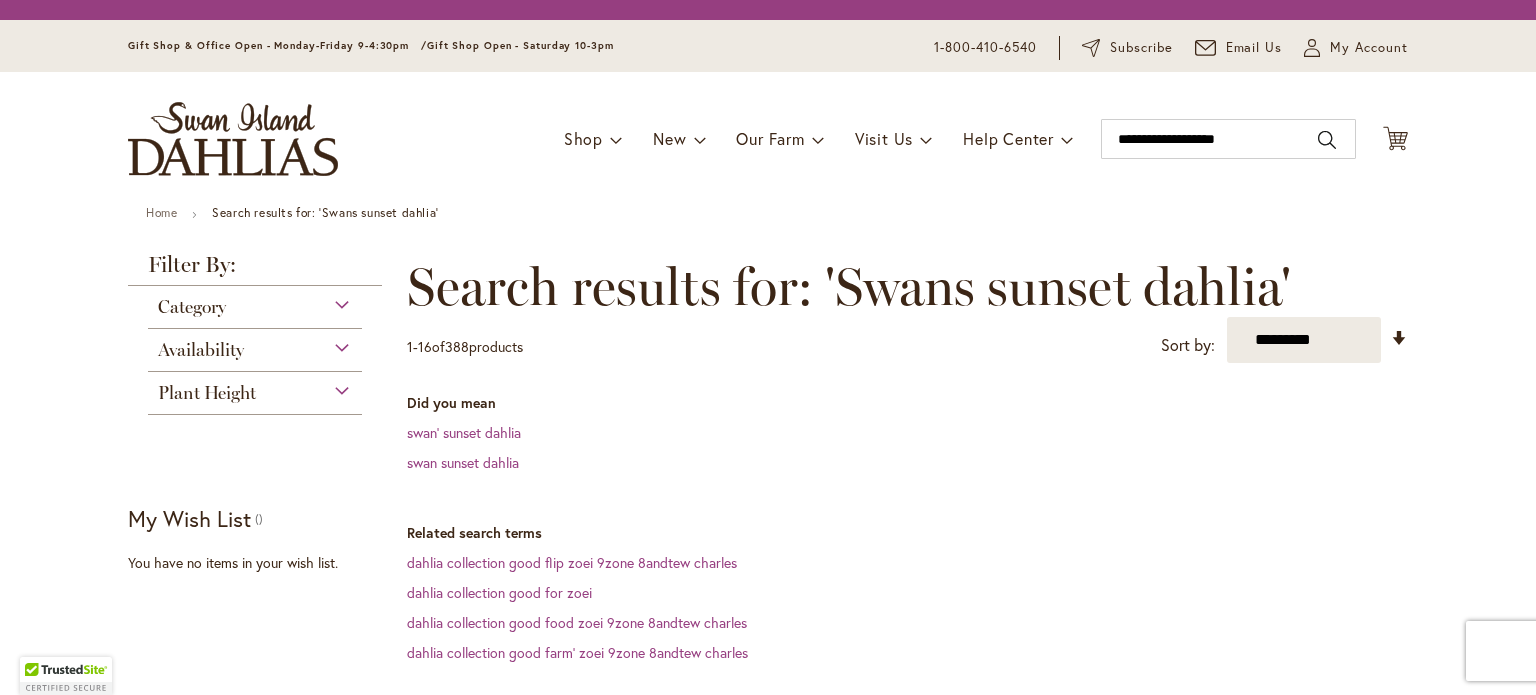 scroll, scrollTop: 0, scrollLeft: 0, axis: both 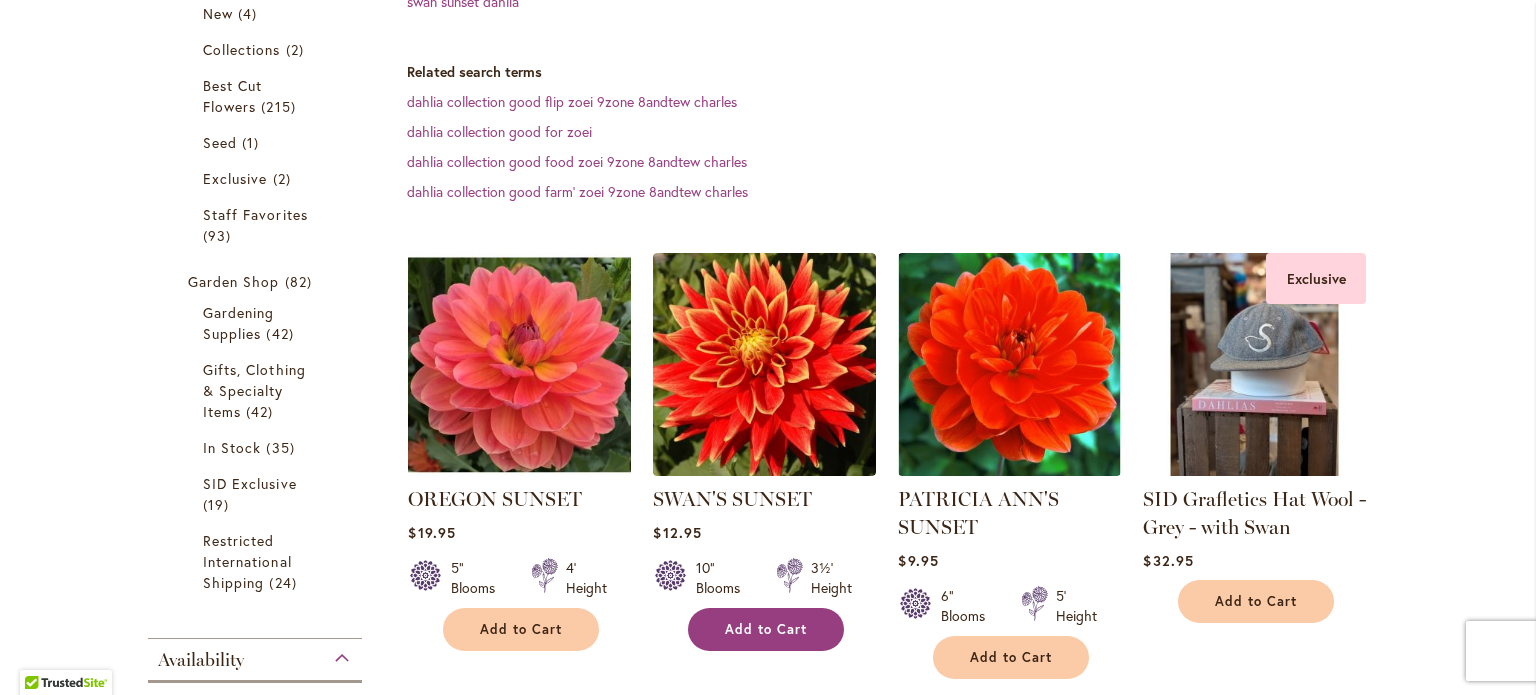 click on "Add to Cart" at bounding box center (766, 629) 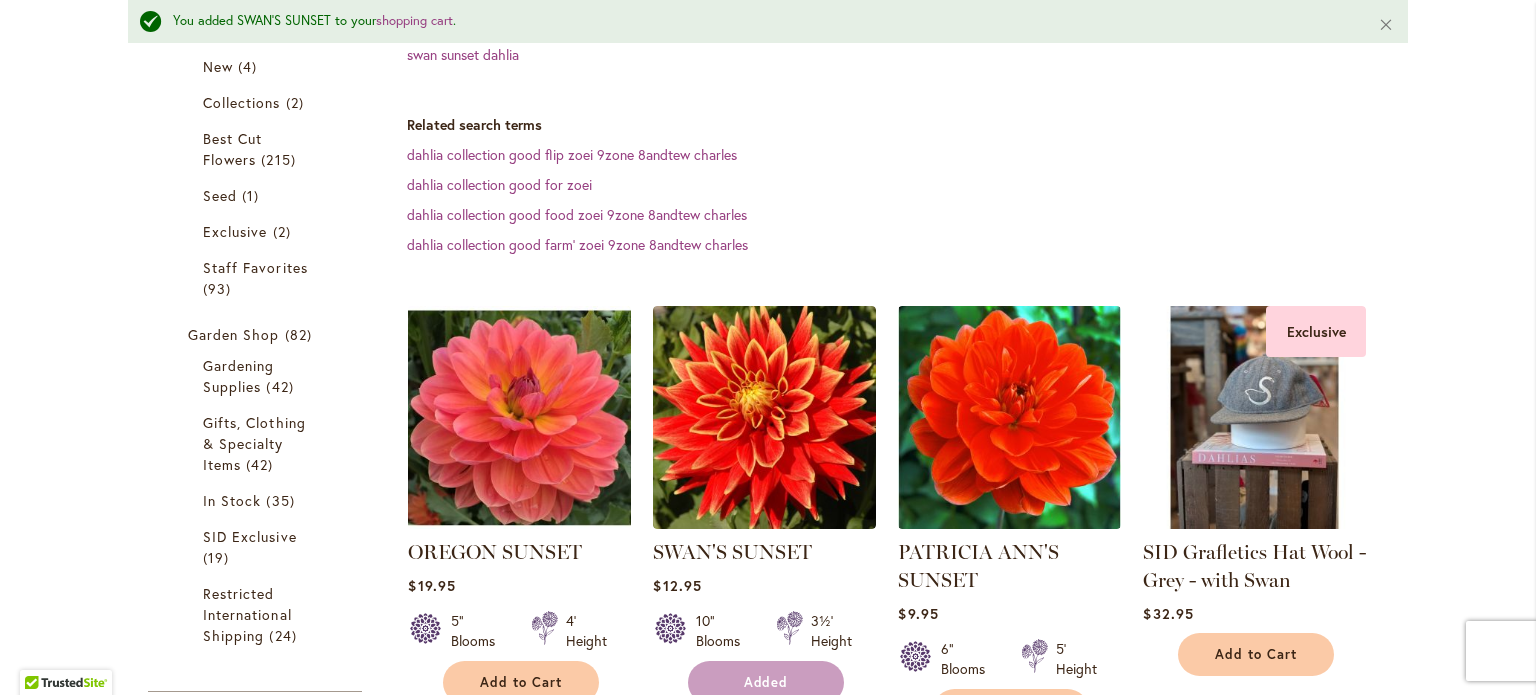 scroll, scrollTop: 552, scrollLeft: 0, axis: vertical 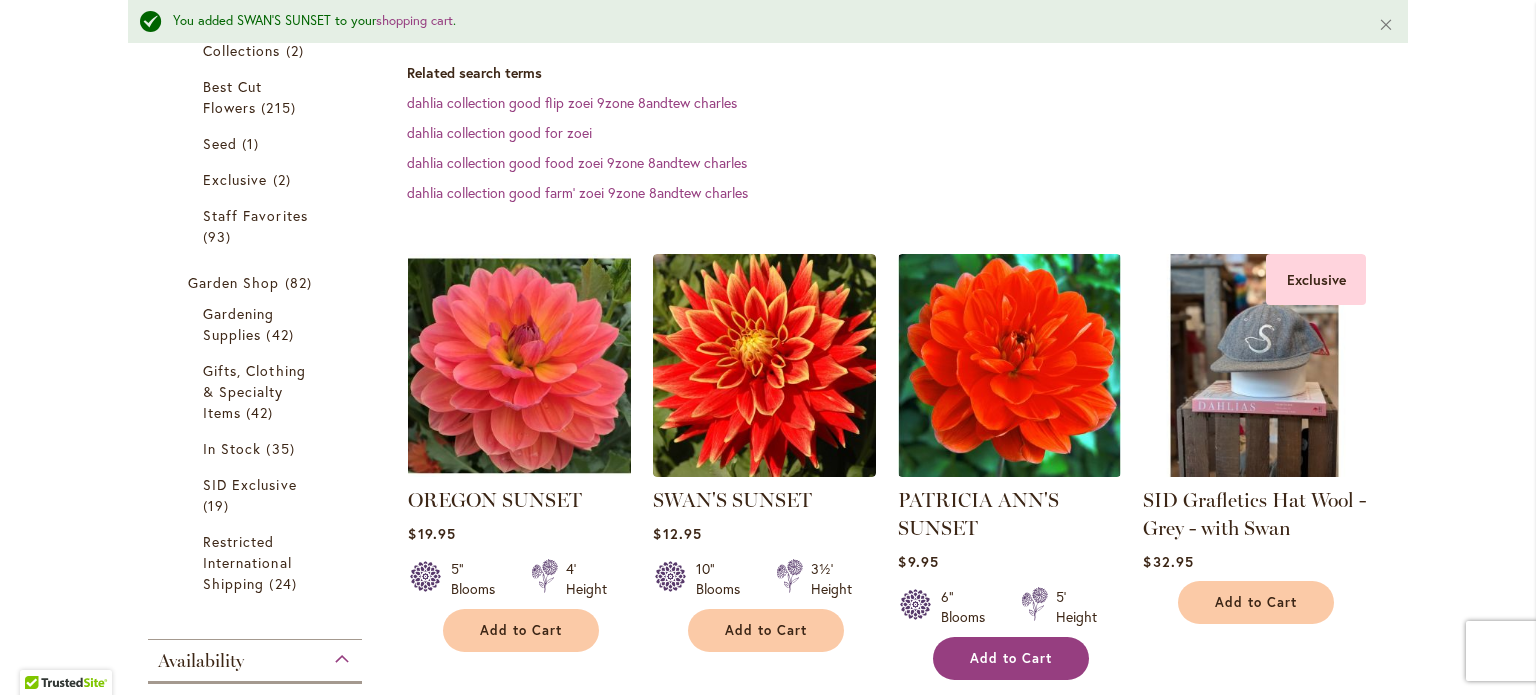 click on "Add to Cart" at bounding box center (1011, 658) 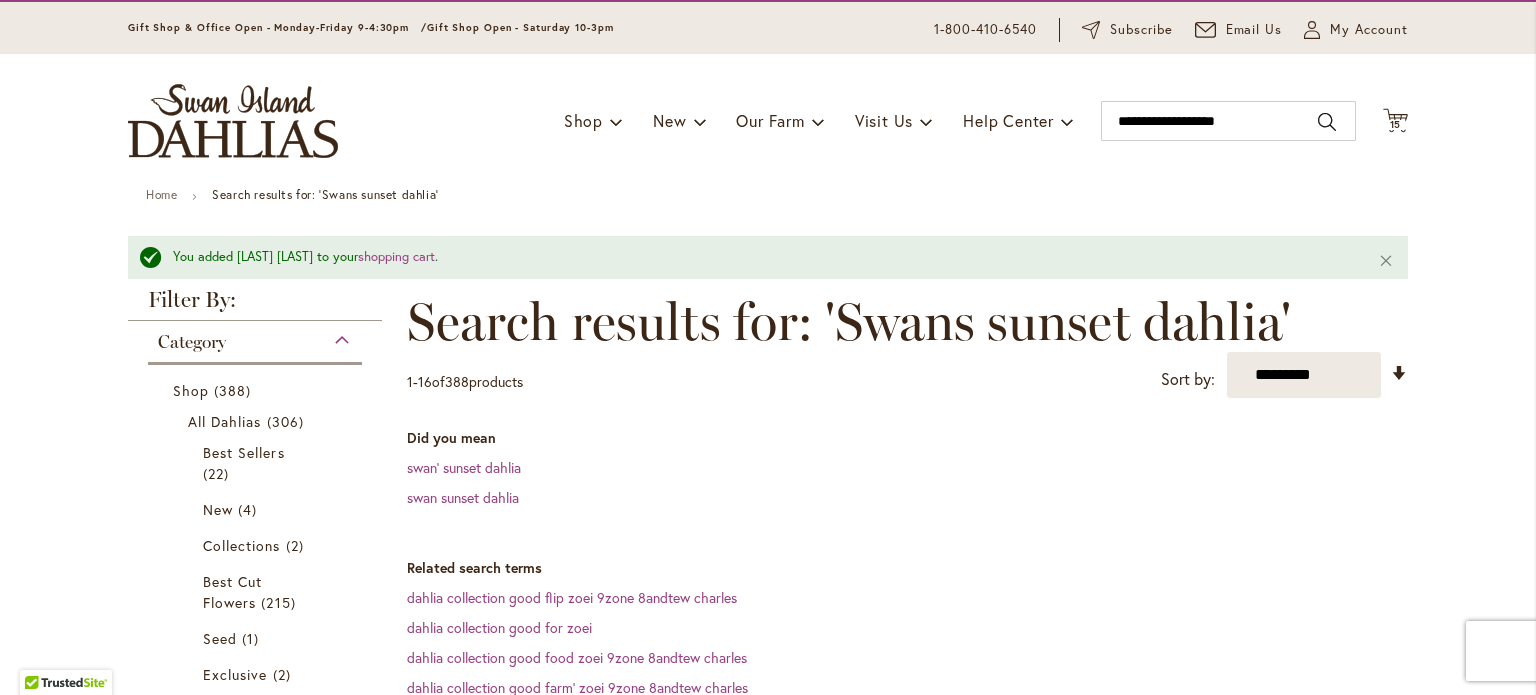 scroll, scrollTop: 52, scrollLeft: 0, axis: vertical 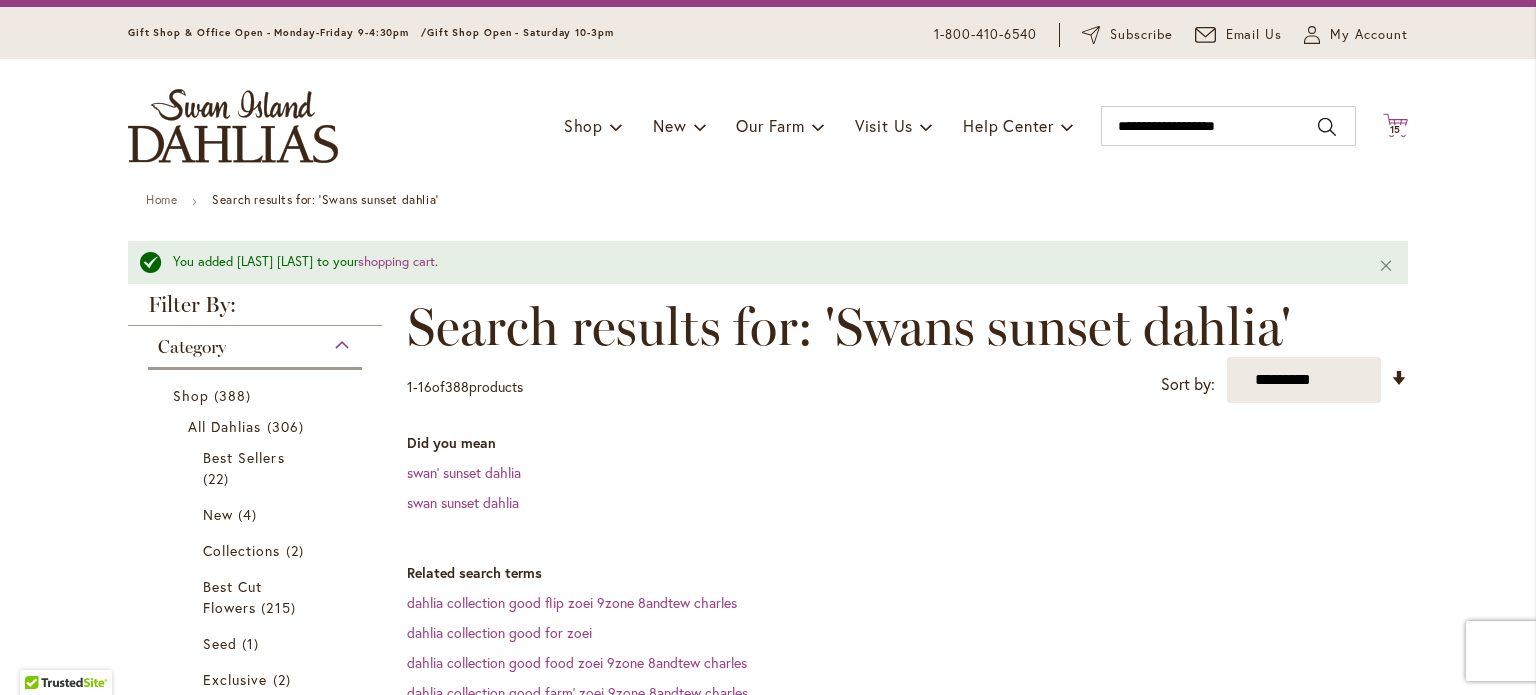click on "15" at bounding box center [1396, 129] 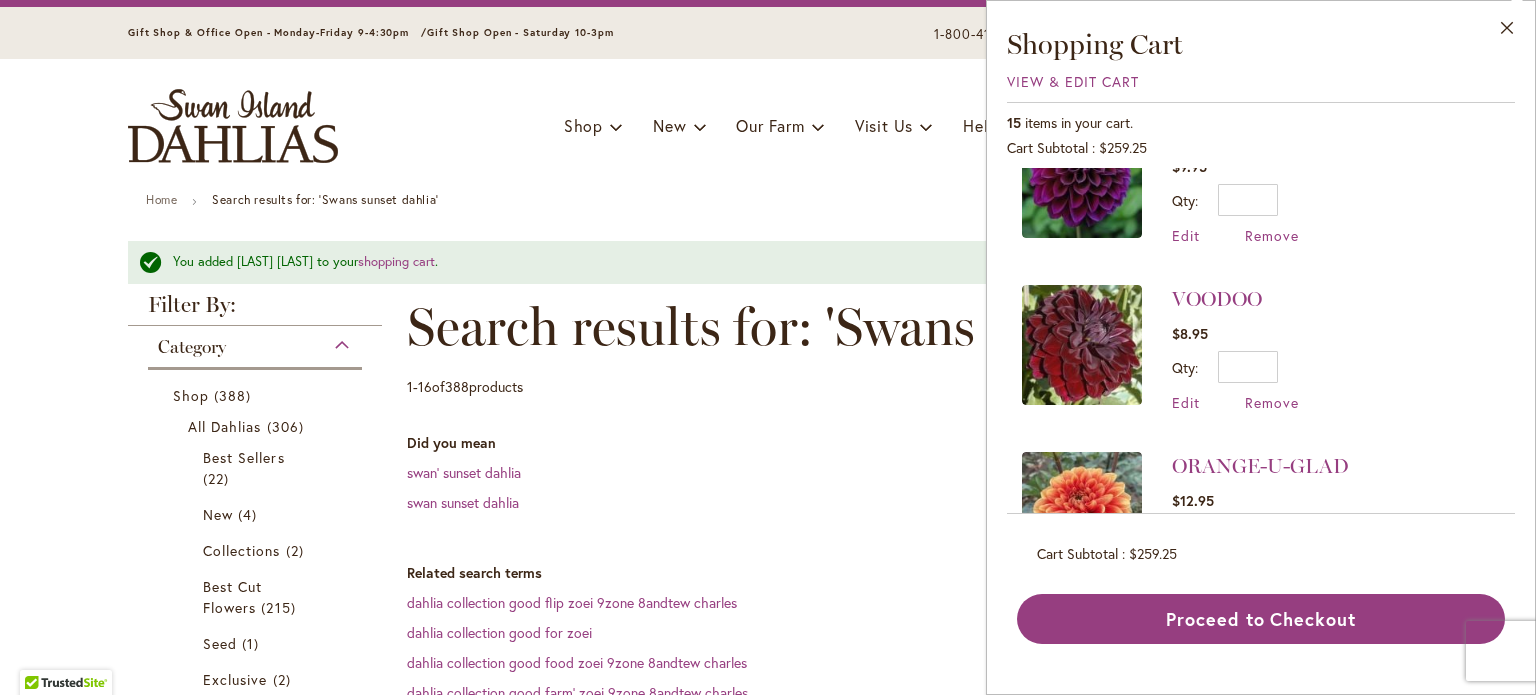 scroll, scrollTop: 1000, scrollLeft: 0, axis: vertical 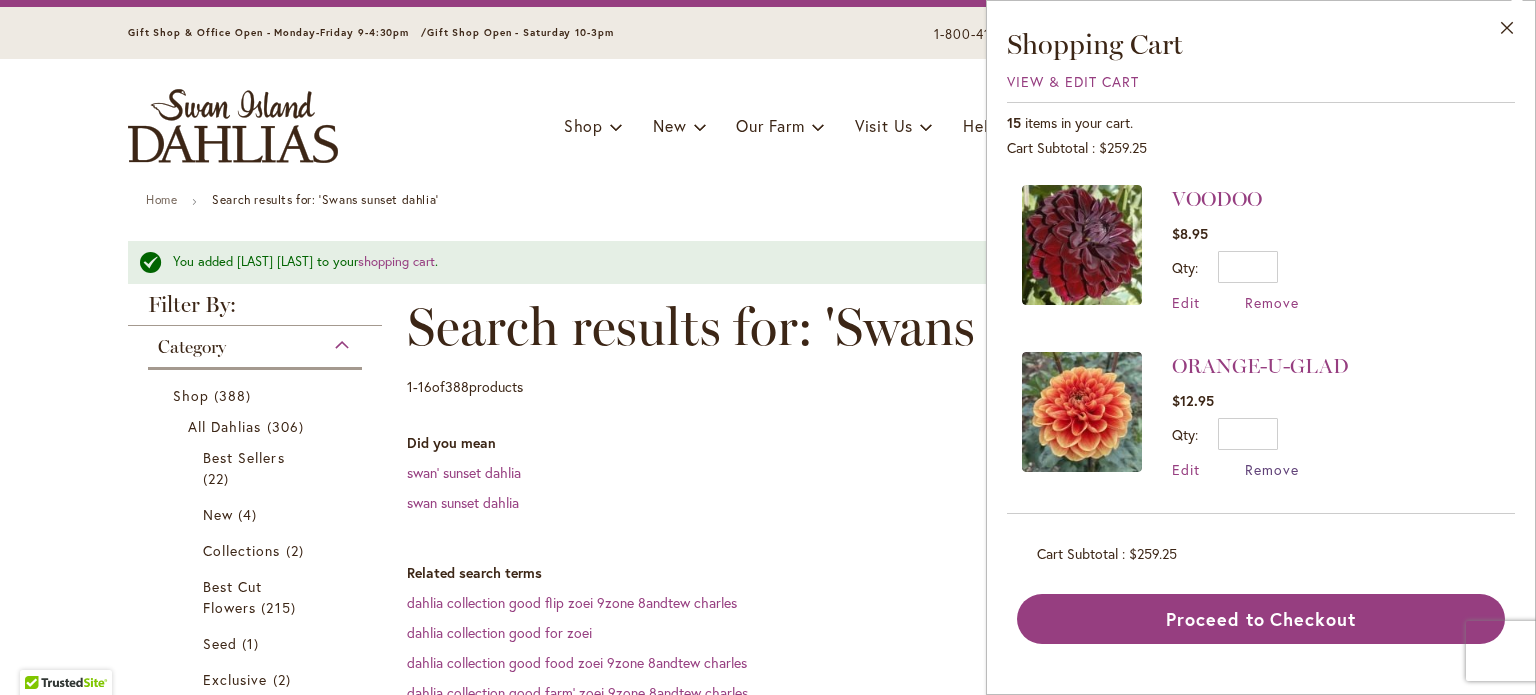 click on "Remove" at bounding box center [1272, 469] 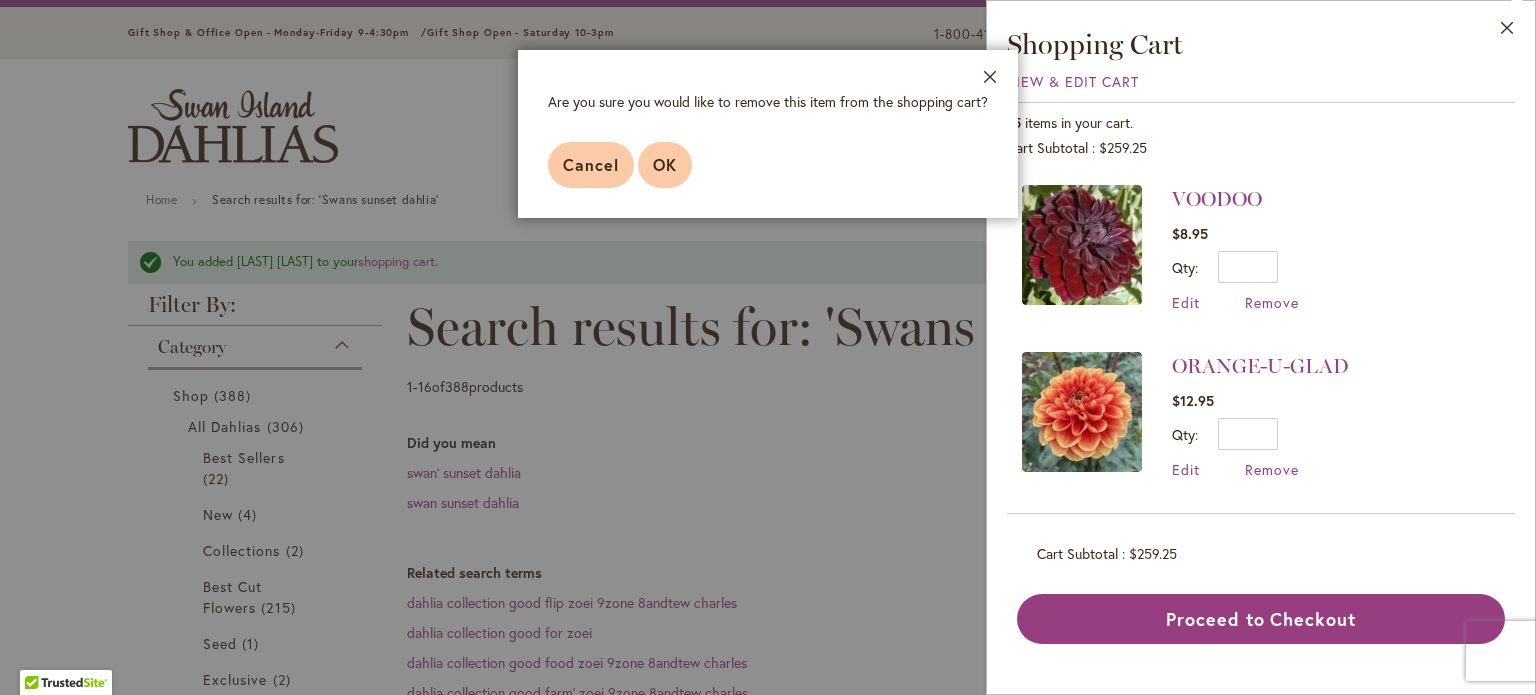 click on "OK" at bounding box center (665, 164) 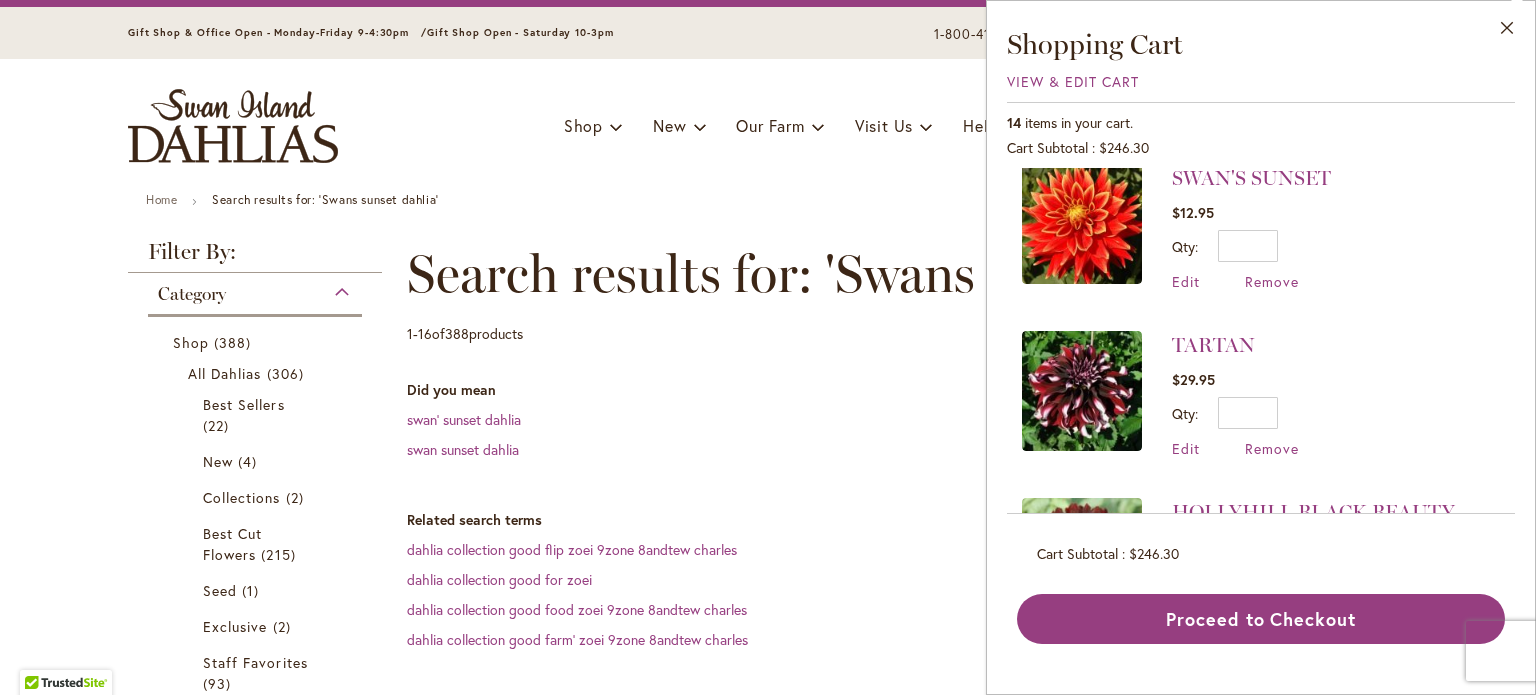scroll, scrollTop: 100, scrollLeft: 0, axis: vertical 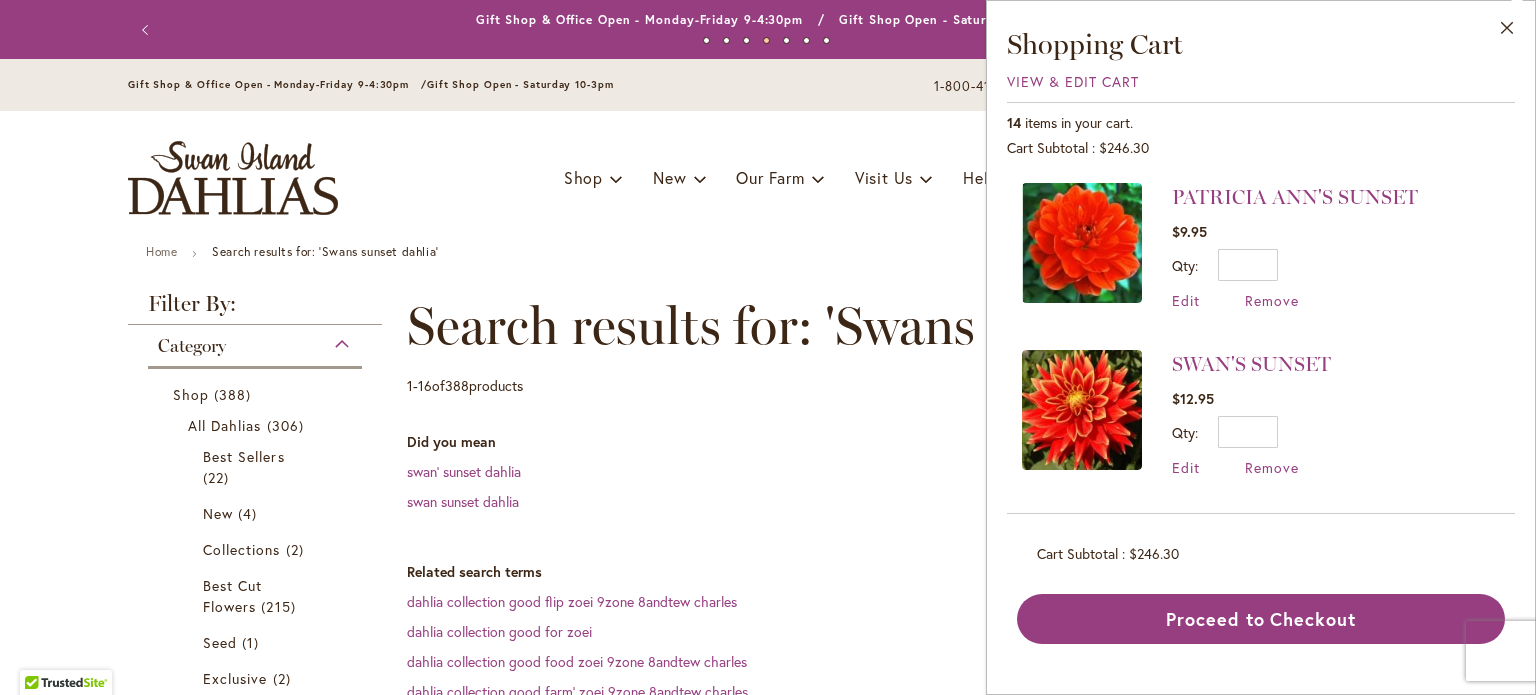 click at bounding box center [1082, 243] 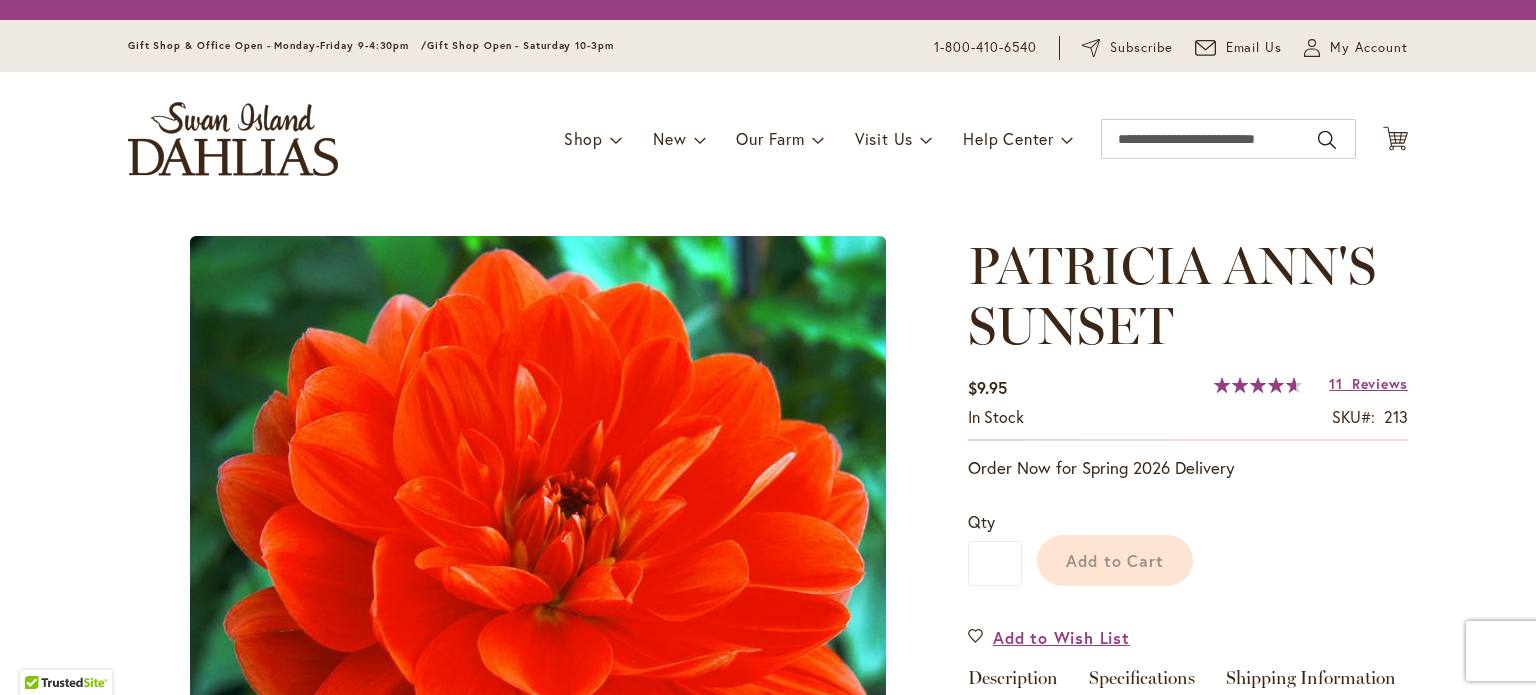scroll, scrollTop: 0, scrollLeft: 0, axis: both 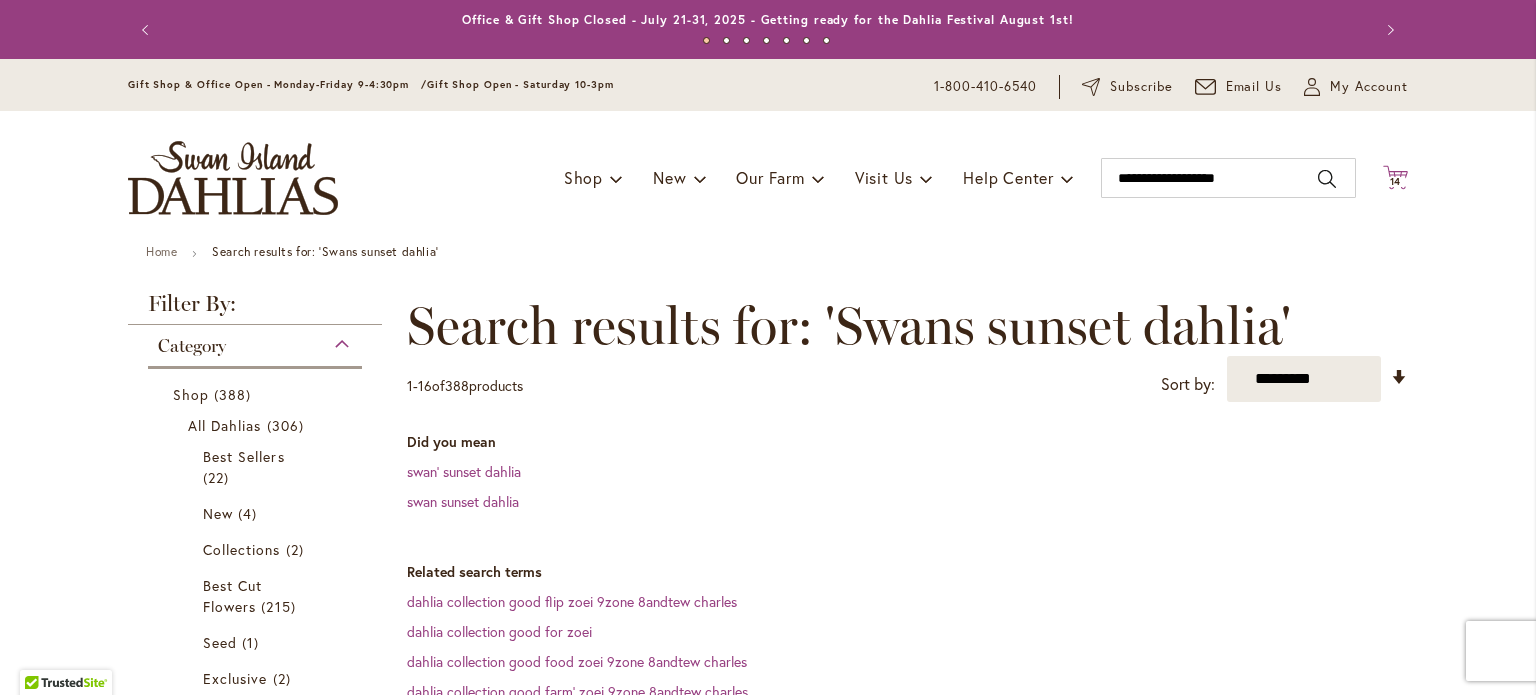 click on "14" at bounding box center [1396, 181] 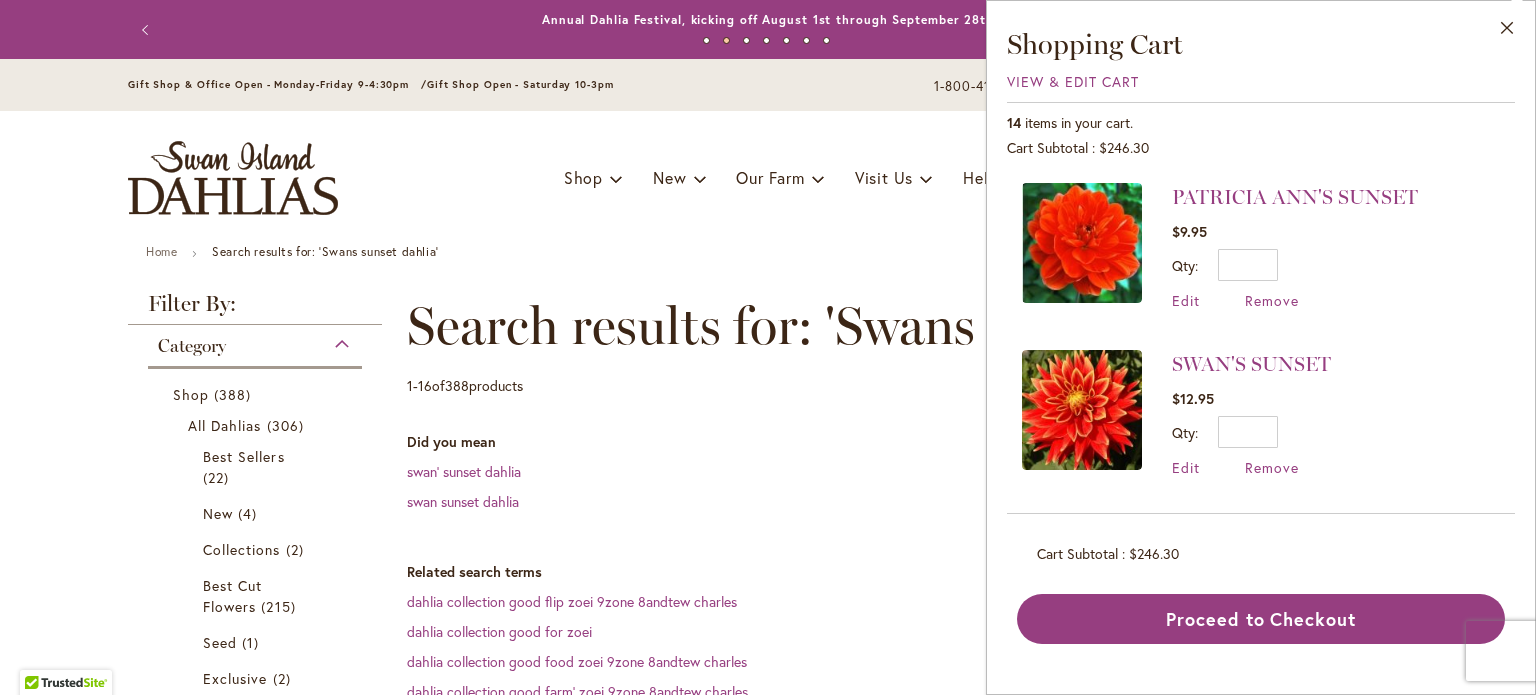 click at bounding box center [1082, 410] 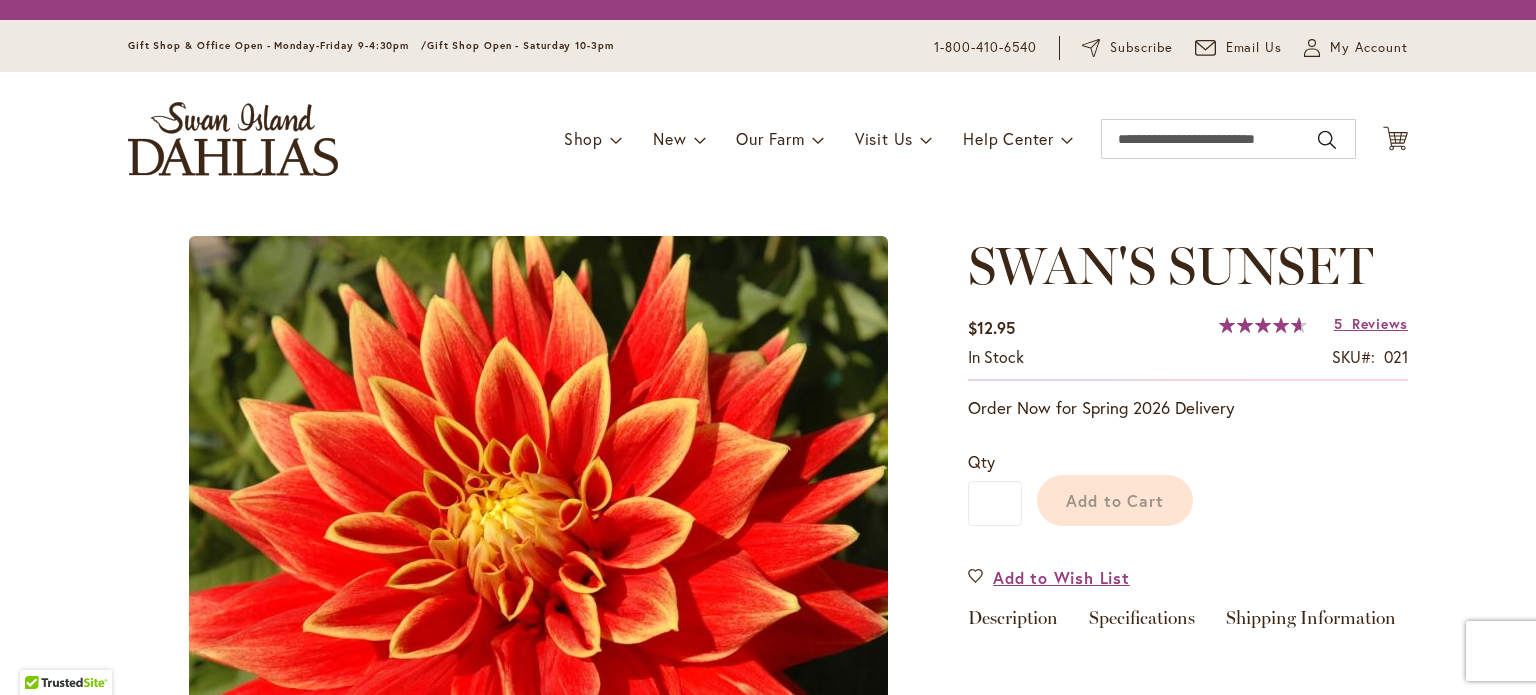 scroll, scrollTop: 0, scrollLeft: 0, axis: both 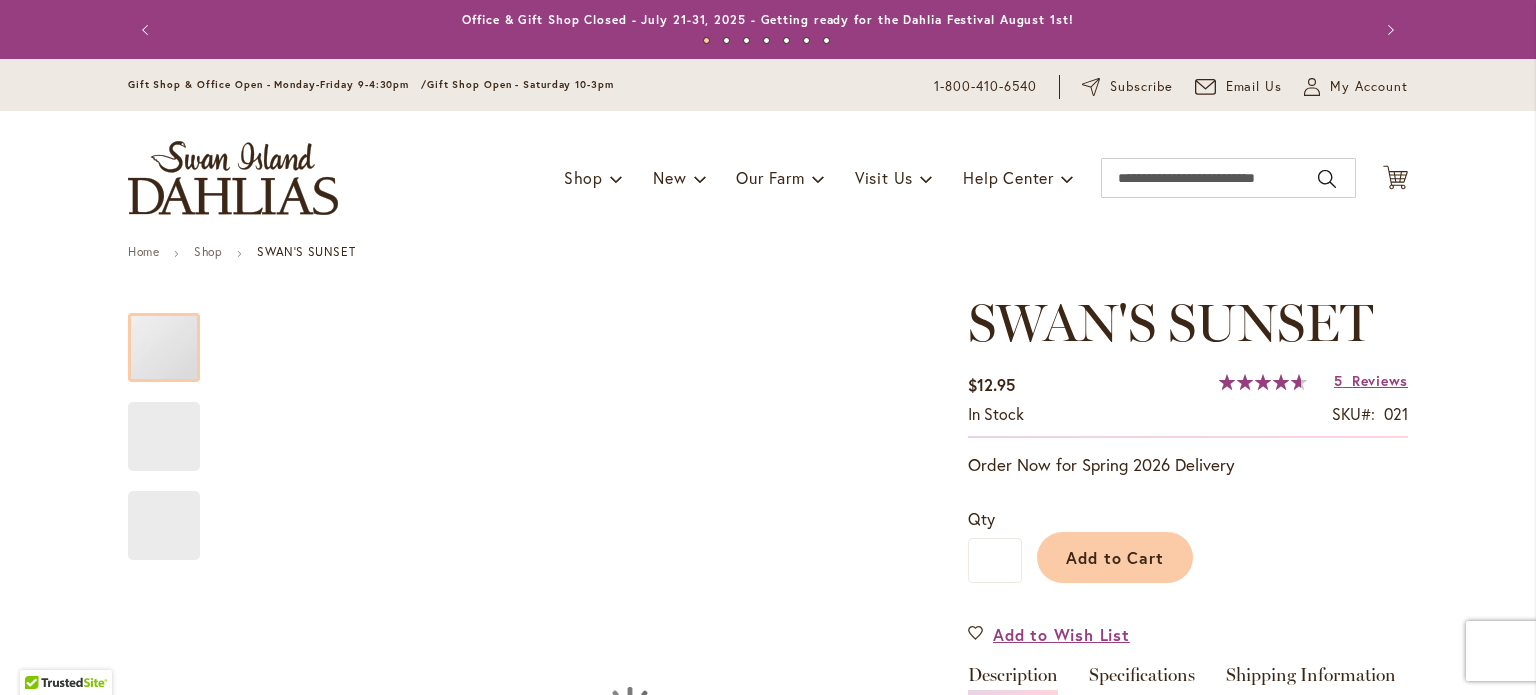 type on "******" 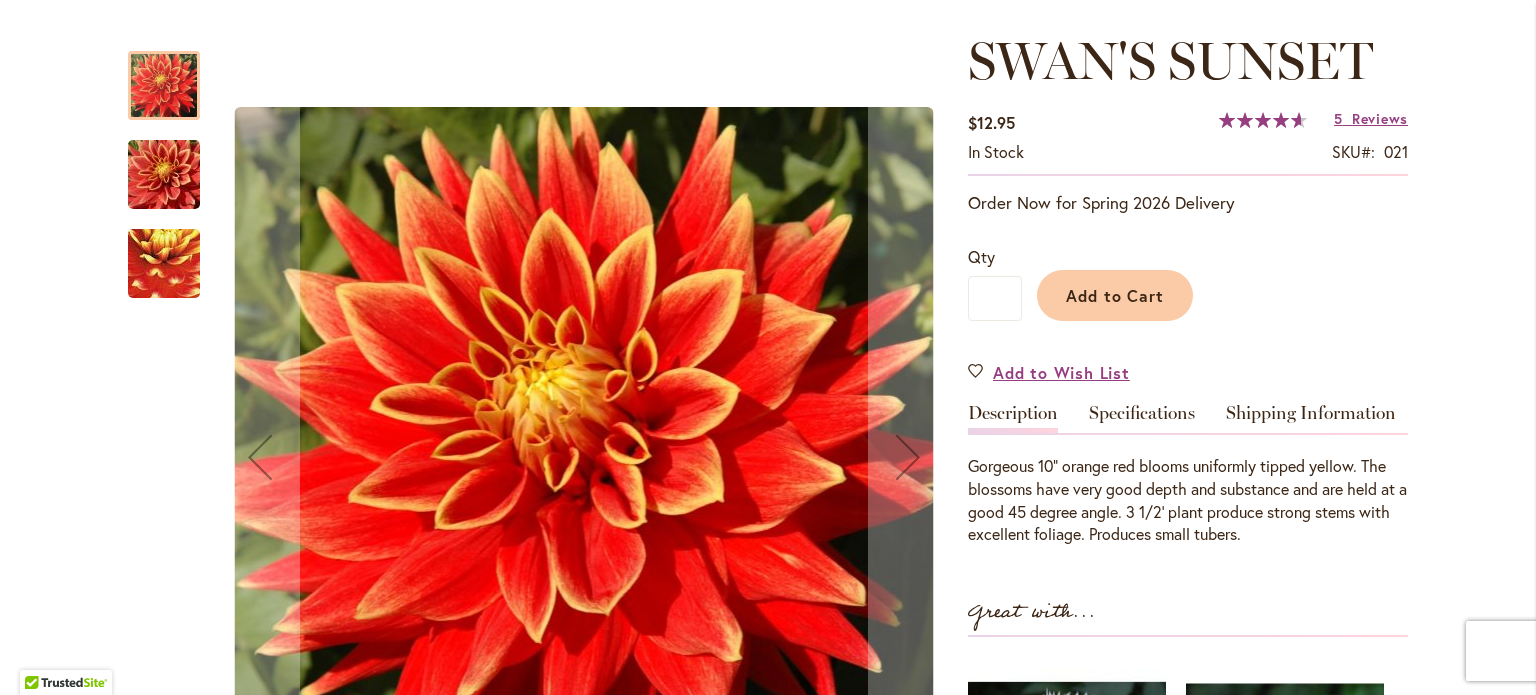 scroll, scrollTop: 200, scrollLeft: 0, axis: vertical 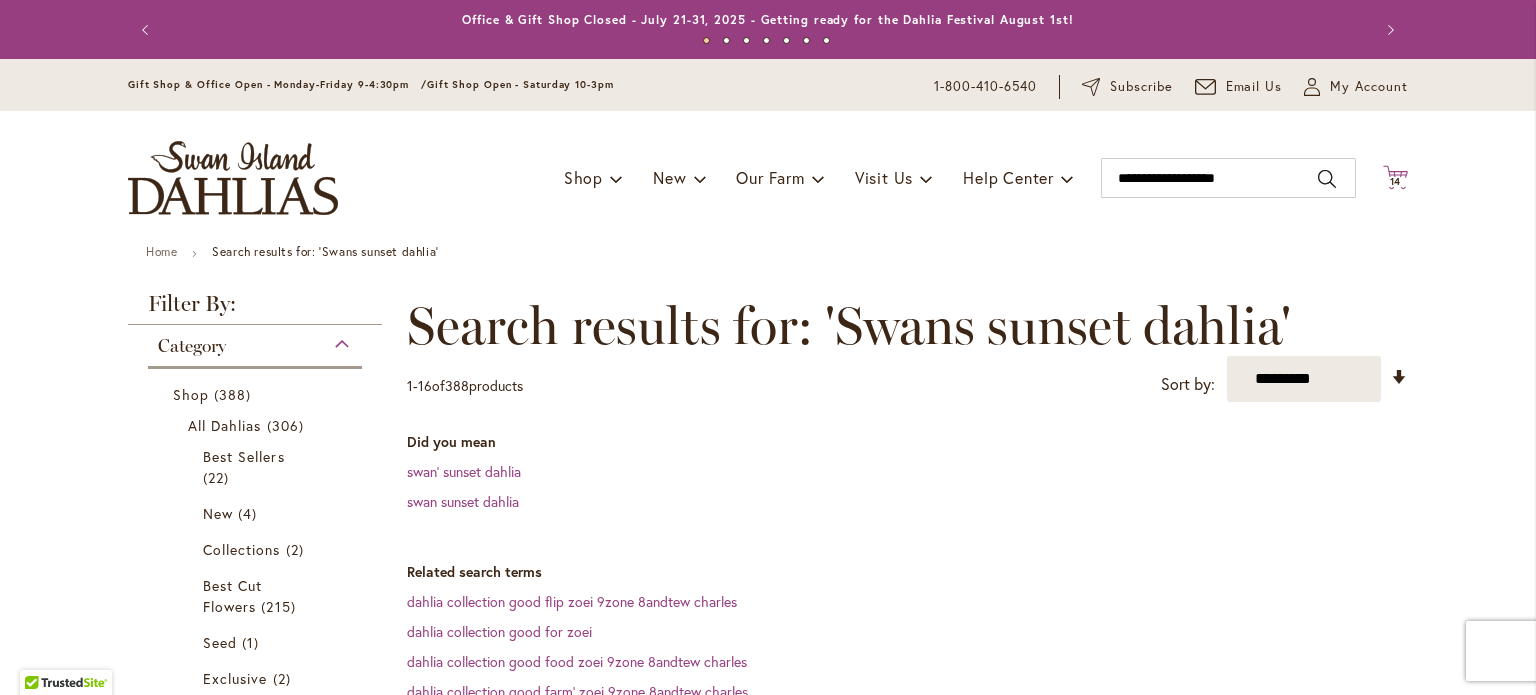 click on "Cart
.cls-1 {
fill: #231f20;
}" 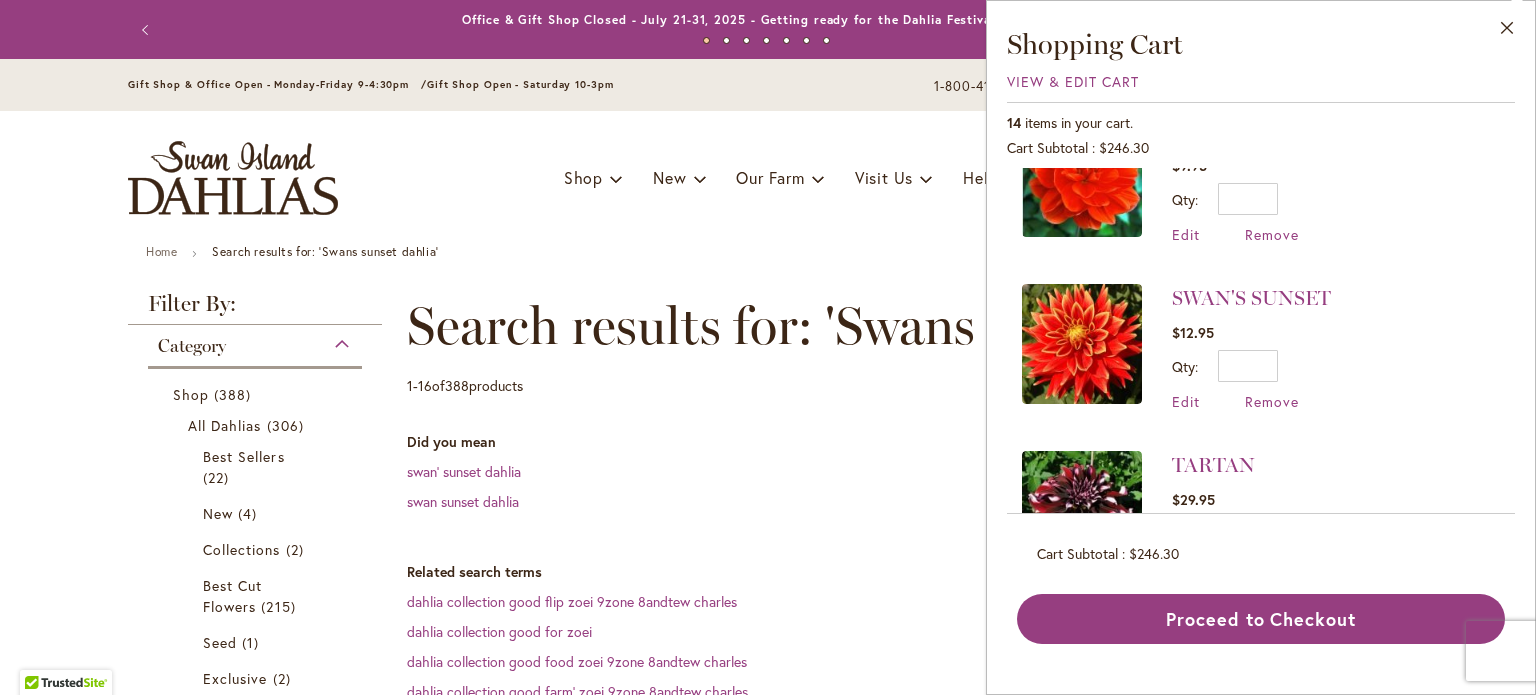 scroll, scrollTop: 200, scrollLeft: 0, axis: vertical 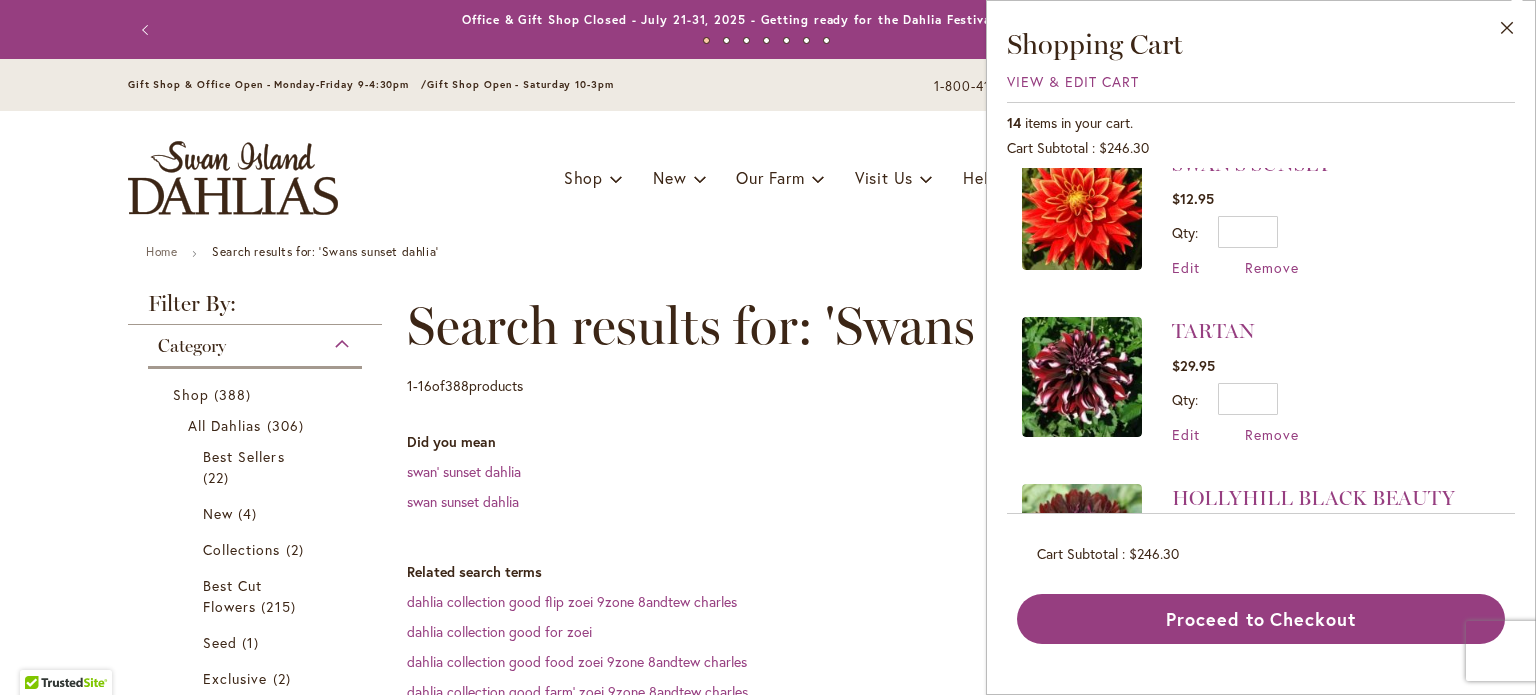 click at bounding box center [1082, 377] 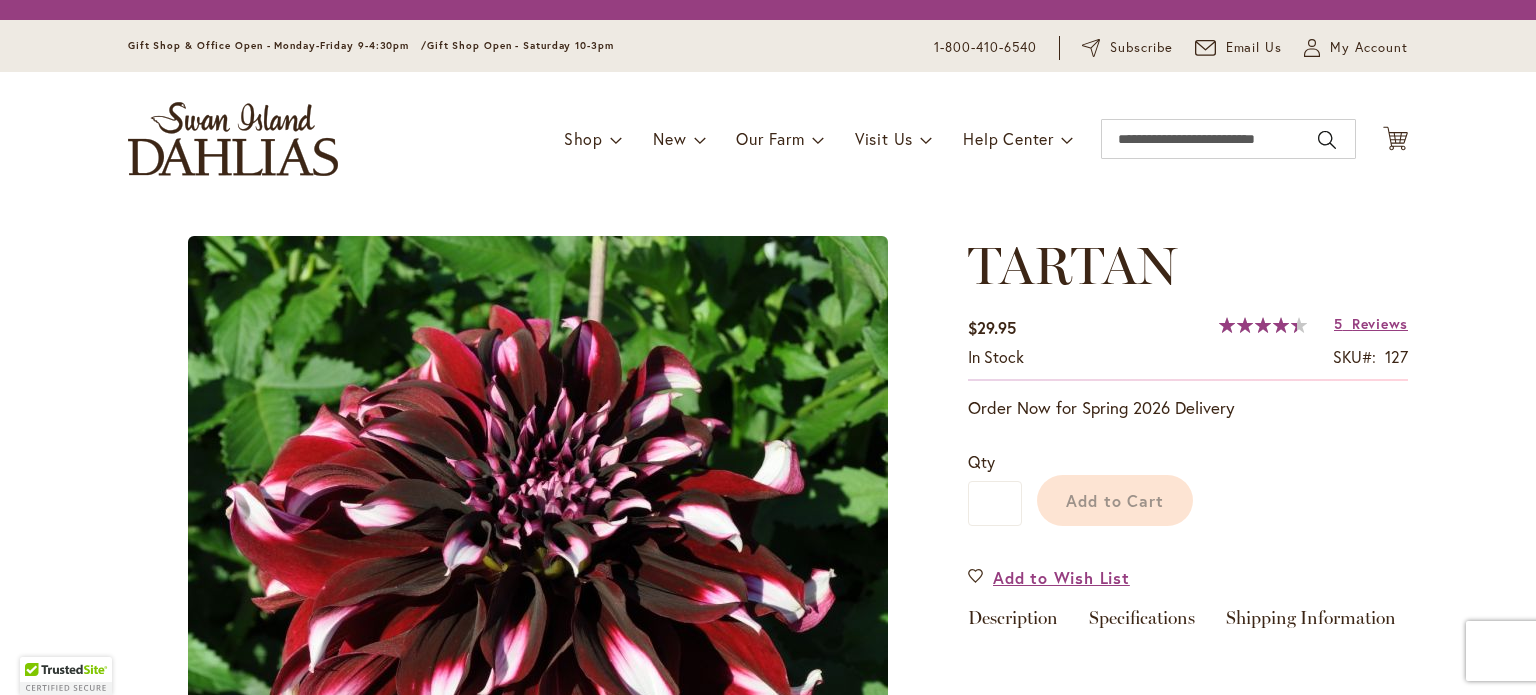 scroll, scrollTop: 0, scrollLeft: 0, axis: both 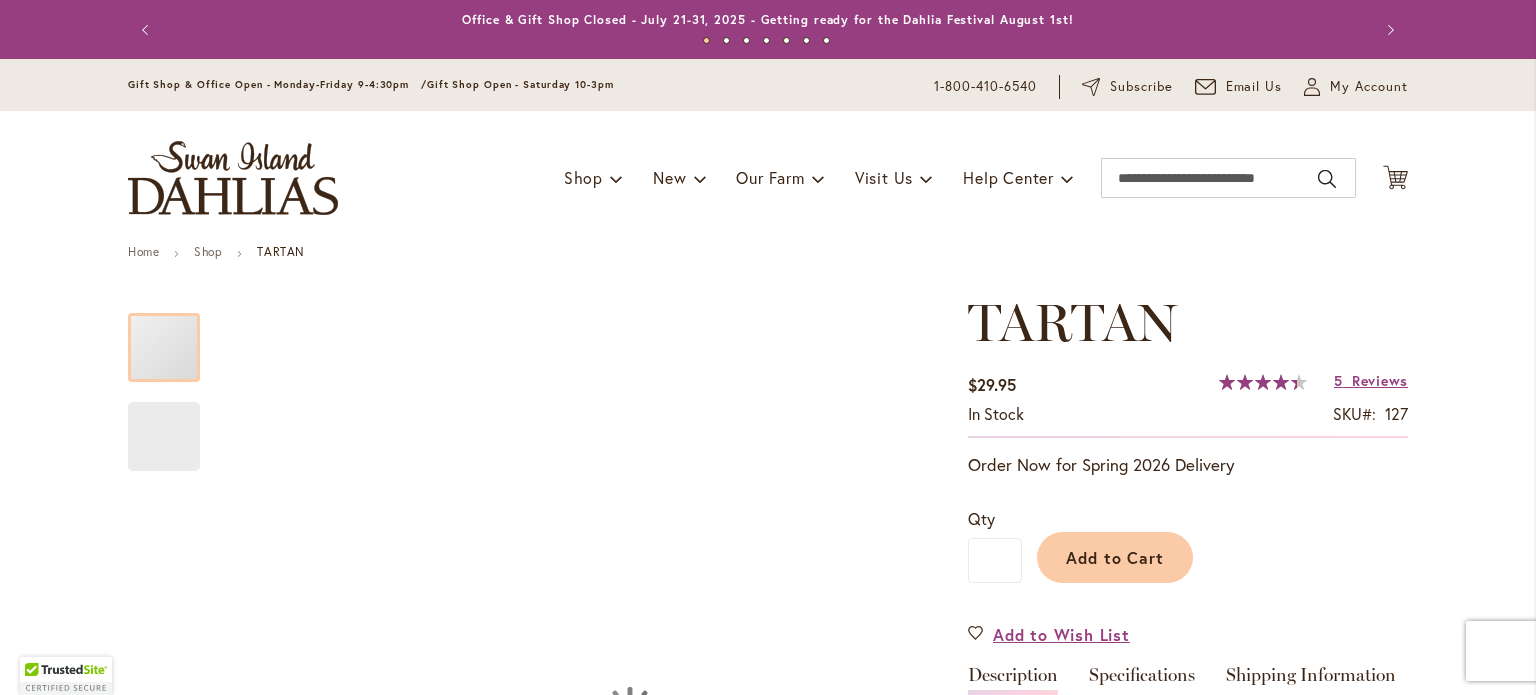 type on "******" 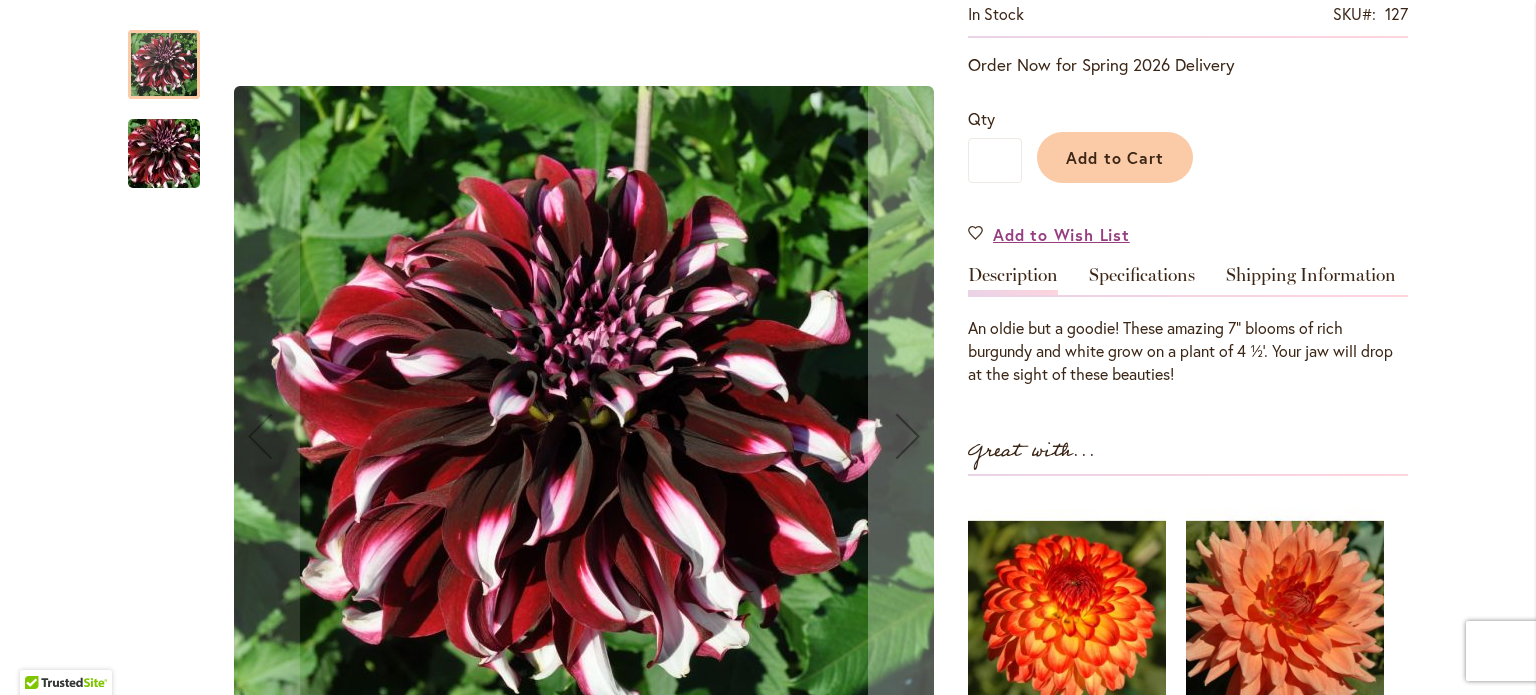 scroll, scrollTop: 600, scrollLeft: 0, axis: vertical 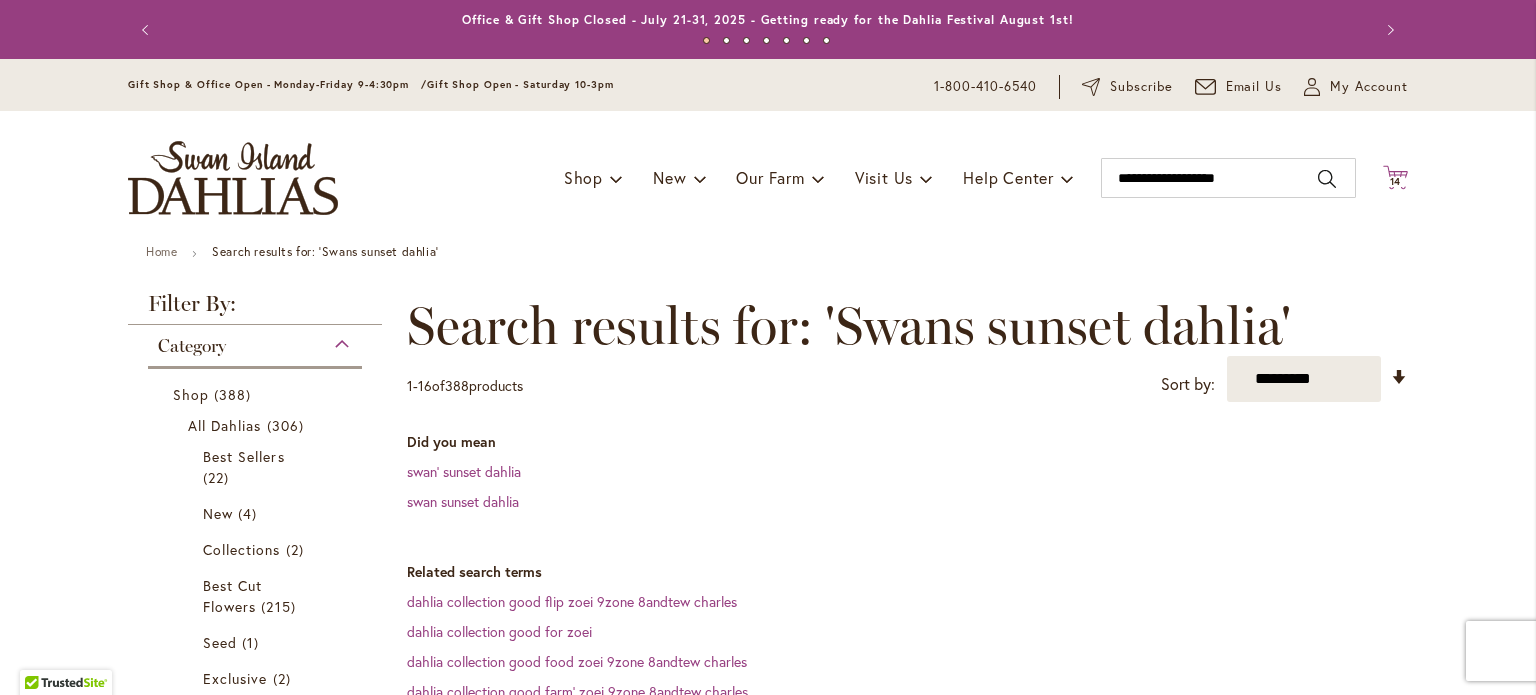 click on "14
14
items" at bounding box center [1396, 182] 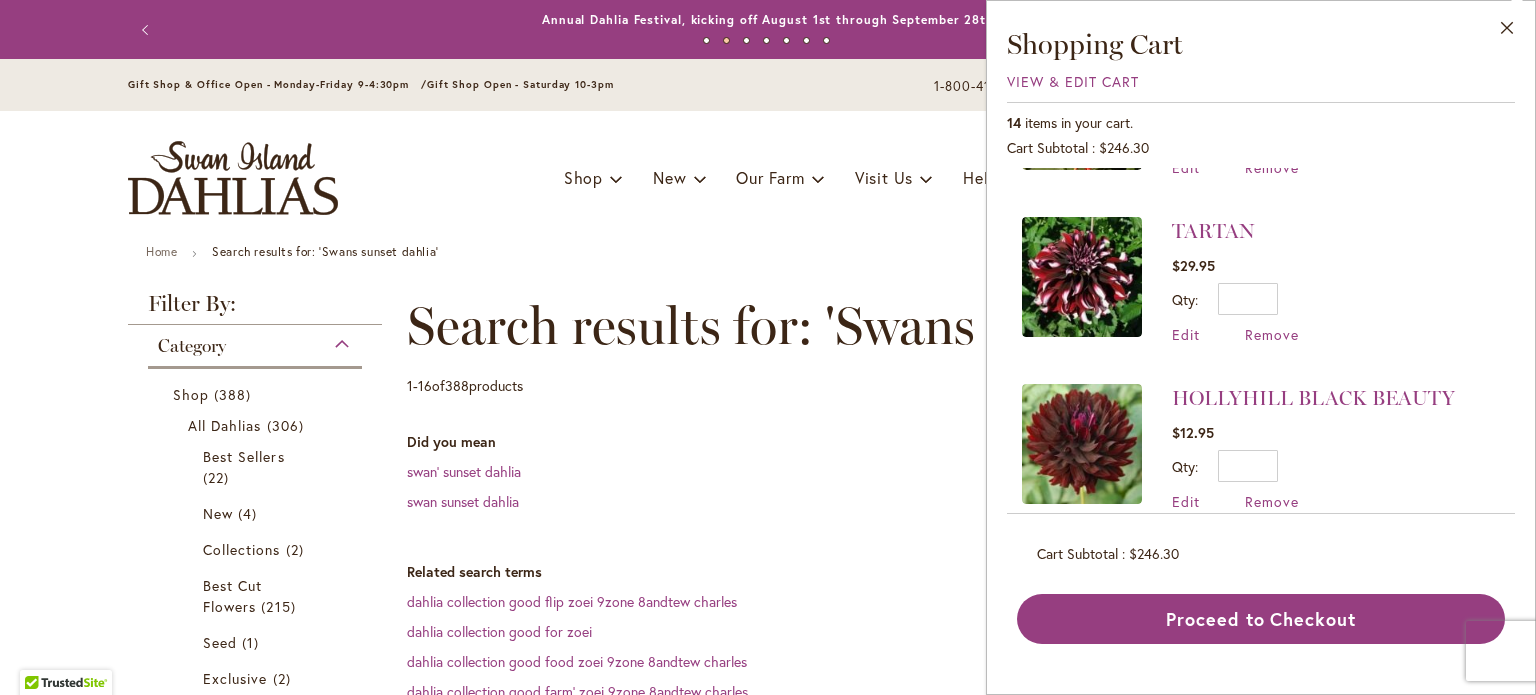 scroll, scrollTop: 400, scrollLeft: 0, axis: vertical 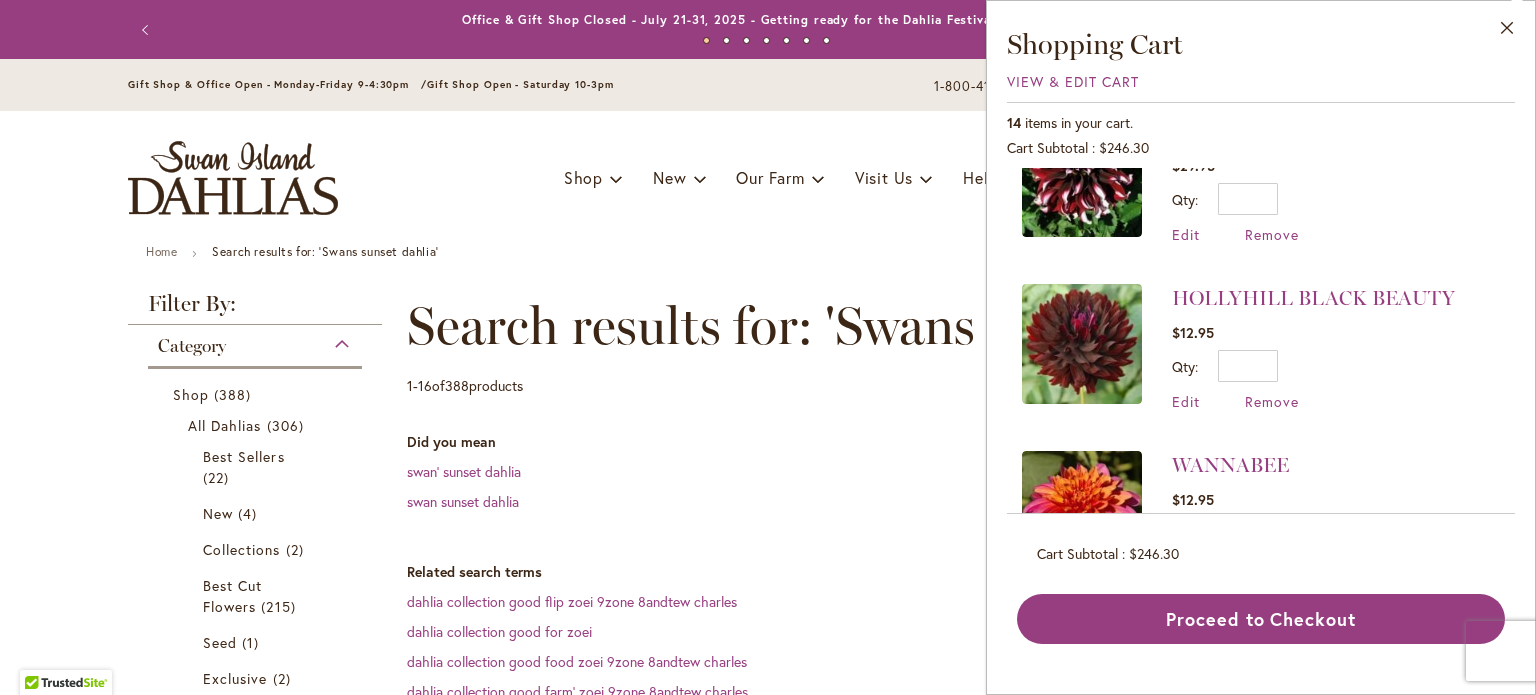 click at bounding box center [1082, 344] 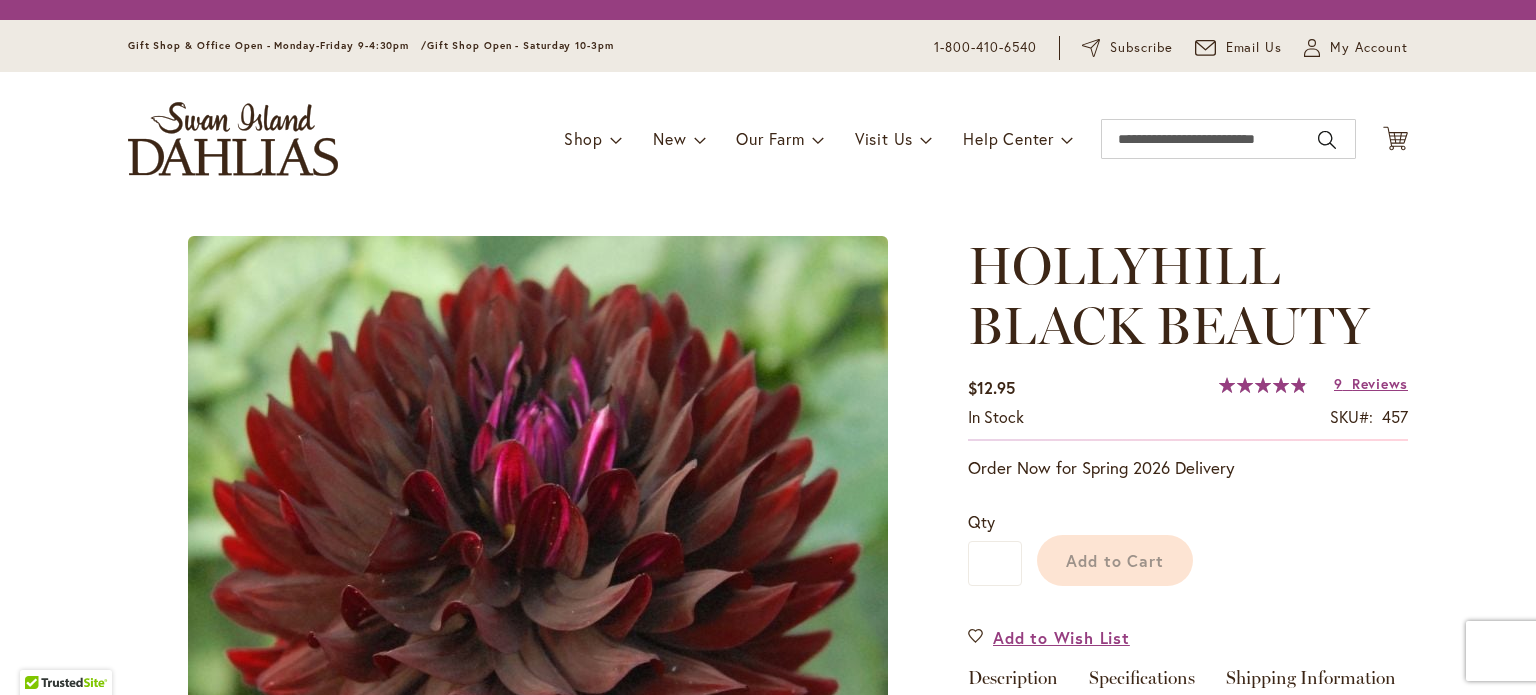 scroll, scrollTop: 0, scrollLeft: 0, axis: both 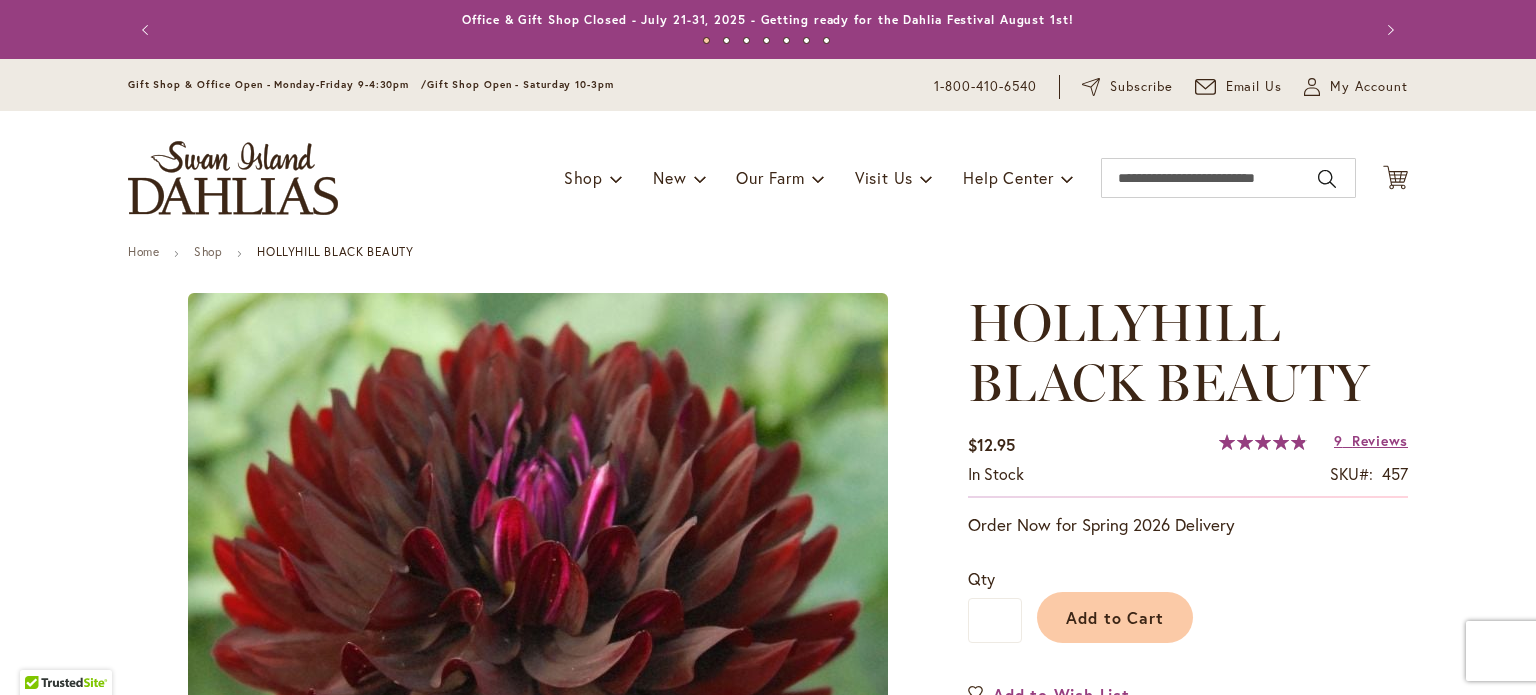 type on "******" 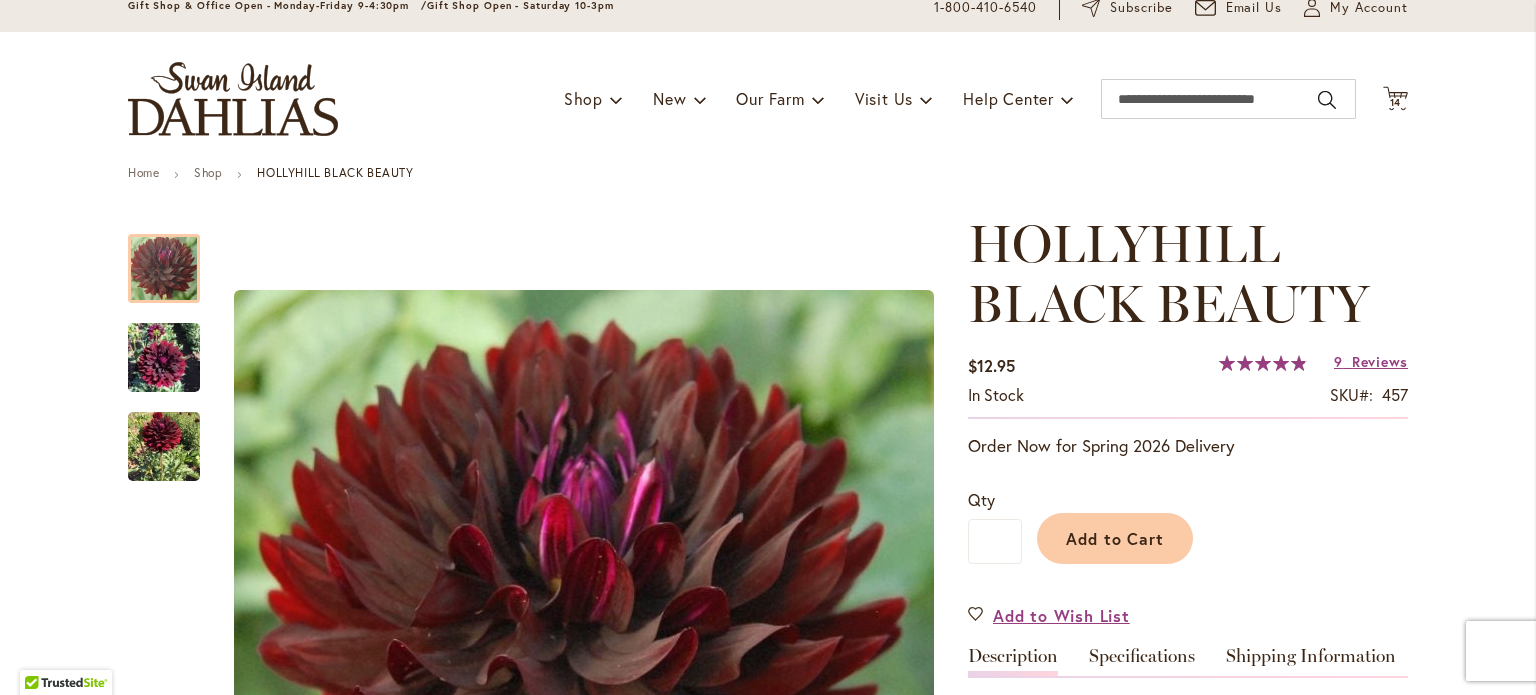 scroll, scrollTop: 0, scrollLeft: 0, axis: both 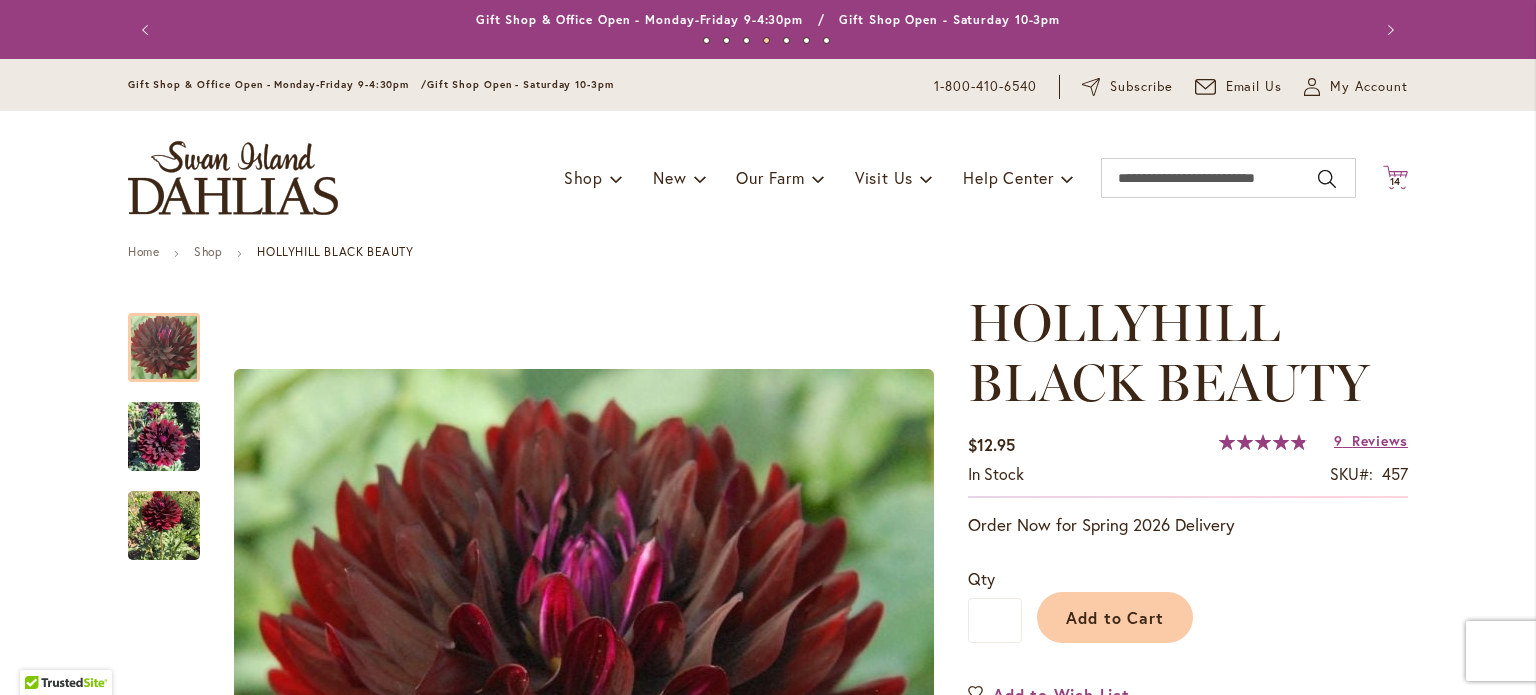 click 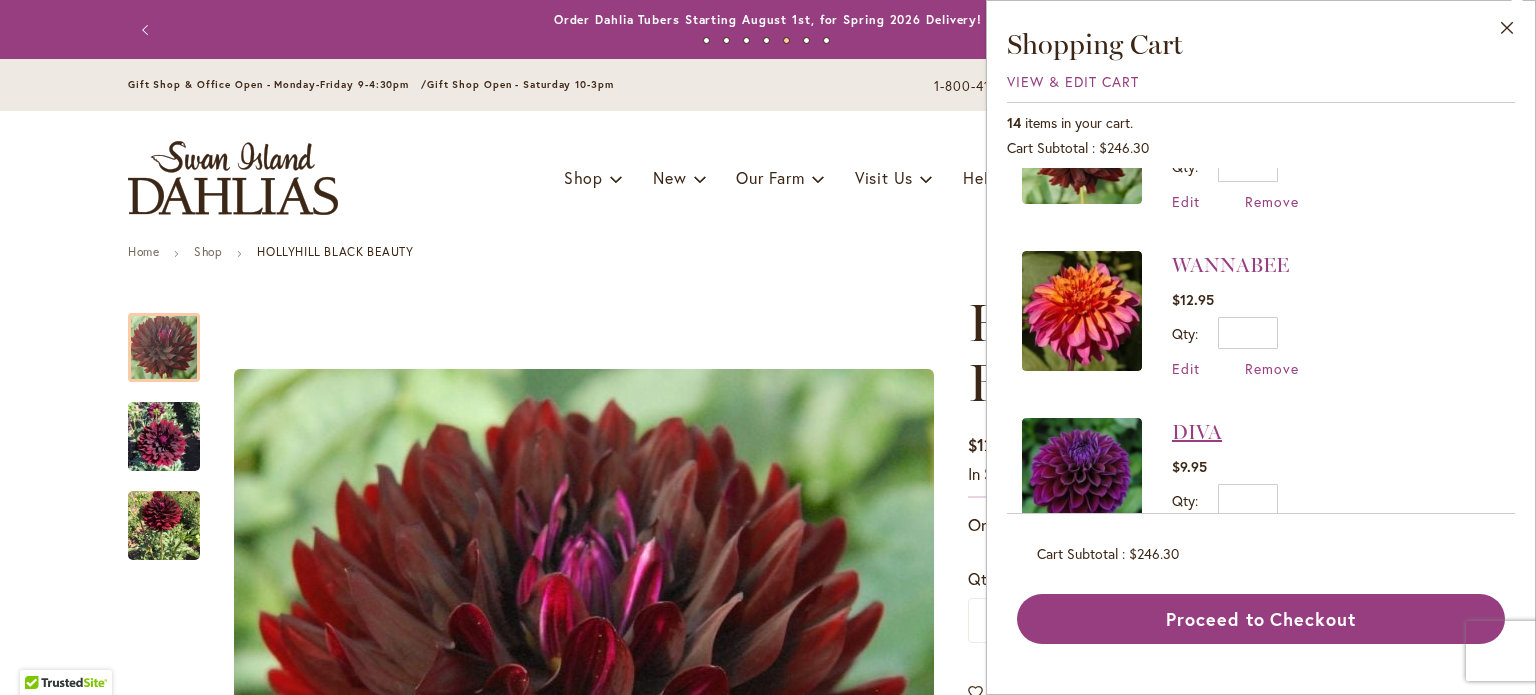 scroll, scrollTop: 700, scrollLeft: 0, axis: vertical 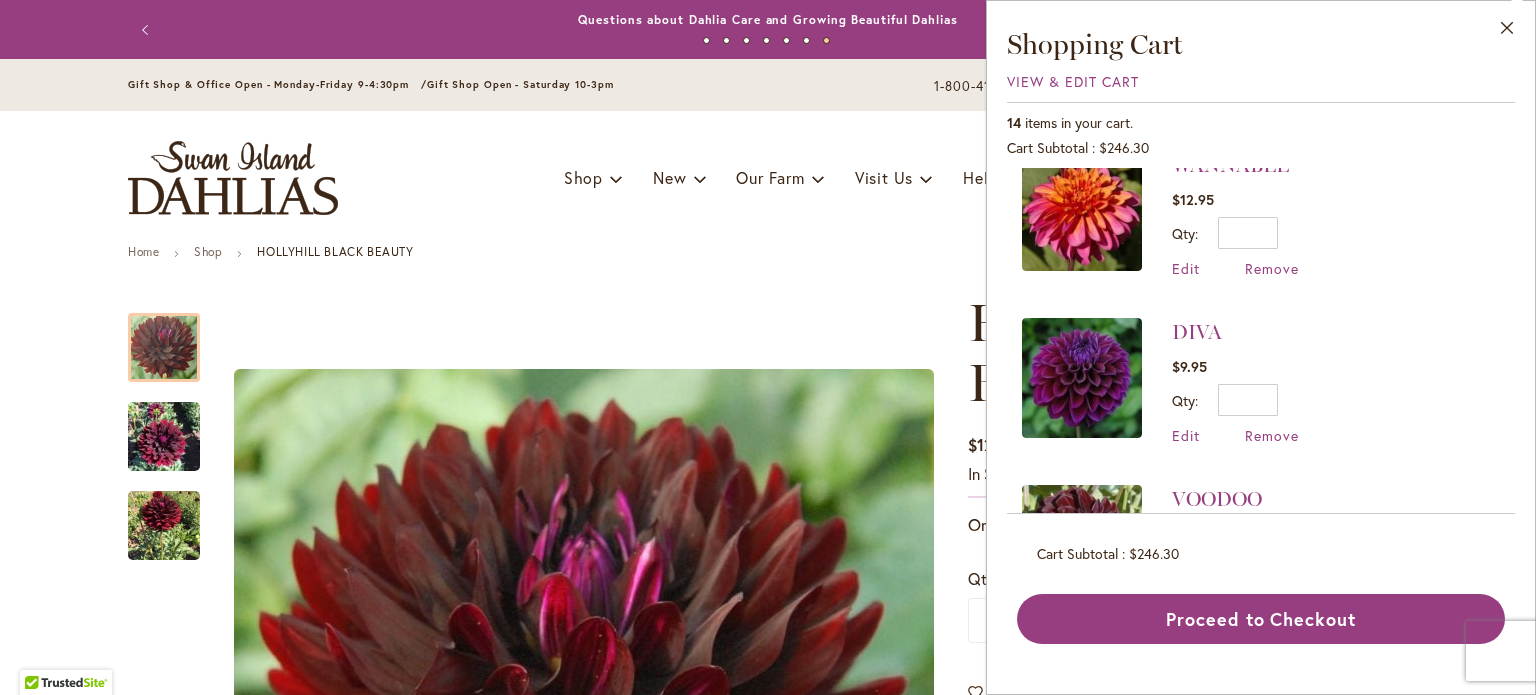 click at bounding box center (1082, 378) 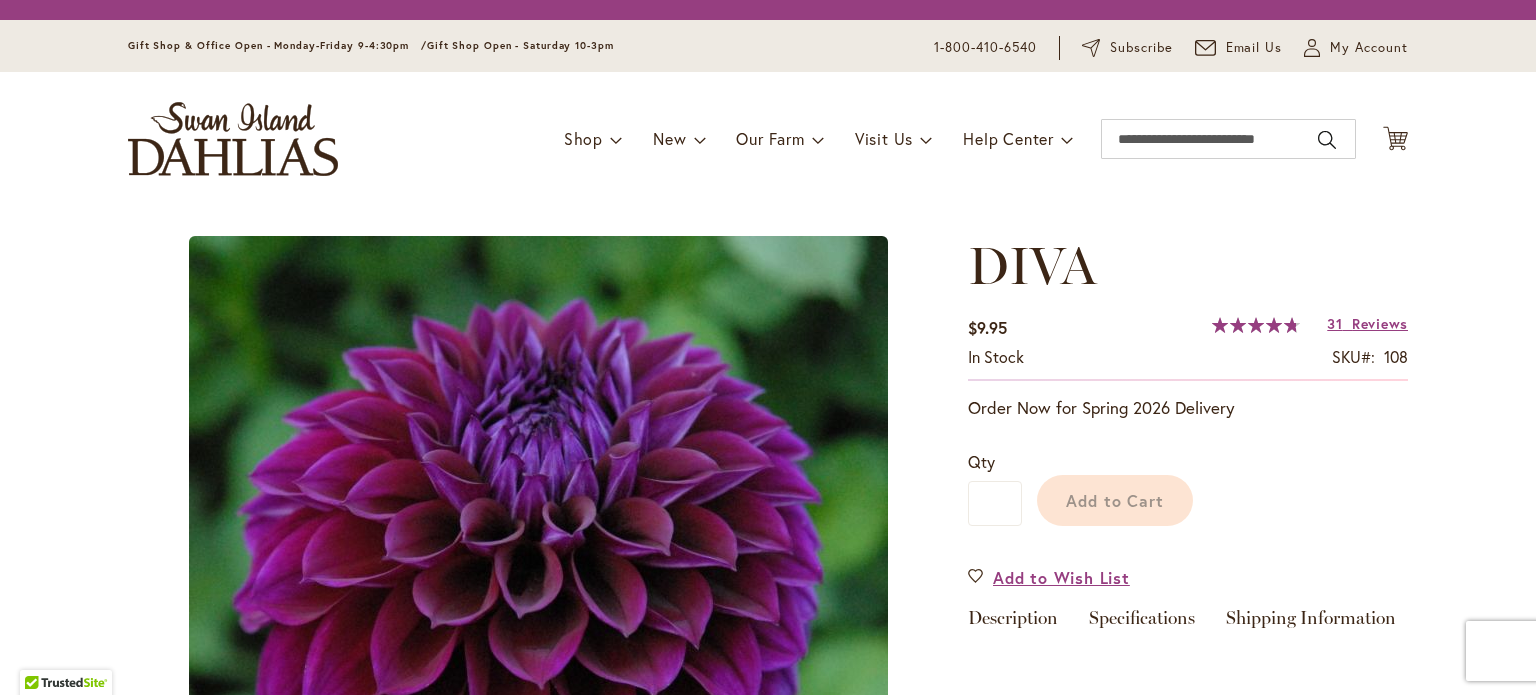 scroll, scrollTop: 0, scrollLeft: 0, axis: both 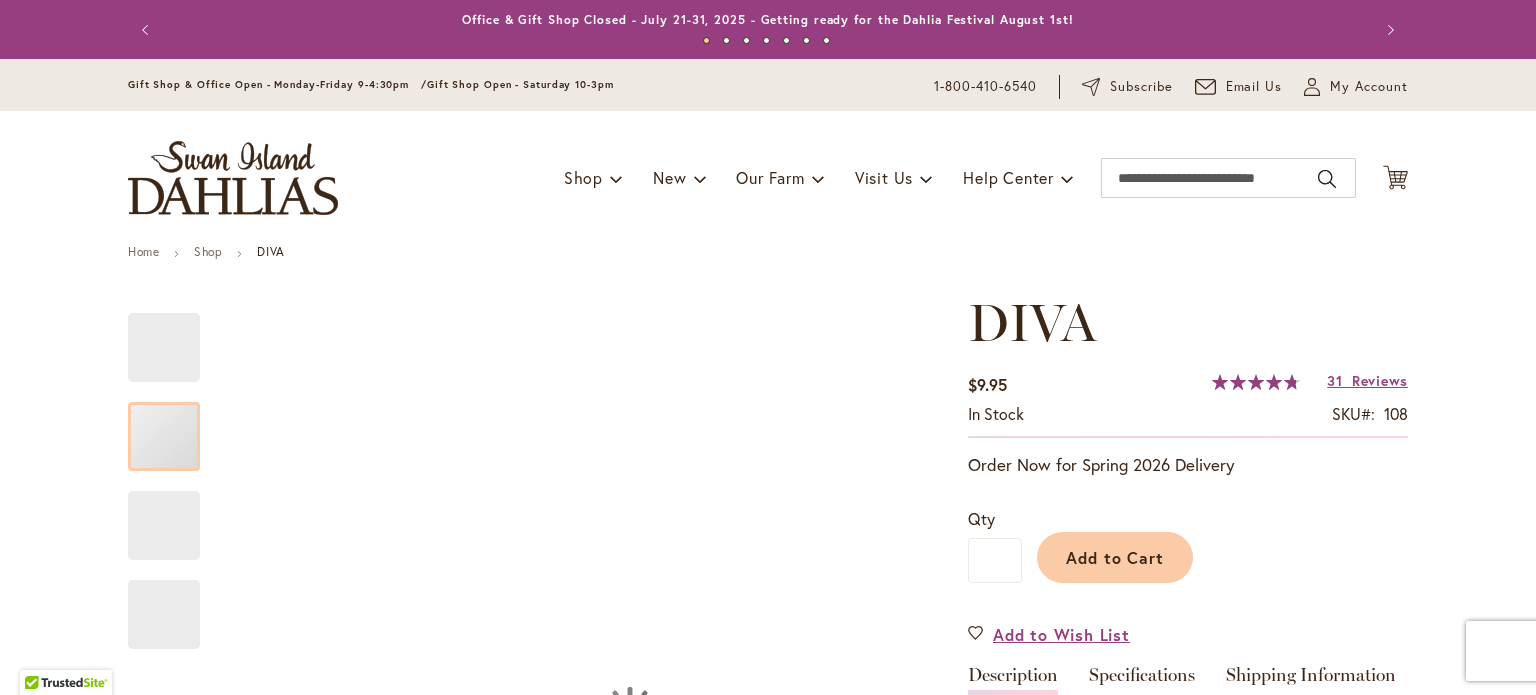 type on "******" 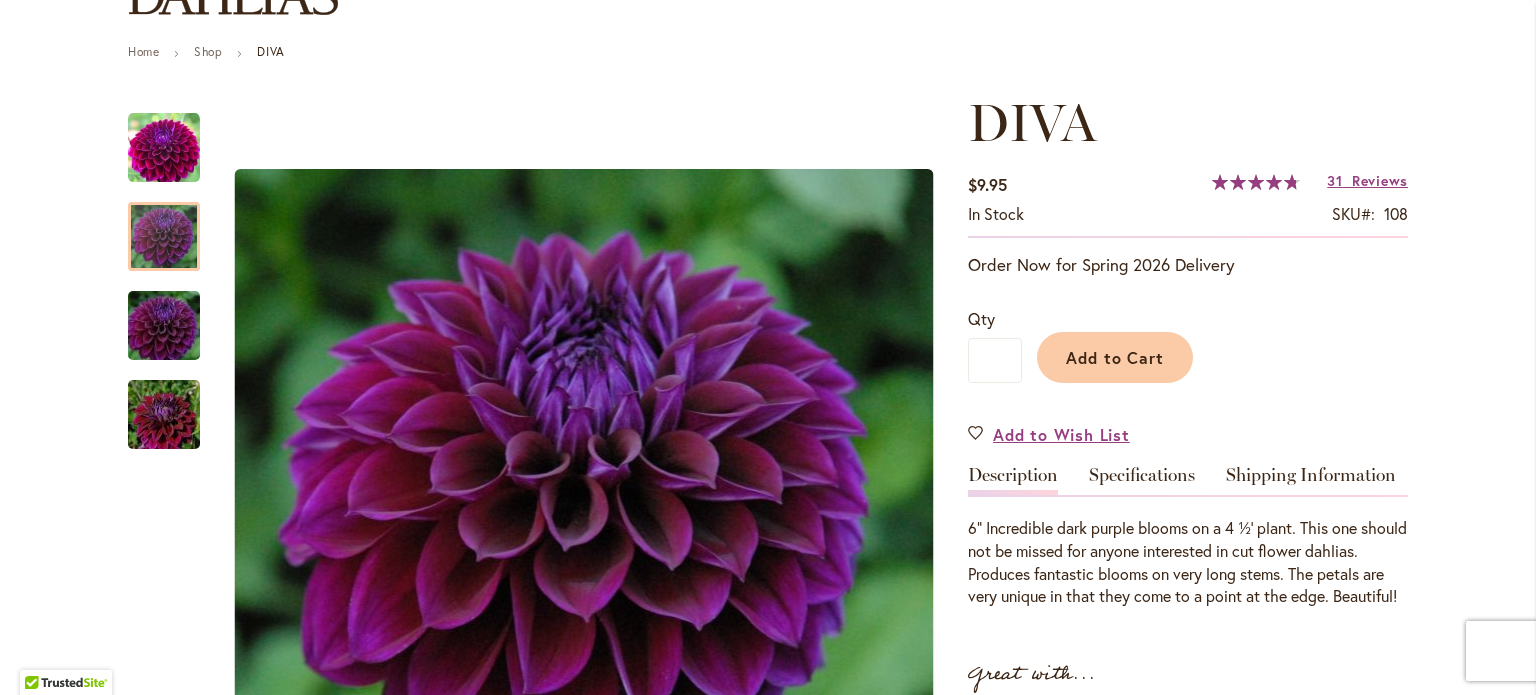 scroll, scrollTop: 0, scrollLeft: 0, axis: both 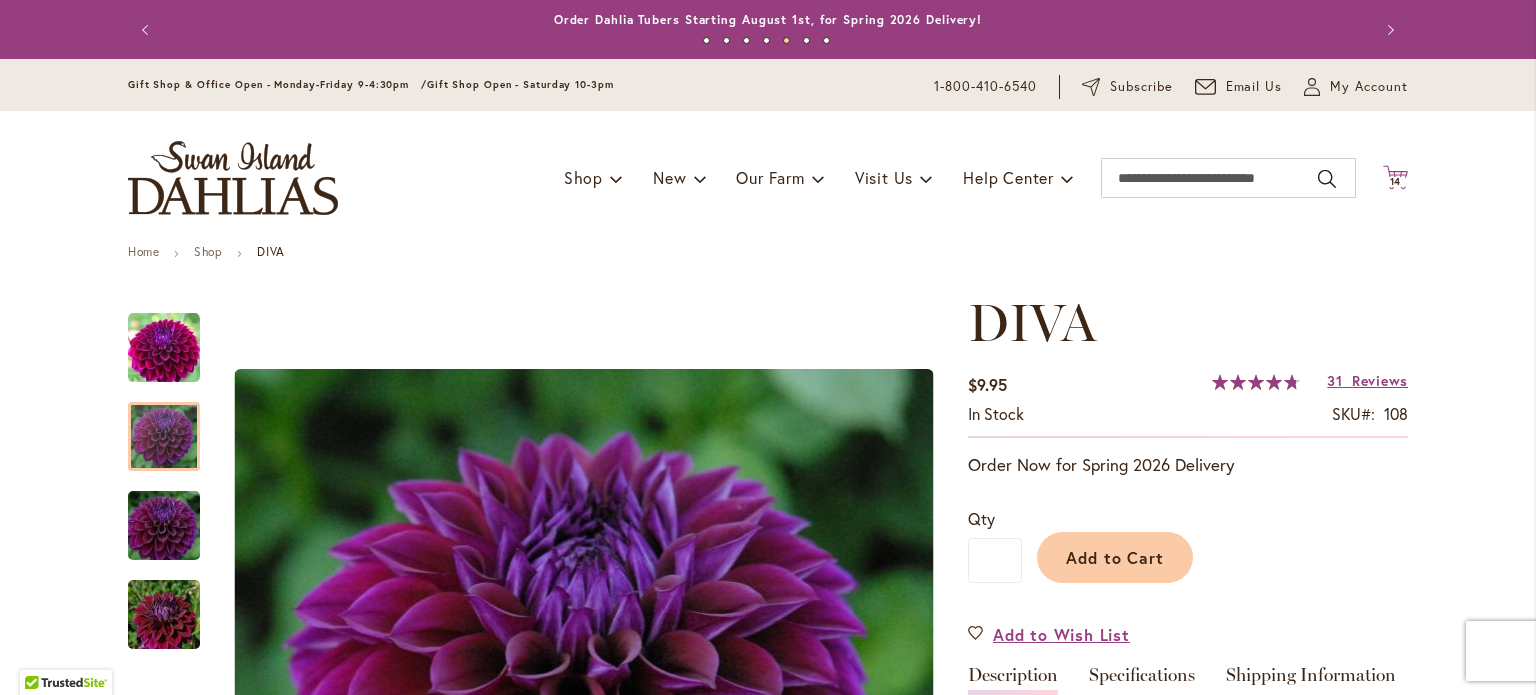 click on "Cart
.cls-1 {
fill: #231f20;
}" 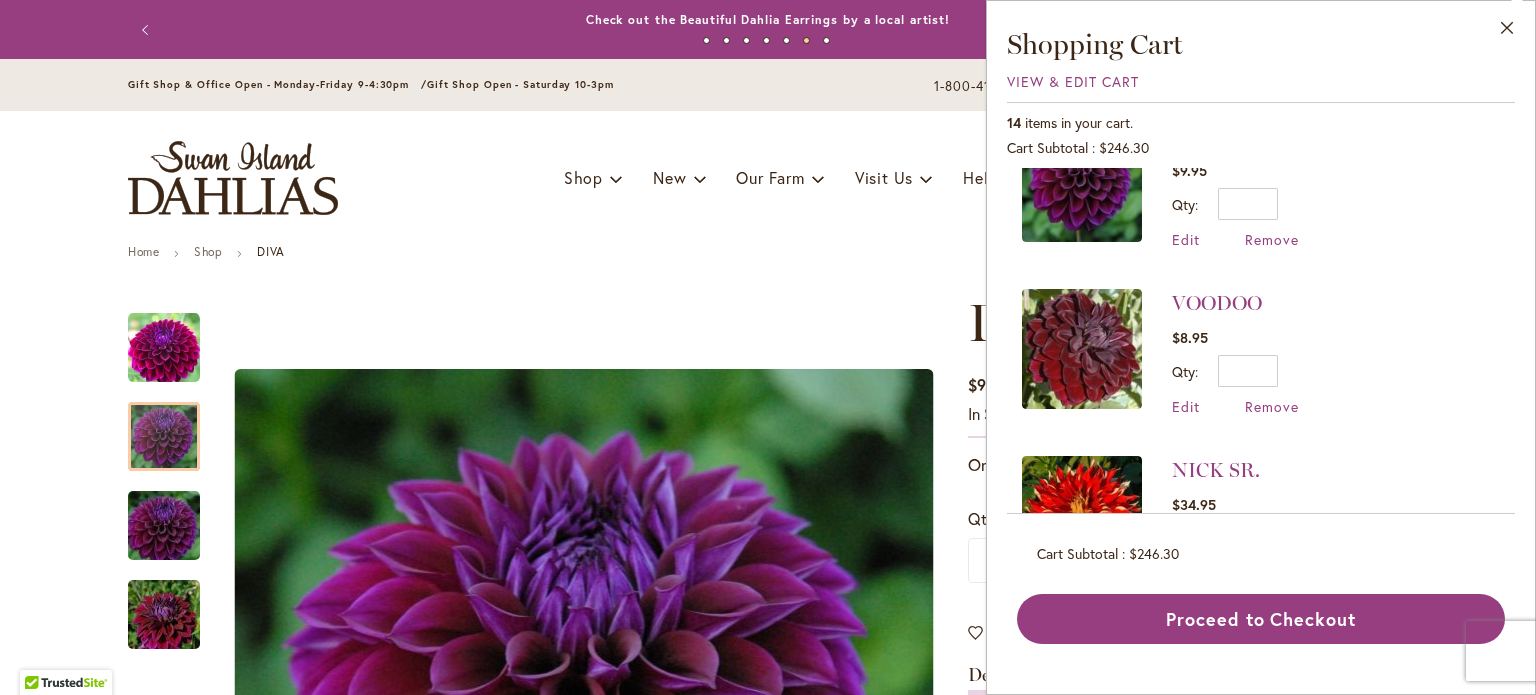 scroll, scrollTop: 900, scrollLeft: 0, axis: vertical 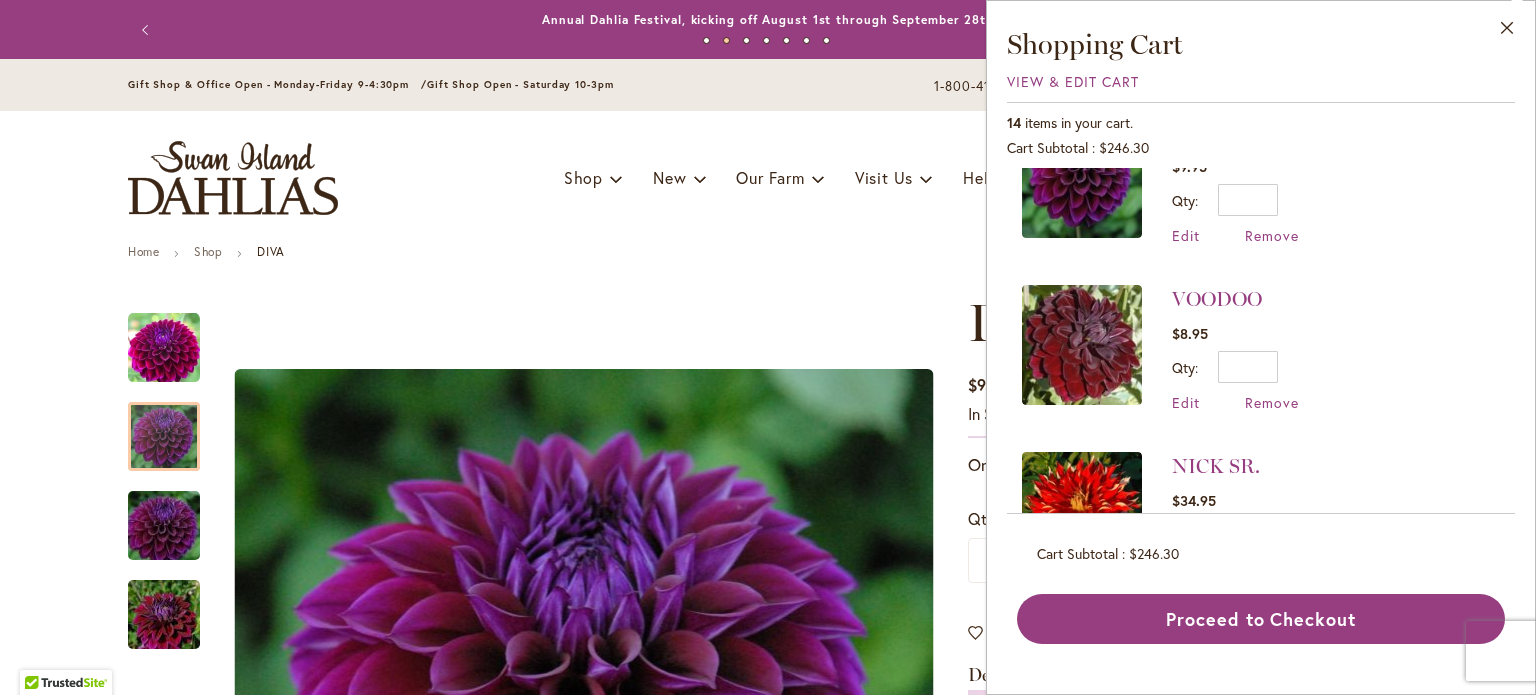 click at bounding box center [1082, 345] 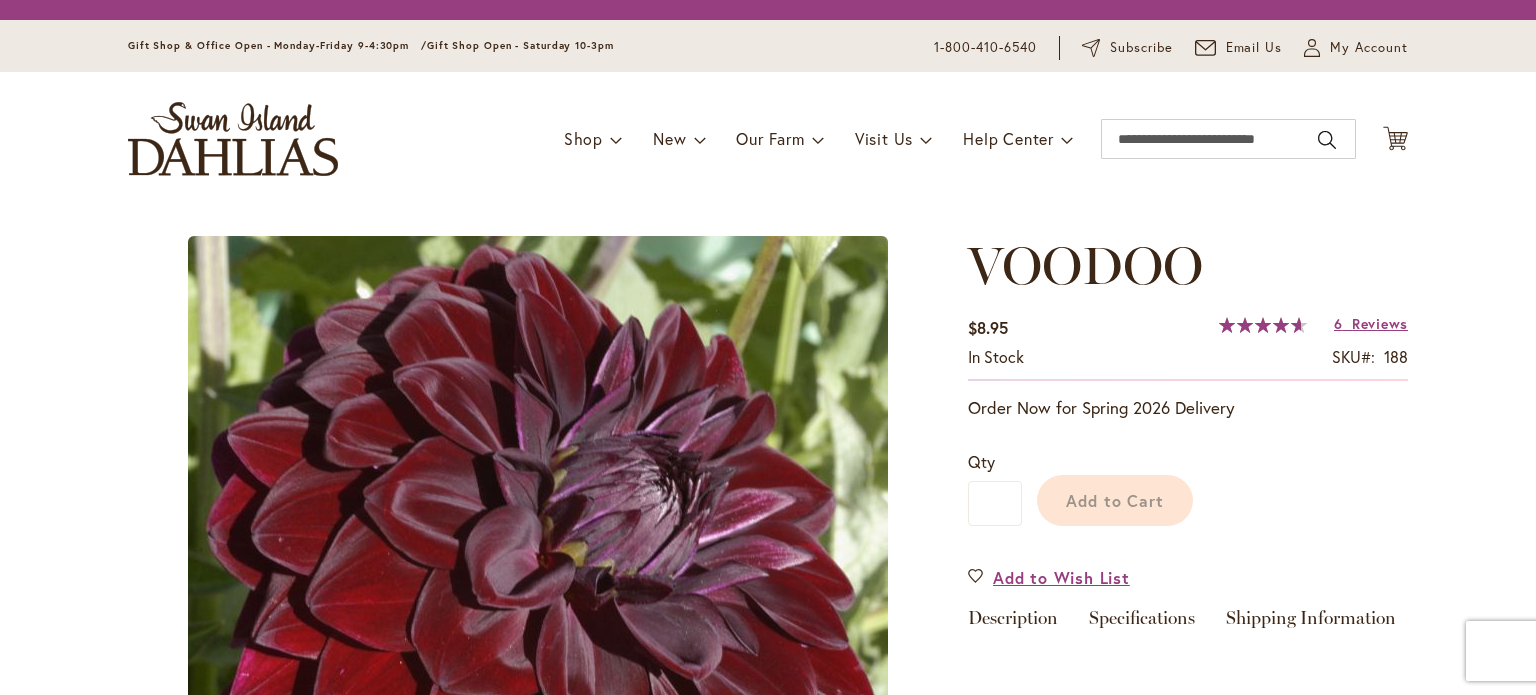 scroll, scrollTop: 0, scrollLeft: 0, axis: both 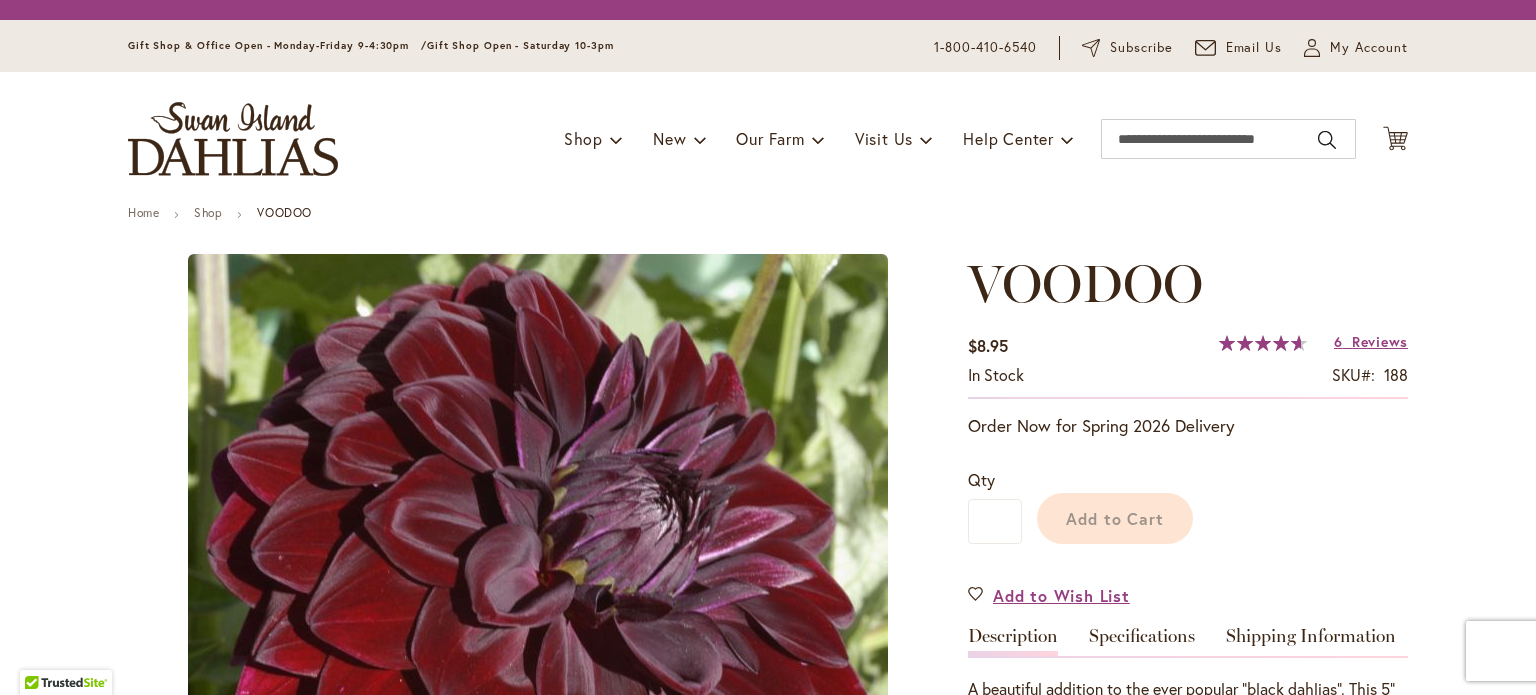 type on "******" 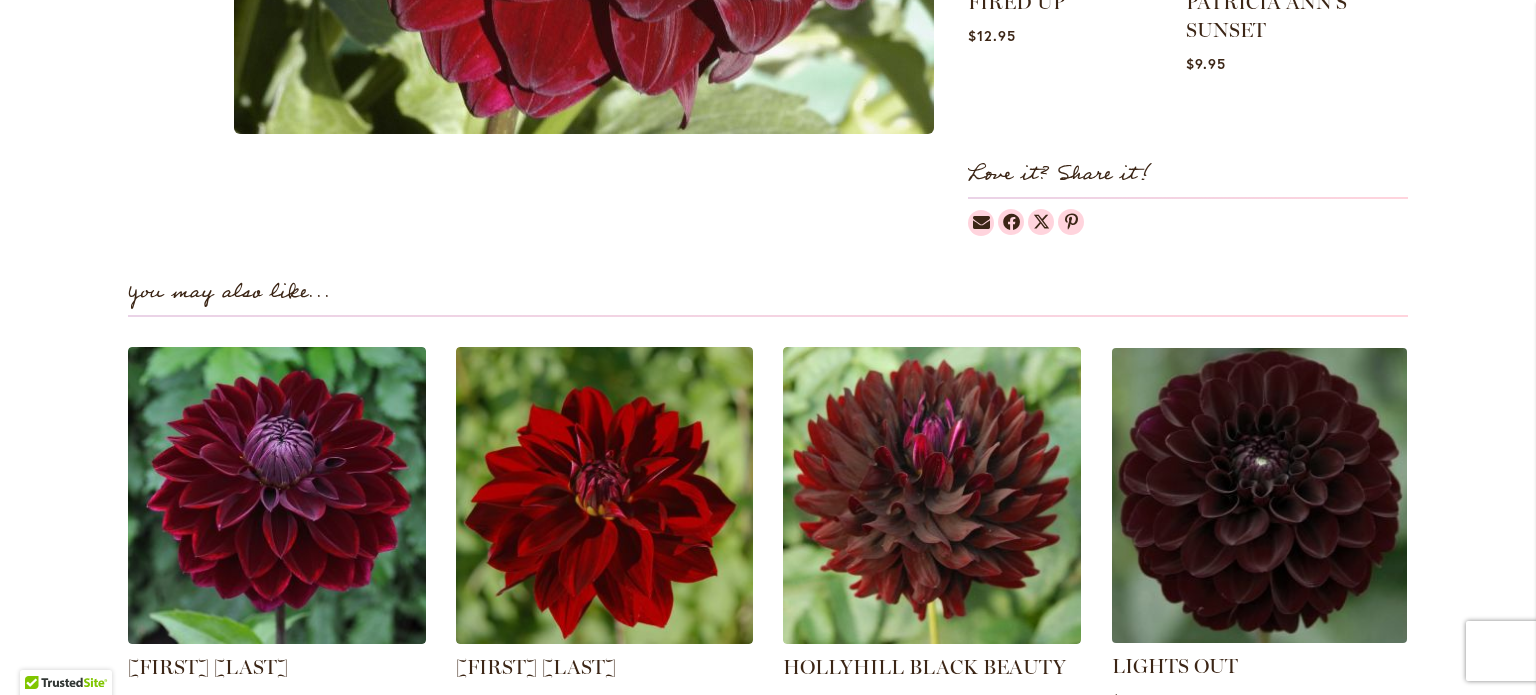 scroll, scrollTop: 1300, scrollLeft: 0, axis: vertical 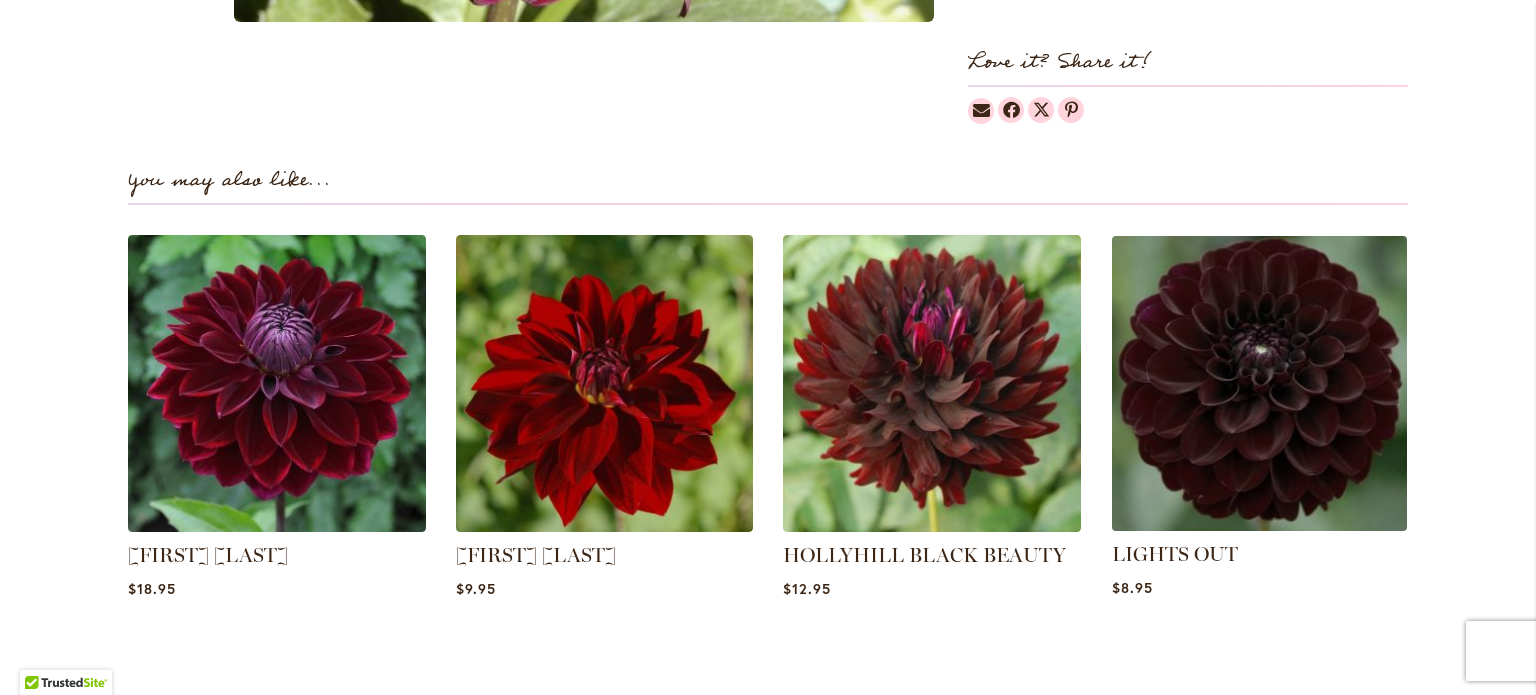 click at bounding box center (1259, 383) 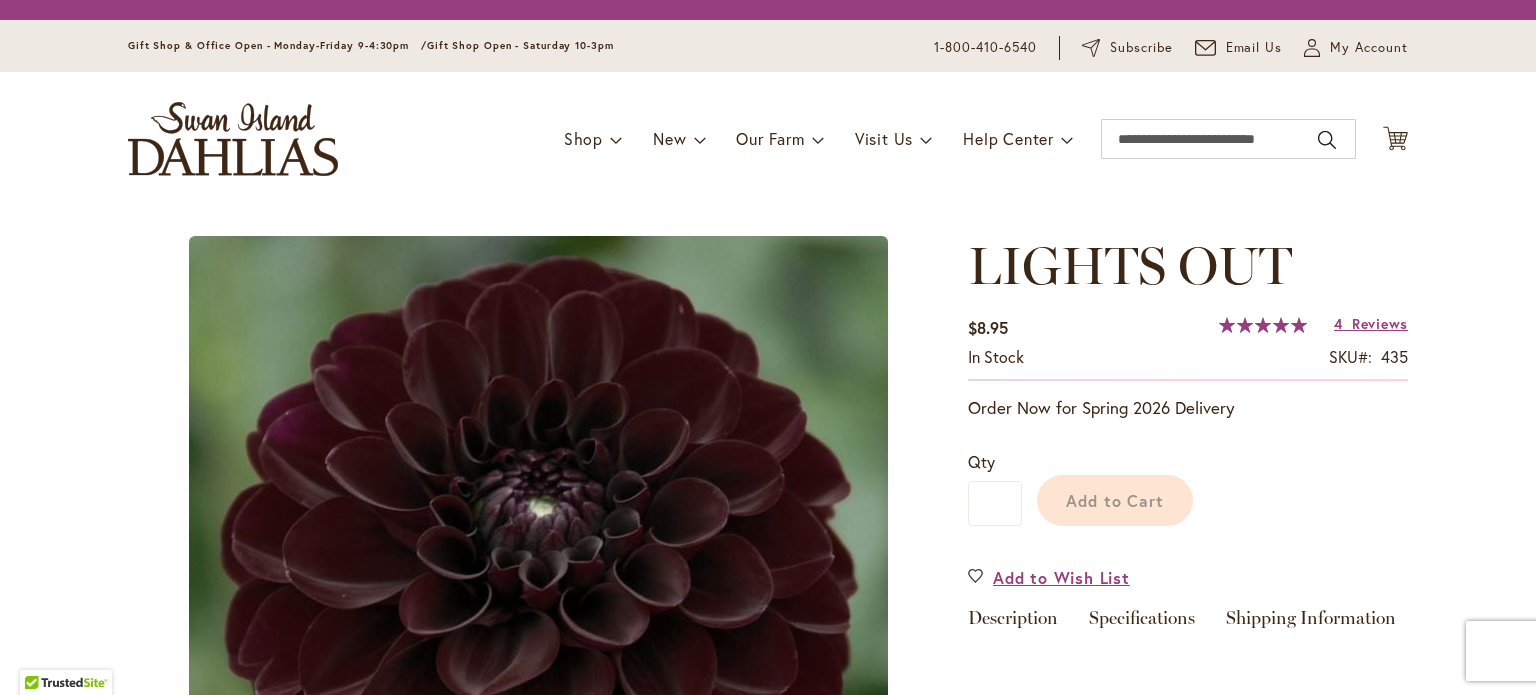 scroll, scrollTop: 0, scrollLeft: 0, axis: both 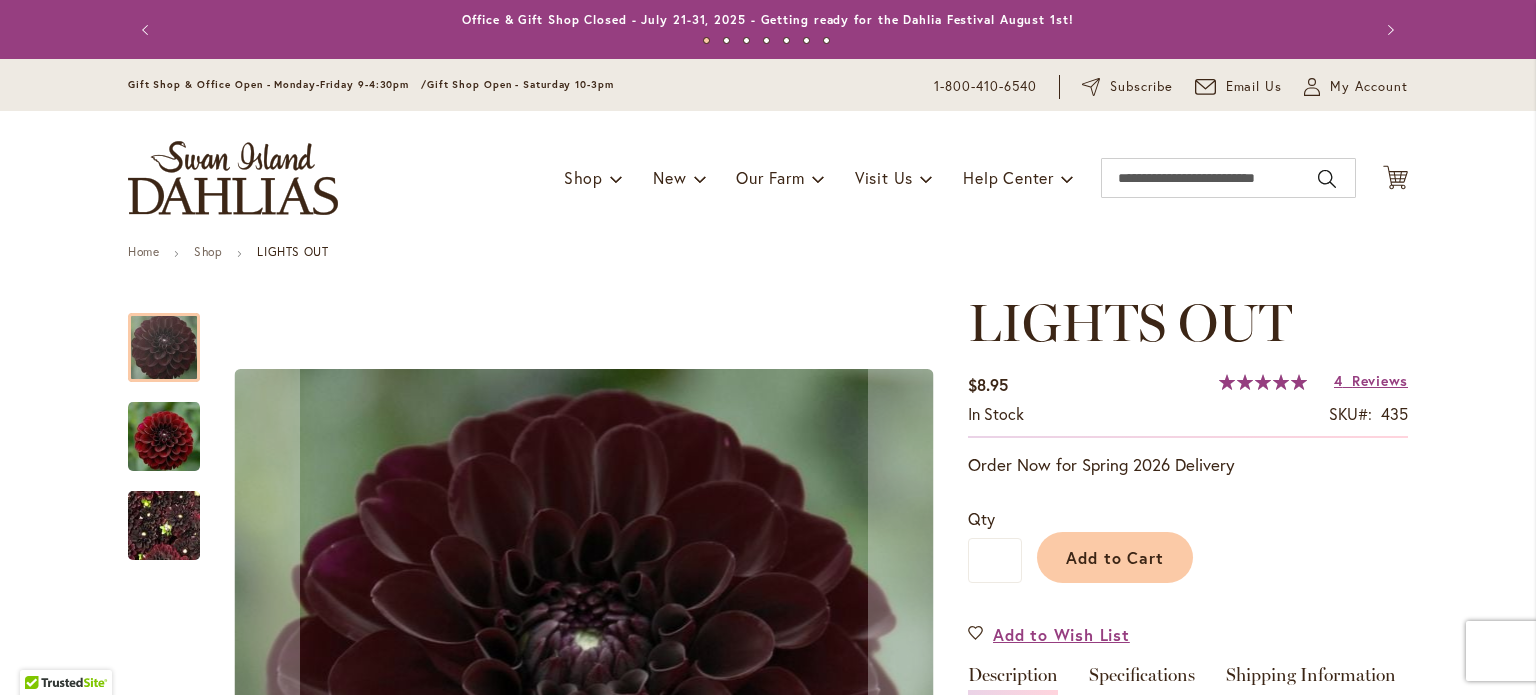 type on "******" 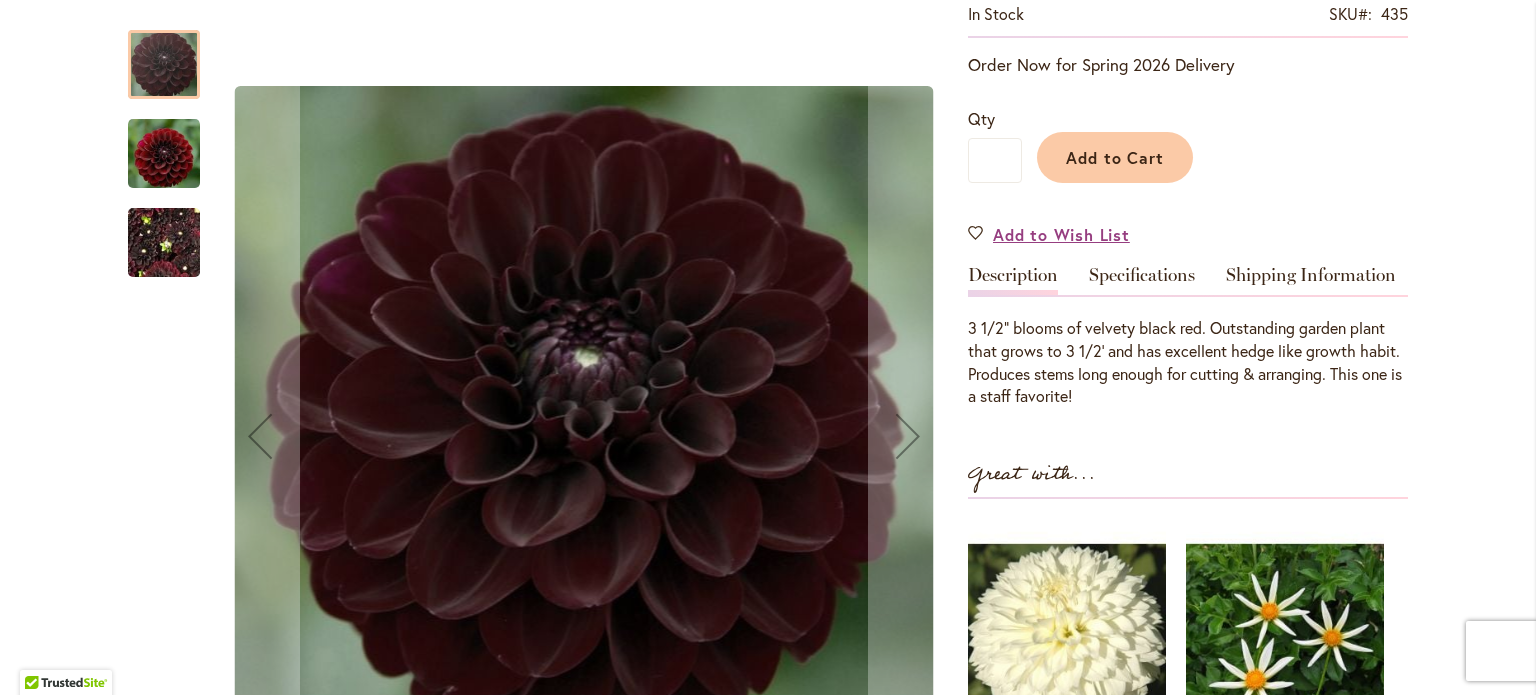 scroll, scrollTop: 0, scrollLeft: 0, axis: both 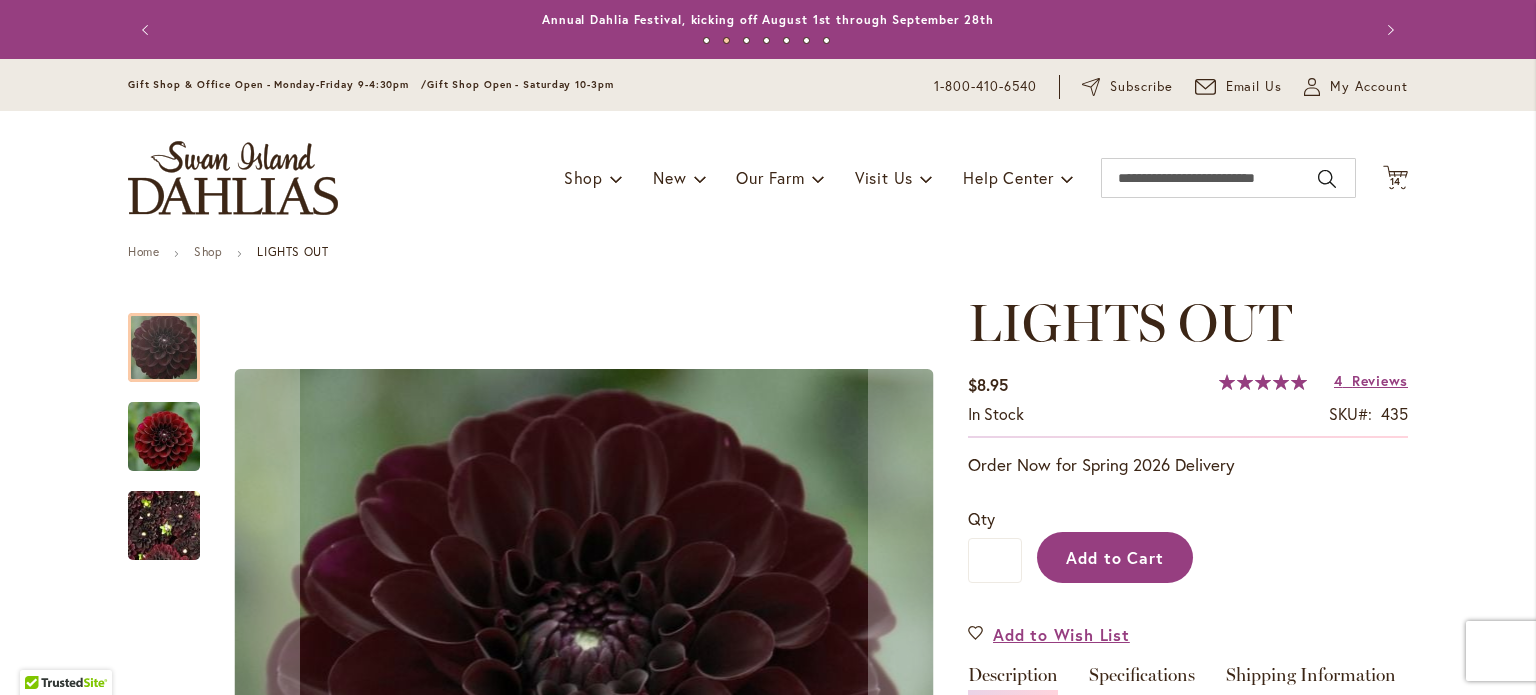 click on "Add to Cart" at bounding box center (1115, 557) 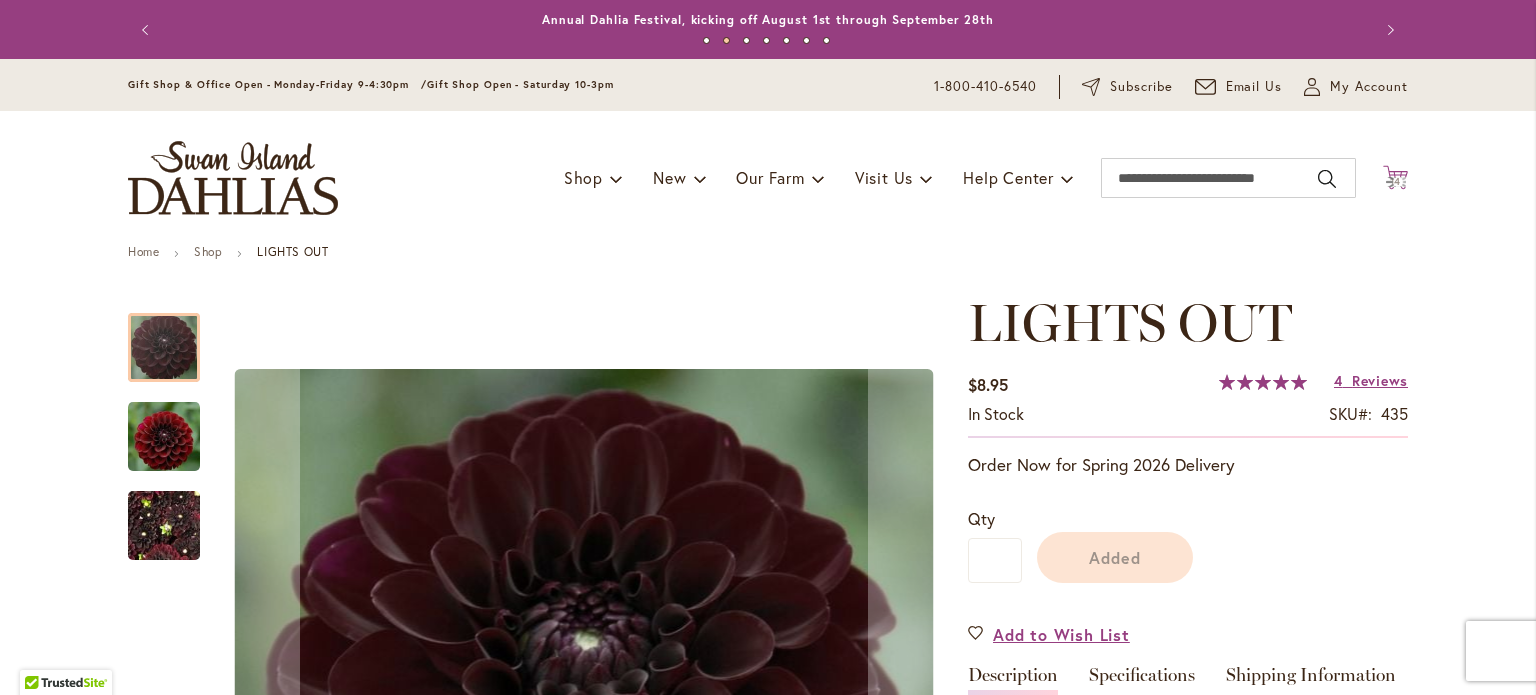 click on "14" at bounding box center [1396, 181] 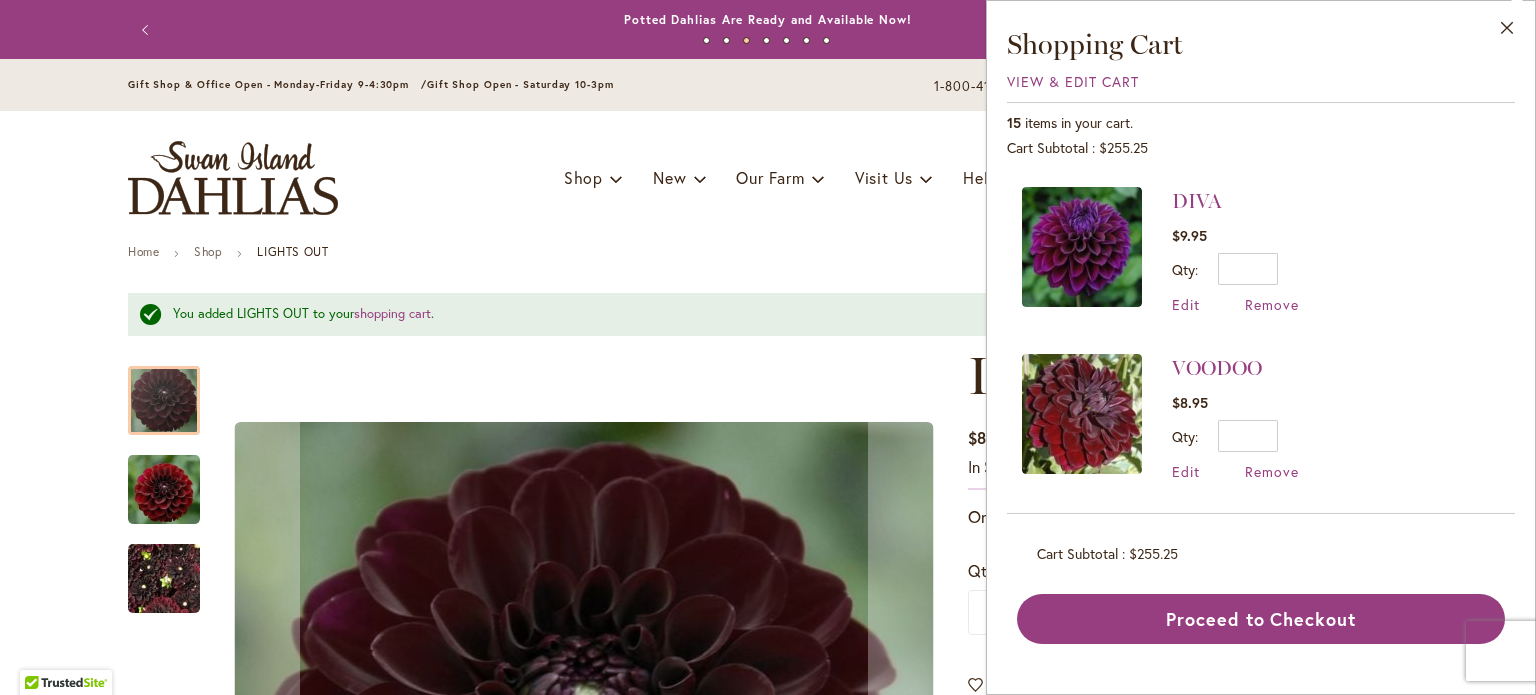scroll, scrollTop: 1000, scrollLeft: 0, axis: vertical 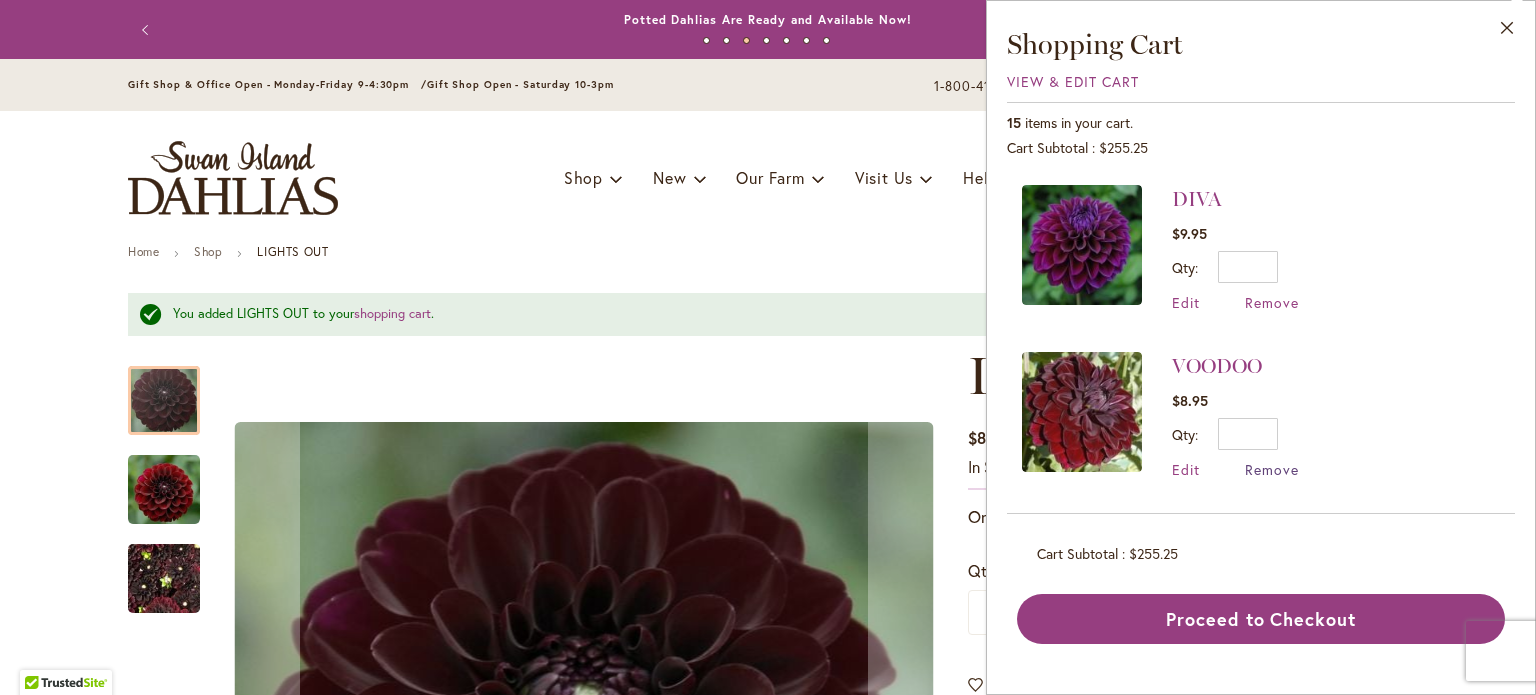 click on "Remove" at bounding box center [1272, 469] 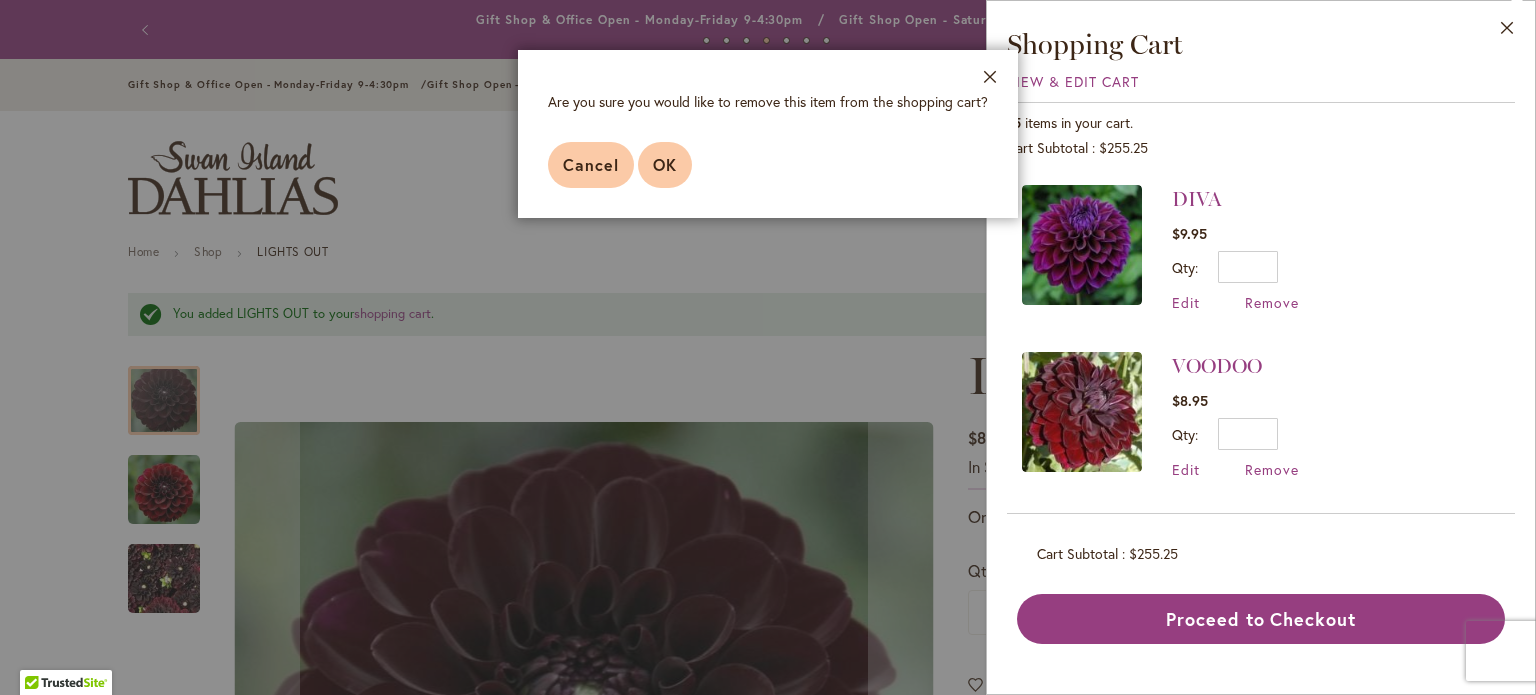 click on "OK" at bounding box center [665, 164] 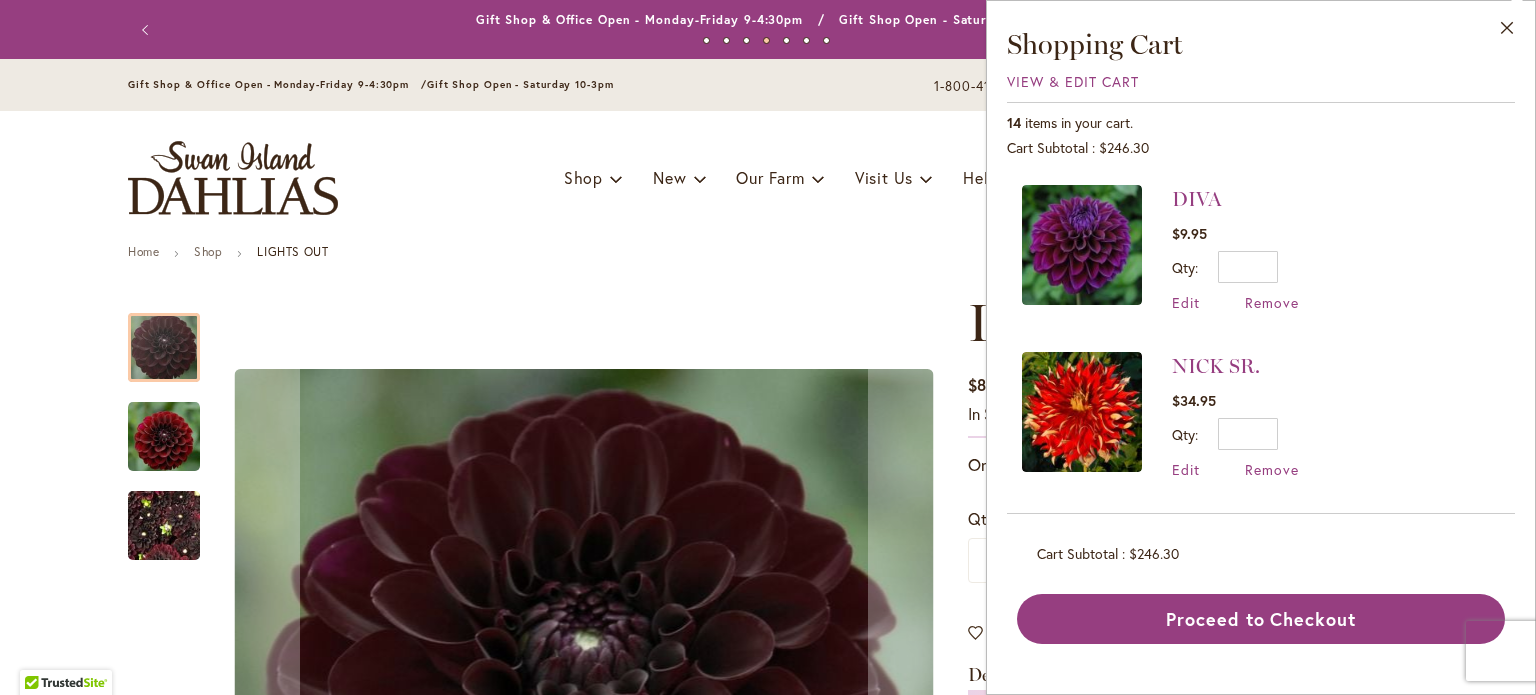 scroll, scrollTop: 0, scrollLeft: 0, axis: both 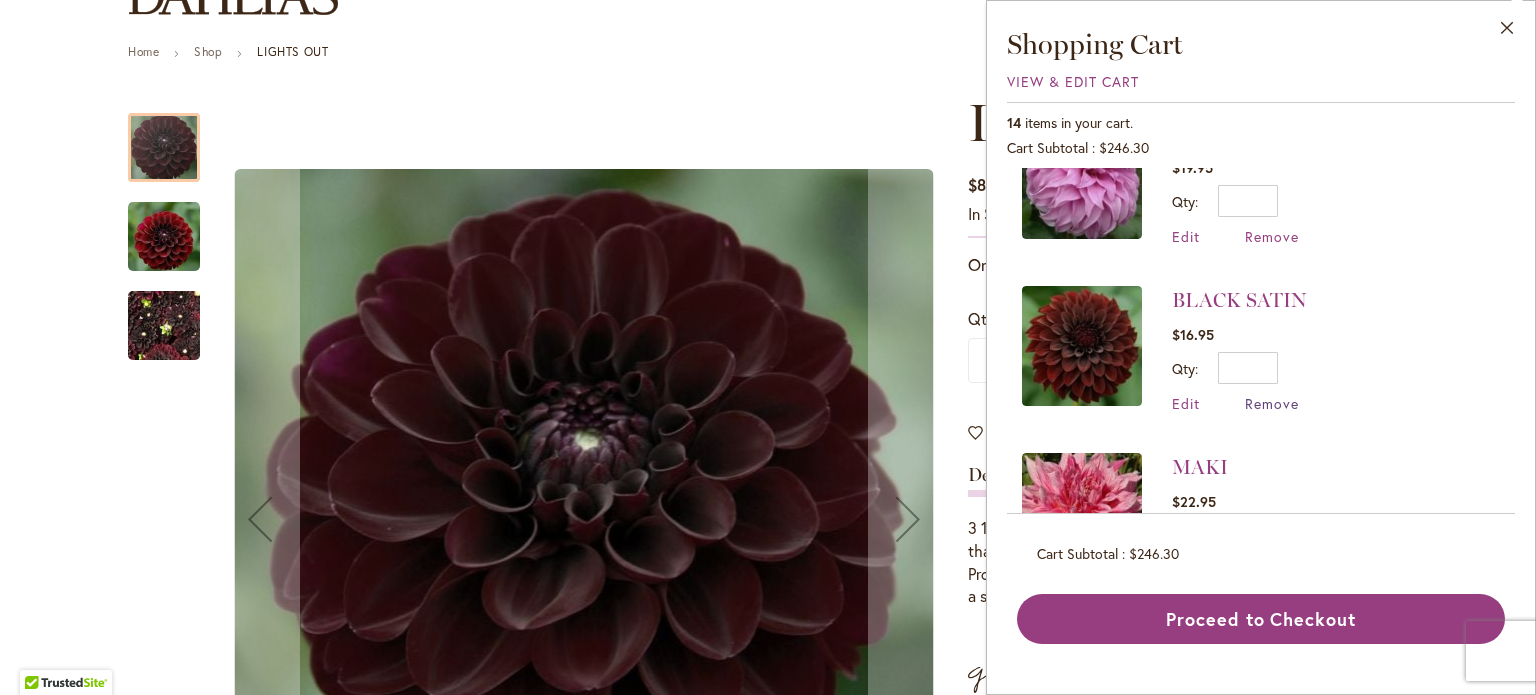 click on "Remove" at bounding box center [1272, 403] 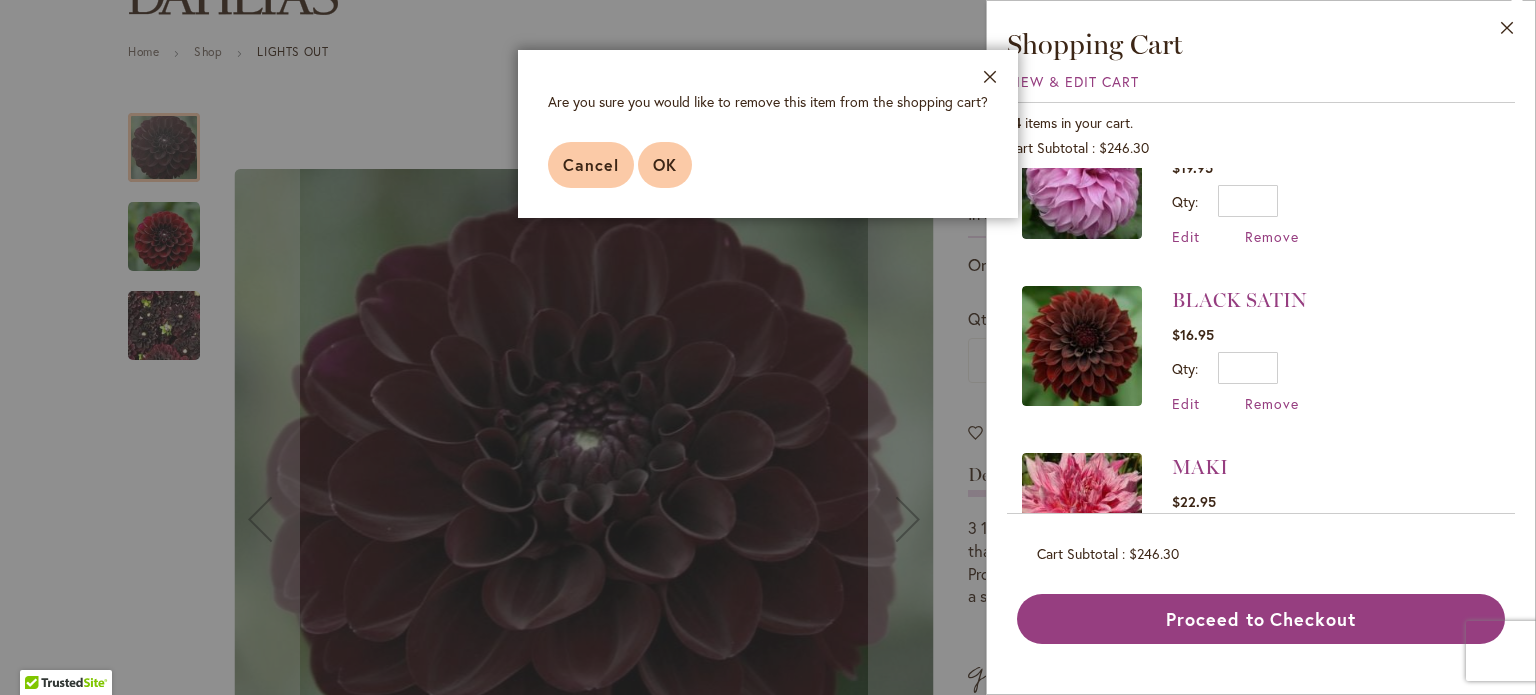 click on "OK" at bounding box center (665, 164) 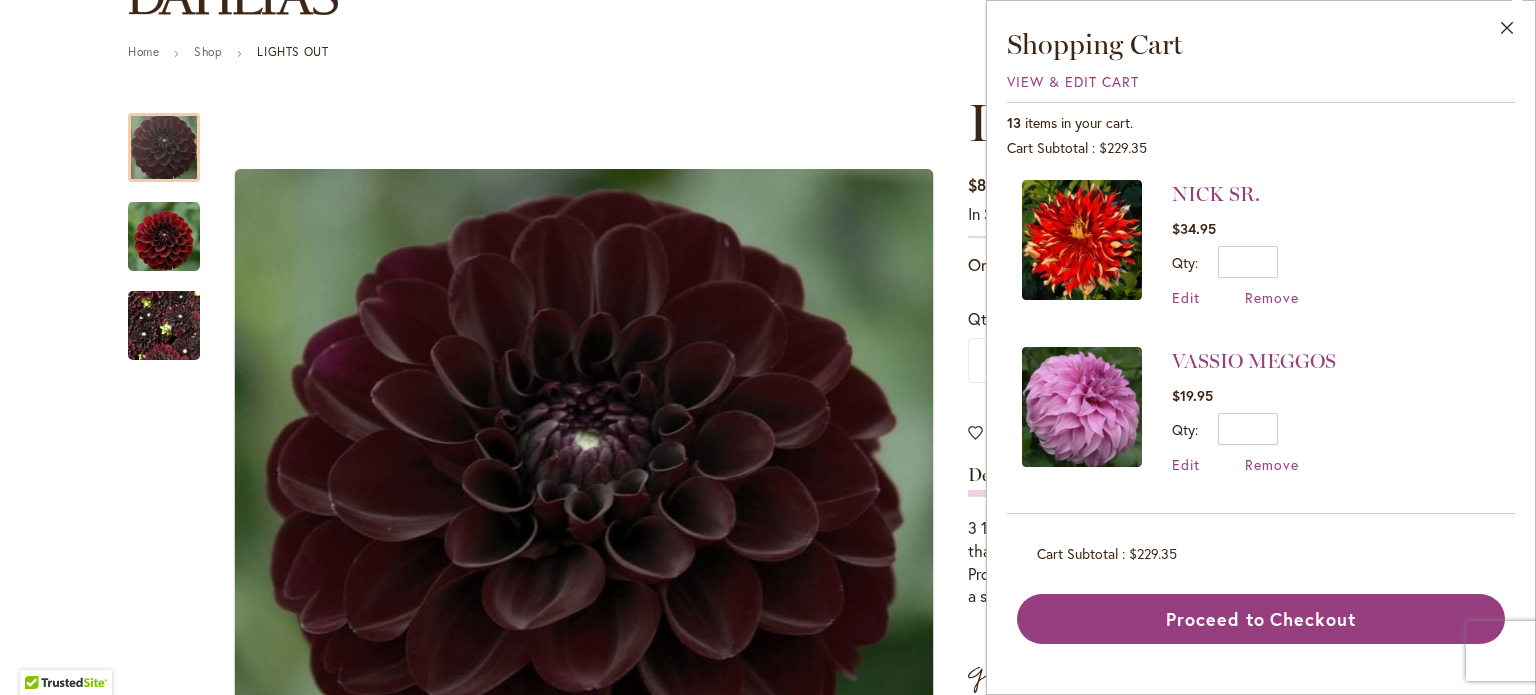 scroll, scrollTop: 1028, scrollLeft: 0, axis: vertical 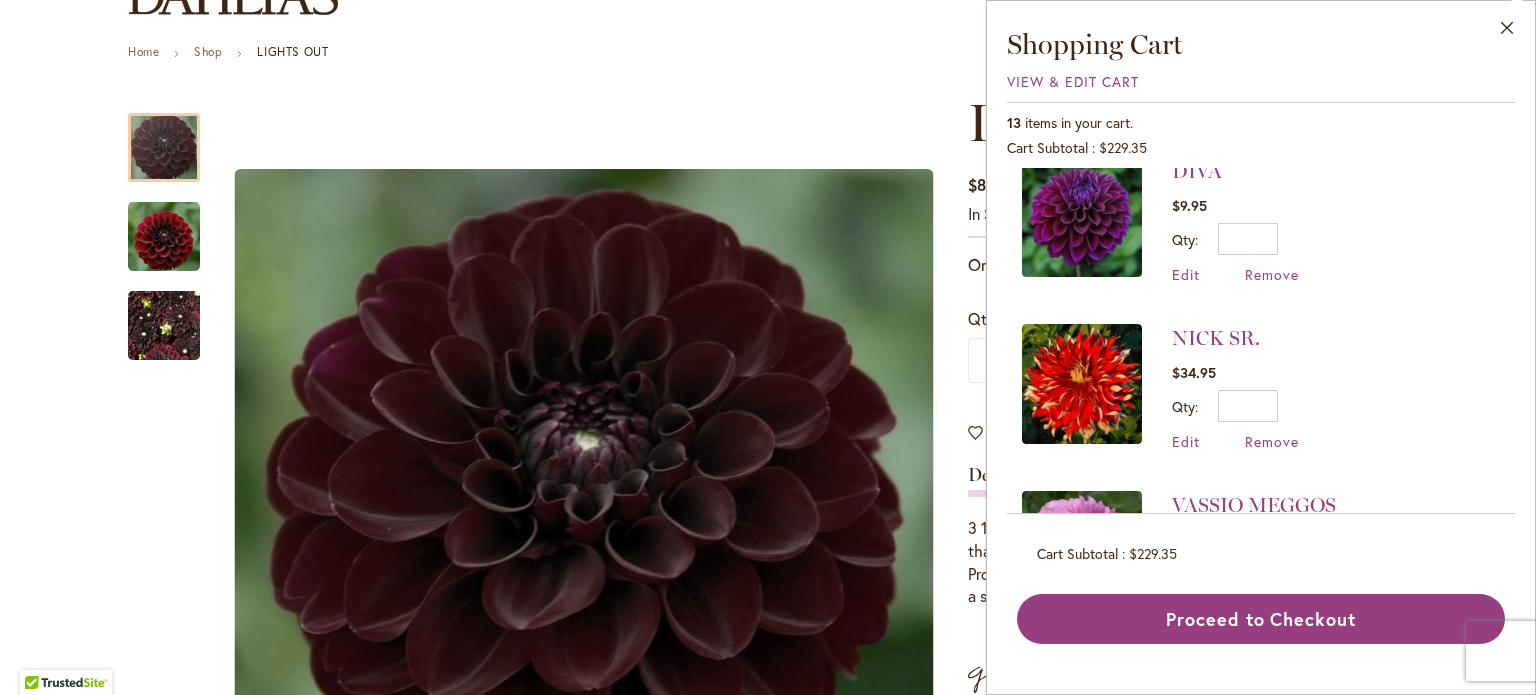 click at bounding box center [1082, 384] 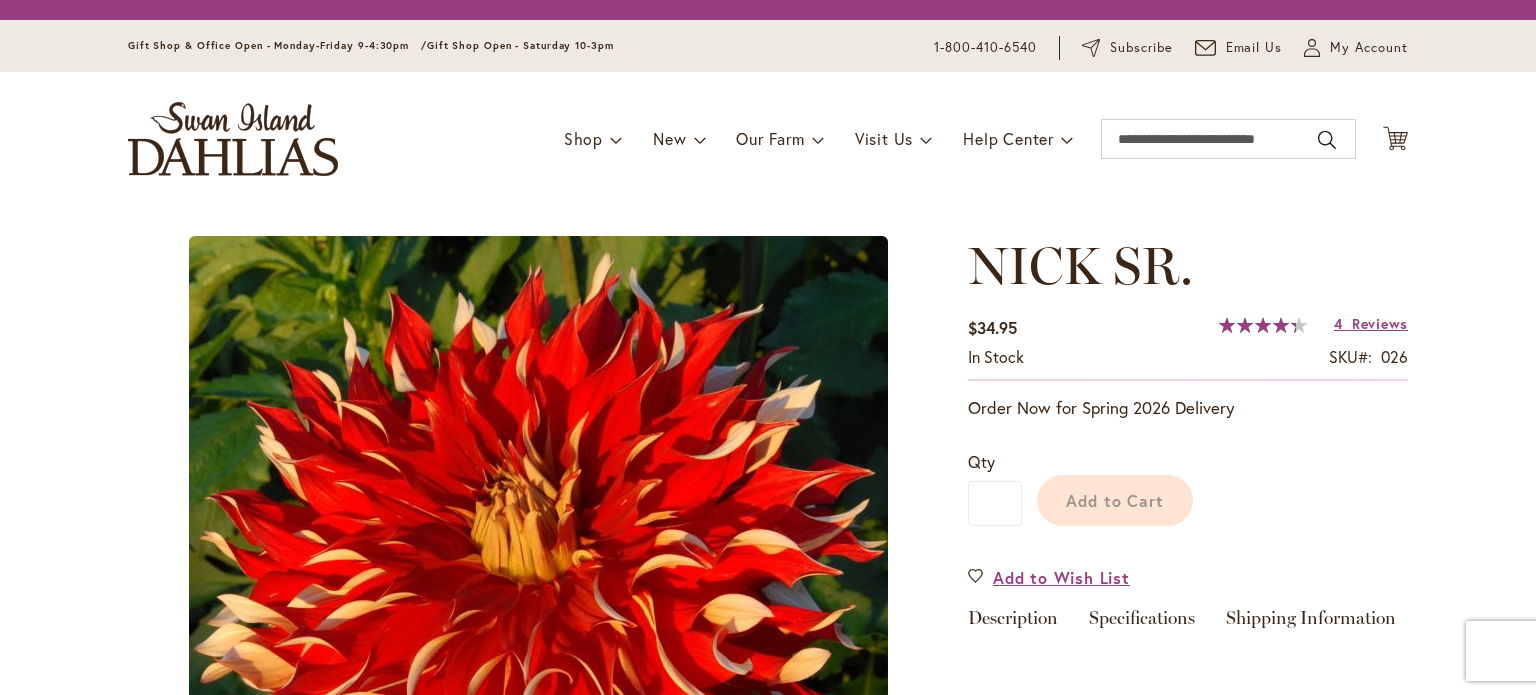 scroll, scrollTop: 0, scrollLeft: 0, axis: both 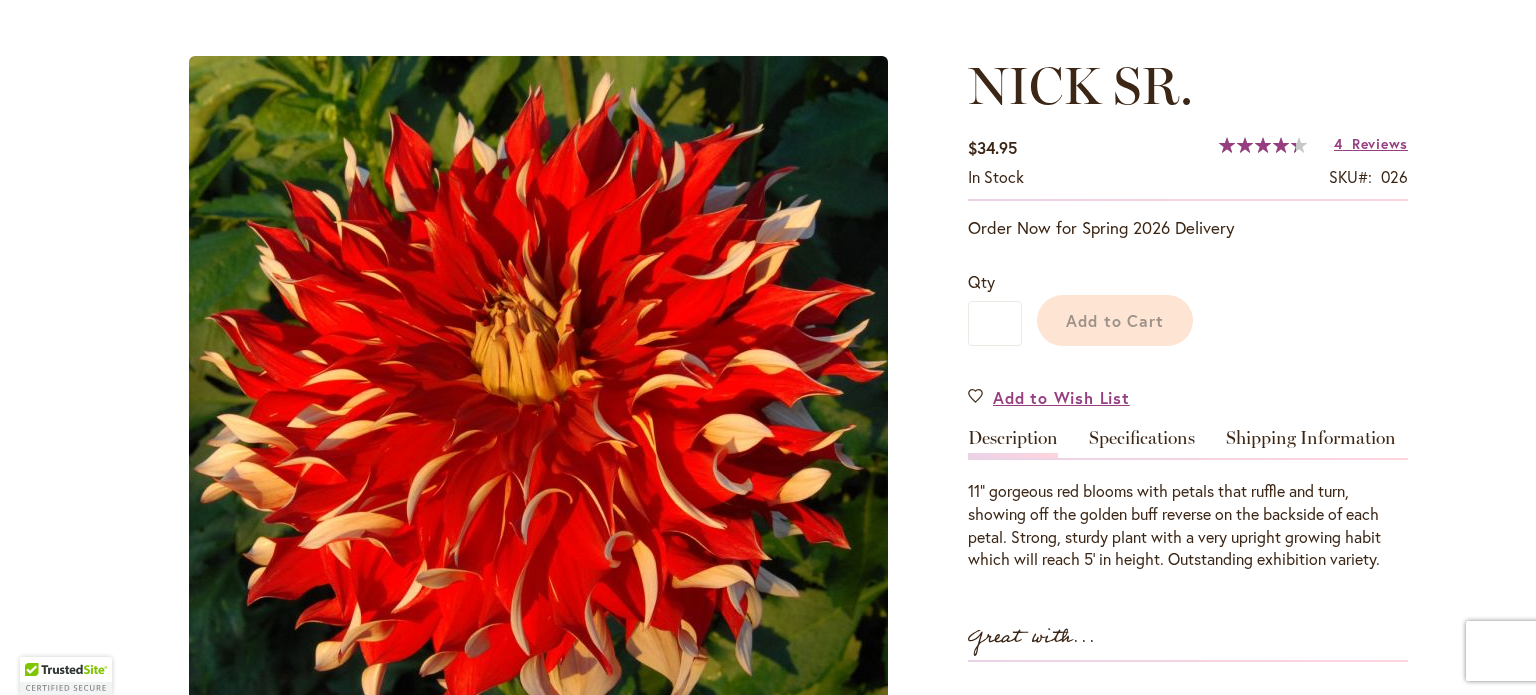 type on "******" 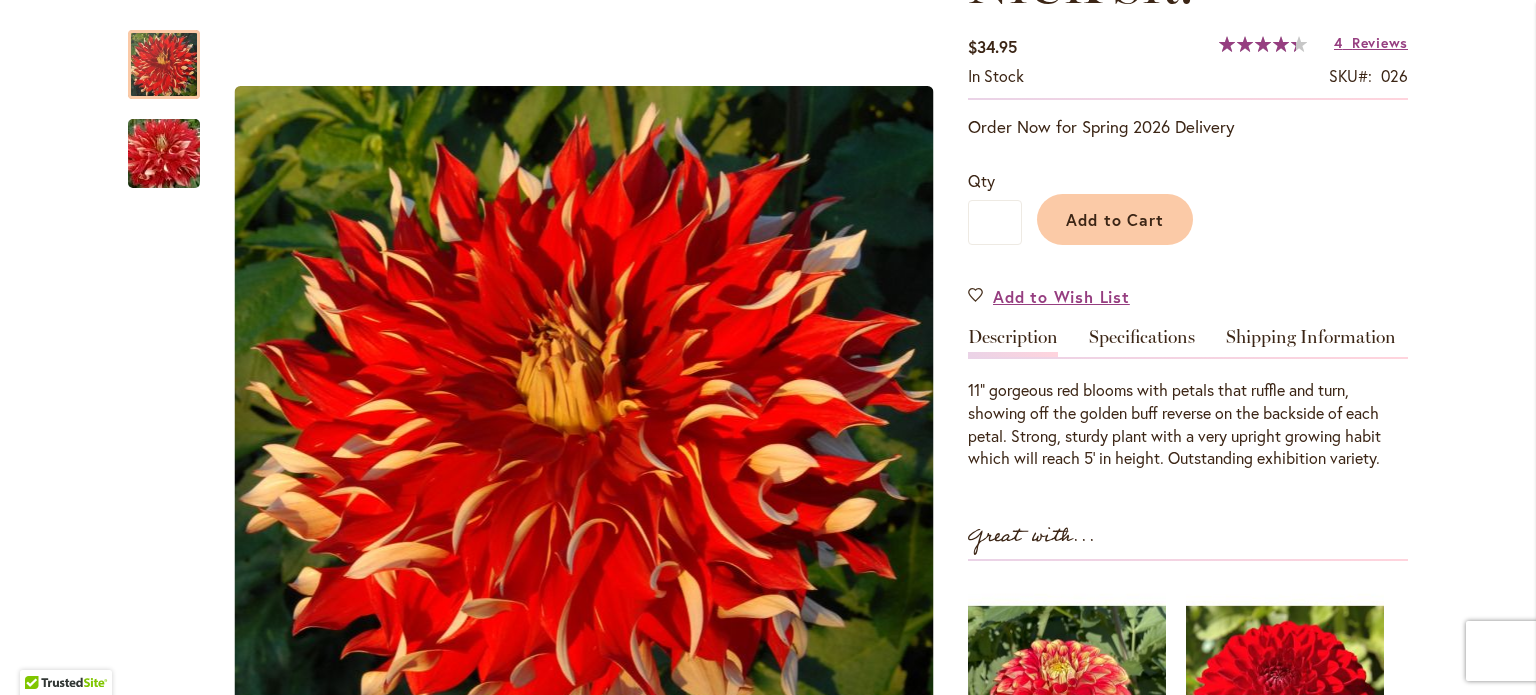 scroll, scrollTop: 38, scrollLeft: 0, axis: vertical 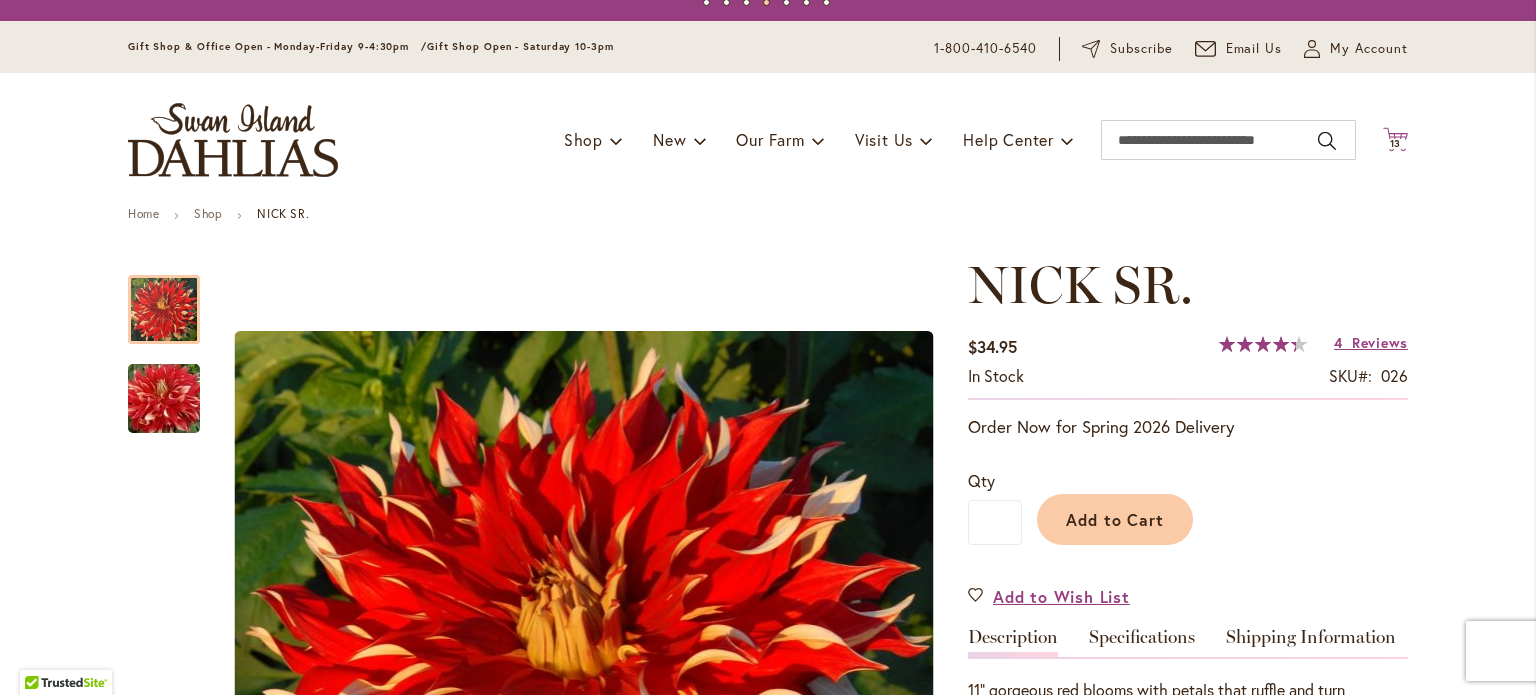 click 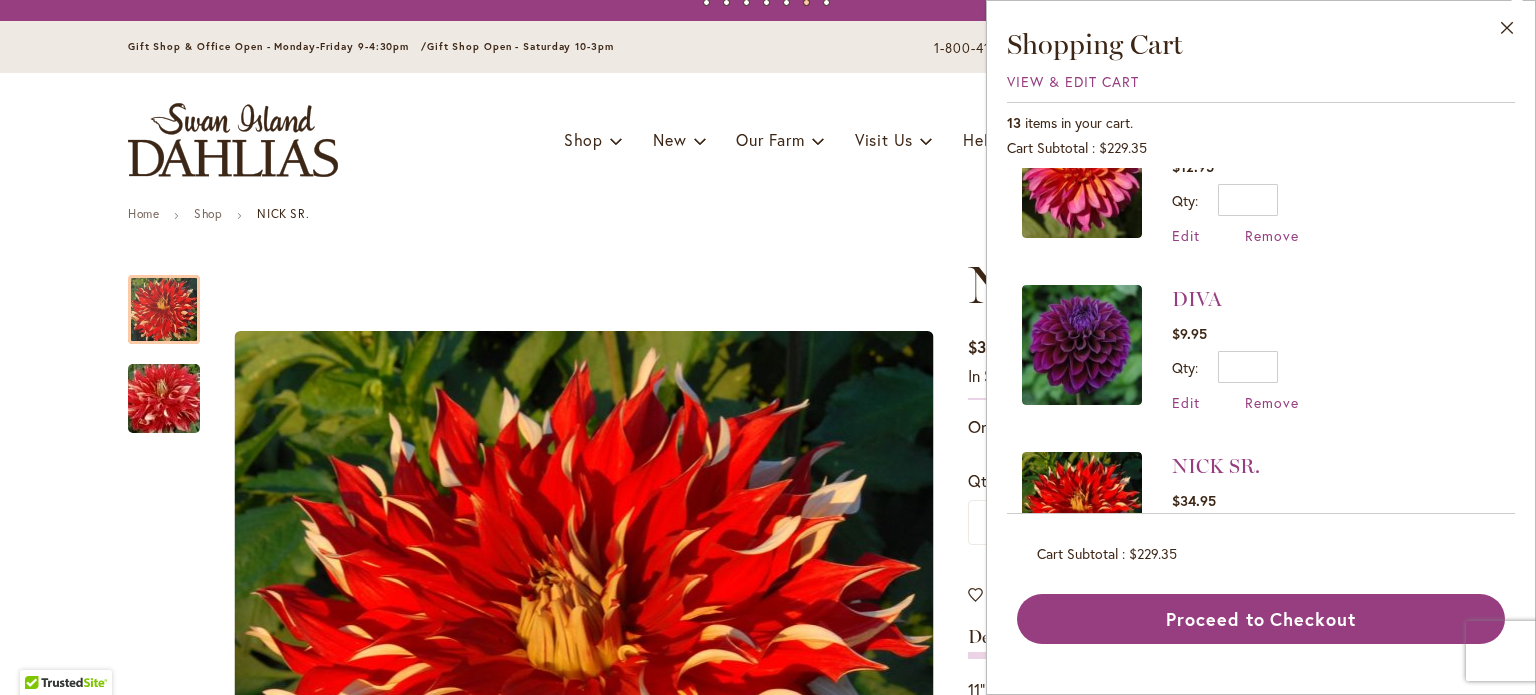 scroll, scrollTop: 1000, scrollLeft: 0, axis: vertical 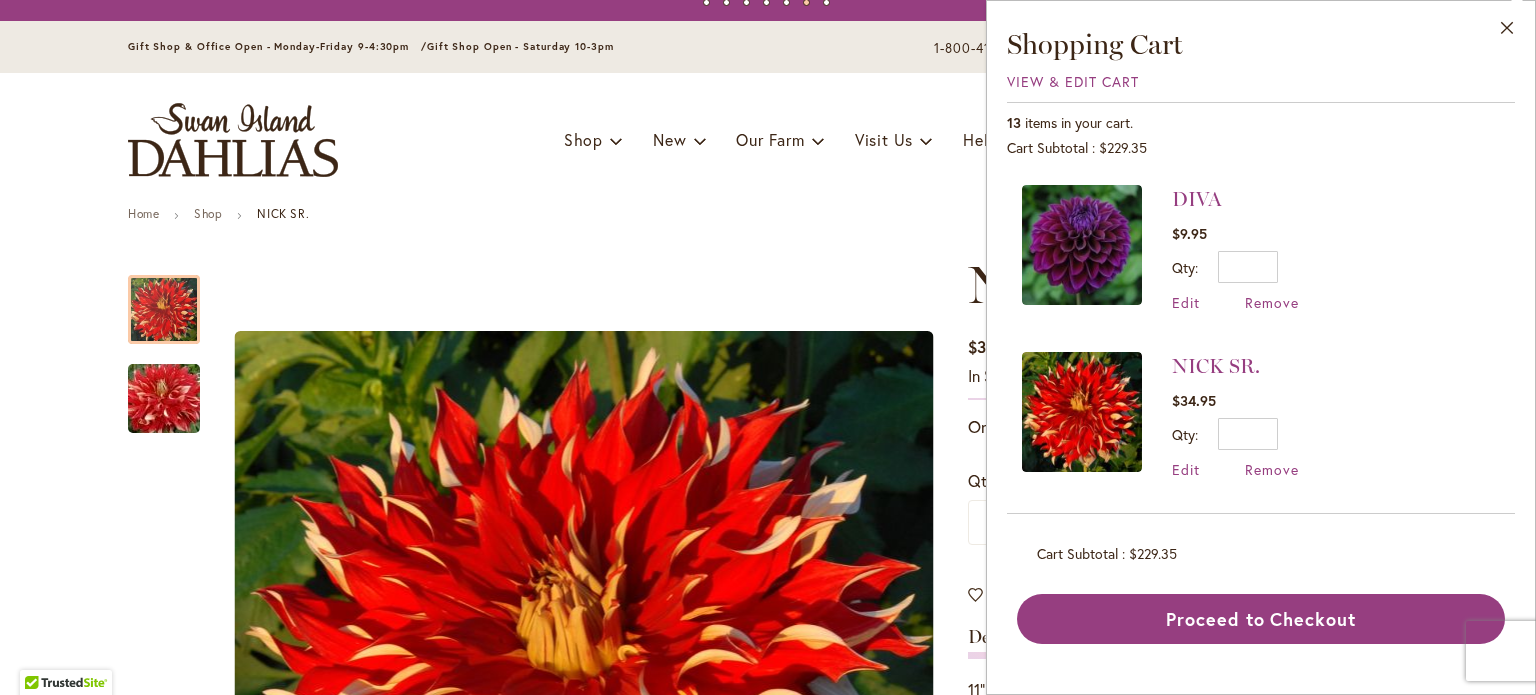 click on "NICK SR.
$34.95
Qty
*
Update
Edit
Remove" at bounding box center (1235, 415) 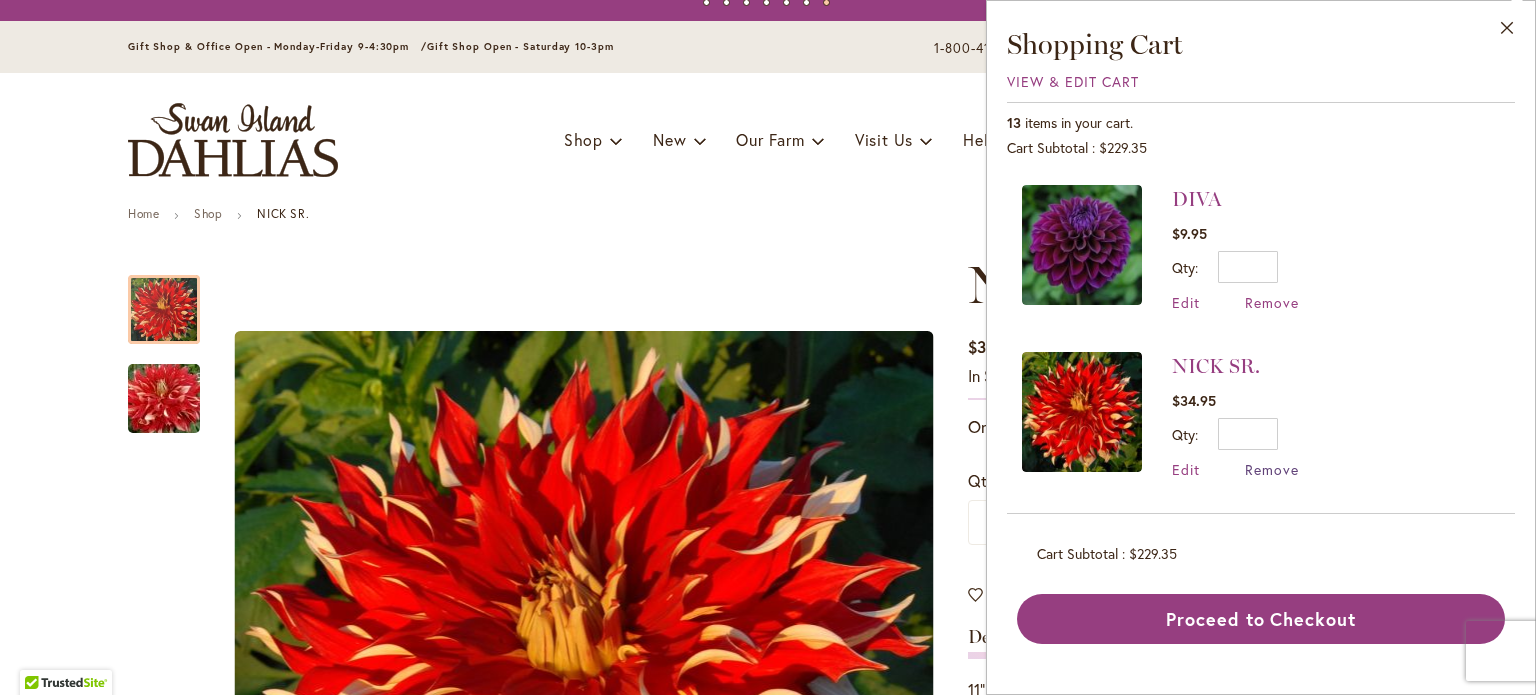 click on "Remove" at bounding box center (1272, 469) 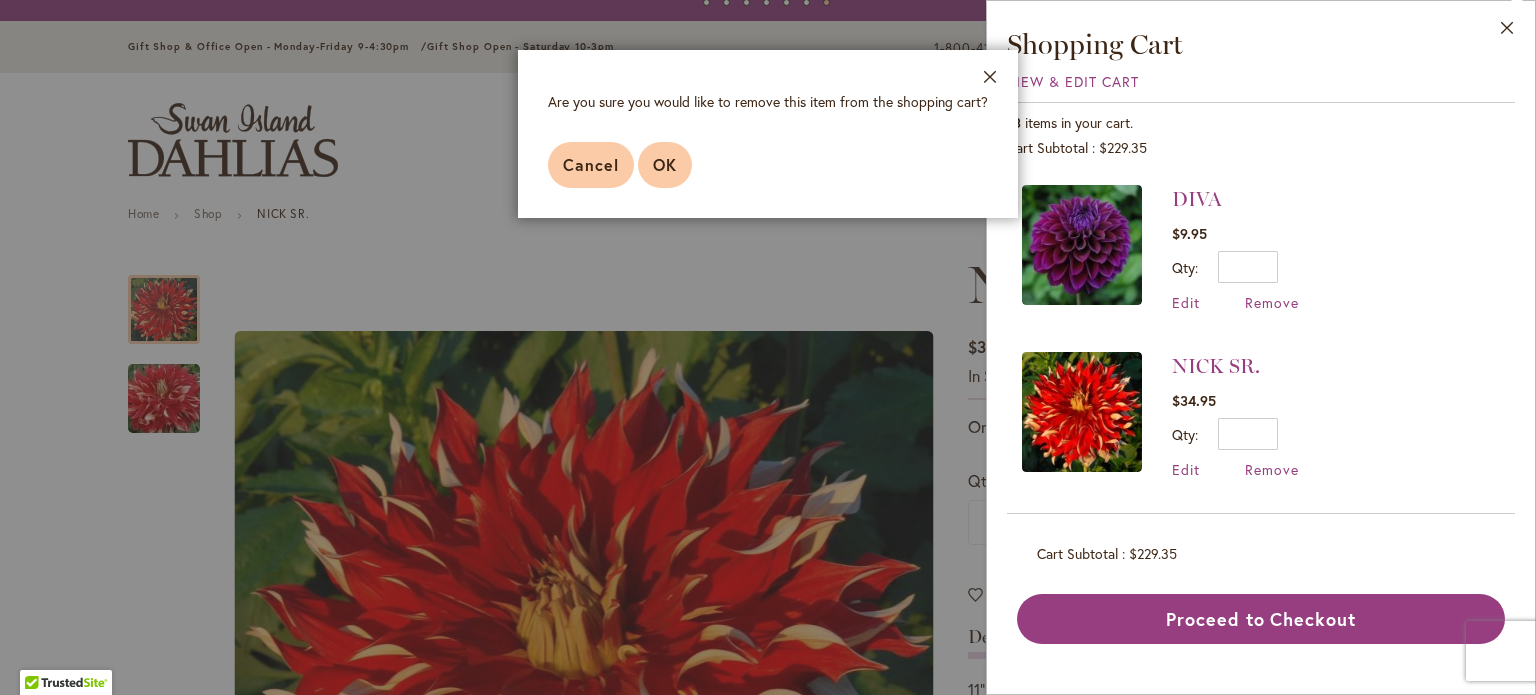 click on "OK" at bounding box center (665, 164) 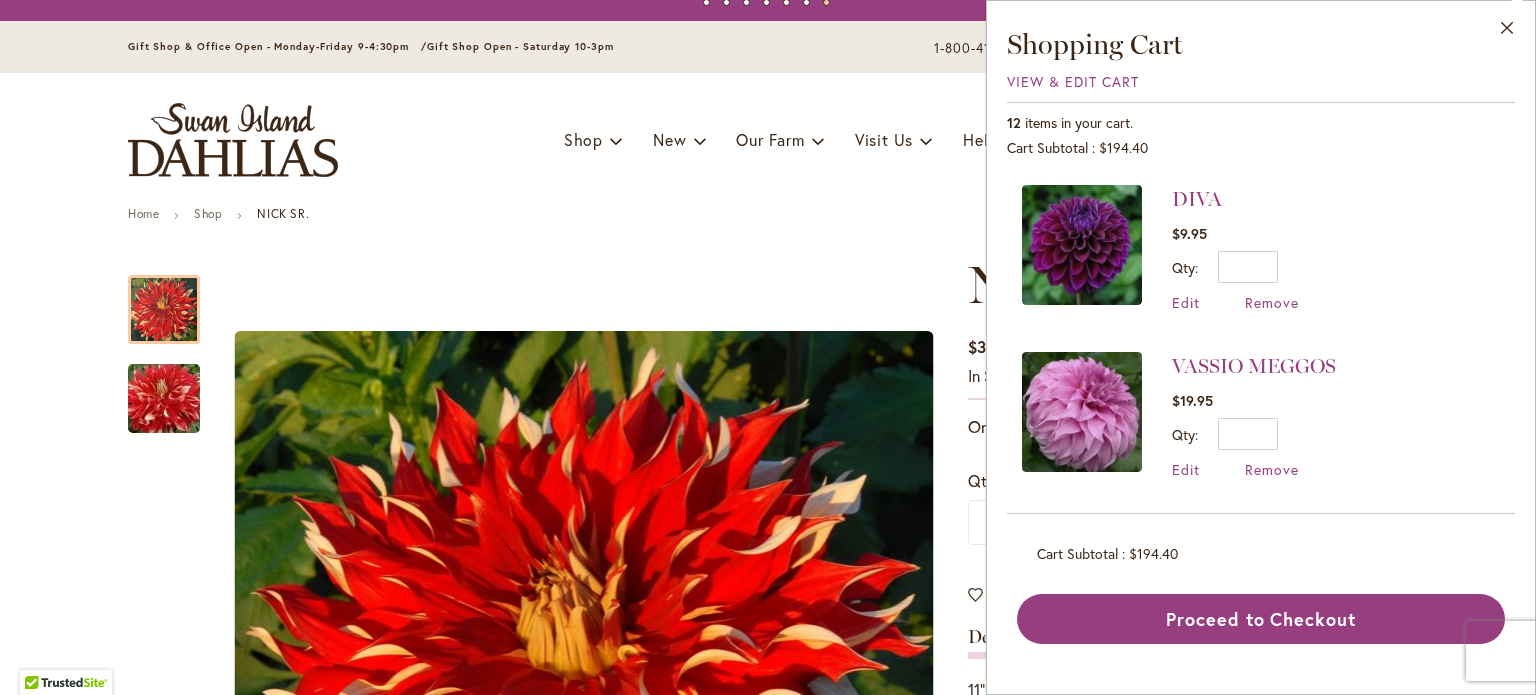 scroll, scrollTop: 0, scrollLeft: 0, axis: both 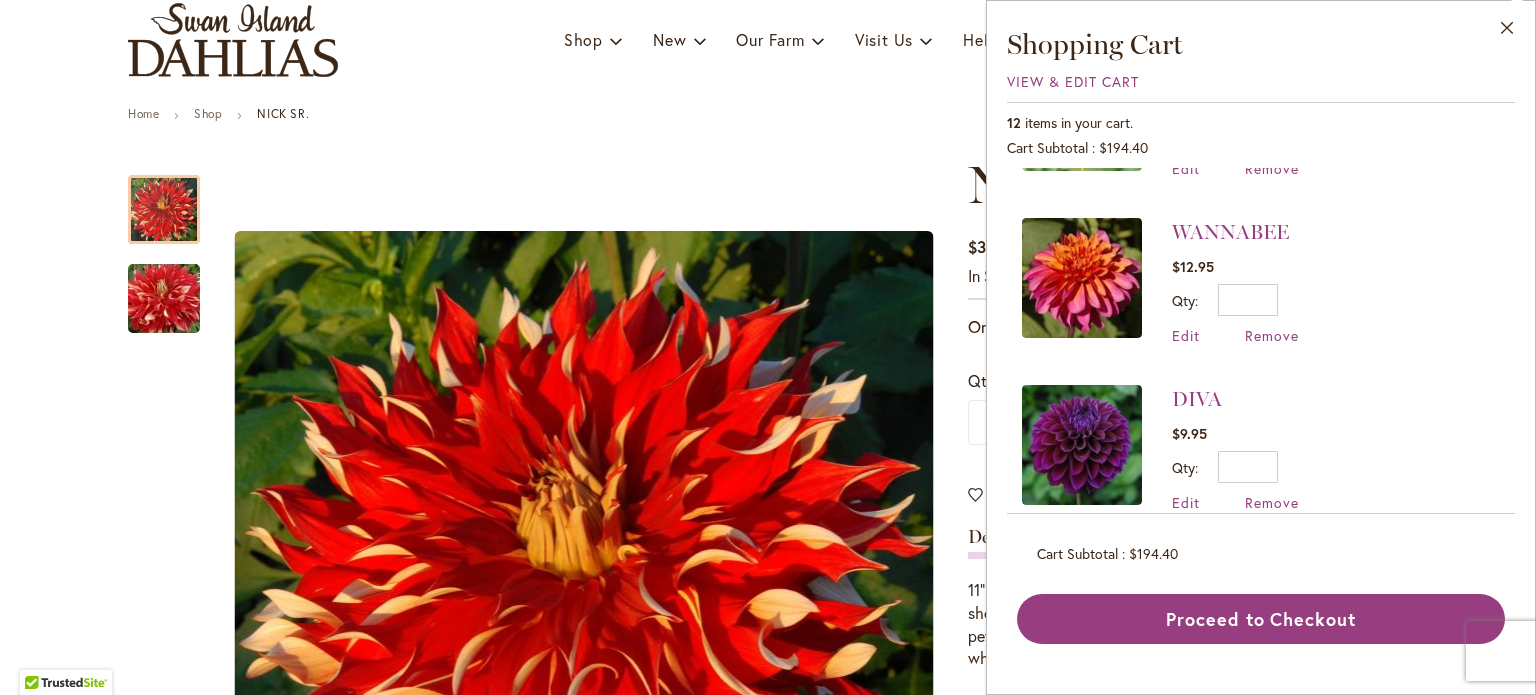 click at bounding box center (1082, 278) 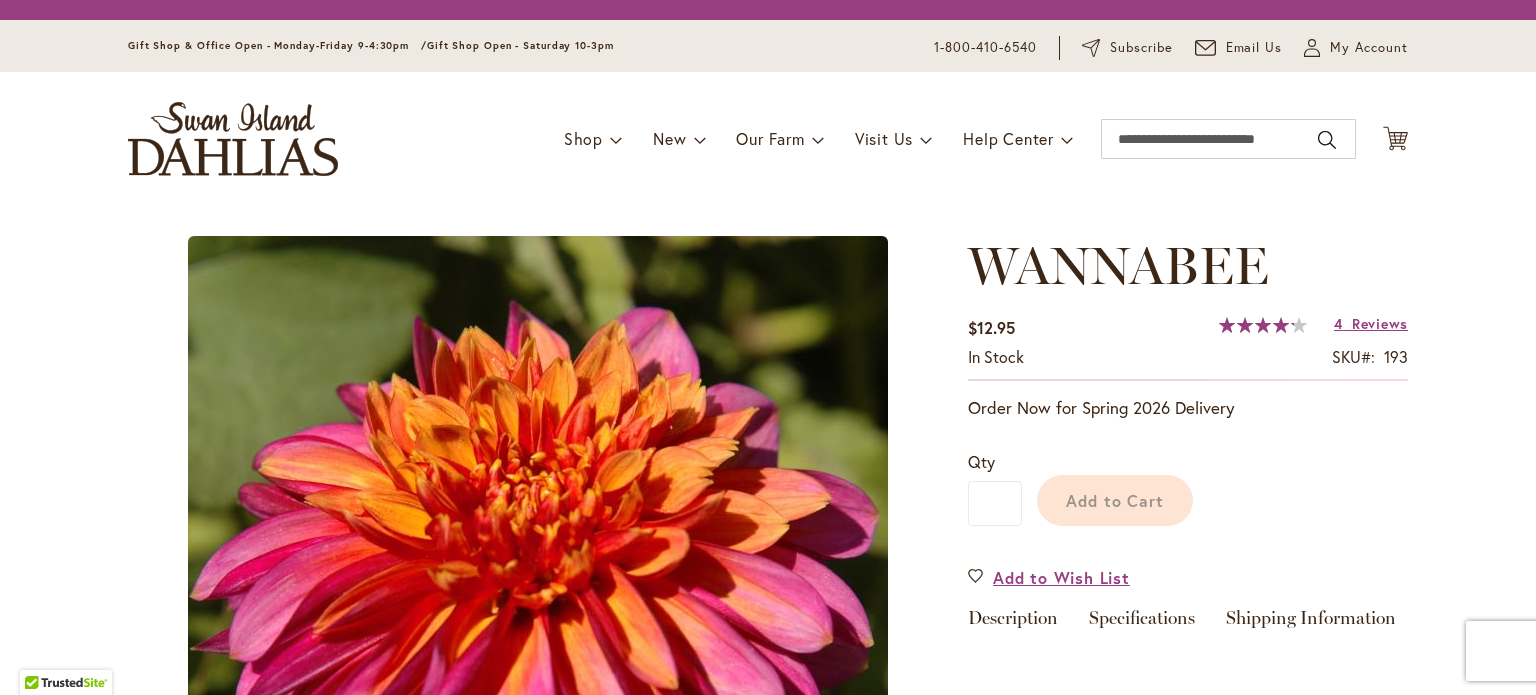 scroll, scrollTop: 0, scrollLeft: 0, axis: both 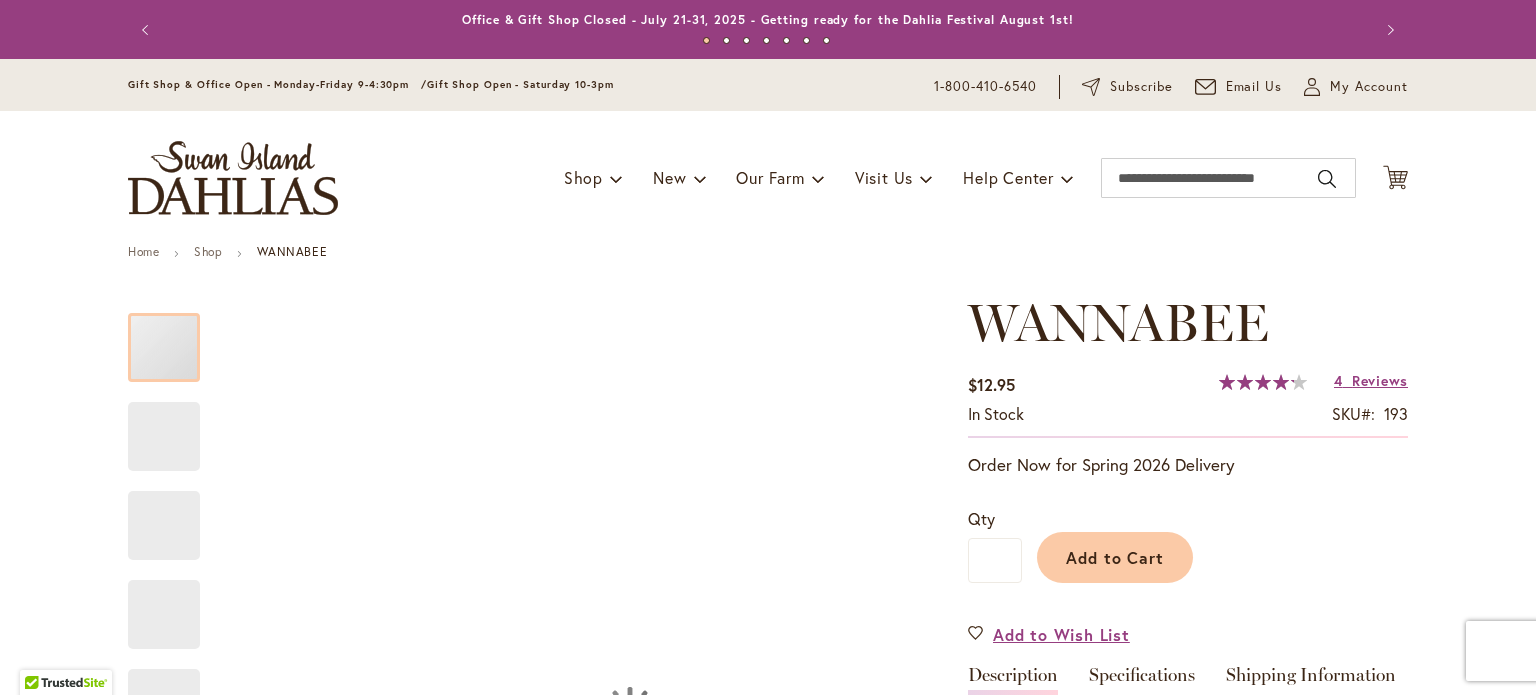type on "******" 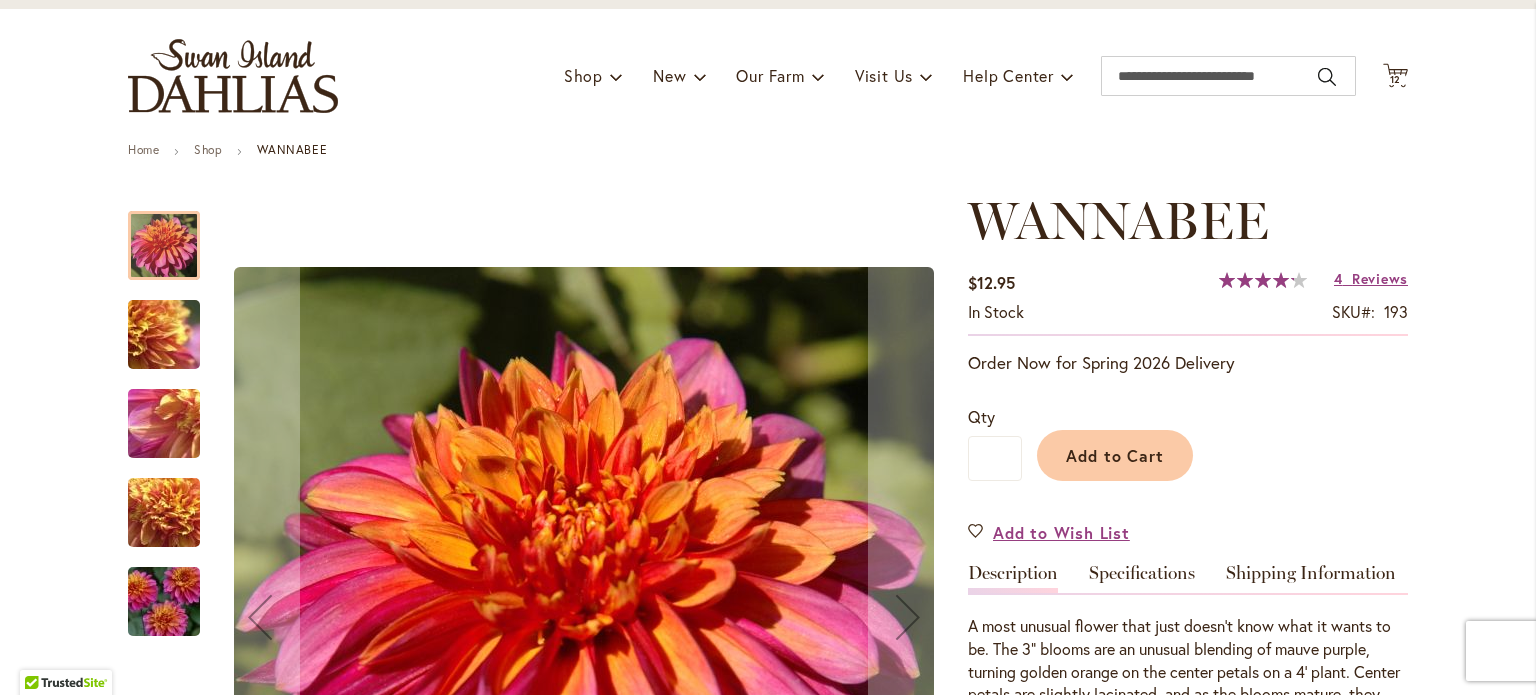 scroll, scrollTop: 0, scrollLeft: 0, axis: both 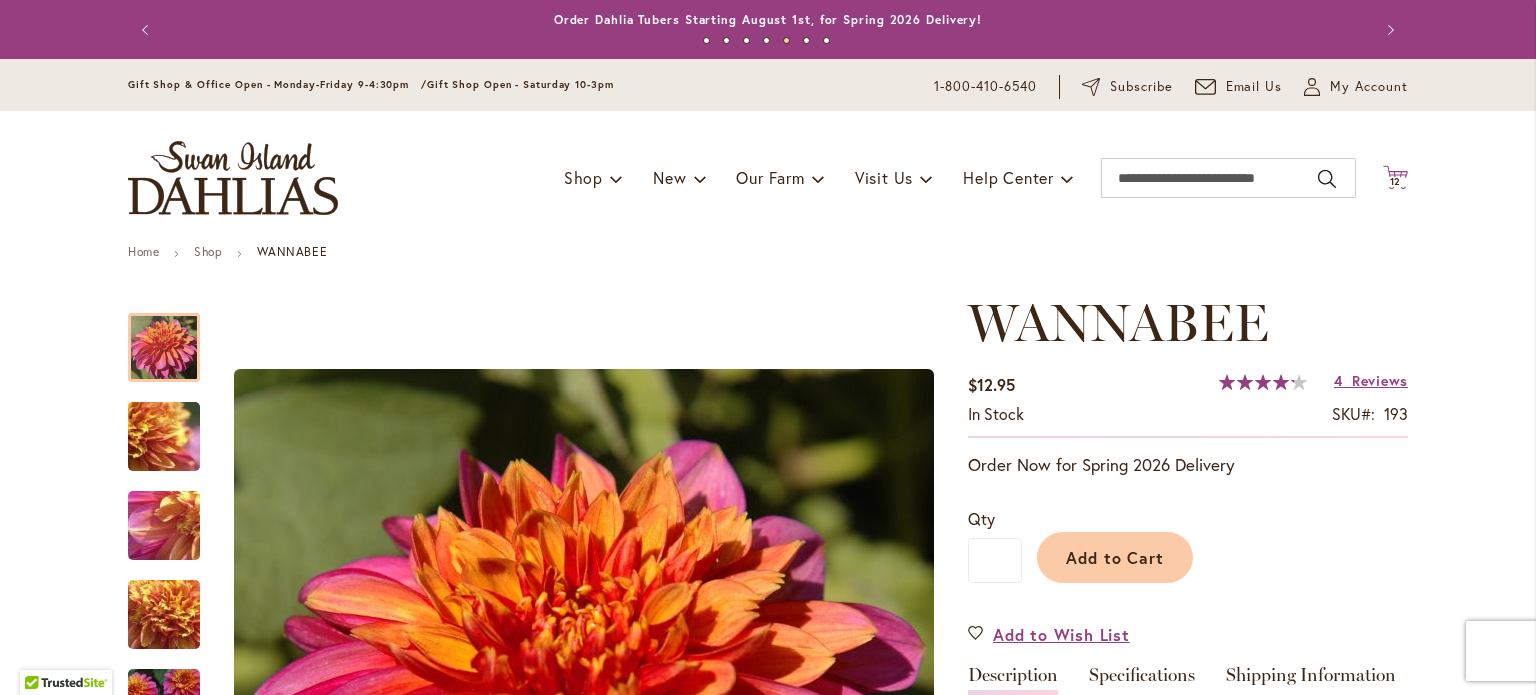 click on "Cart
.cls-1 {
fill: #231f20;
}" 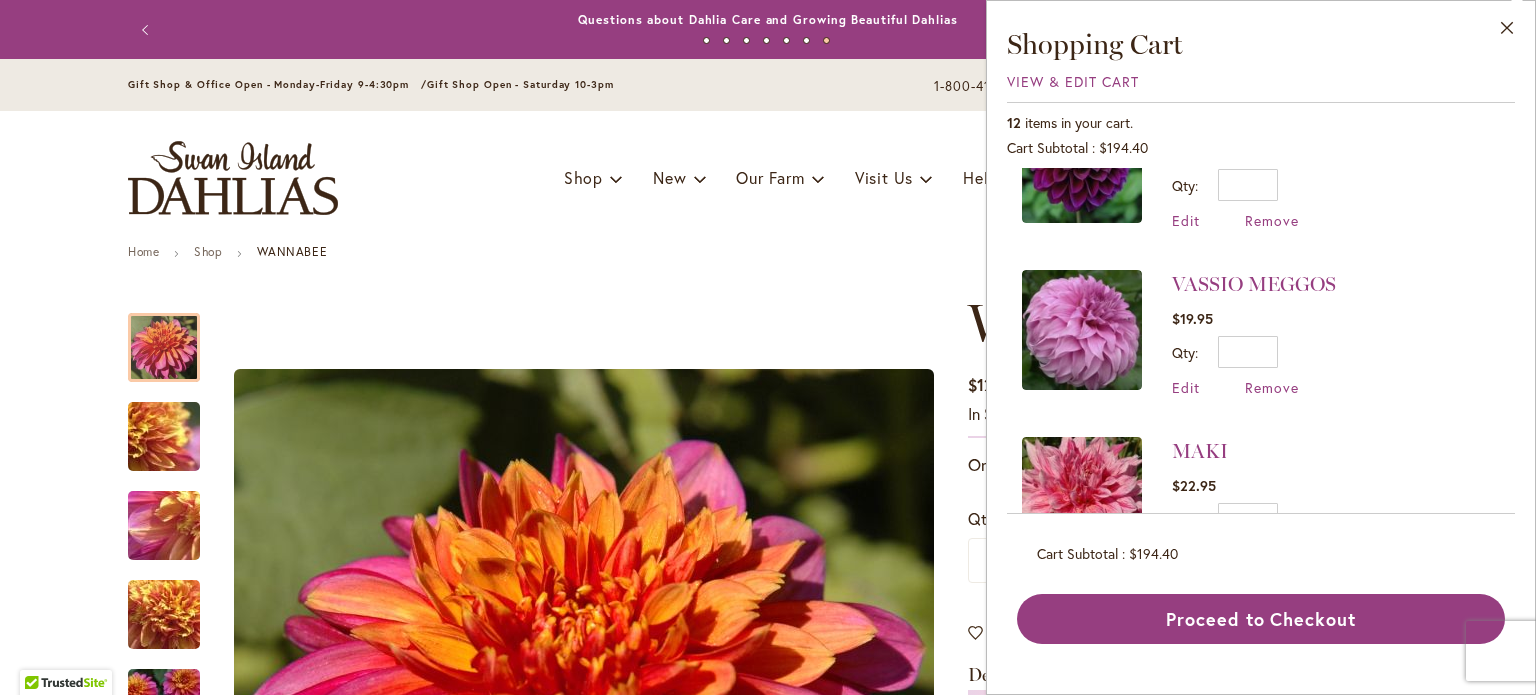 scroll, scrollTop: 1100, scrollLeft: 0, axis: vertical 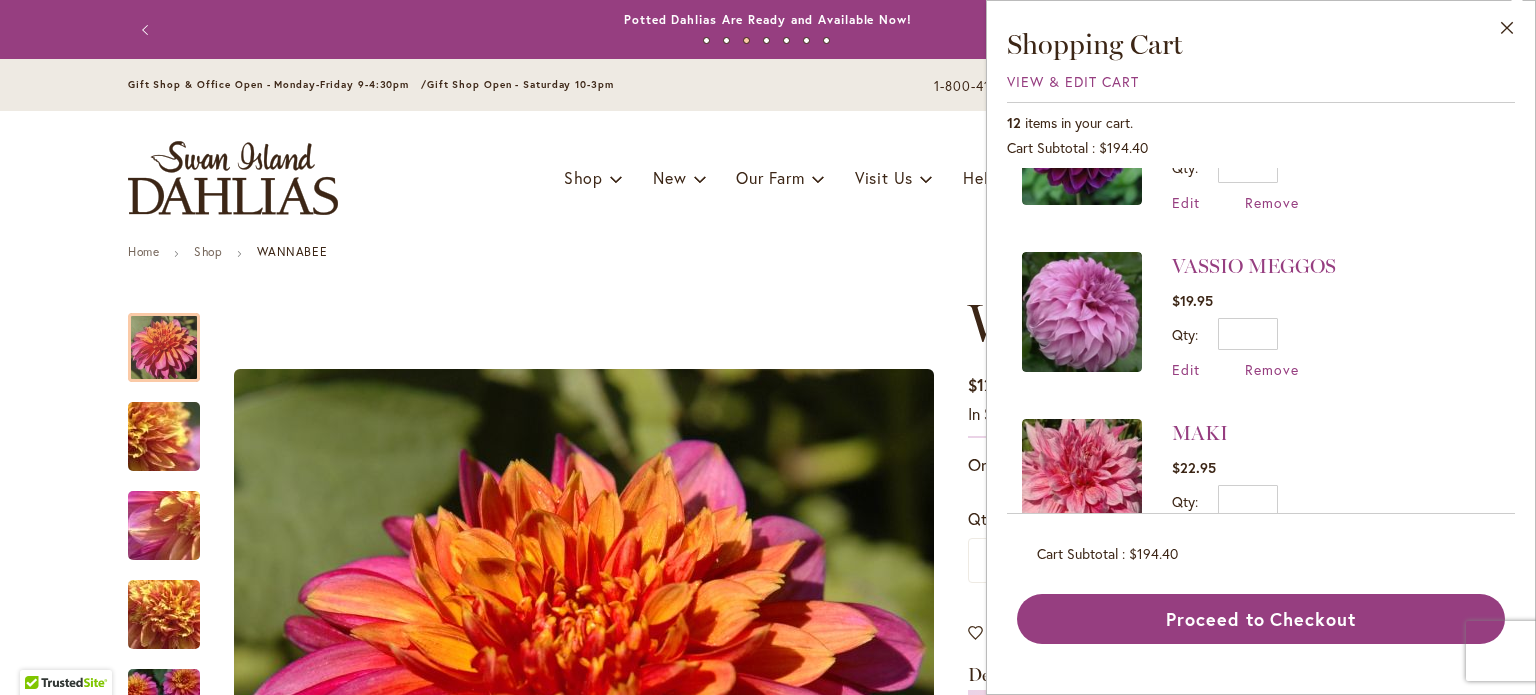 click at bounding box center [1082, 312] 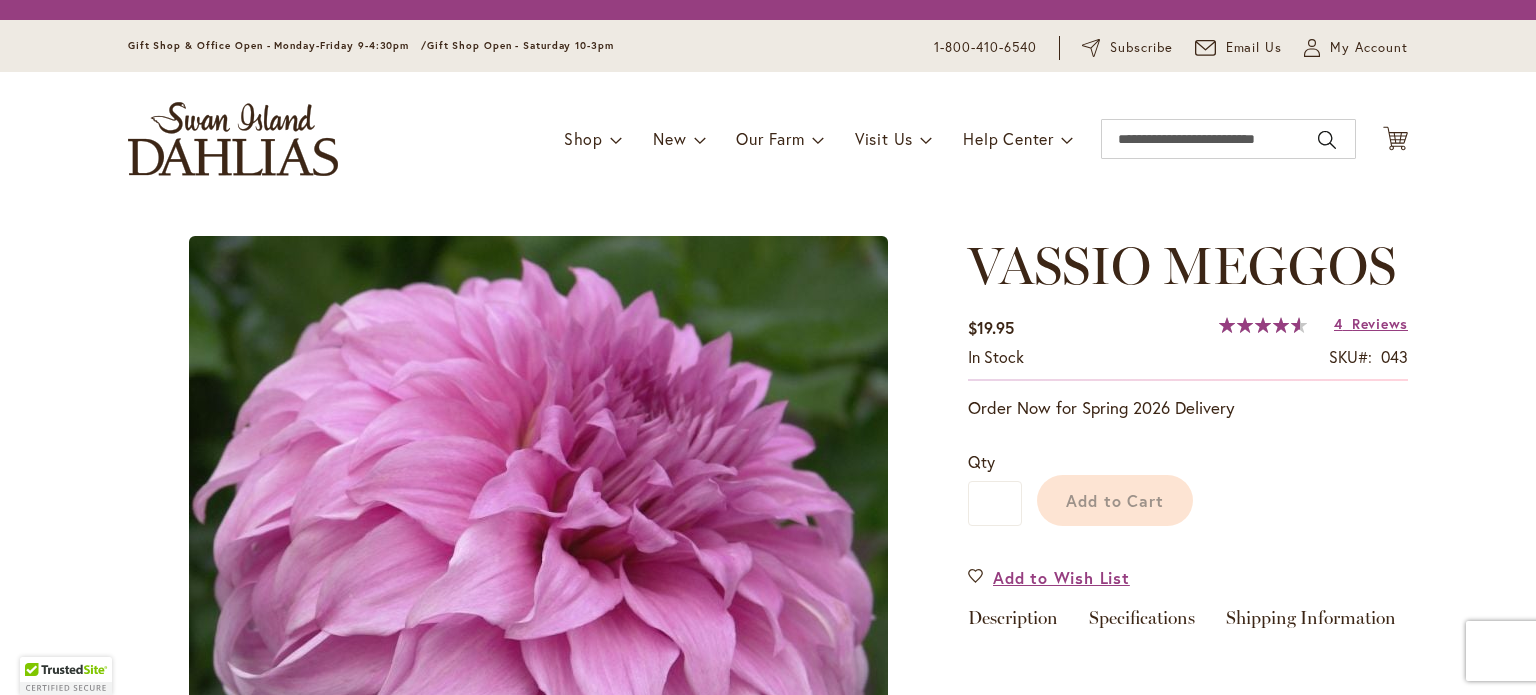scroll, scrollTop: 0, scrollLeft: 0, axis: both 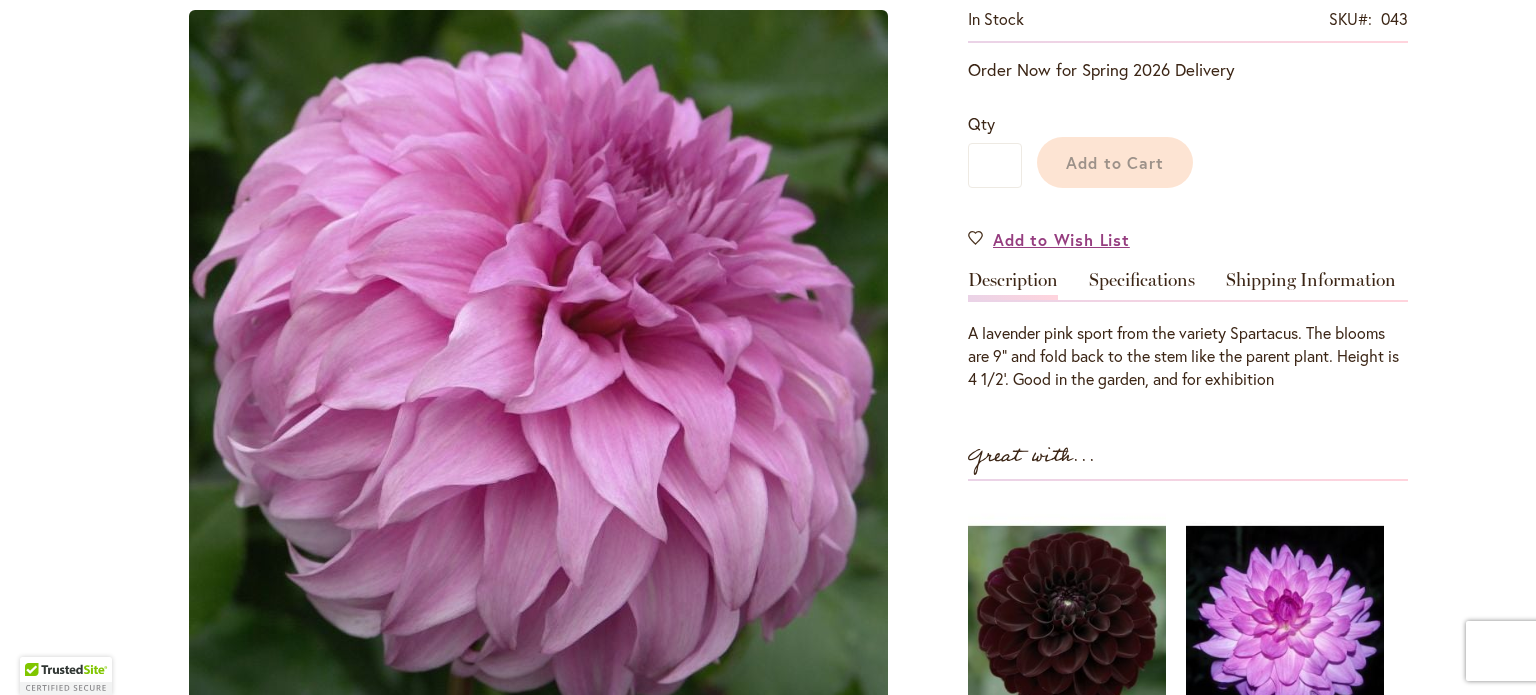 type on "******" 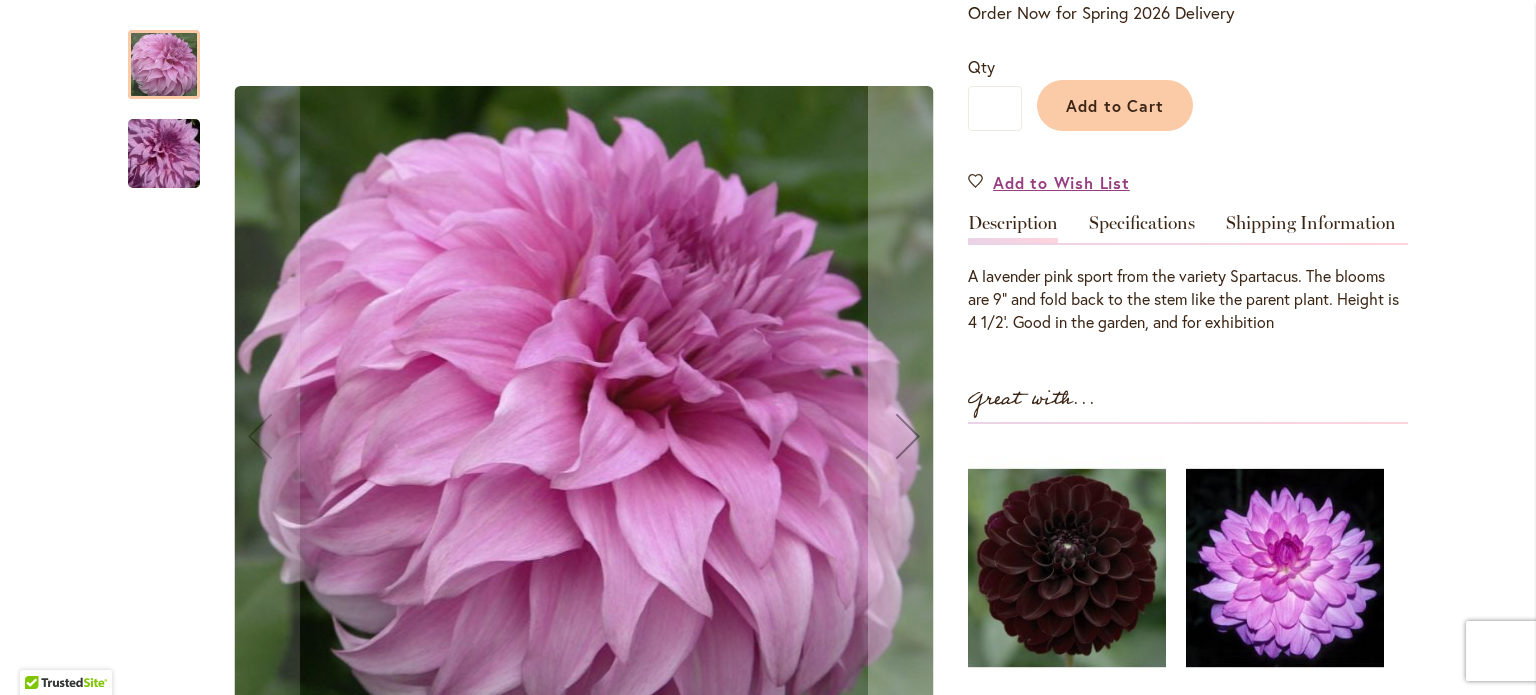 scroll, scrollTop: 156, scrollLeft: 0, axis: vertical 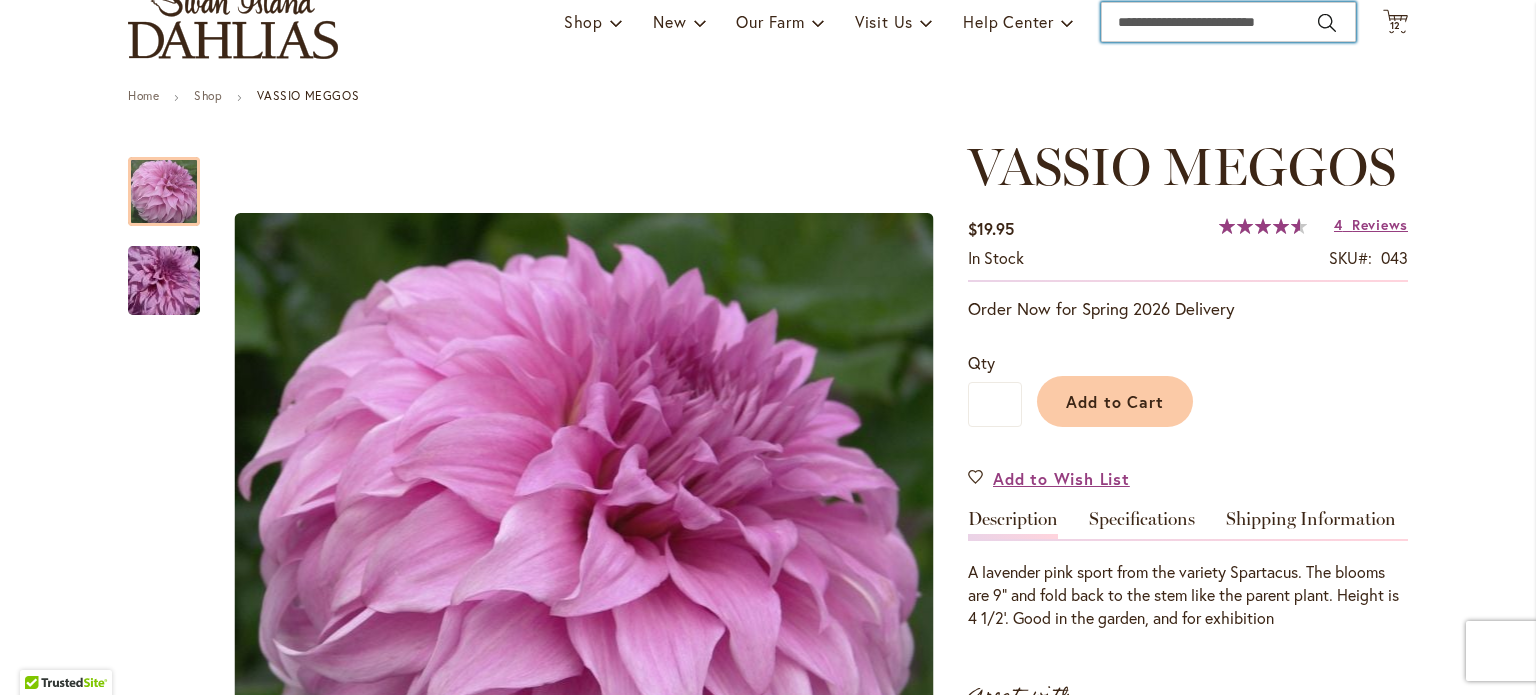 click on "Search" at bounding box center (1228, 22) 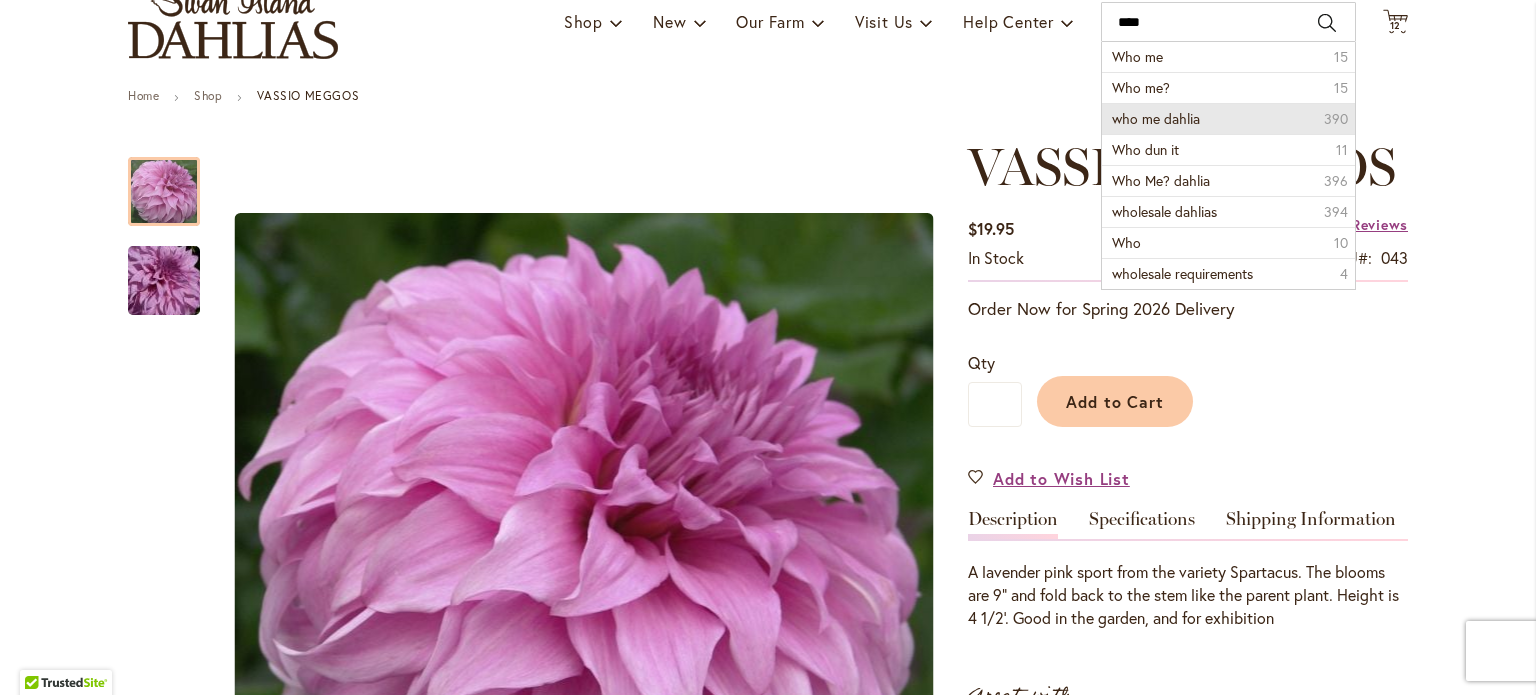 click on "who me dahlia" at bounding box center [1156, 118] 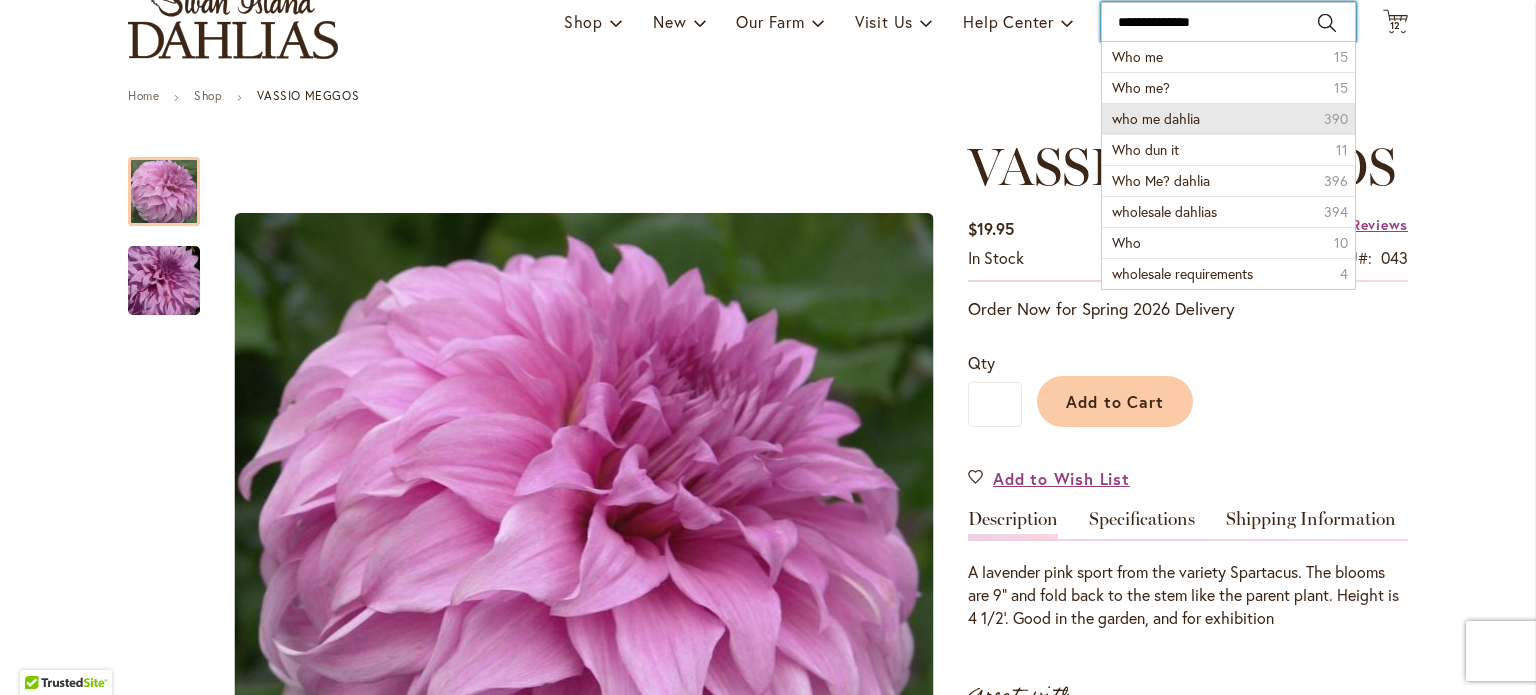 type on "**********" 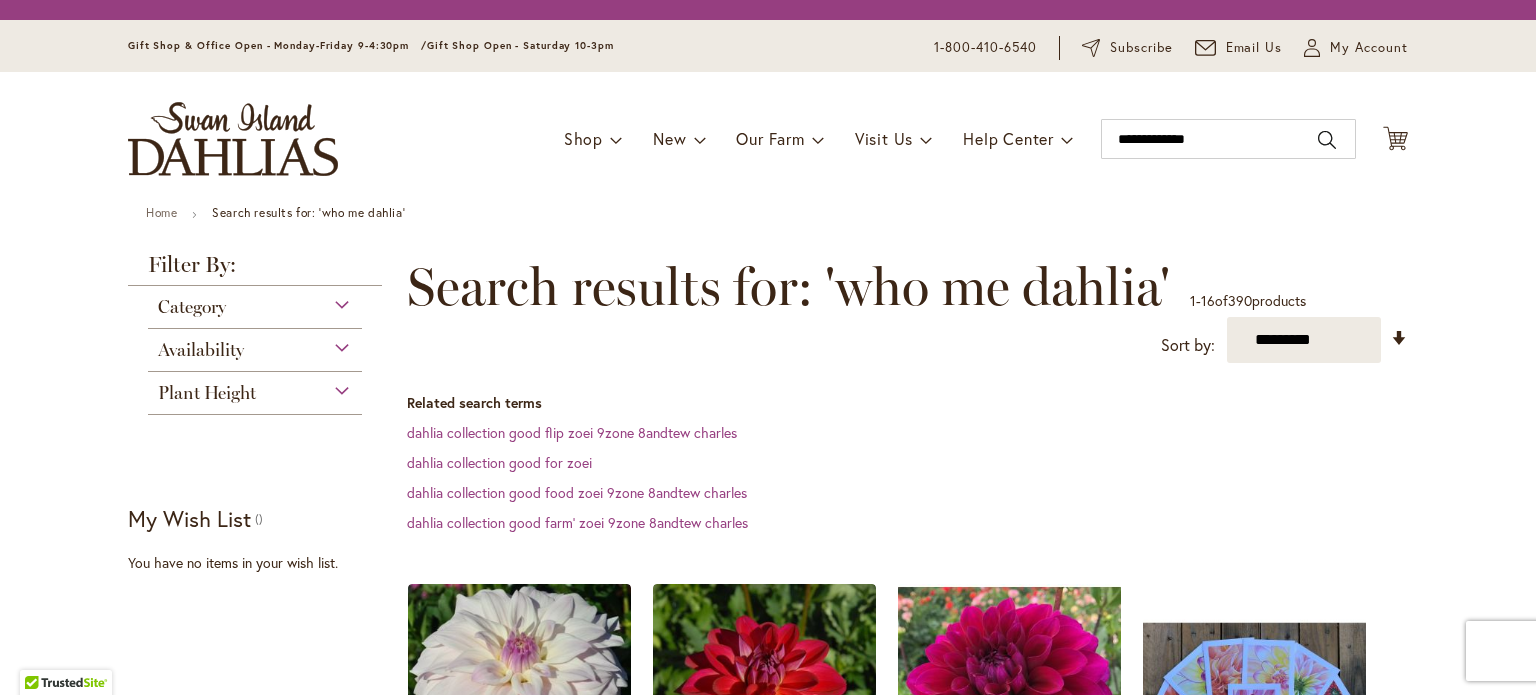 scroll, scrollTop: 0, scrollLeft: 0, axis: both 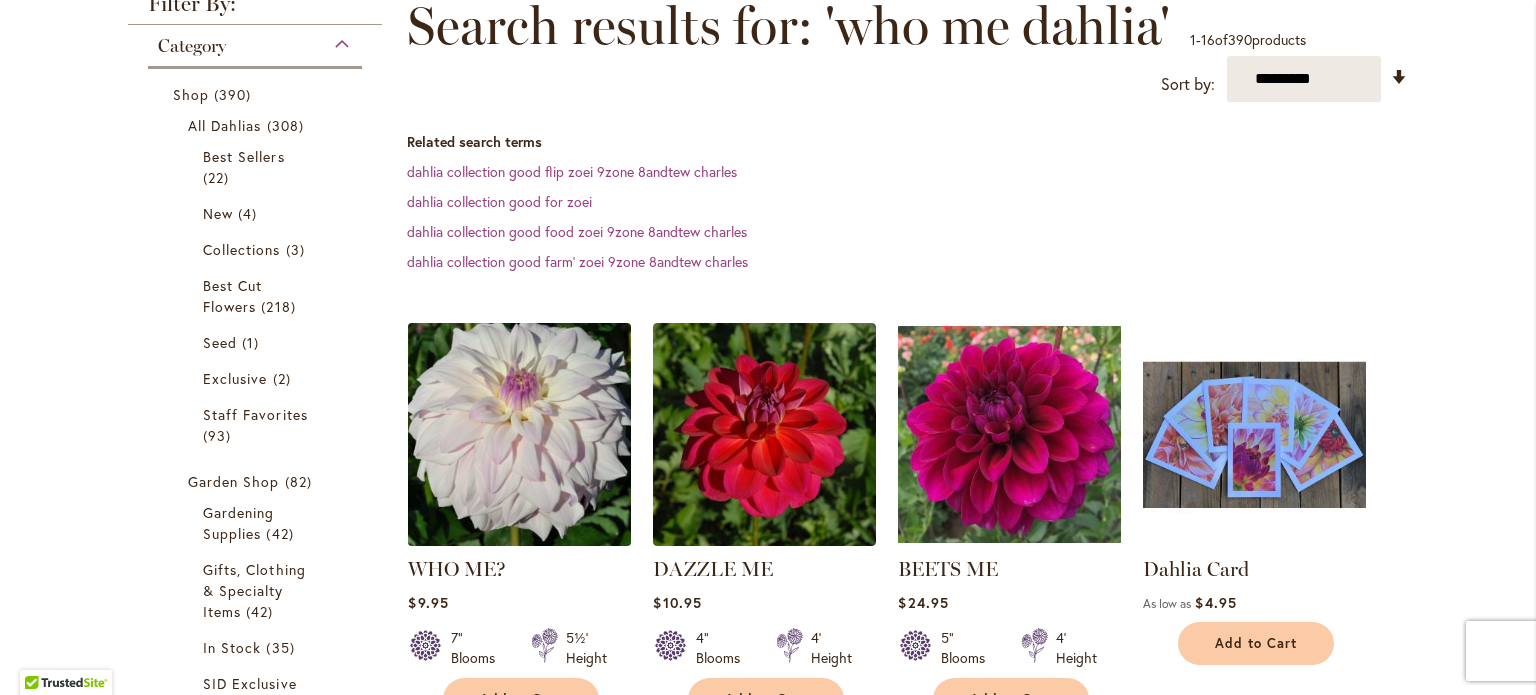 click at bounding box center (520, 435) 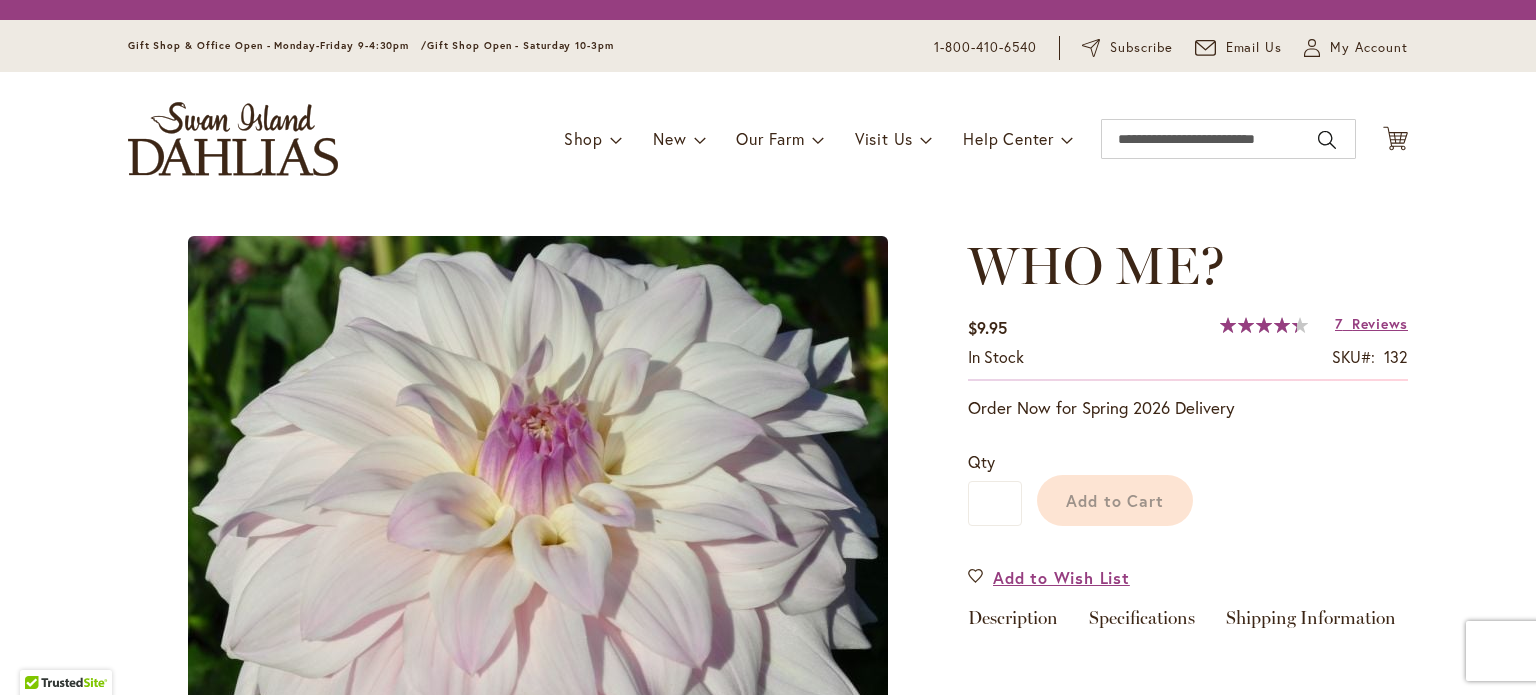 scroll, scrollTop: 0, scrollLeft: 0, axis: both 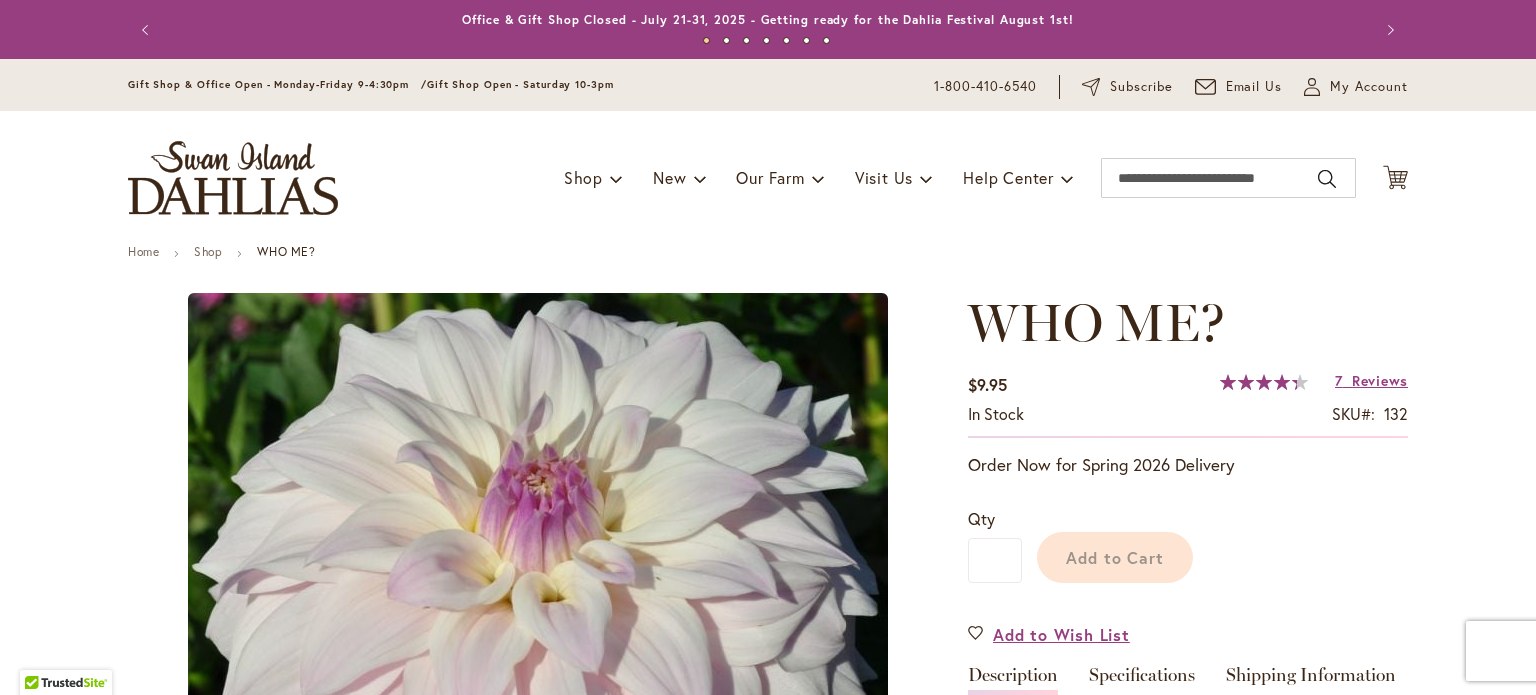 type on "******" 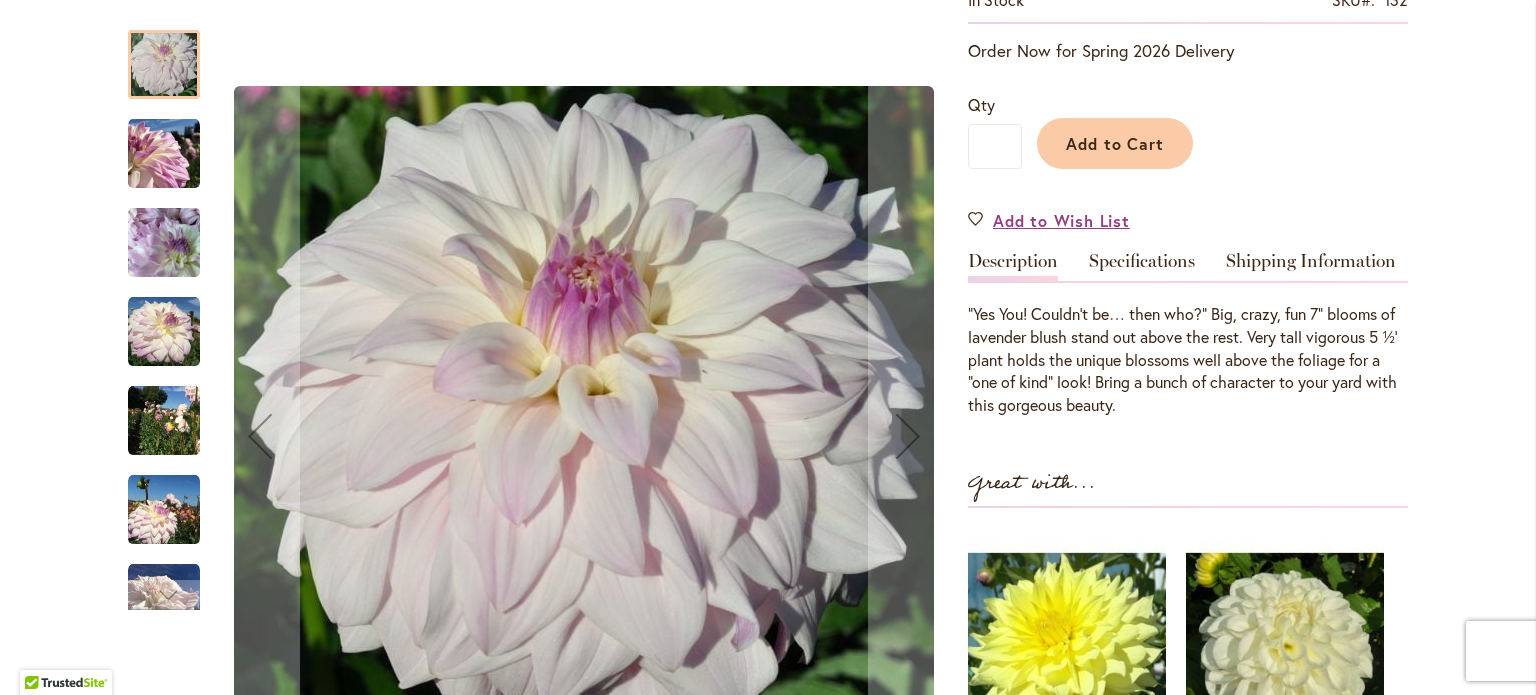 scroll, scrollTop: 400, scrollLeft: 0, axis: vertical 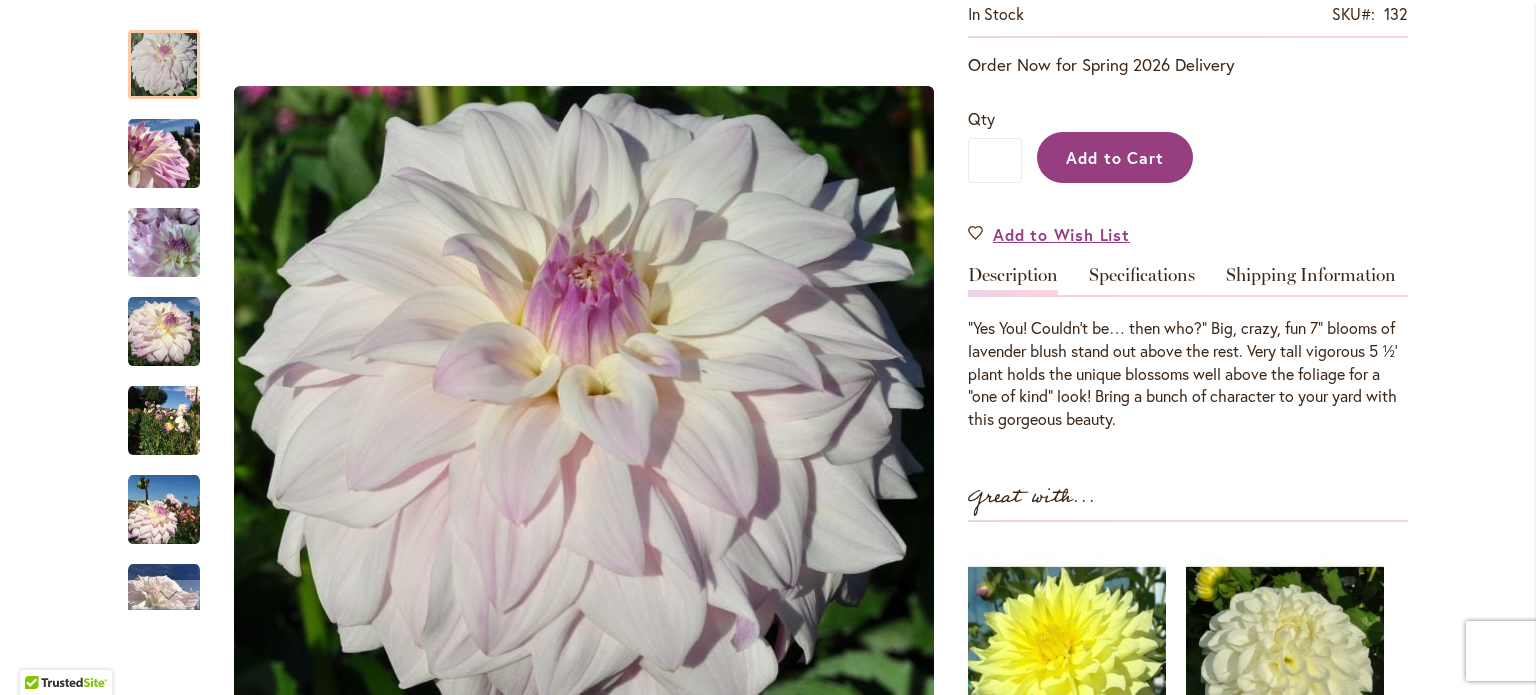 click on "Add to Cart" at bounding box center [1115, 157] 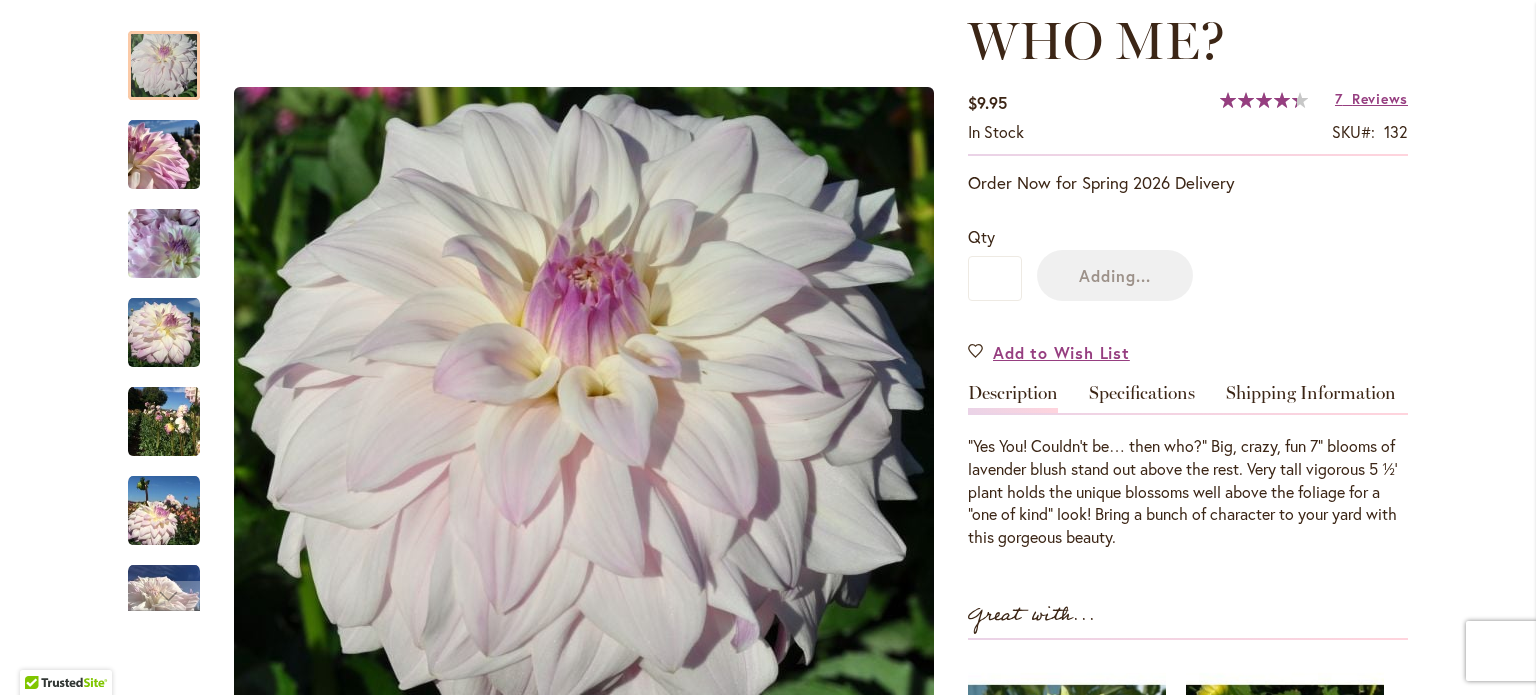 scroll, scrollTop: 100, scrollLeft: 0, axis: vertical 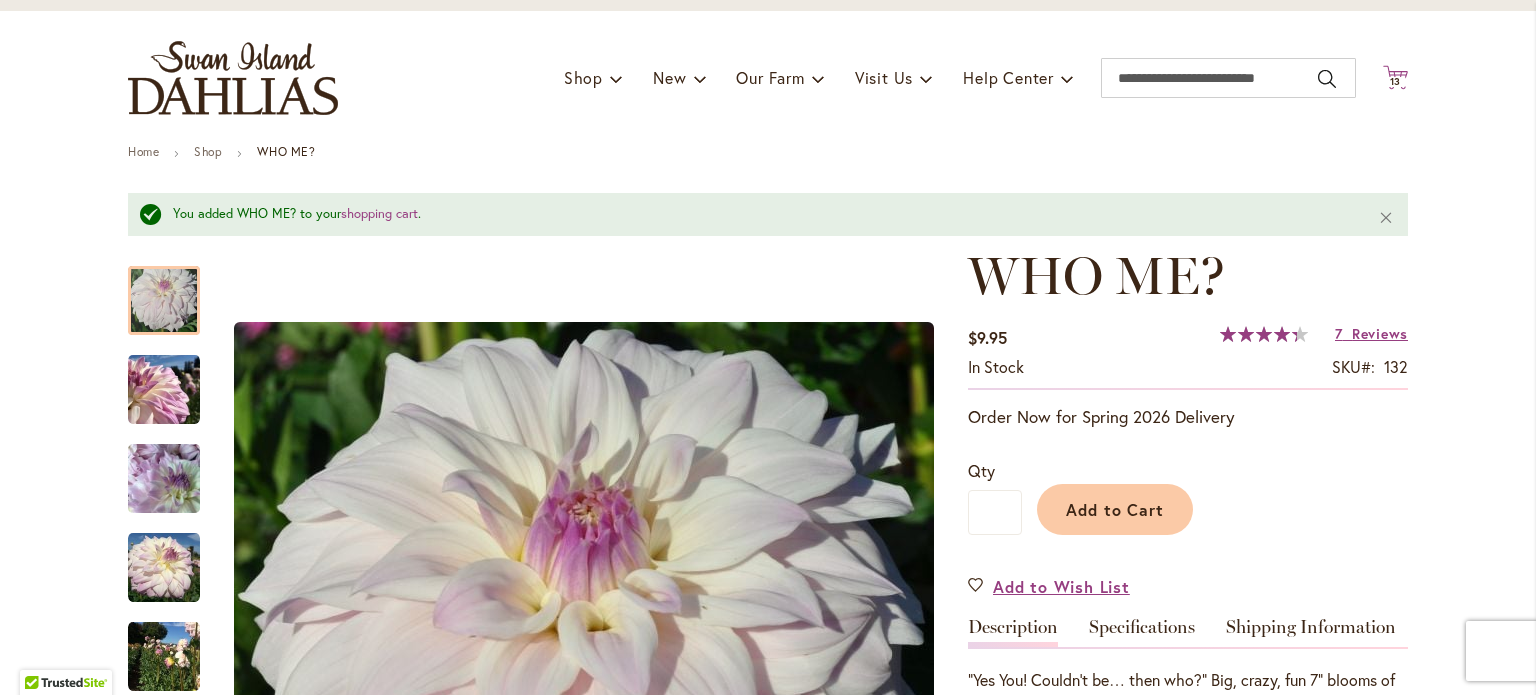 click 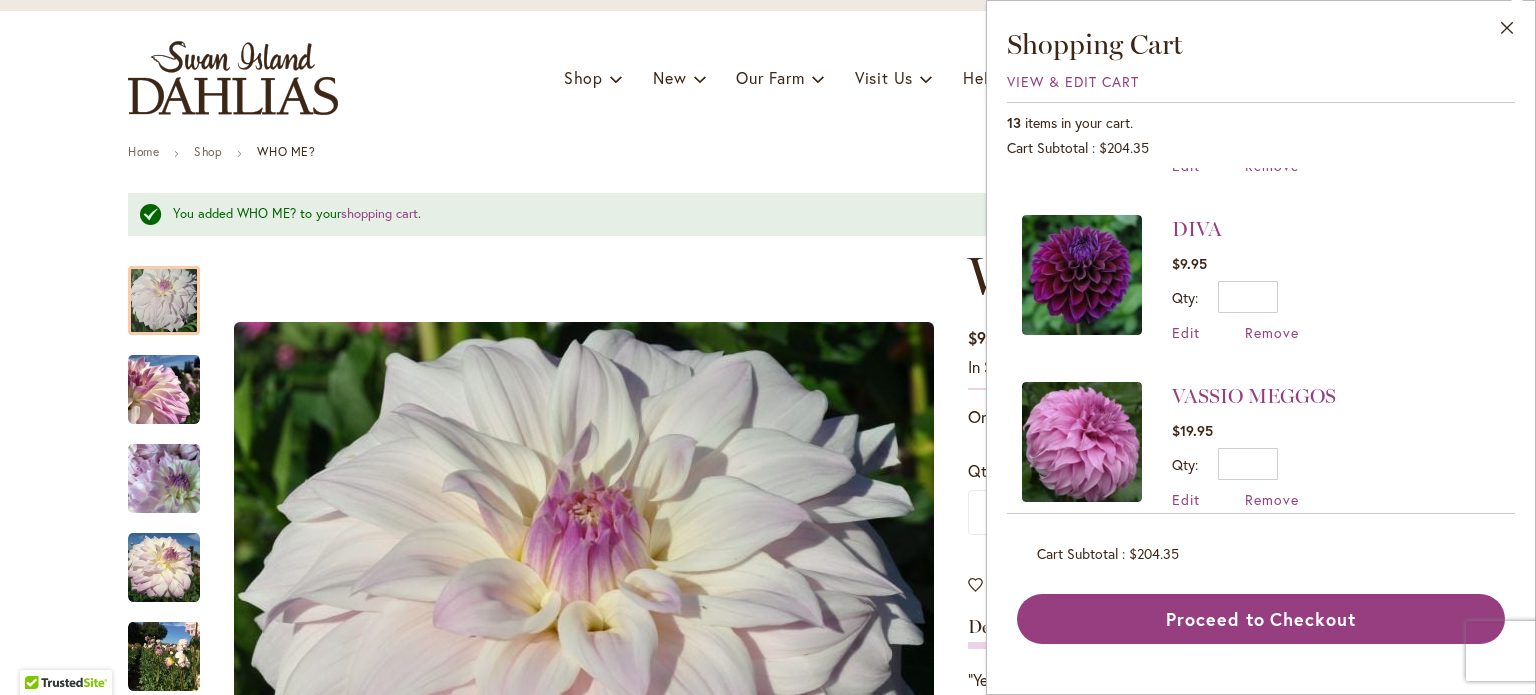 scroll, scrollTop: 1200, scrollLeft: 0, axis: vertical 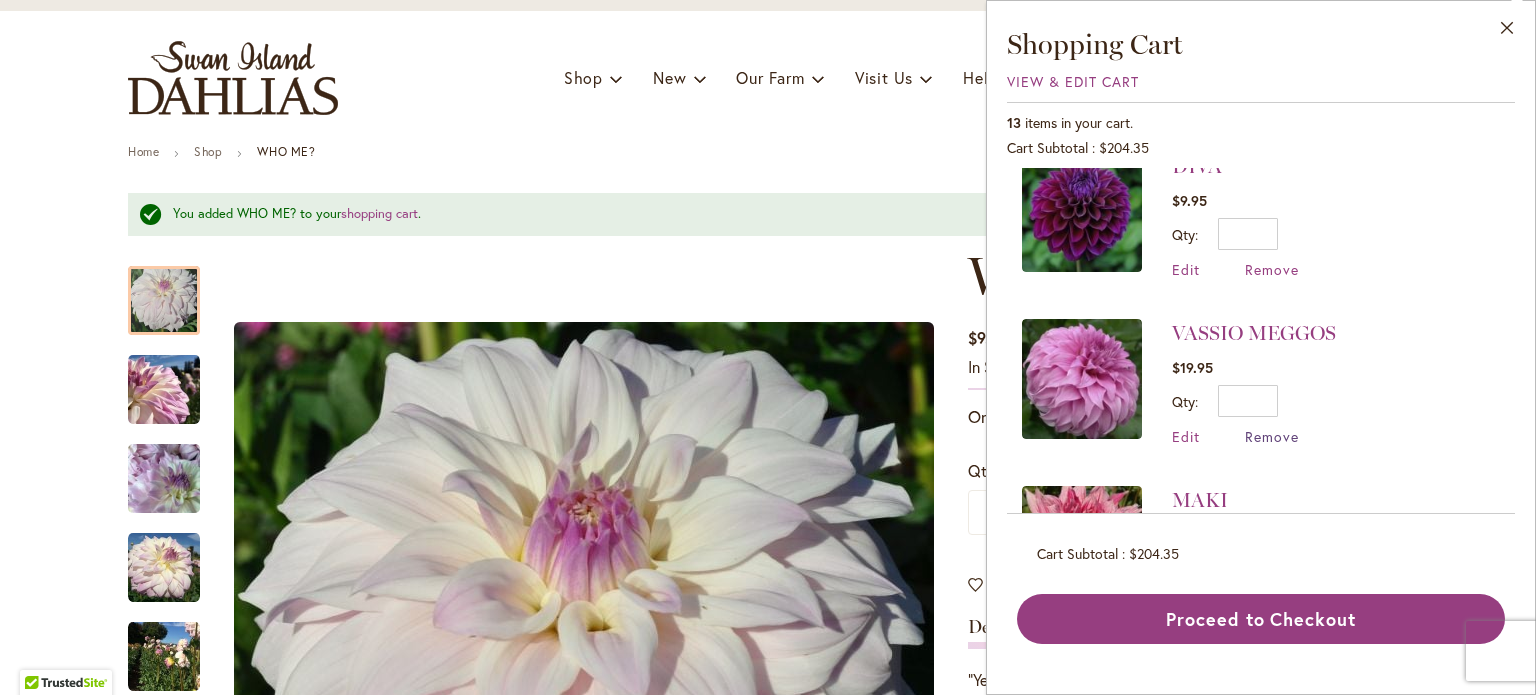 click on "Remove" at bounding box center (1272, 436) 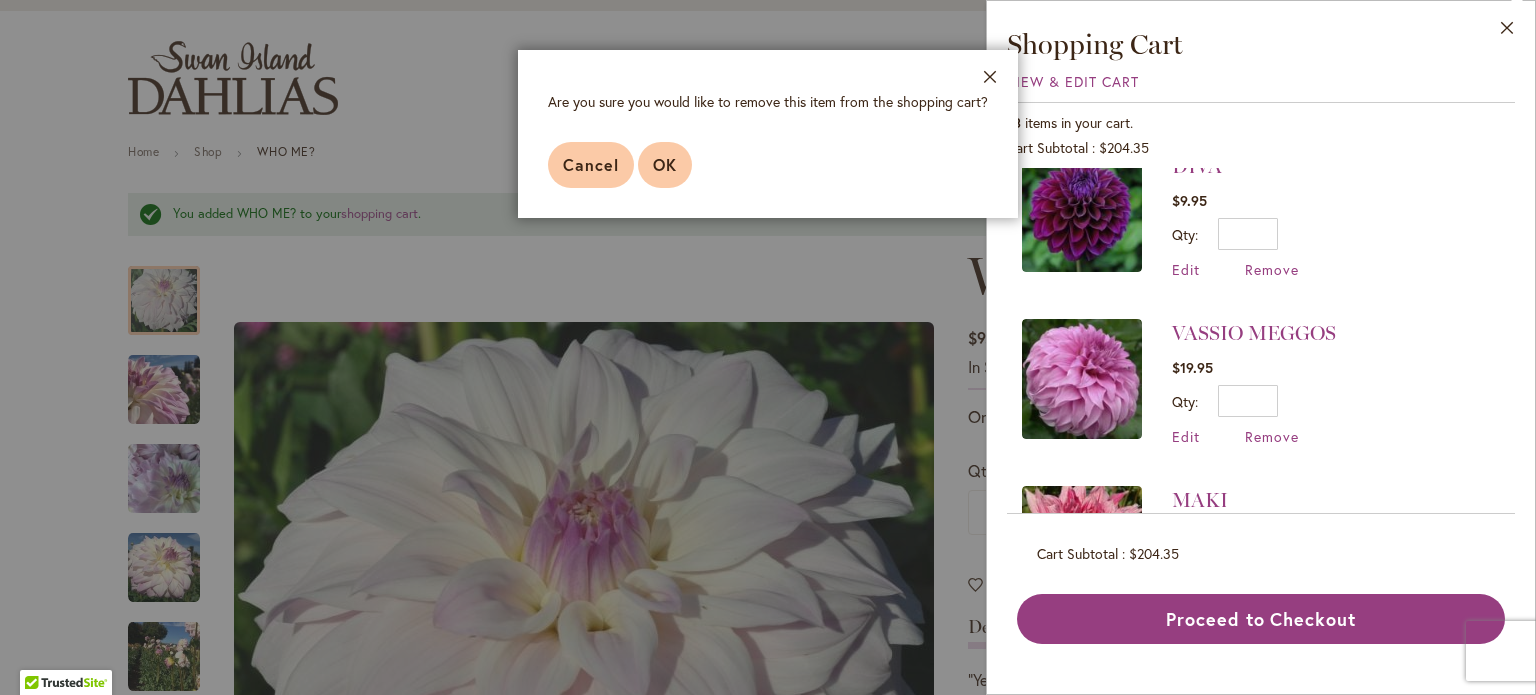 click on "OK" at bounding box center [665, 165] 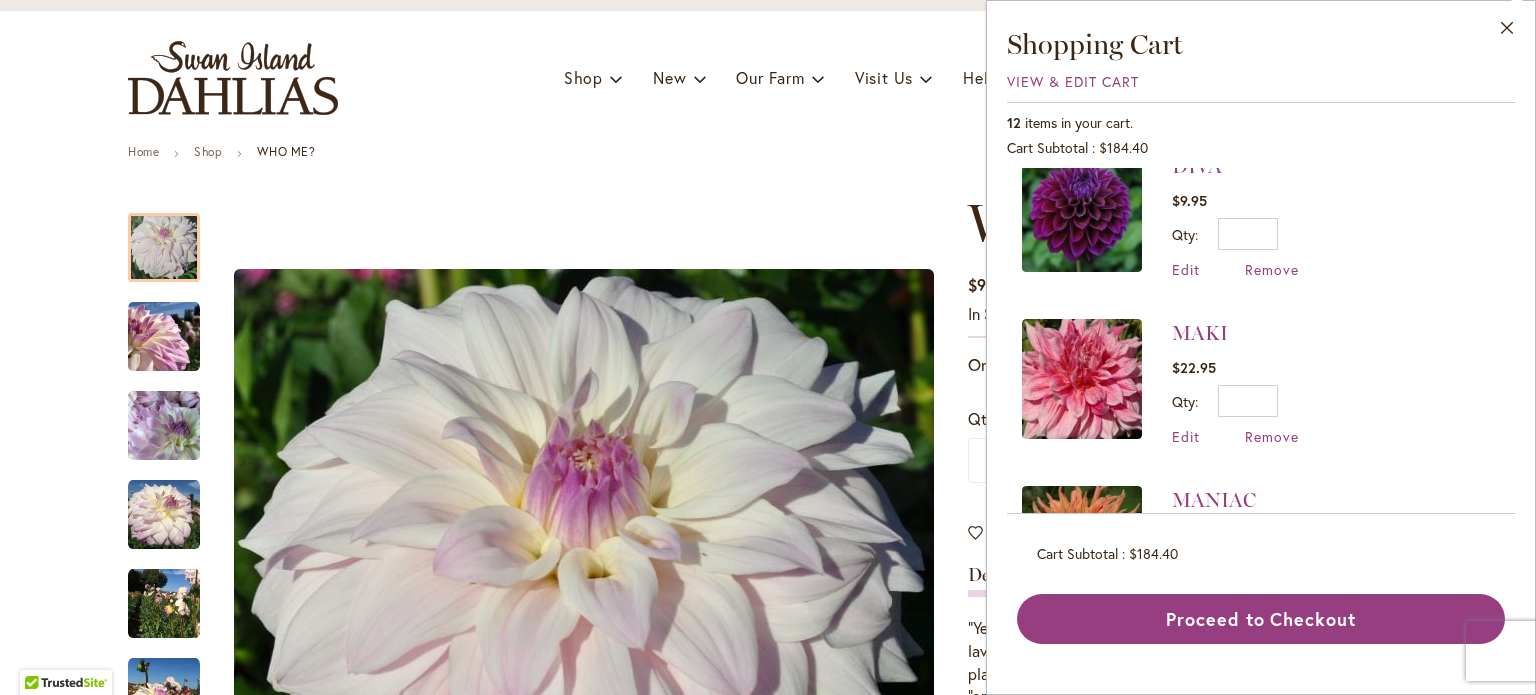 scroll, scrollTop: 0, scrollLeft: 0, axis: both 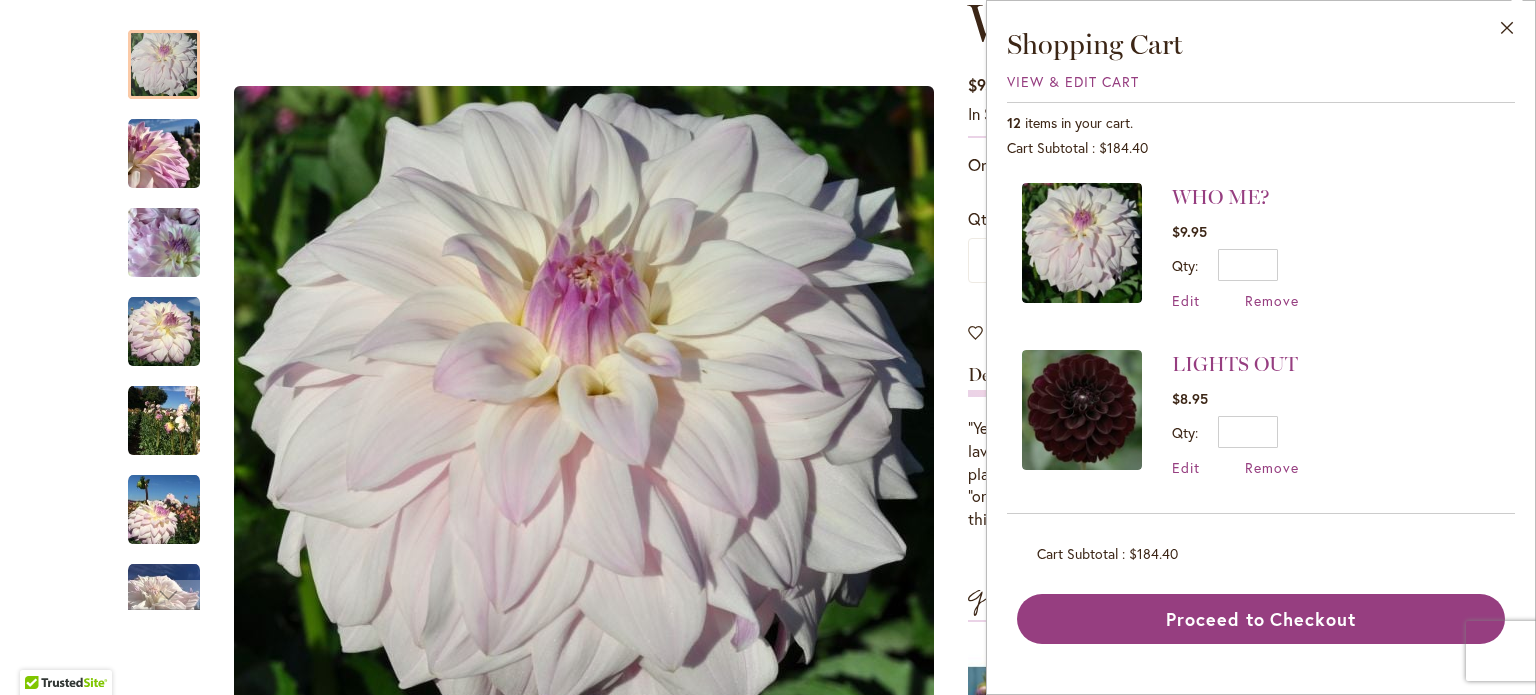 click on "Skip to the end of the images gallery
Skip to the beginning of the images gallery" at bounding box center (538, 557) 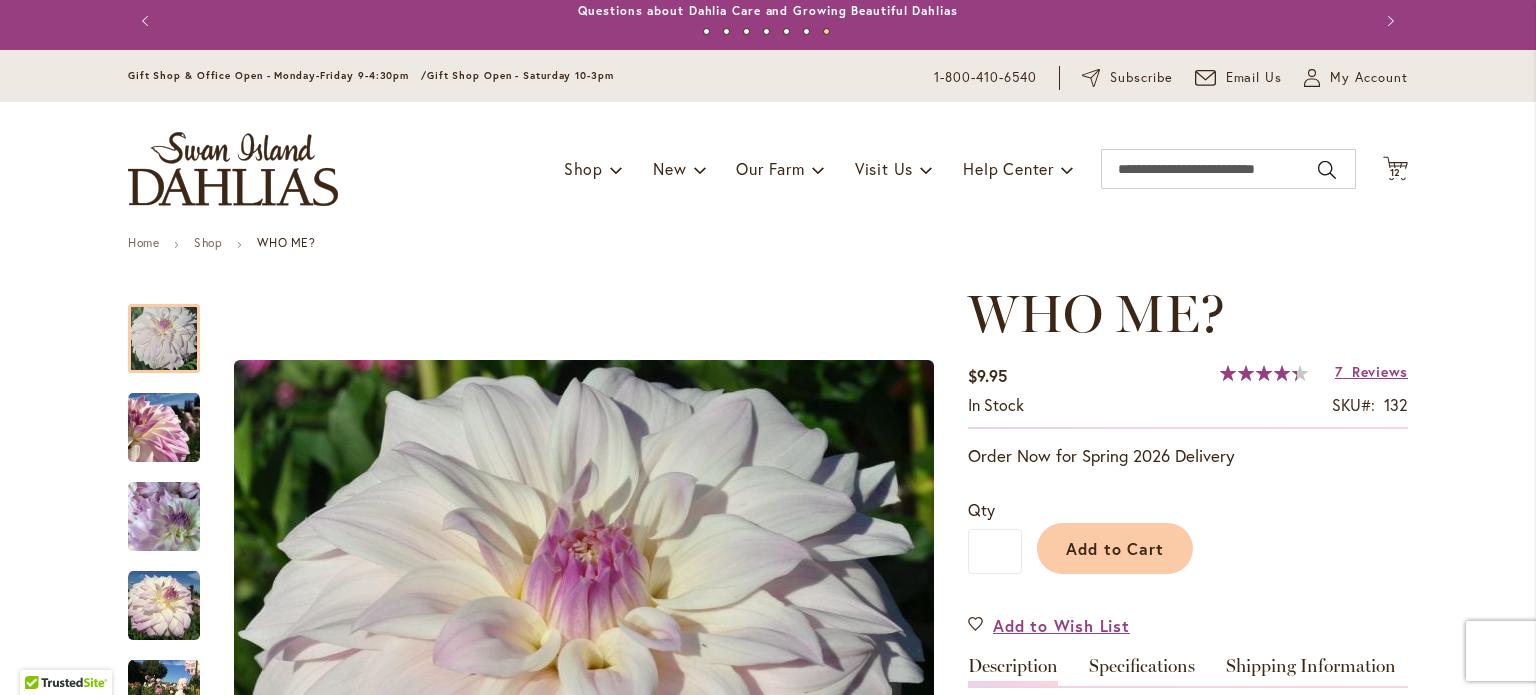 scroll, scrollTop: 0, scrollLeft: 0, axis: both 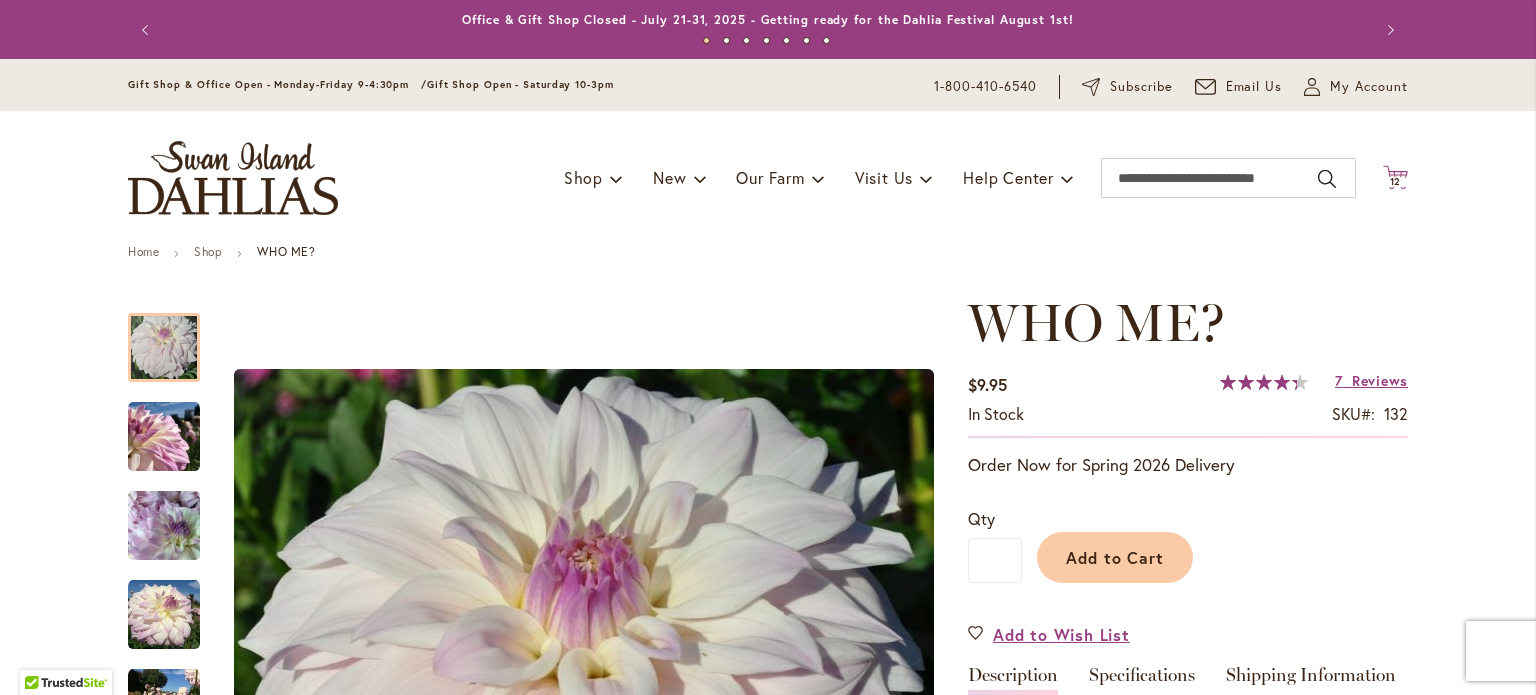click on "Cart
.cls-1 {
fill: #231f20;
}" 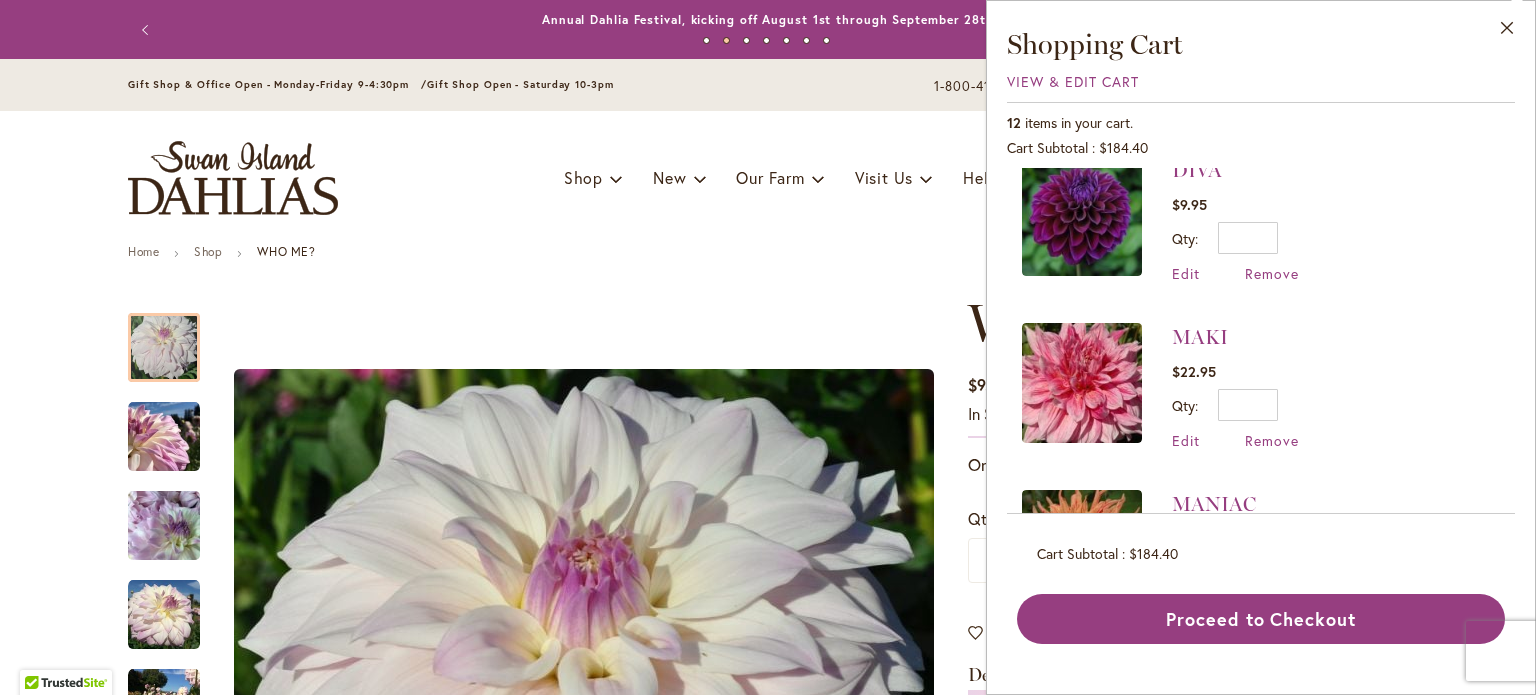 scroll, scrollTop: 1200, scrollLeft: 0, axis: vertical 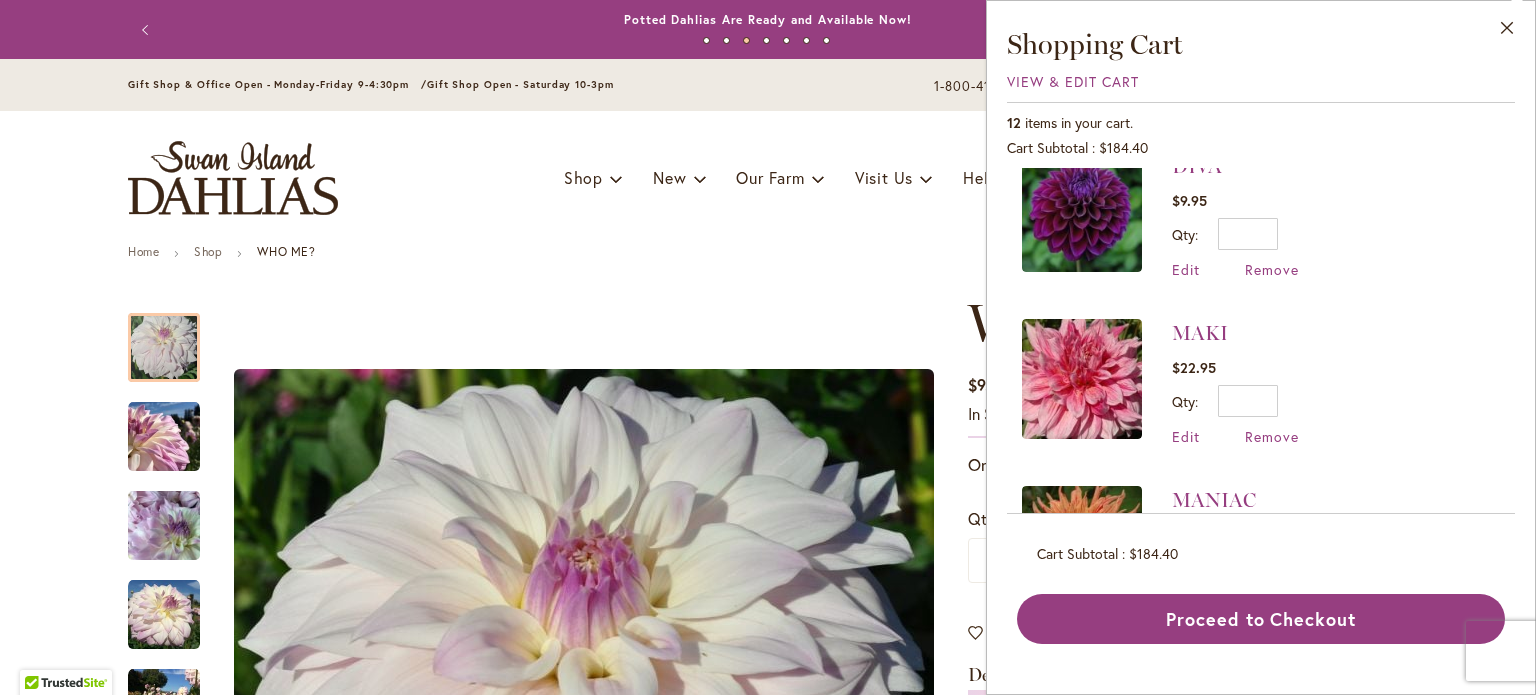 click at bounding box center (1082, 379) 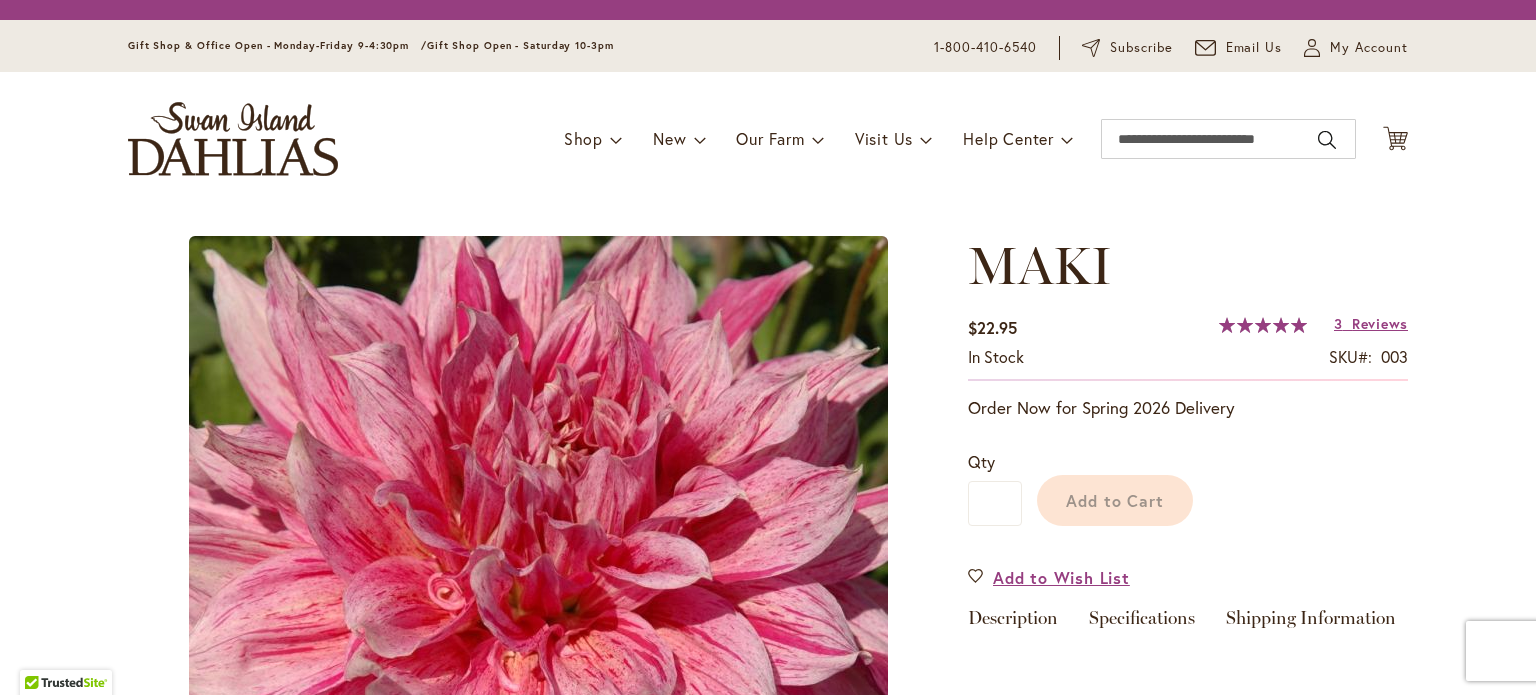 scroll, scrollTop: 0, scrollLeft: 0, axis: both 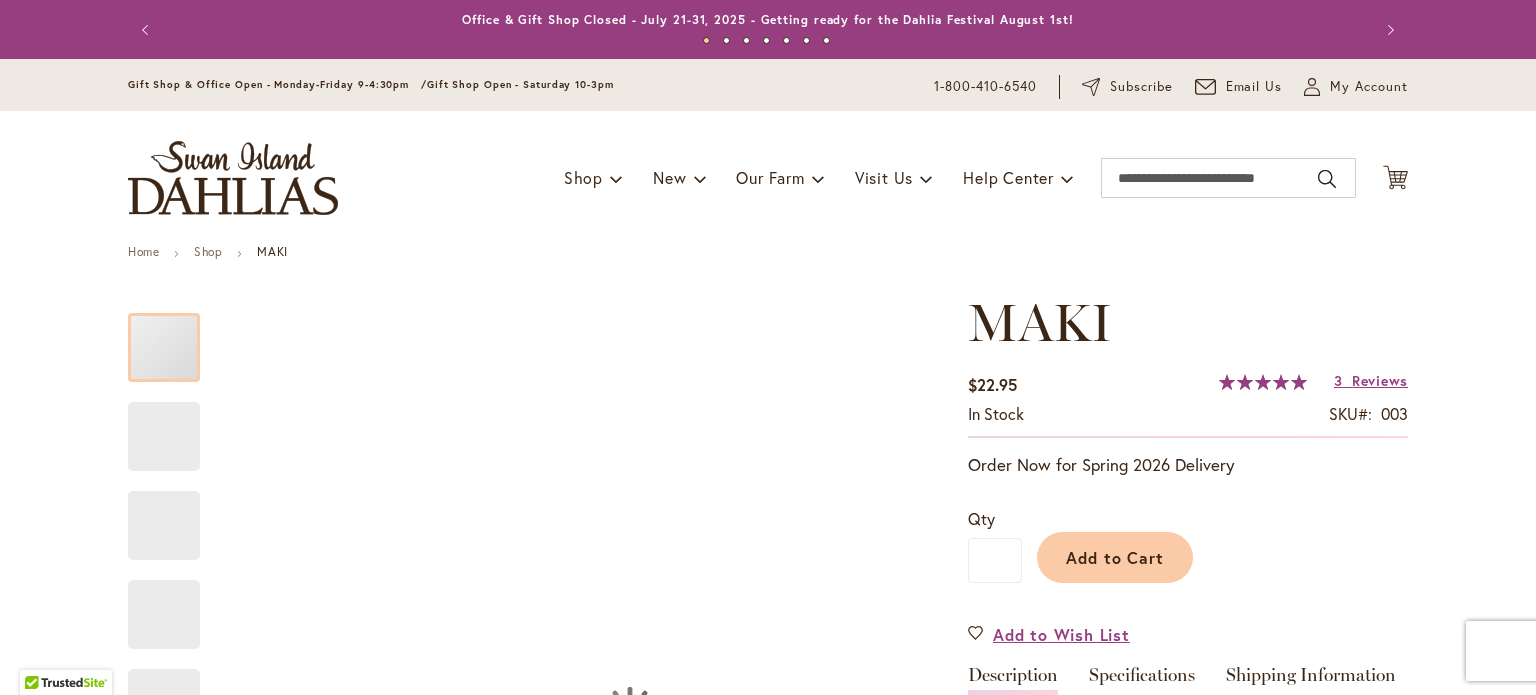 type on "******" 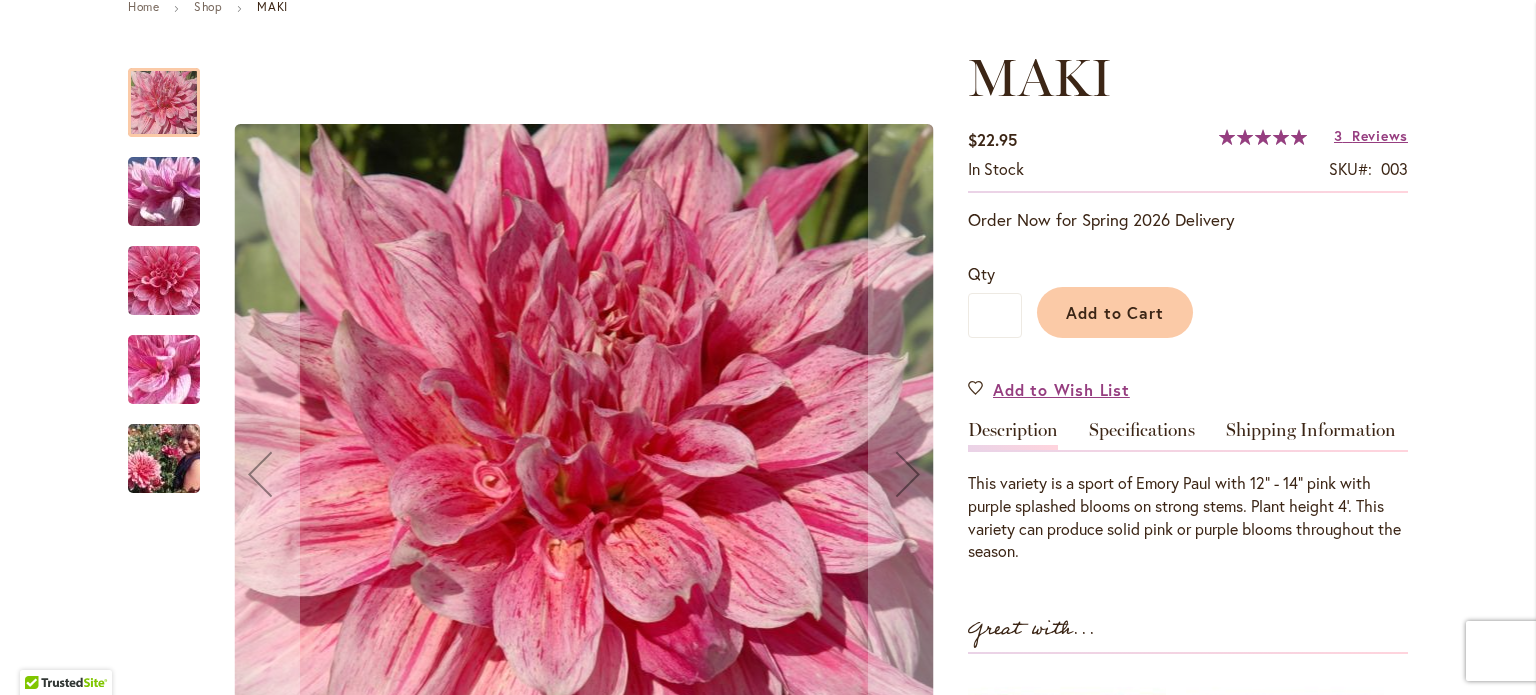 scroll, scrollTop: 100, scrollLeft: 0, axis: vertical 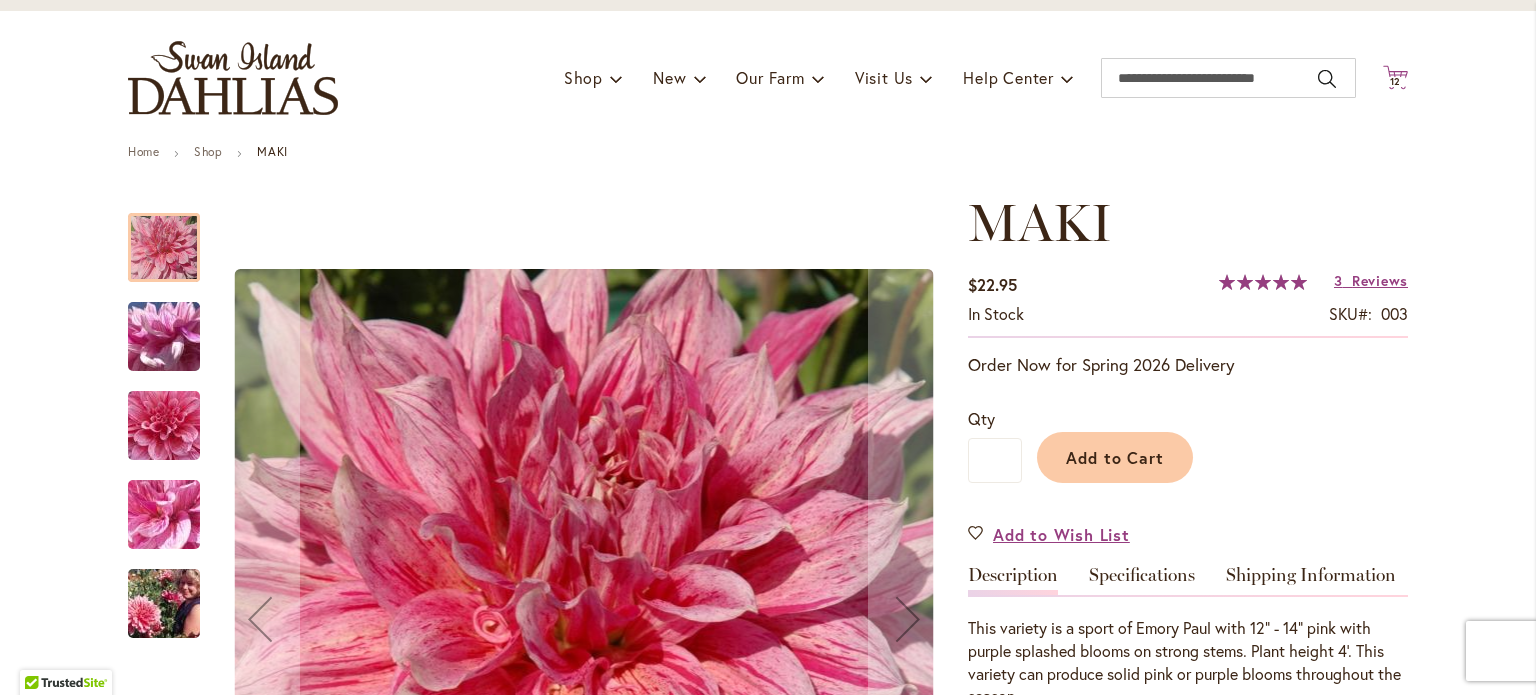 click on "12" at bounding box center [1396, 81] 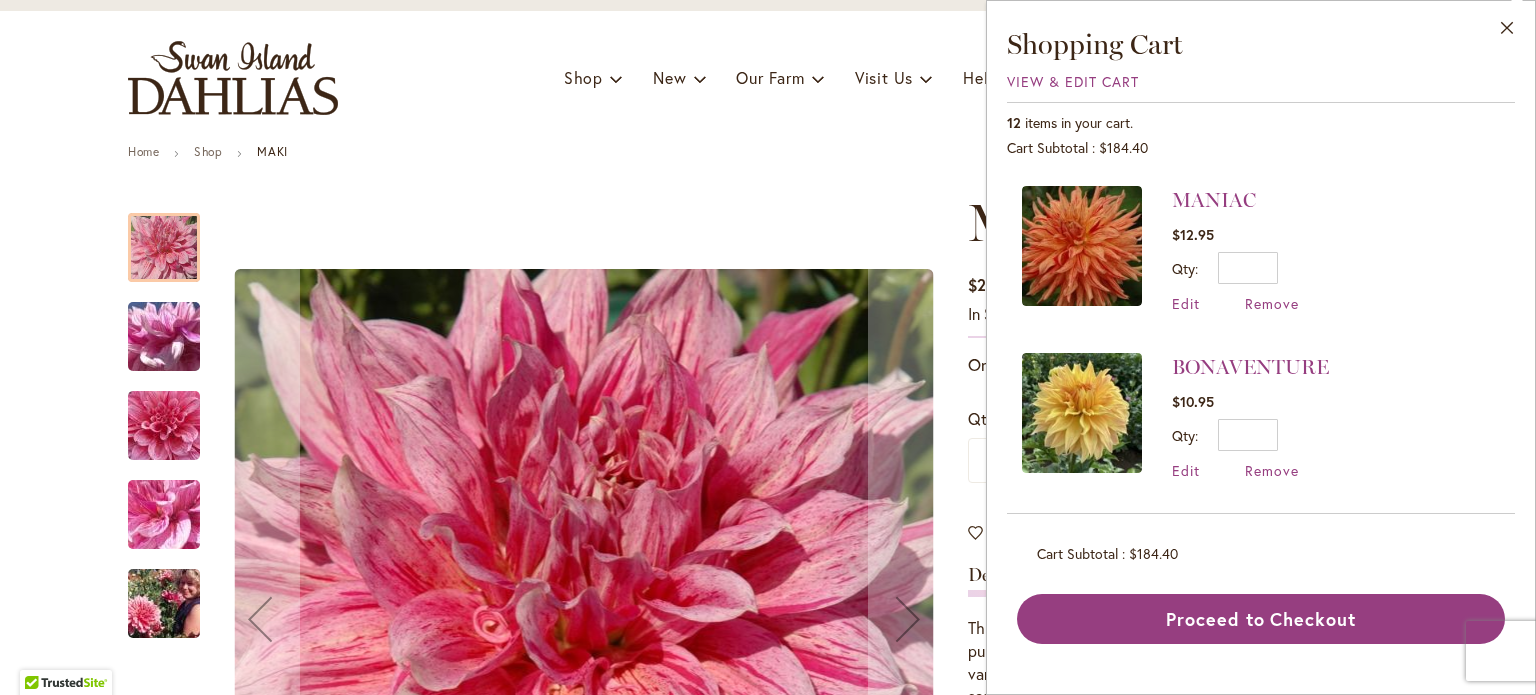 scroll, scrollTop: 1400, scrollLeft: 0, axis: vertical 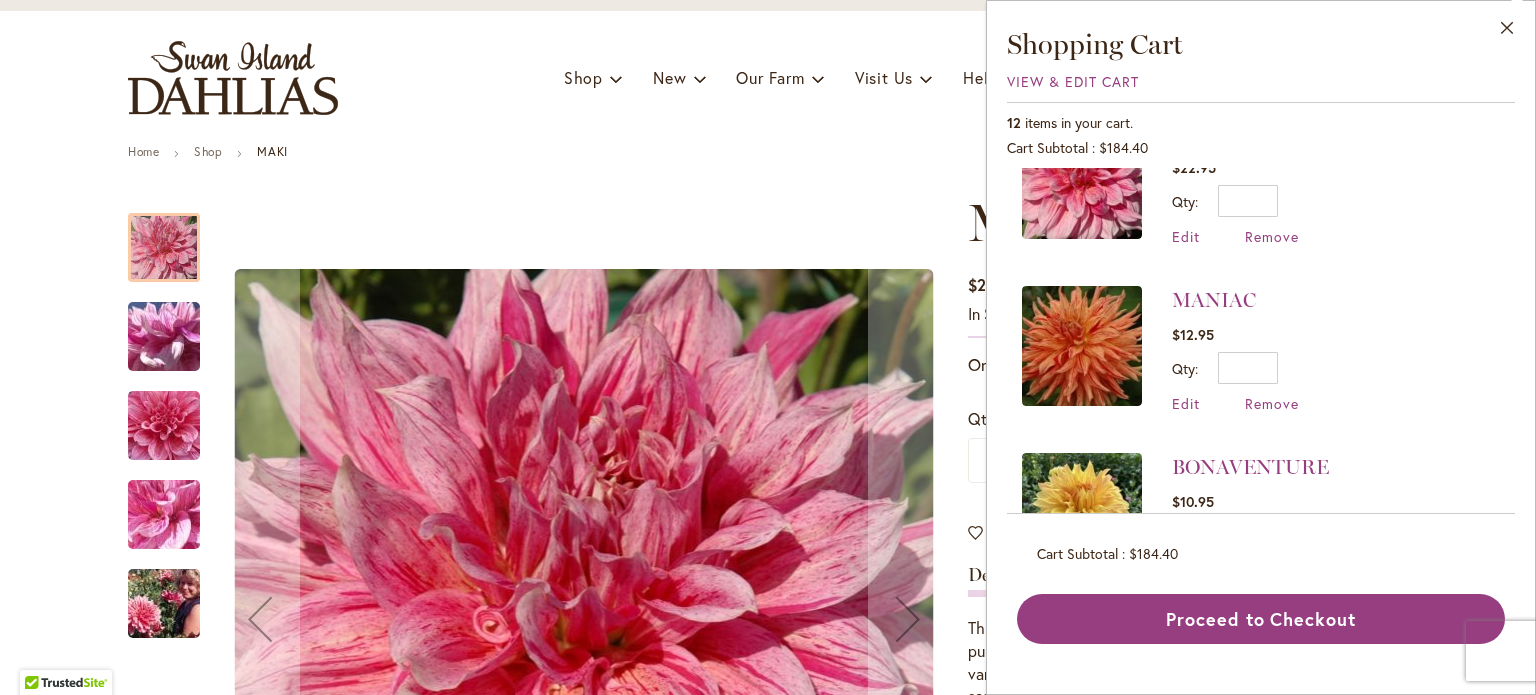 click at bounding box center [1082, 346] 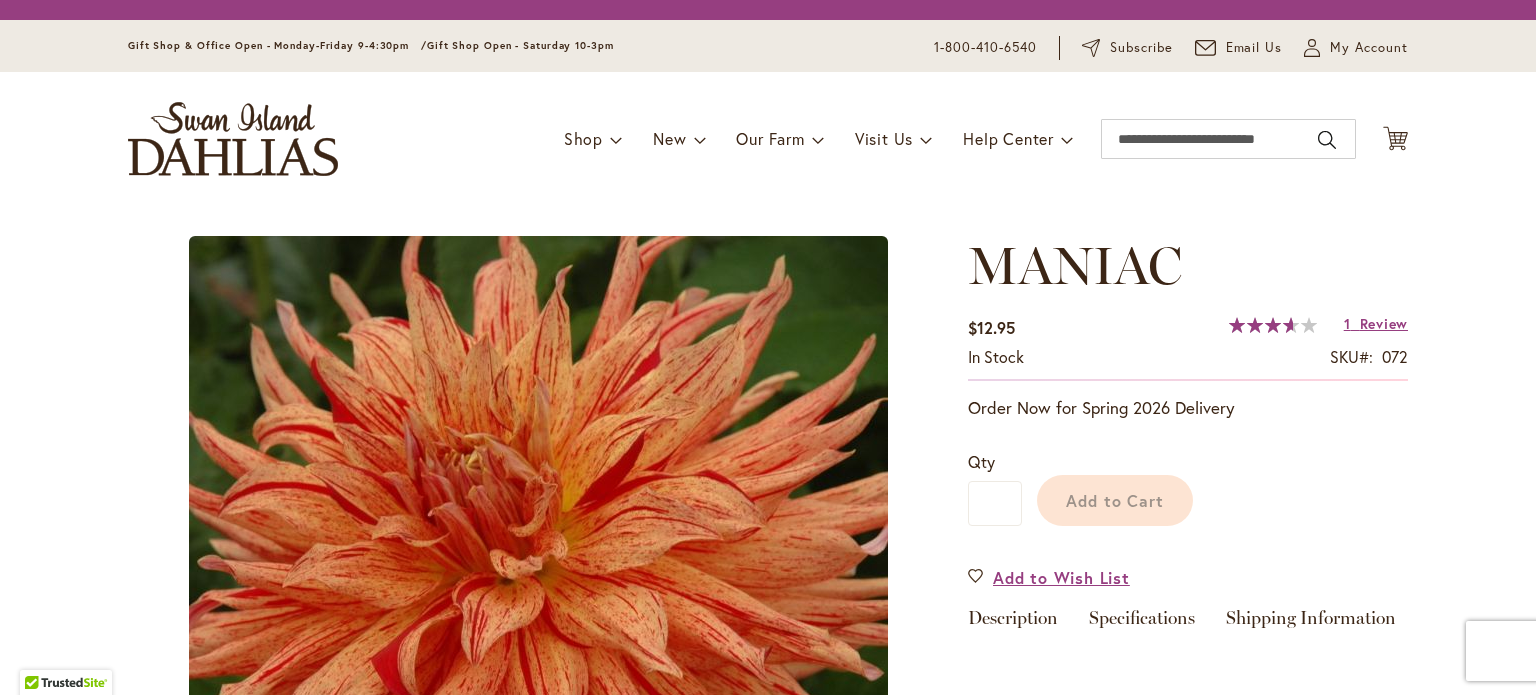 scroll, scrollTop: 0, scrollLeft: 0, axis: both 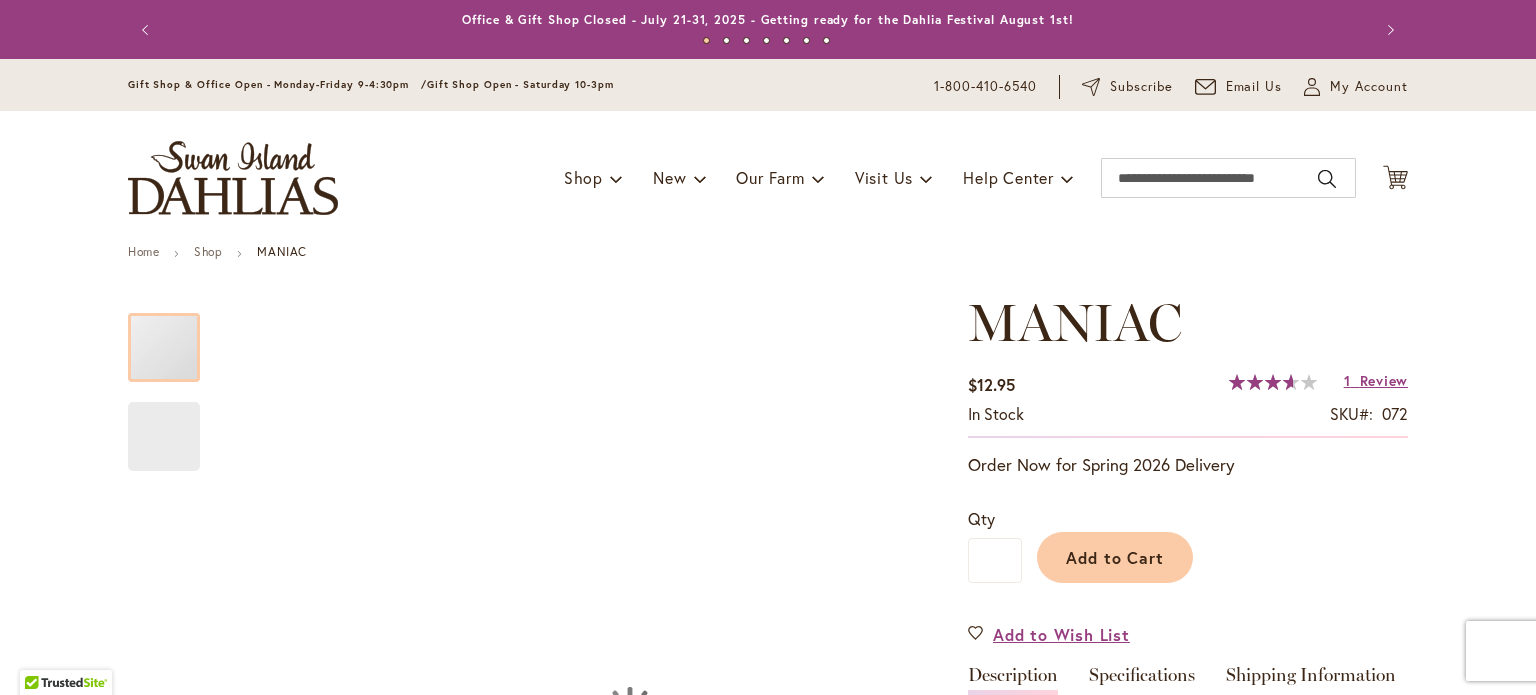 type on "******" 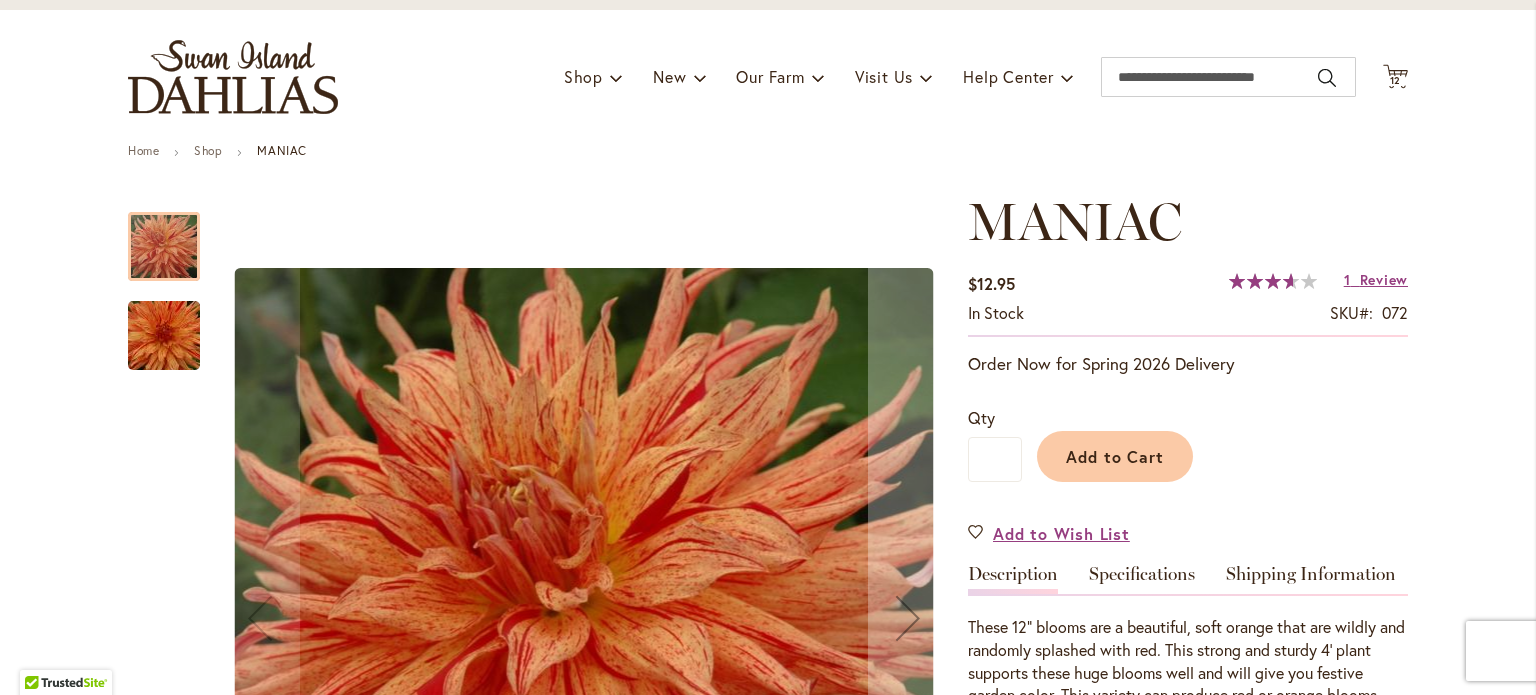 scroll, scrollTop: 100, scrollLeft: 0, axis: vertical 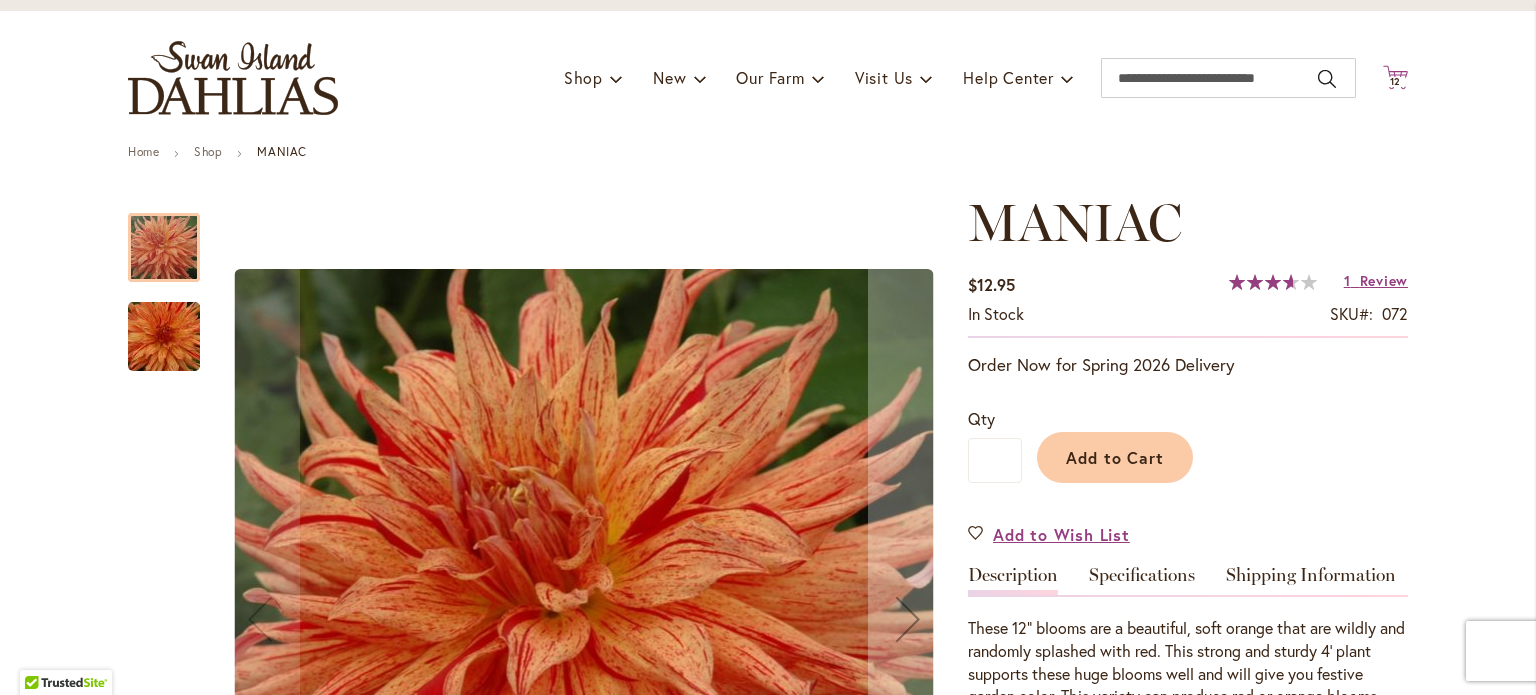 click on "Cart
.cls-1 {
fill: #231f20;
}" 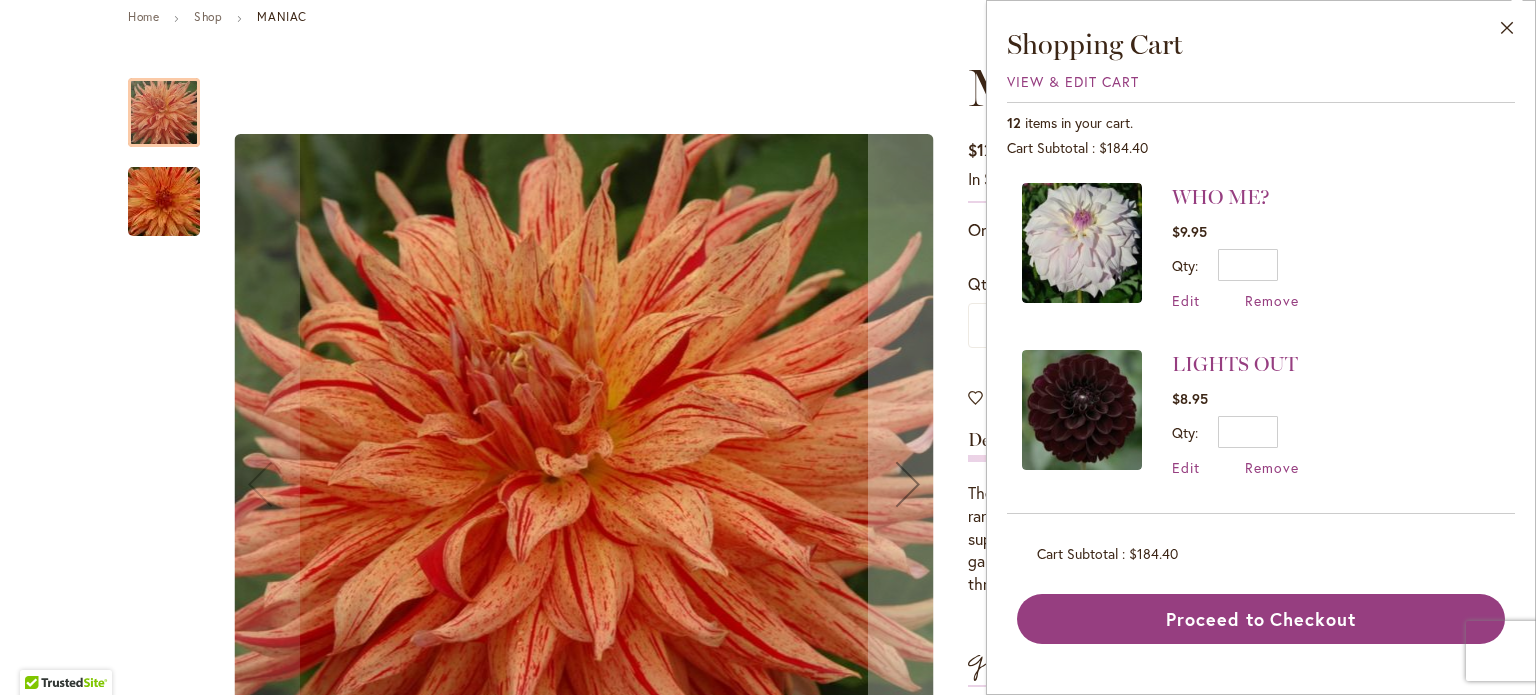 scroll, scrollTop: 400, scrollLeft: 0, axis: vertical 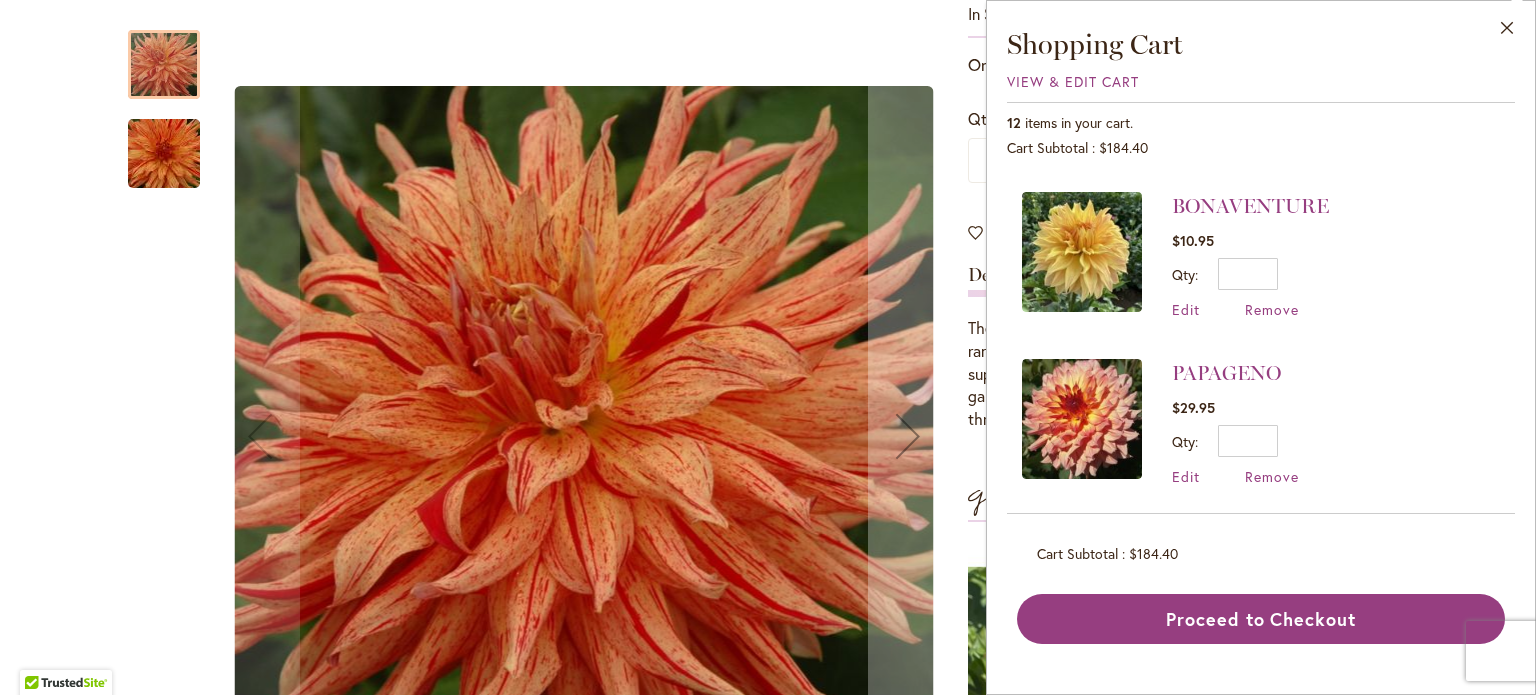 click at bounding box center [1082, 419] 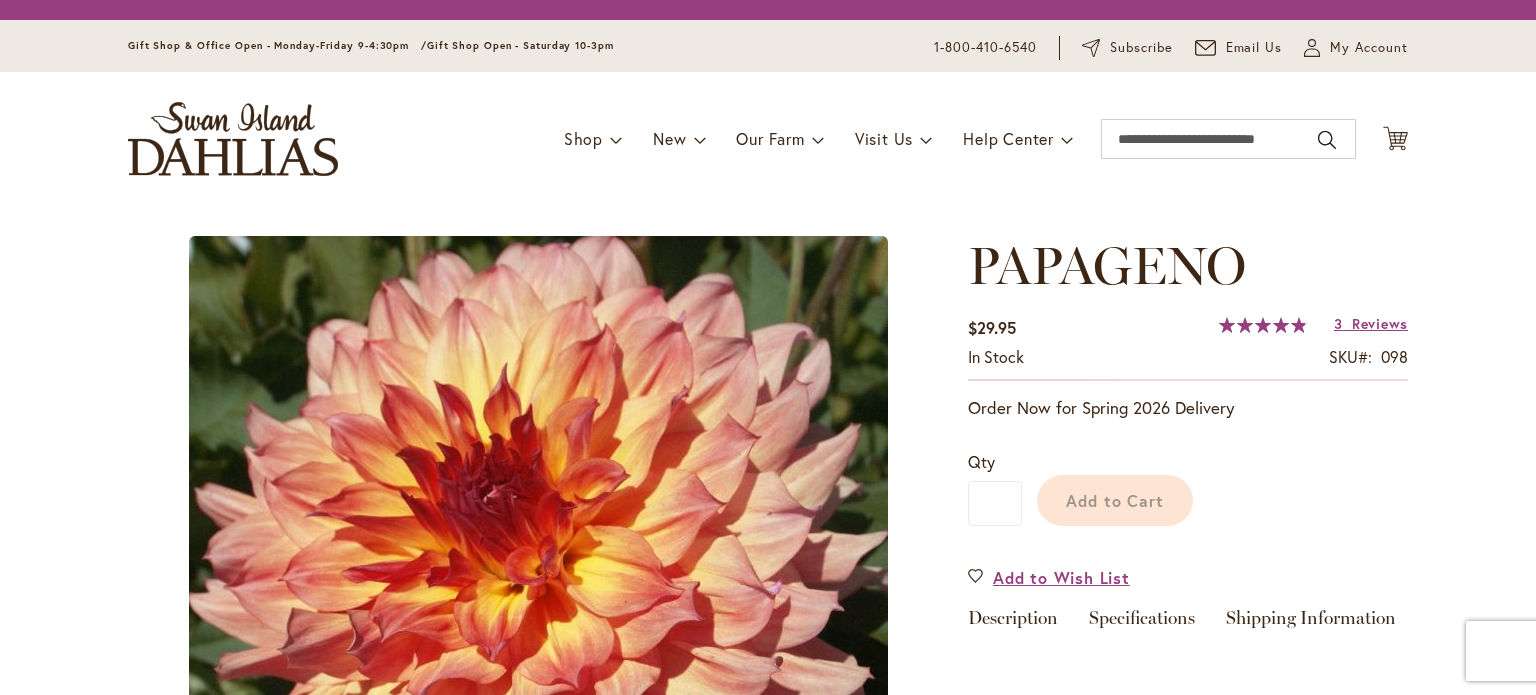 scroll, scrollTop: 0, scrollLeft: 0, axis: both 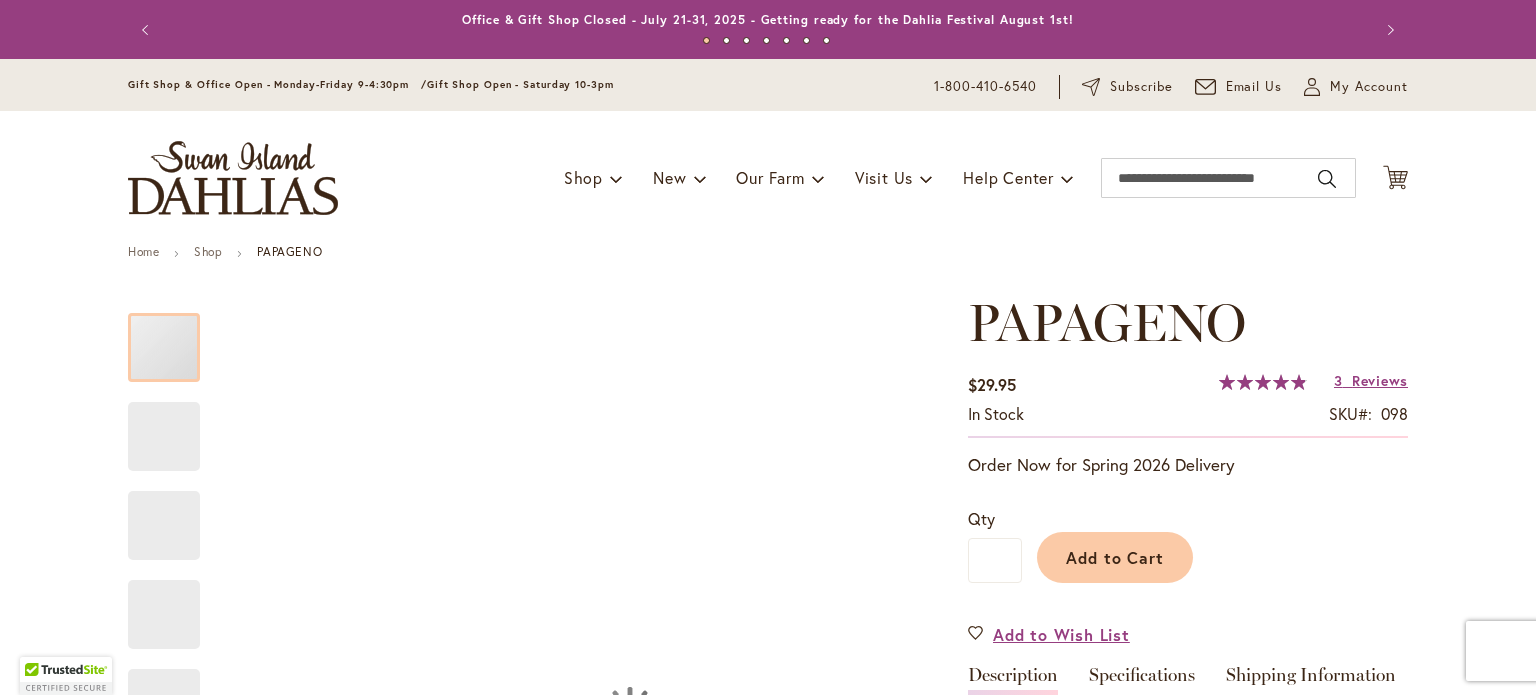 type on "******" 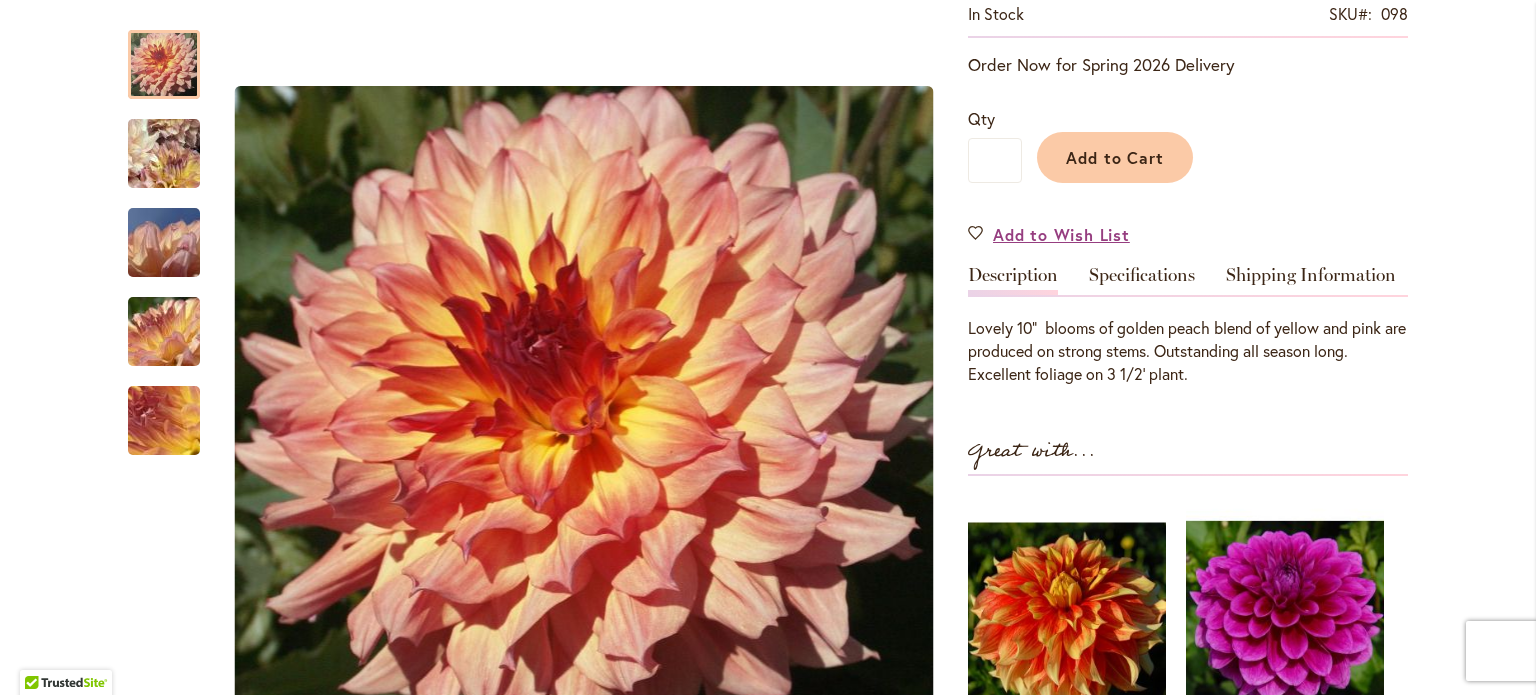 scroll, scrollTop: 100, scrollLeft: 0, axis: vertical 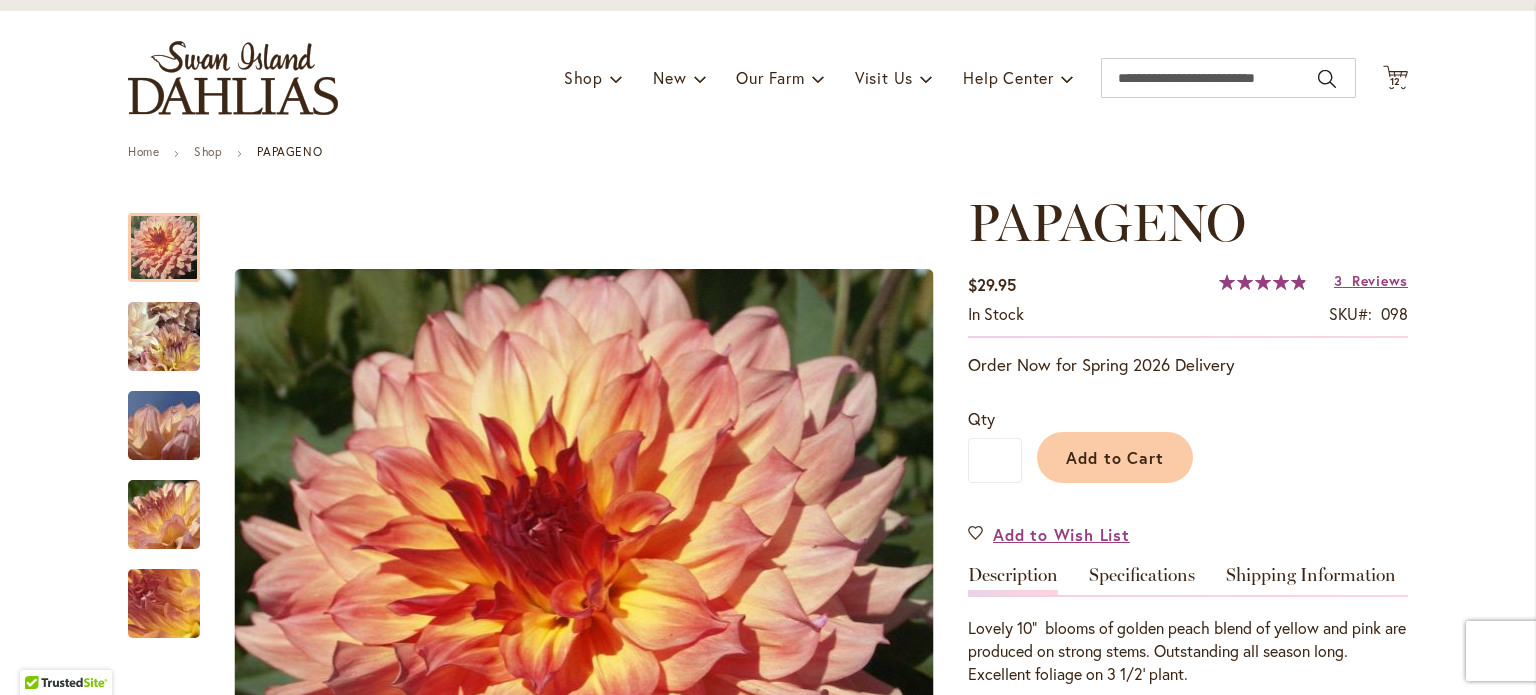 click on "Cart
.cls-1 {
fill: #231f20;
}" 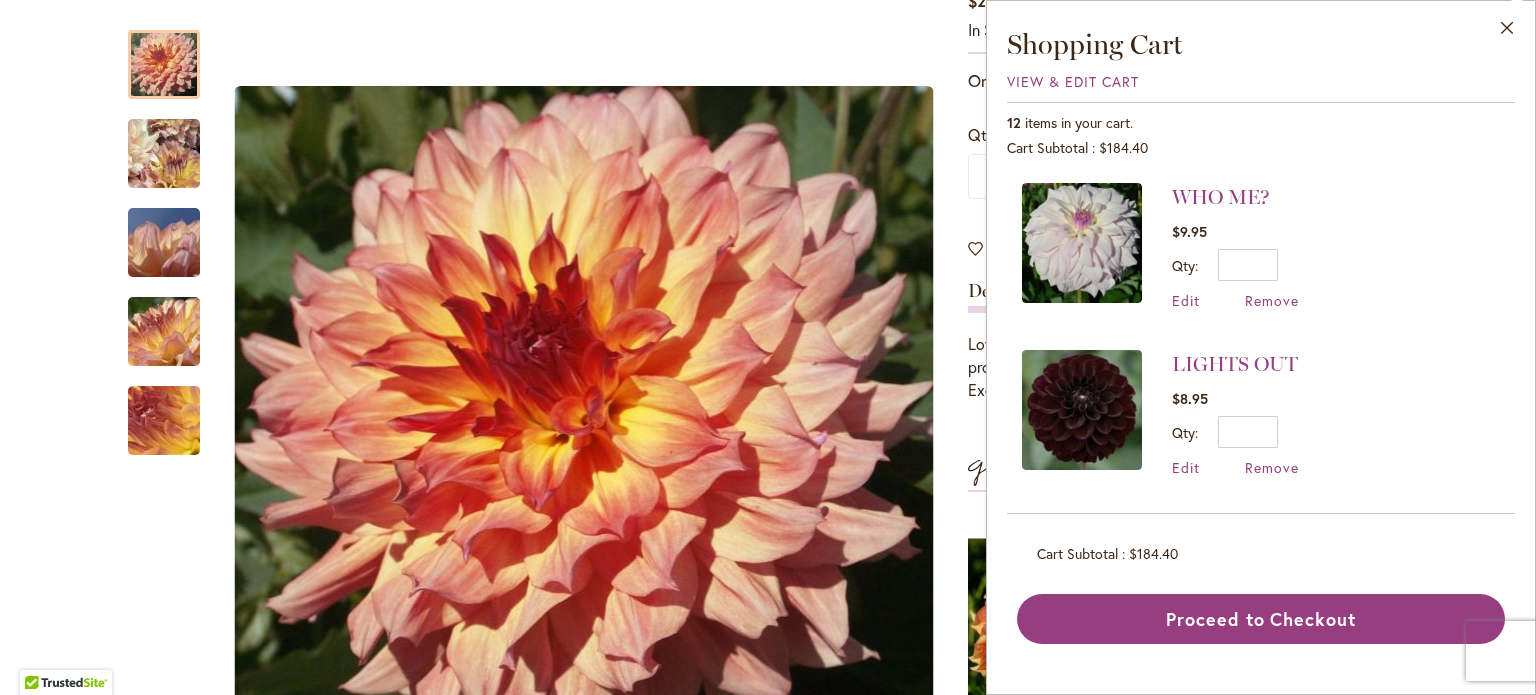 scroll, scrollTop: 400, scrollLeft: 0, axis: vertical 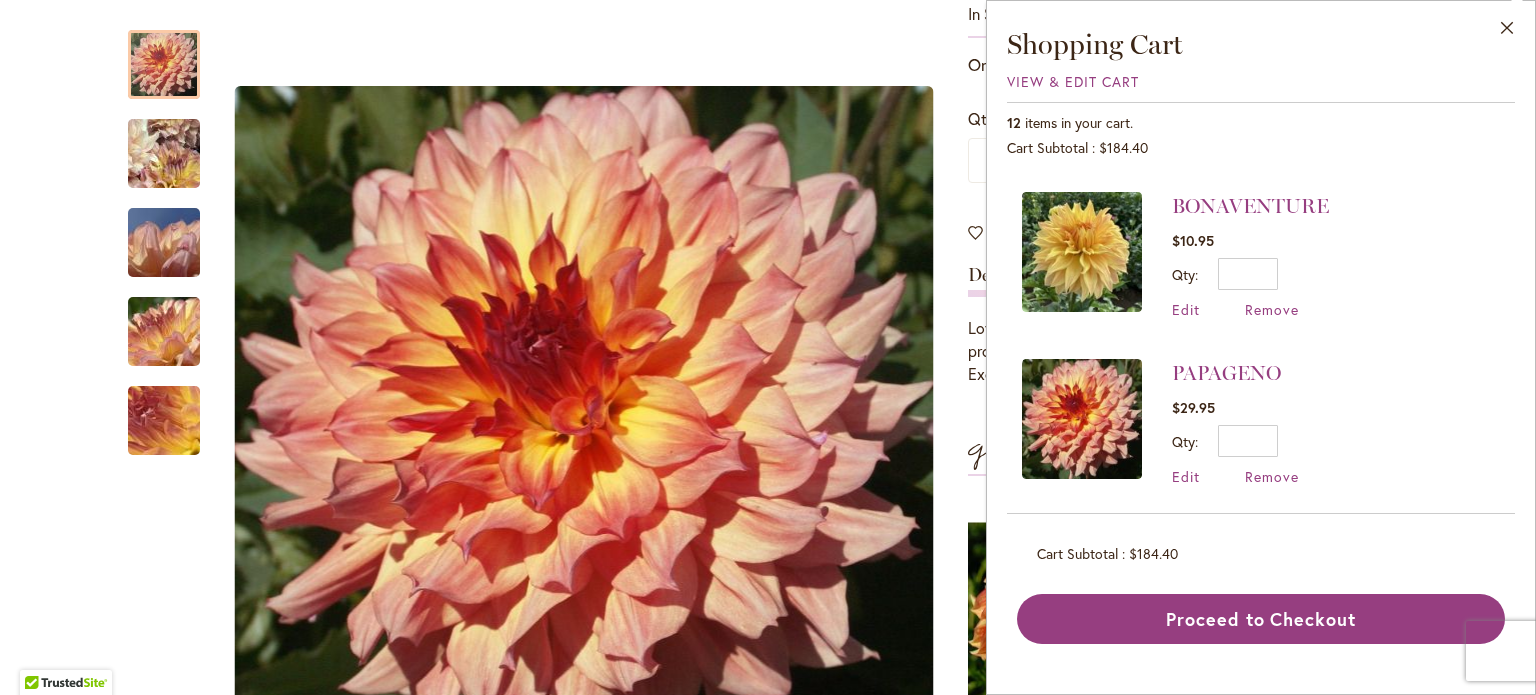 click at bounding box center [1082, 252] 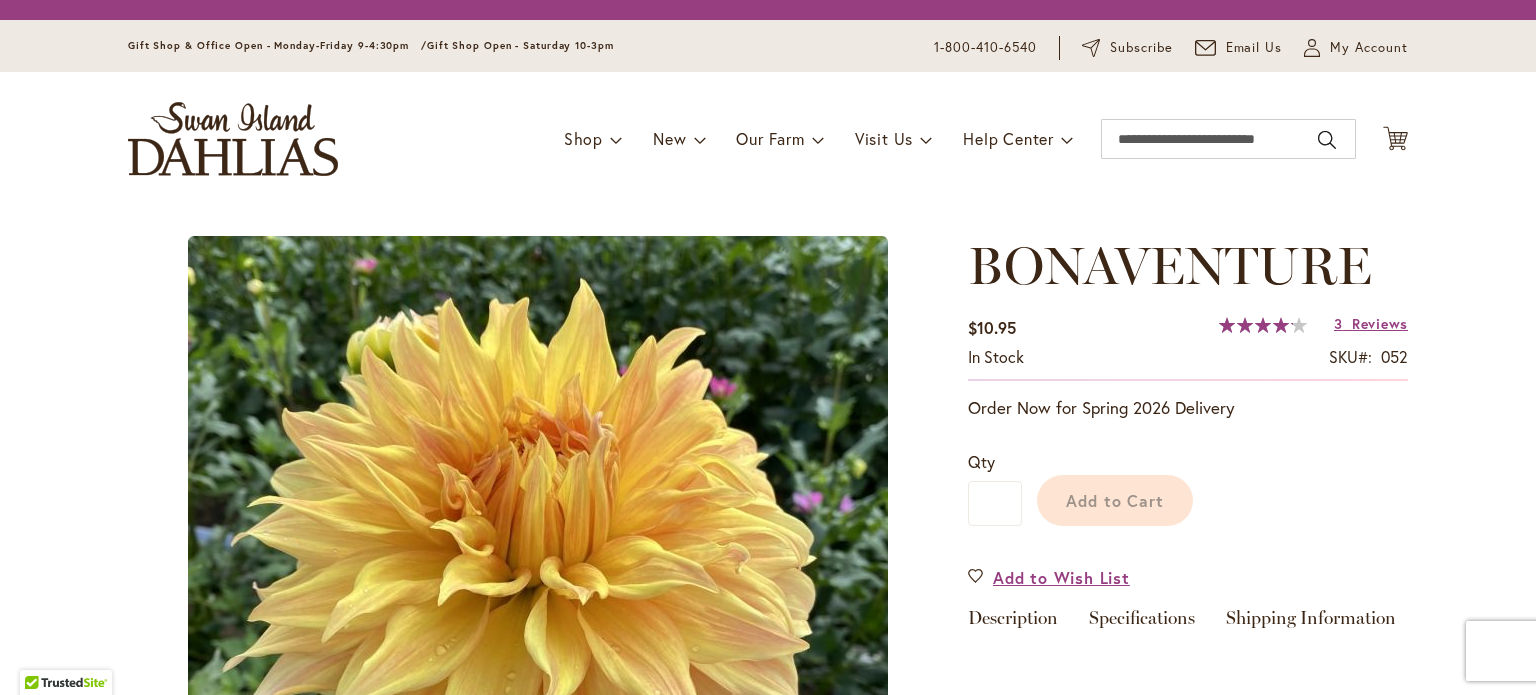 scroll, scrollTop: 0, scrollLeft: 0, axis: both 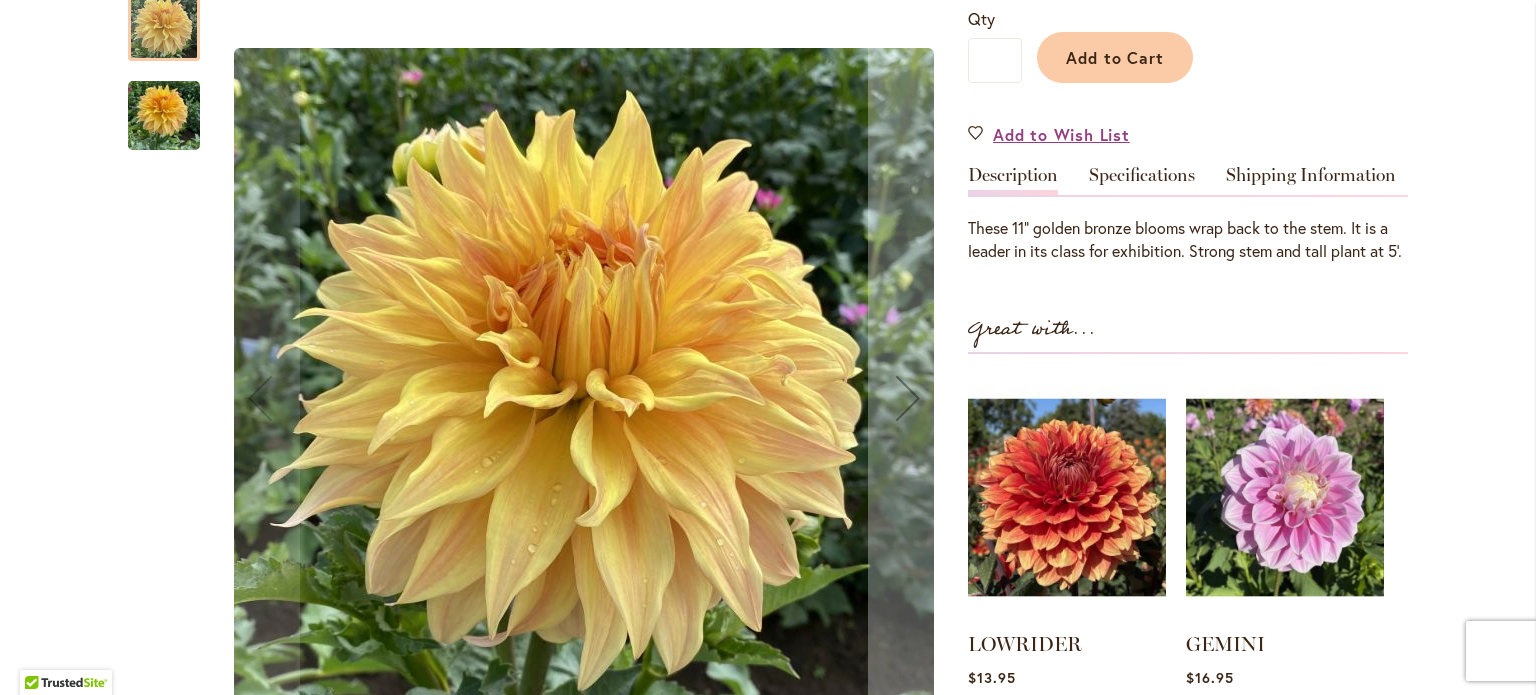 click at bounding box center [164, 116] 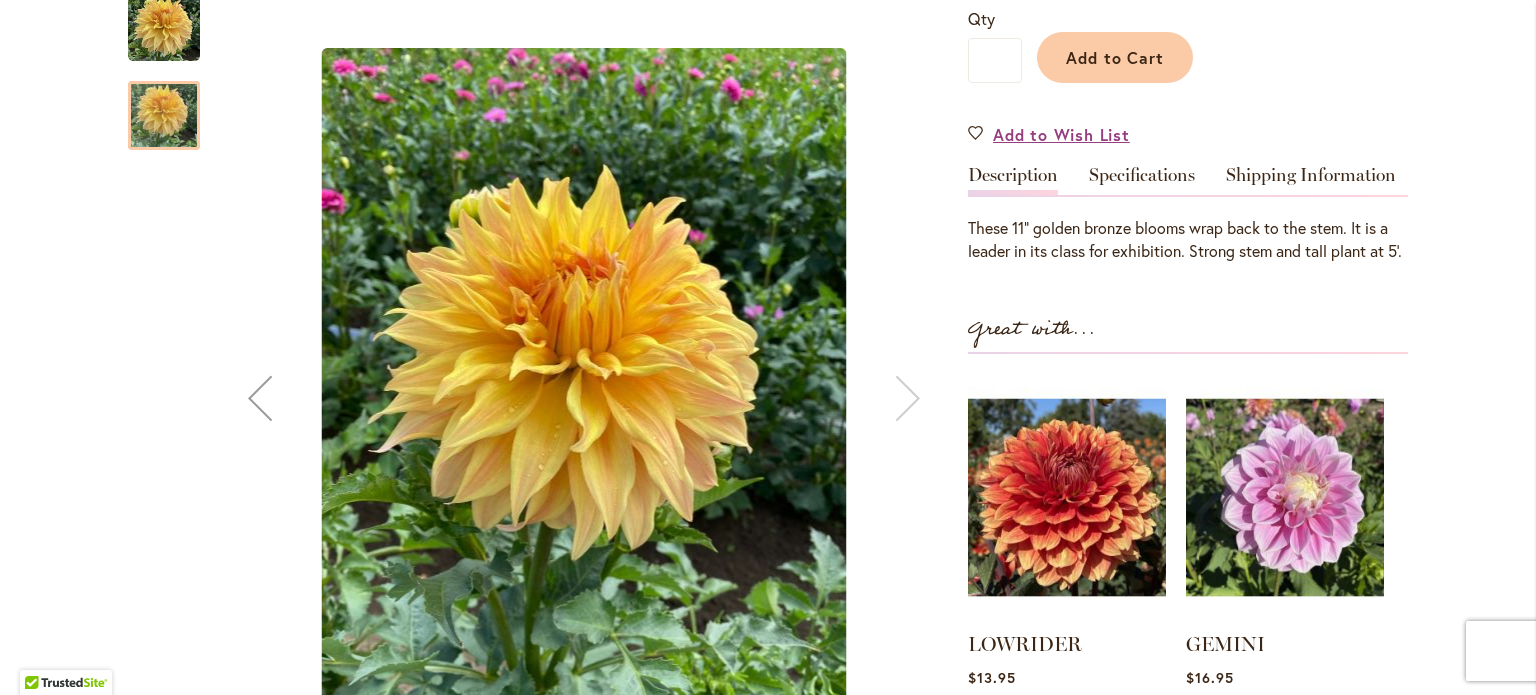 click at bounding box center [164, 27] 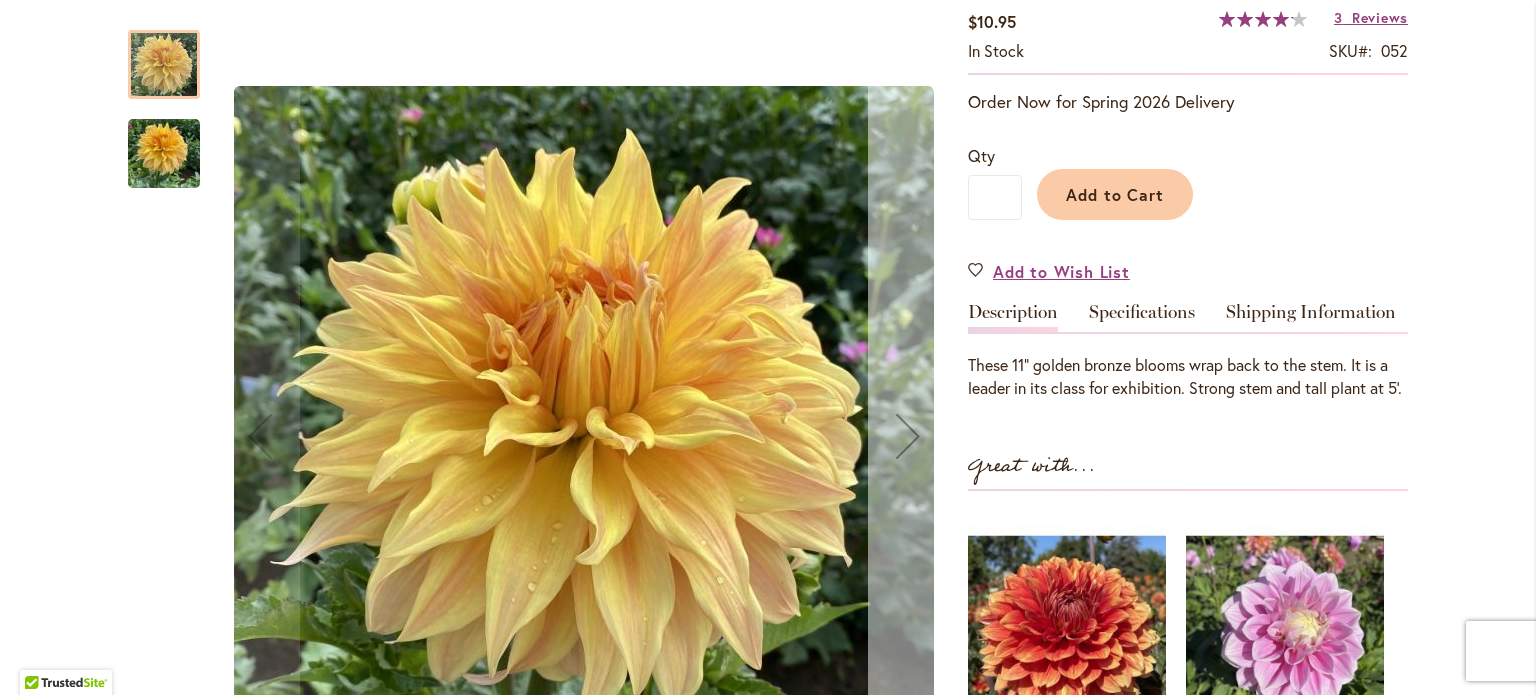 scroll, scrollTop: 100, scrollLeft: 0, axis: vertical 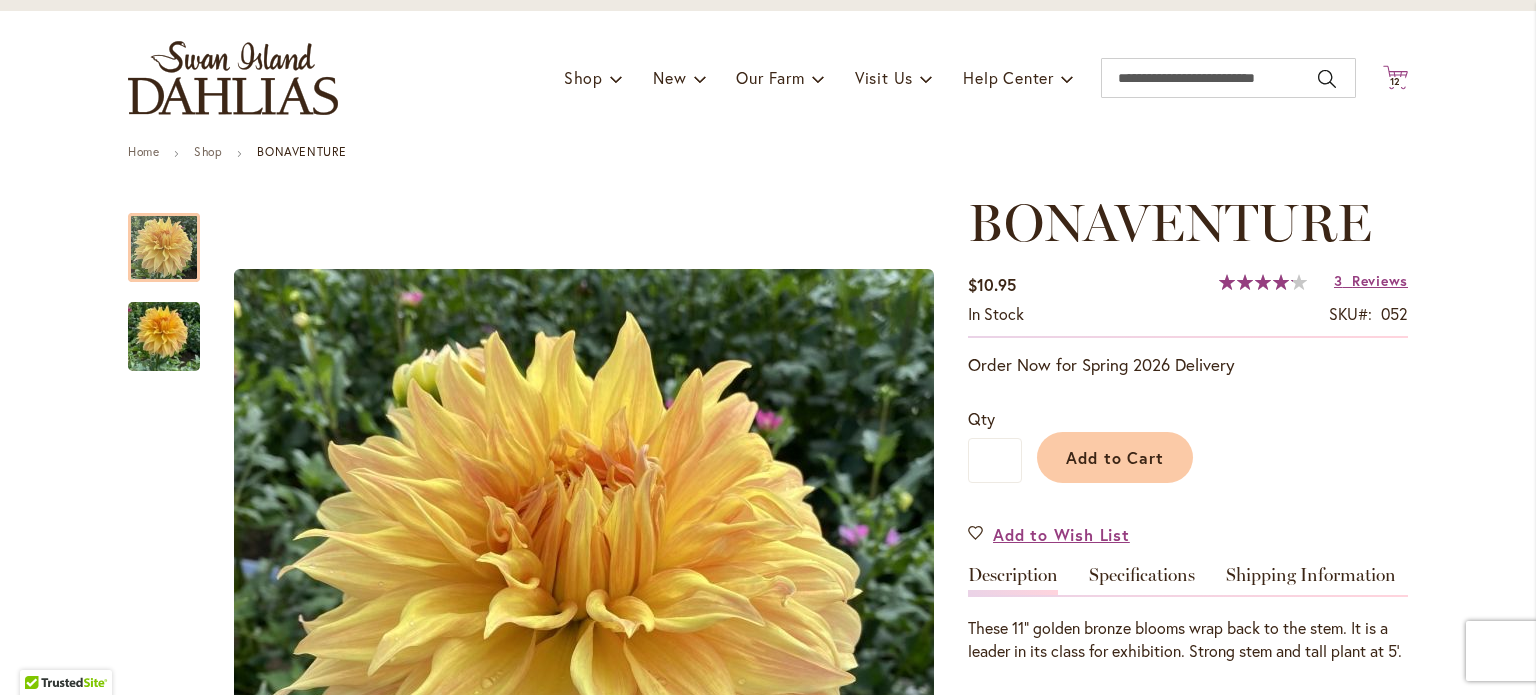 click on "12" at bounding box center (1396, 81) 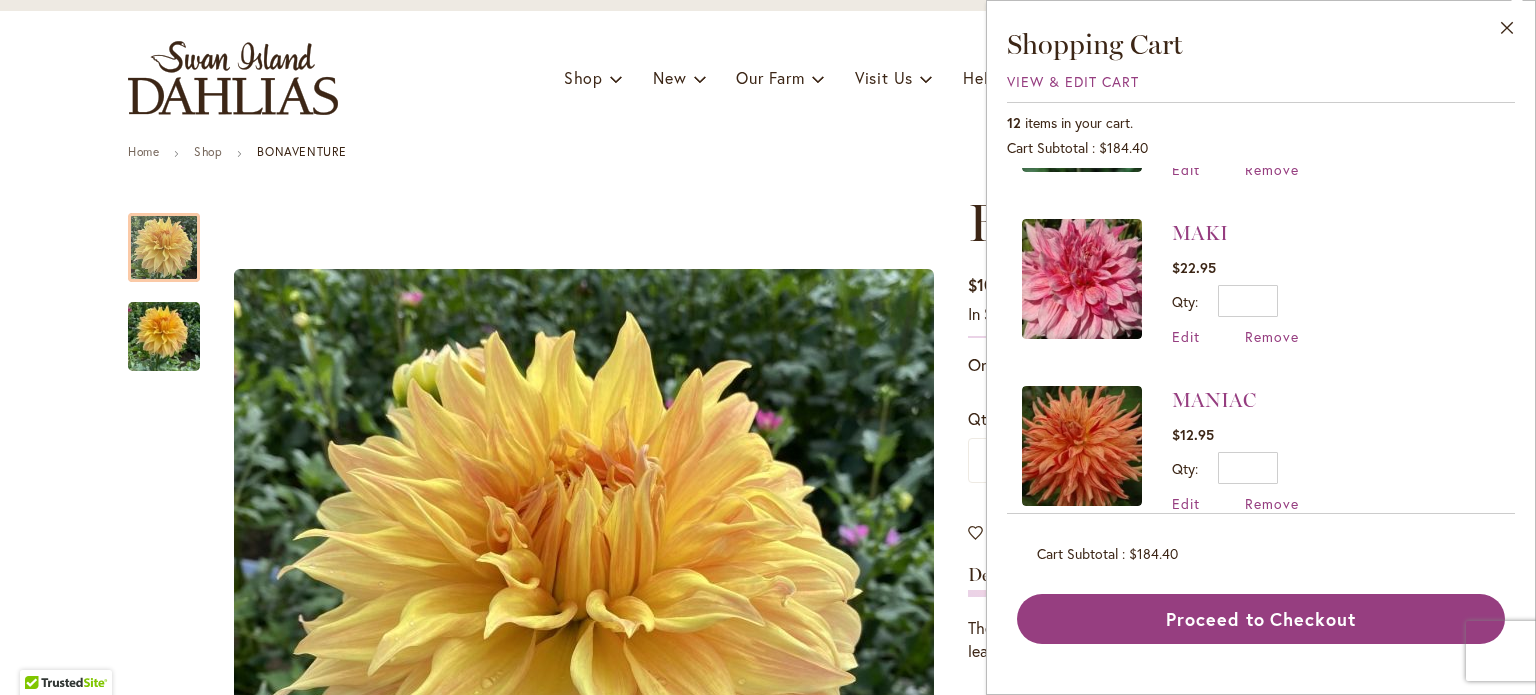 scroll, scrollTop: 1661, scrollLeft: 0, axis: vertical 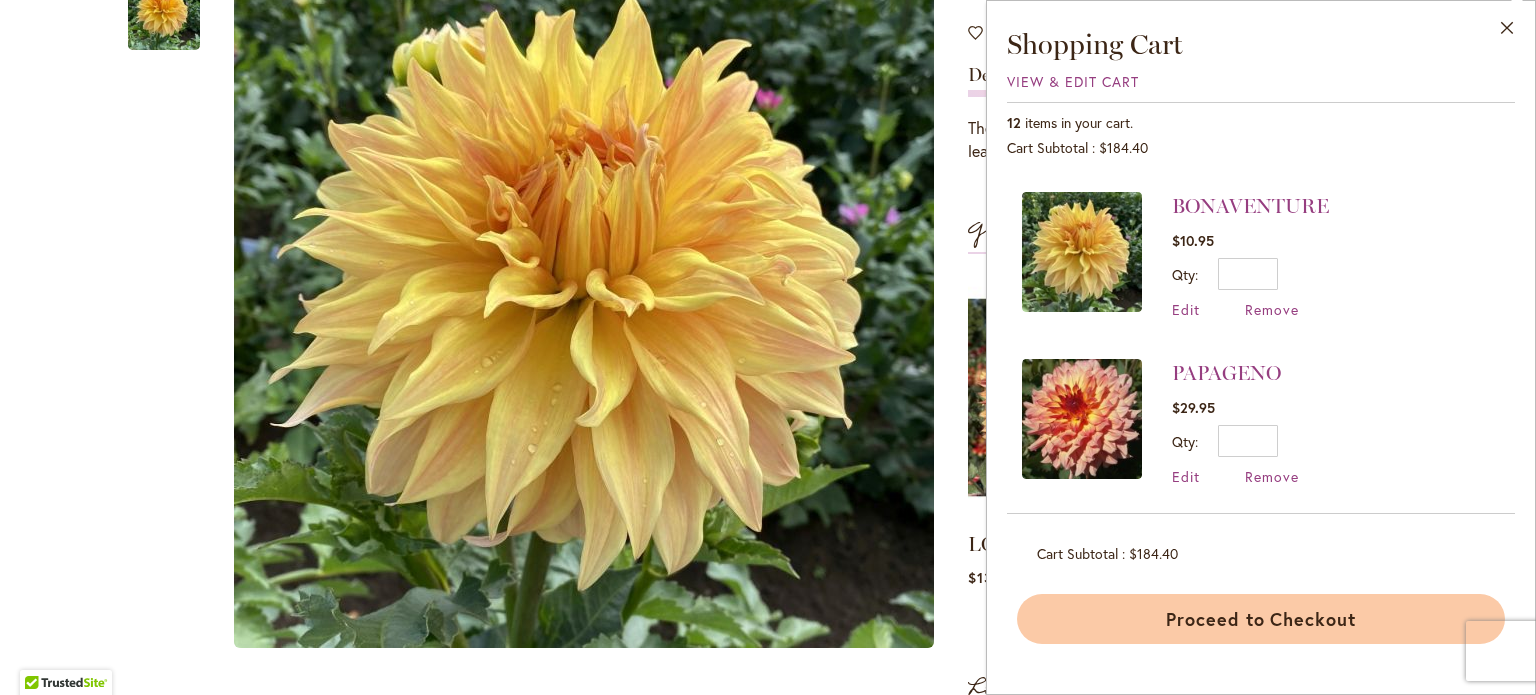 click on "Proceed to Checkout" at bounding box center [1261, 619] 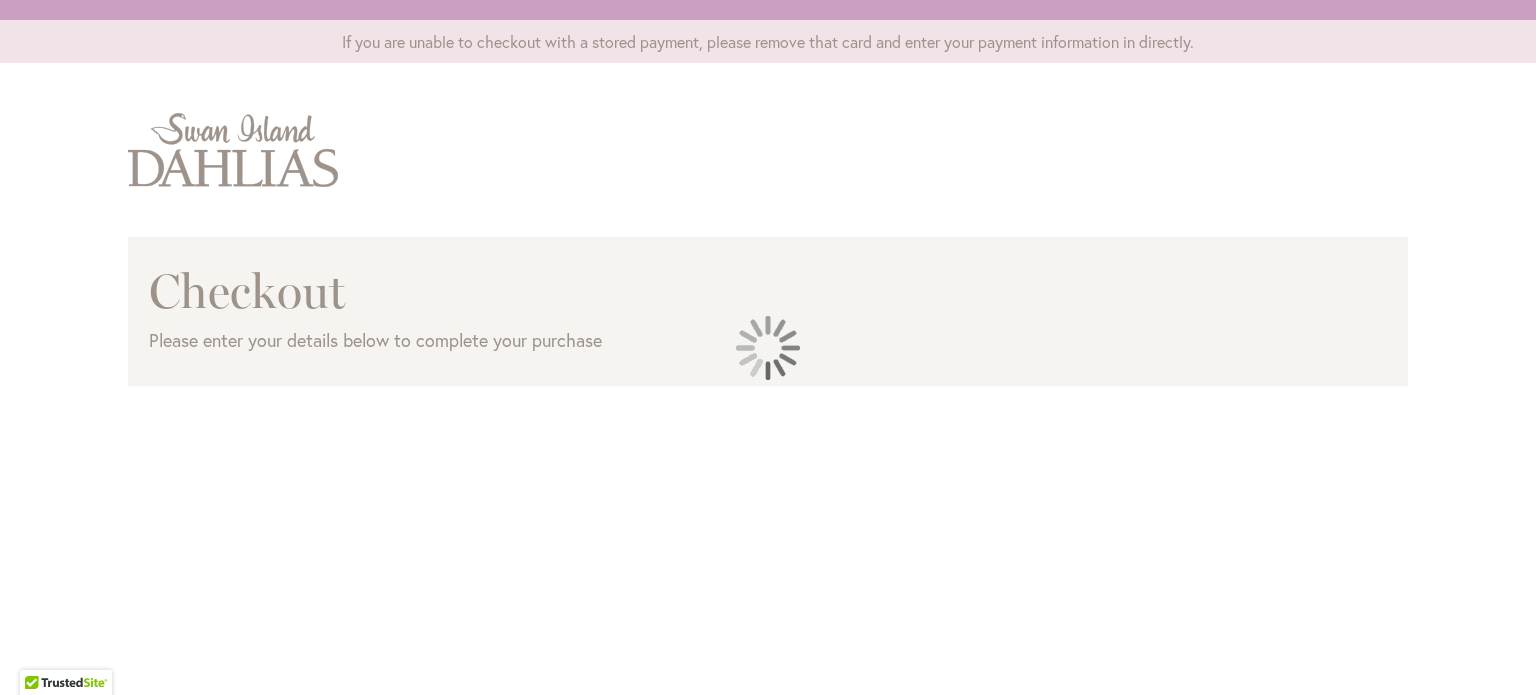 scroll, scrollTop: 0, scrollLeft: 0, axis: both 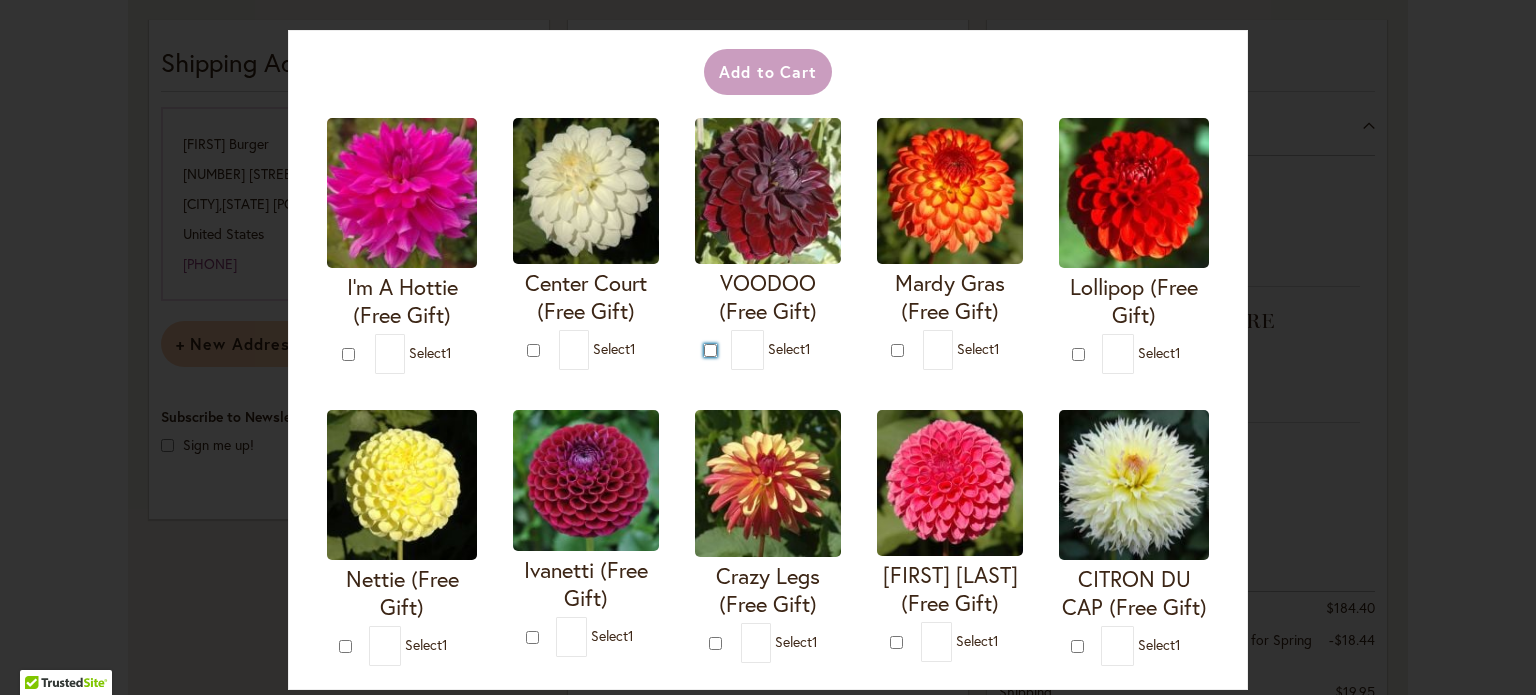 type on "*" 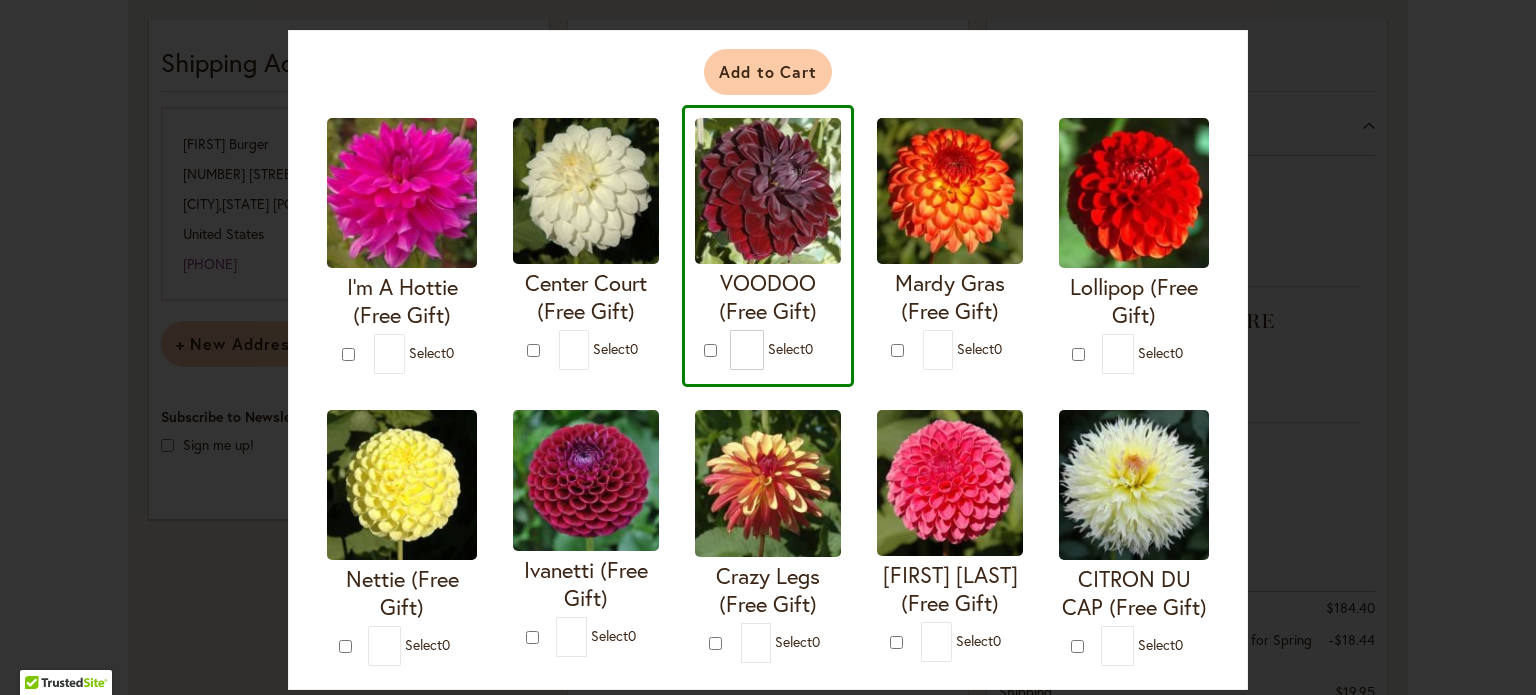 click on "Add to Cart" at bounding box center (768, 72) 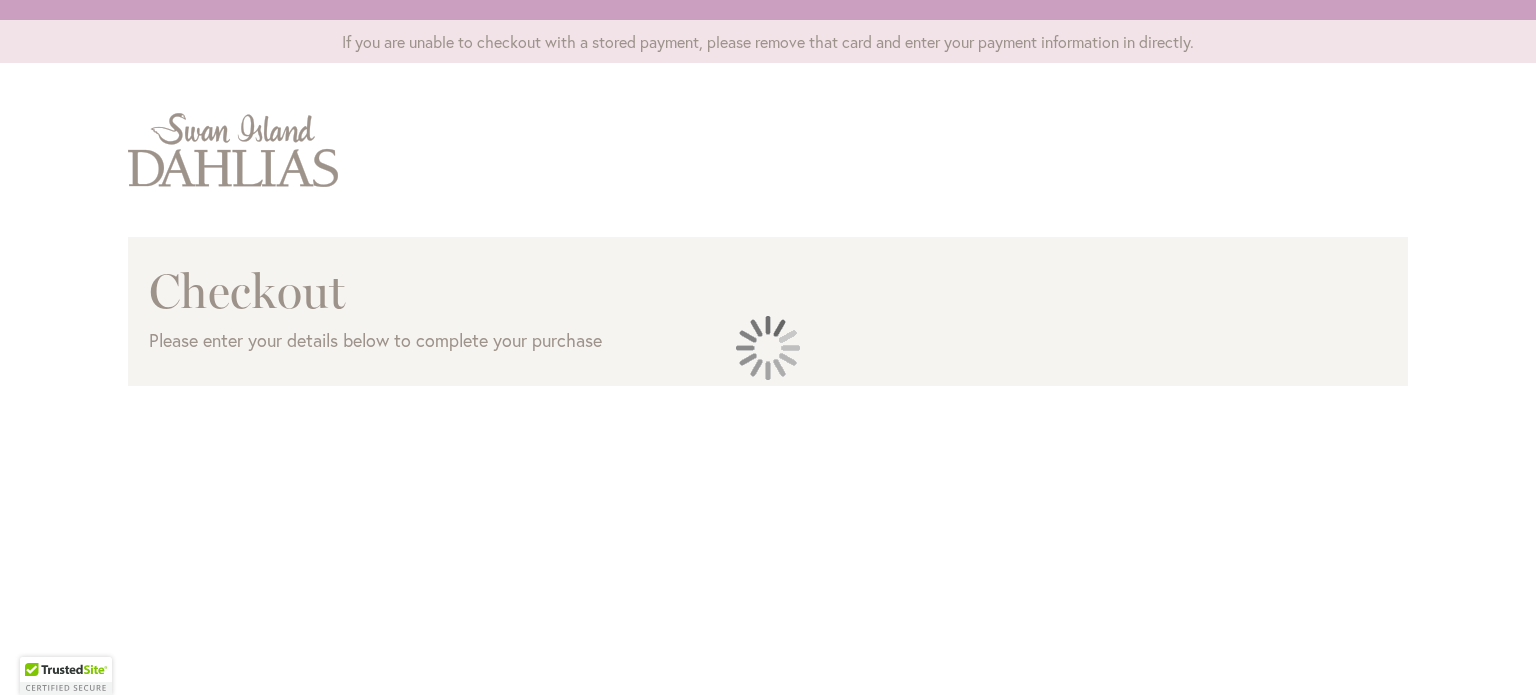 scroll, scrollTop: 0, scrollLeft: 0, axis: both 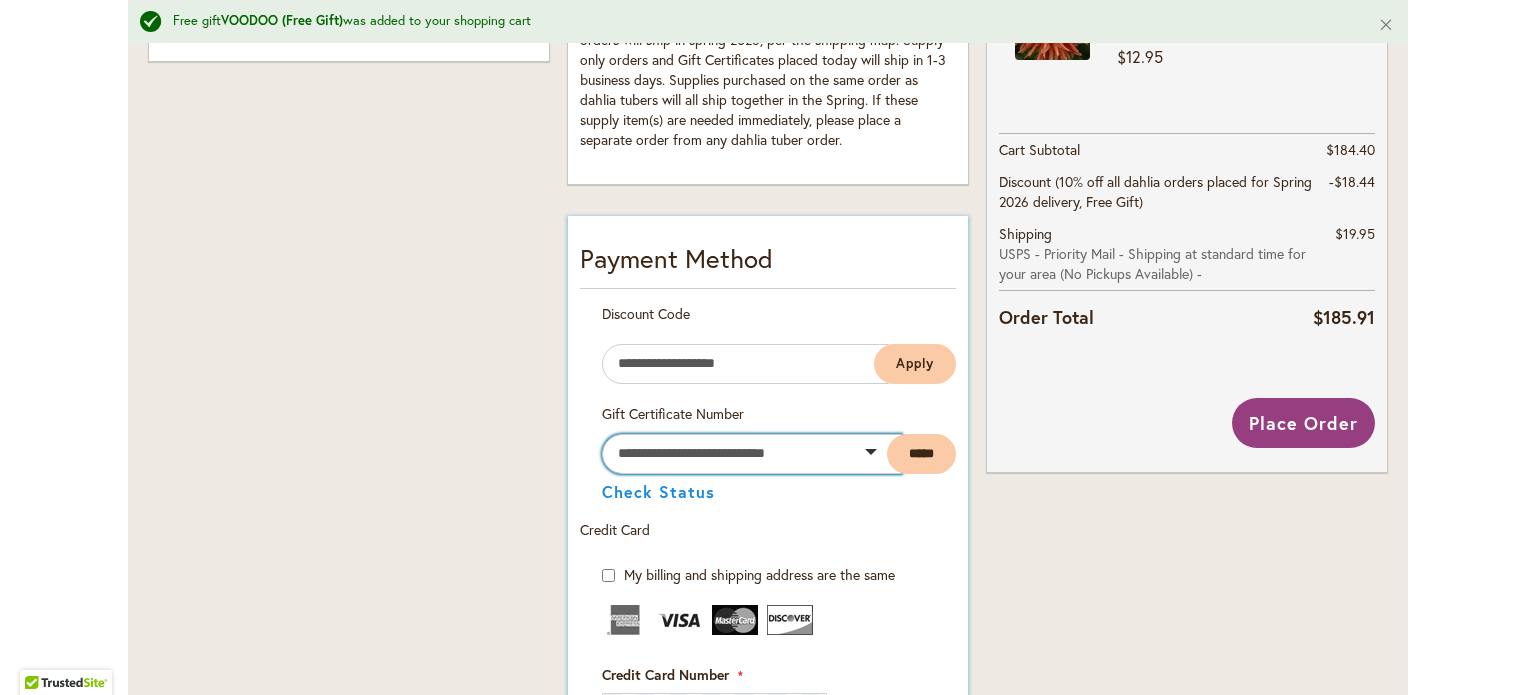click at bounding box center [752, 454] 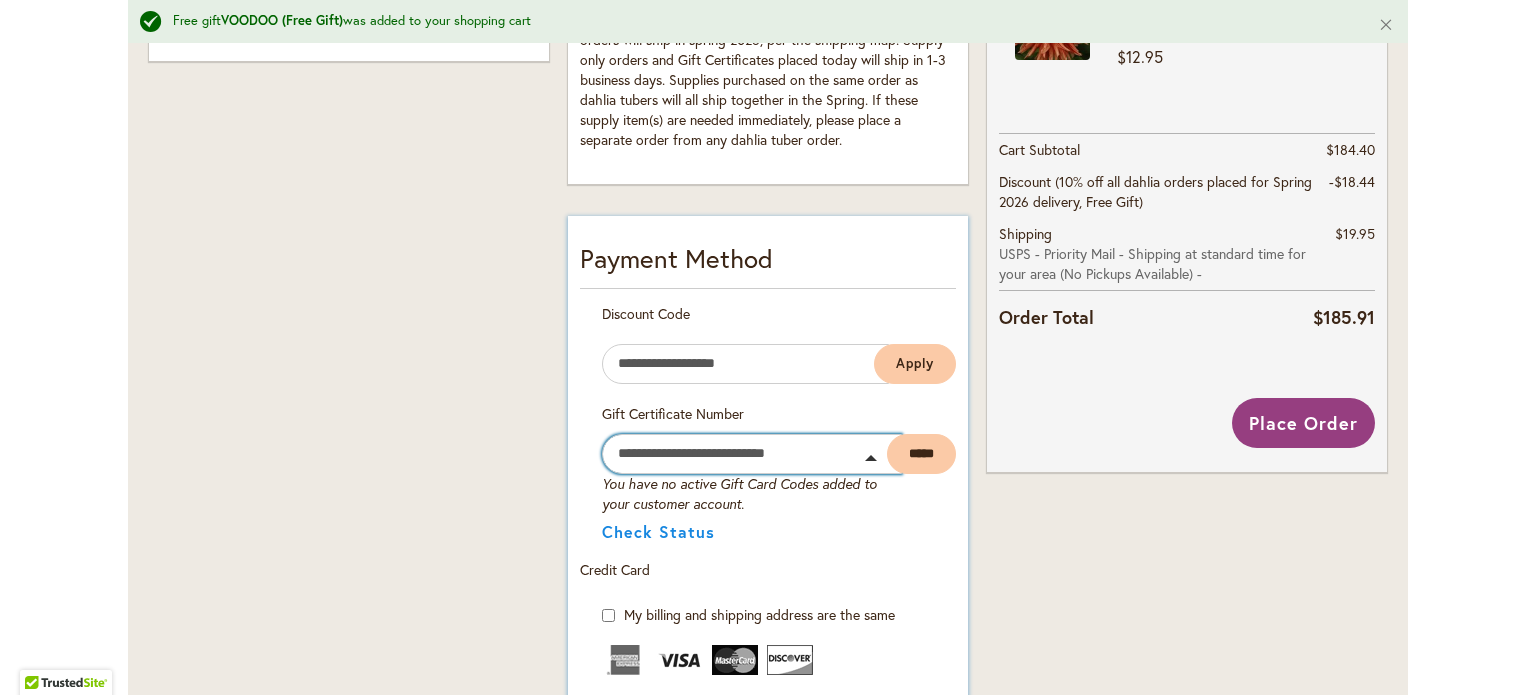 click at bounding box center [752, 454] 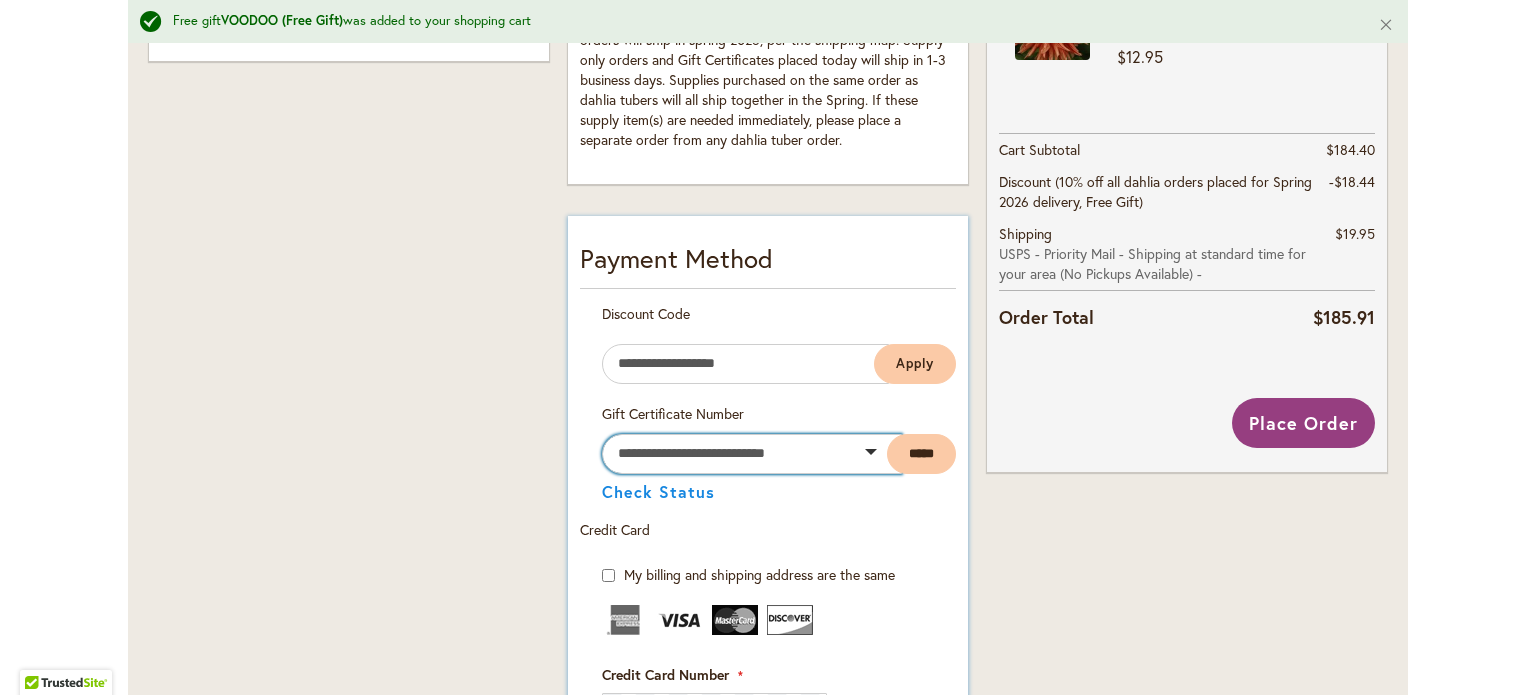 click at bounding box center (752, 454) 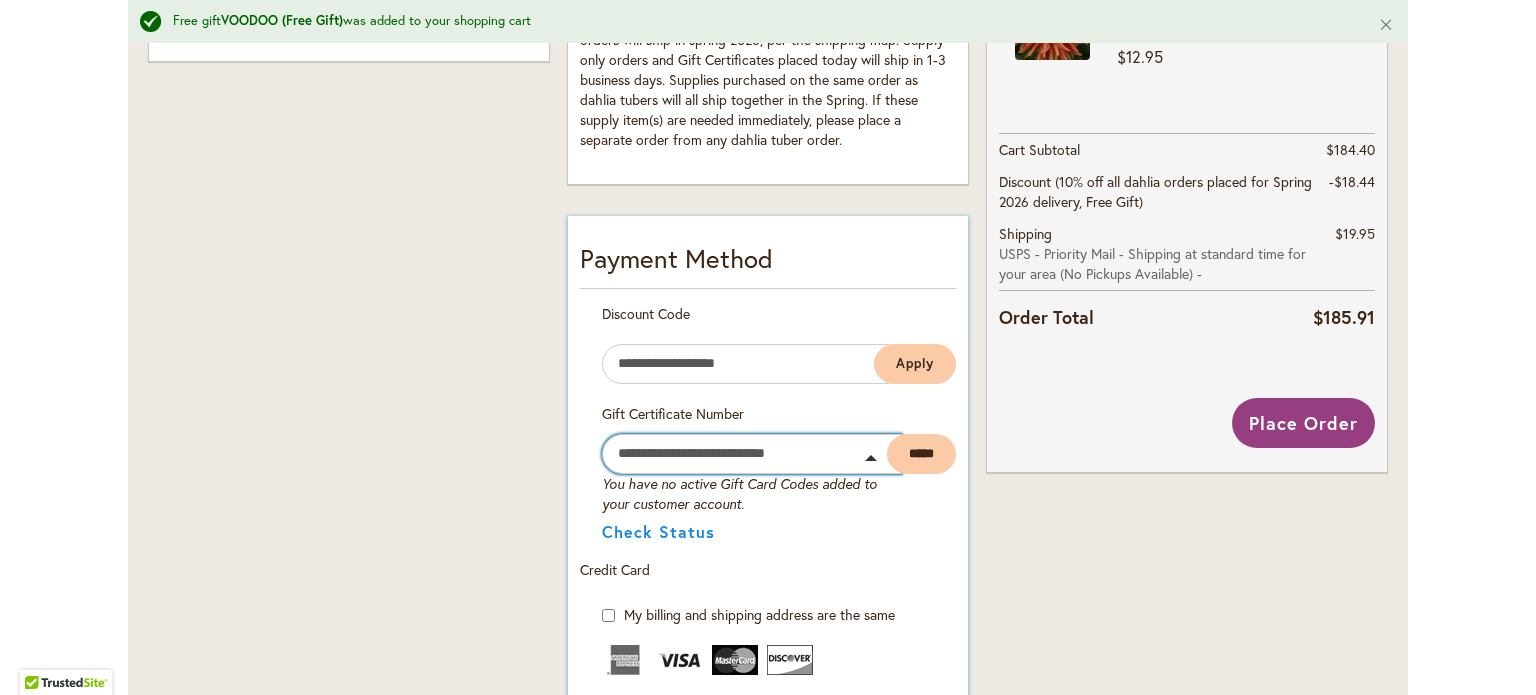 click at bounding box center (752, 454) 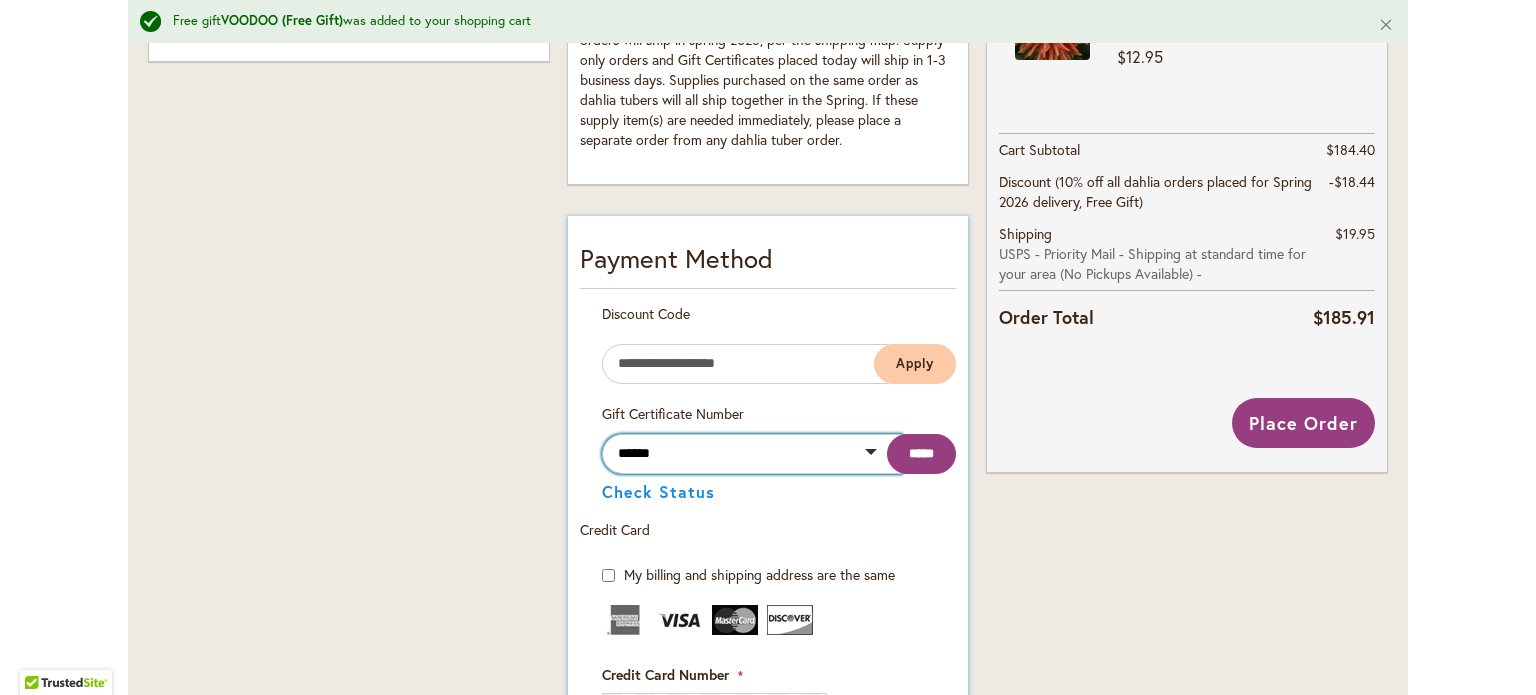 type on "******" 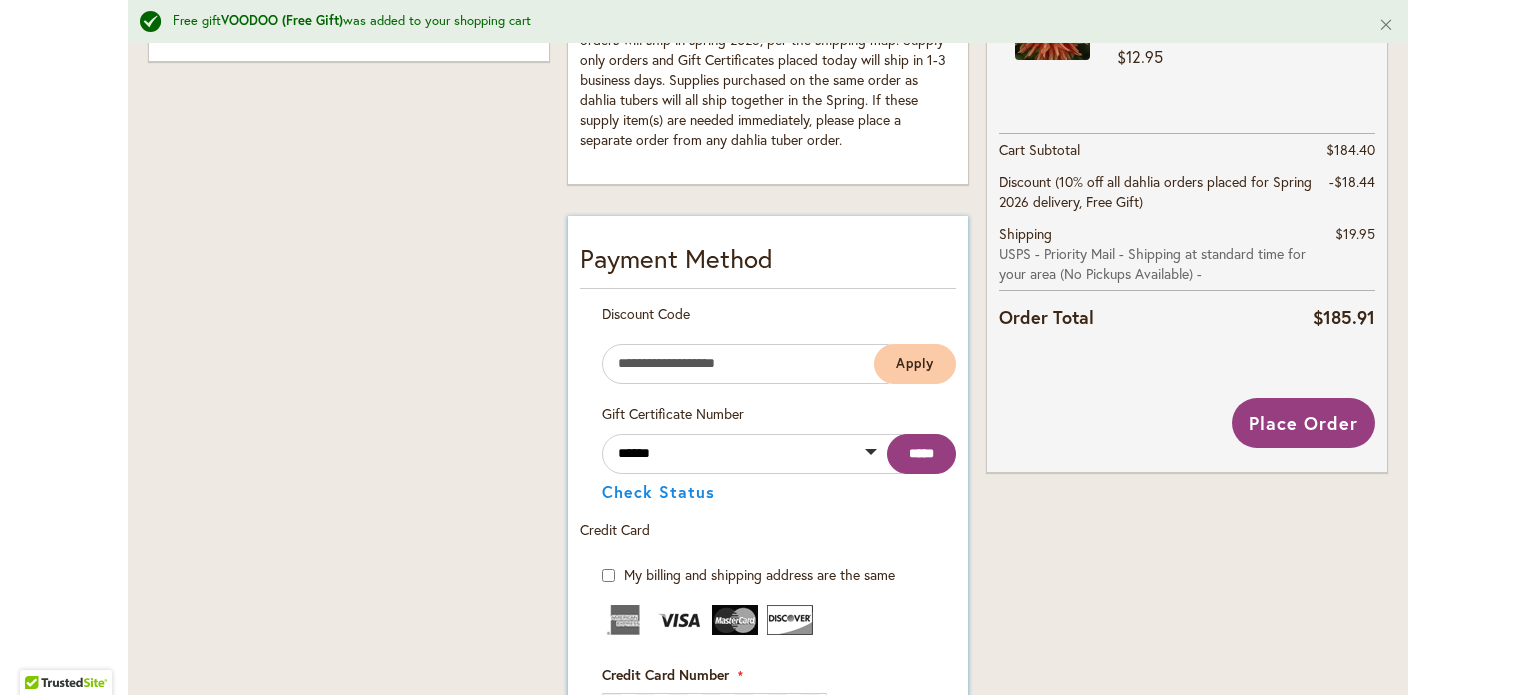click on "*****" at bounding box center (921, 454) 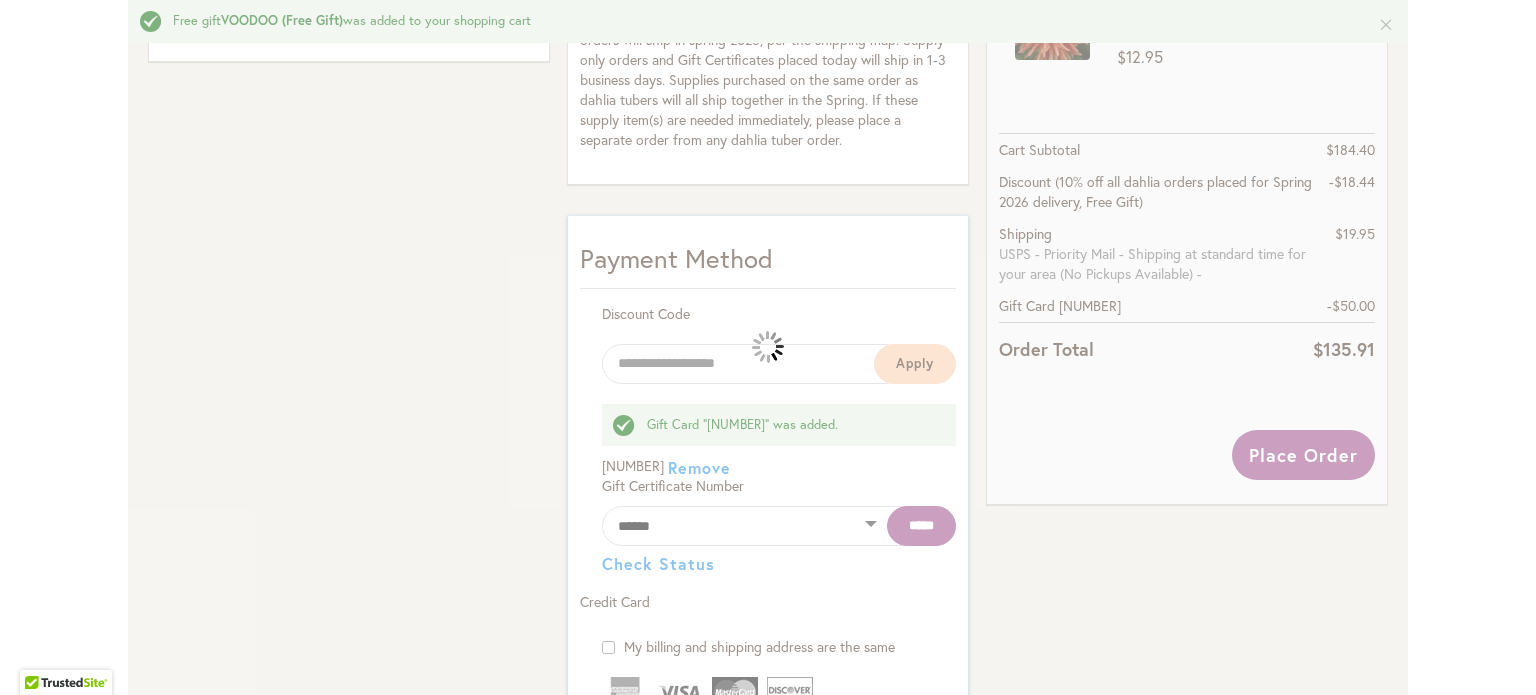 type 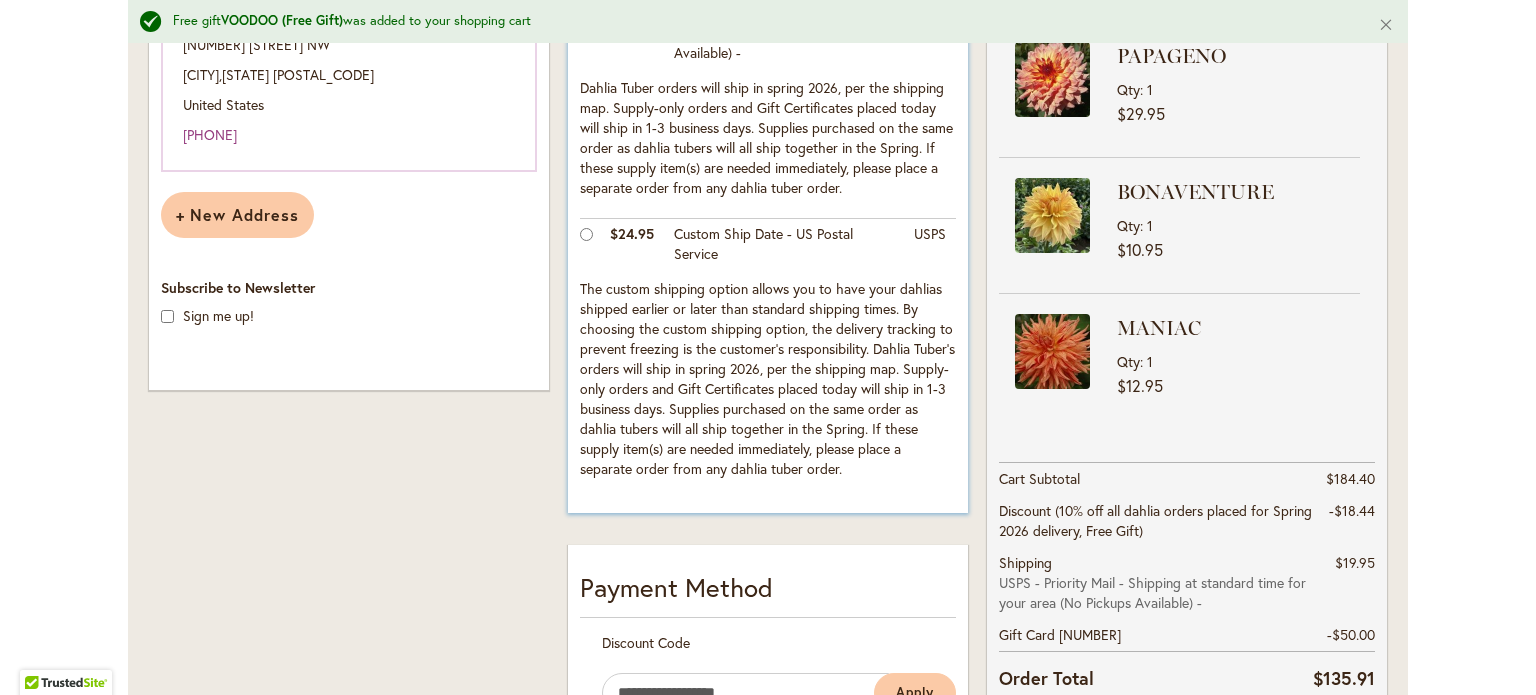 scroll, scrollTop: 600, scrollLeft: 0, axis: vertical 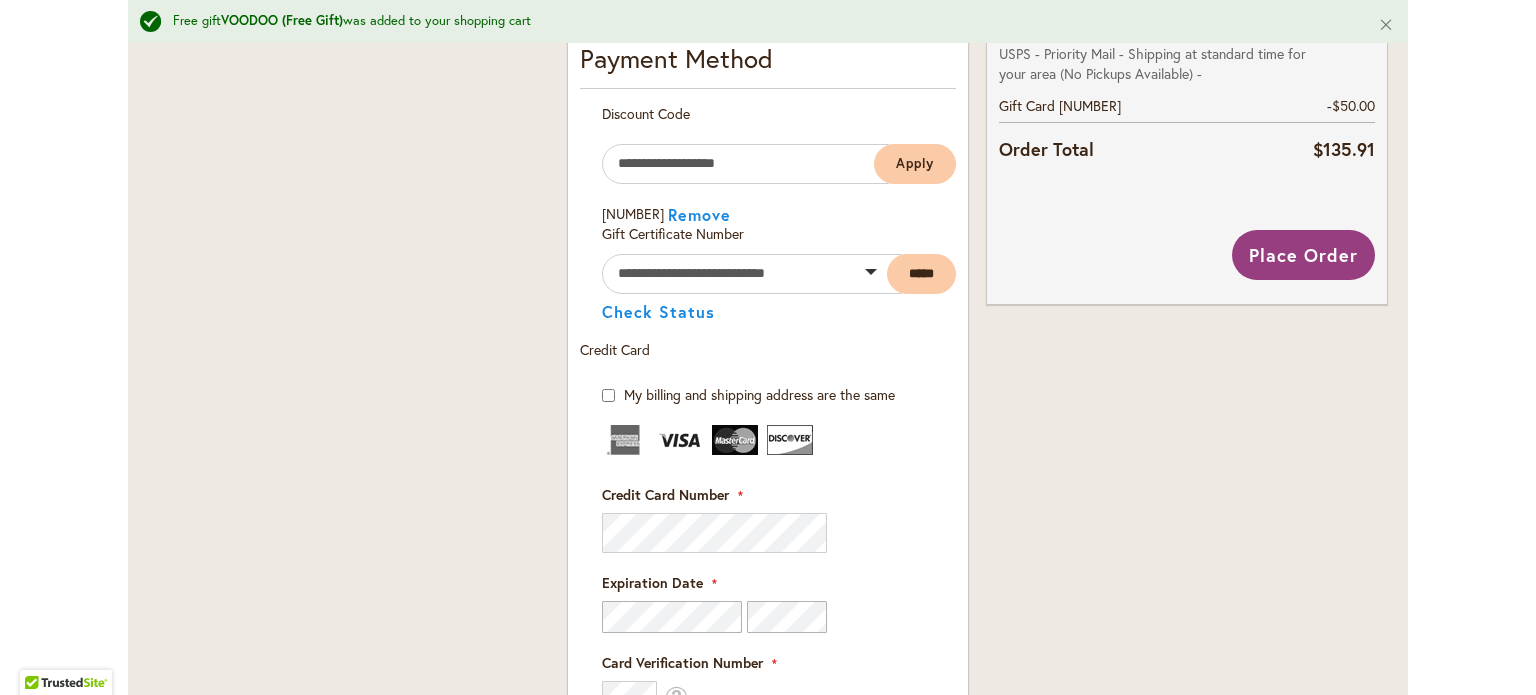 click at bounding box center (0, 695) 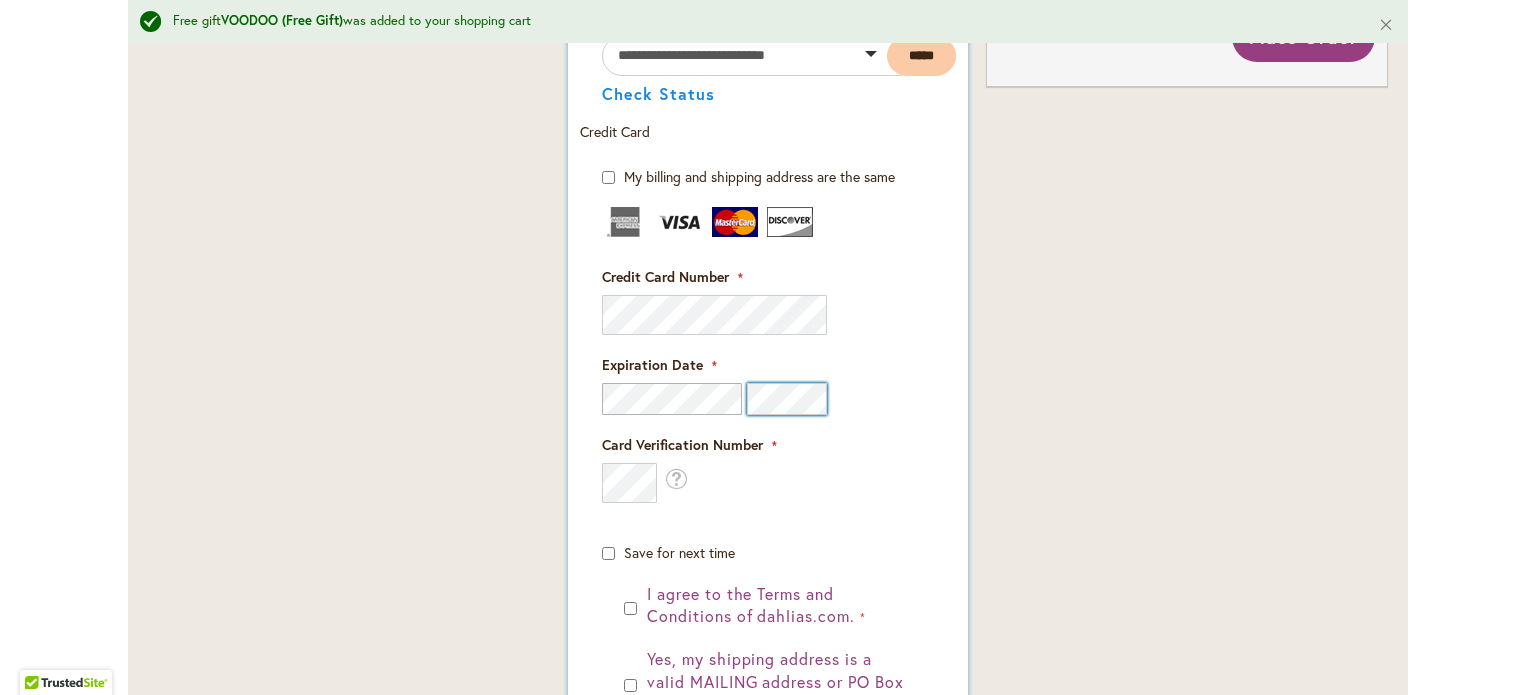 scroll, scrollTop: 1424, scrollLeft: 0, axis: vertical 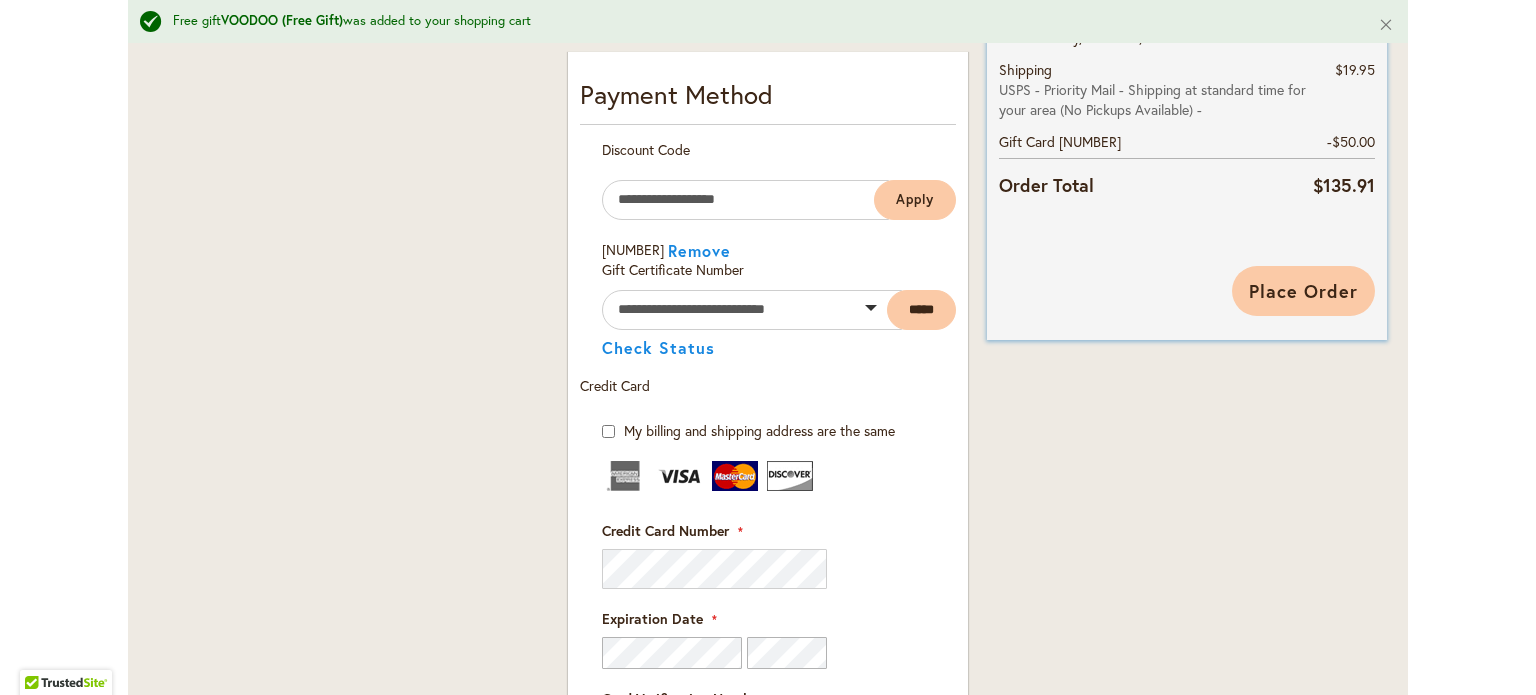 click on "Place Order" at bounding box center (1303, 291) 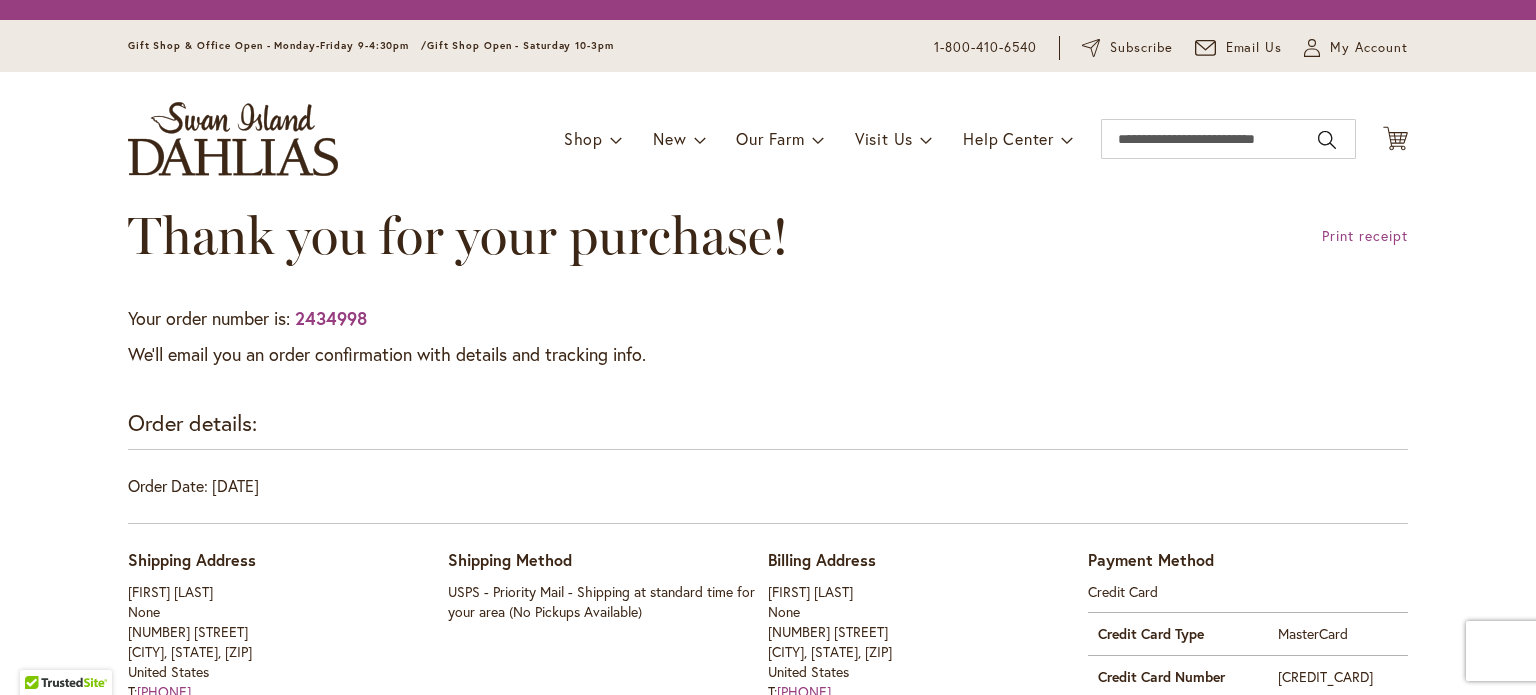 scroll, scrollTop: 0, scrollLeft: 0, axis: both 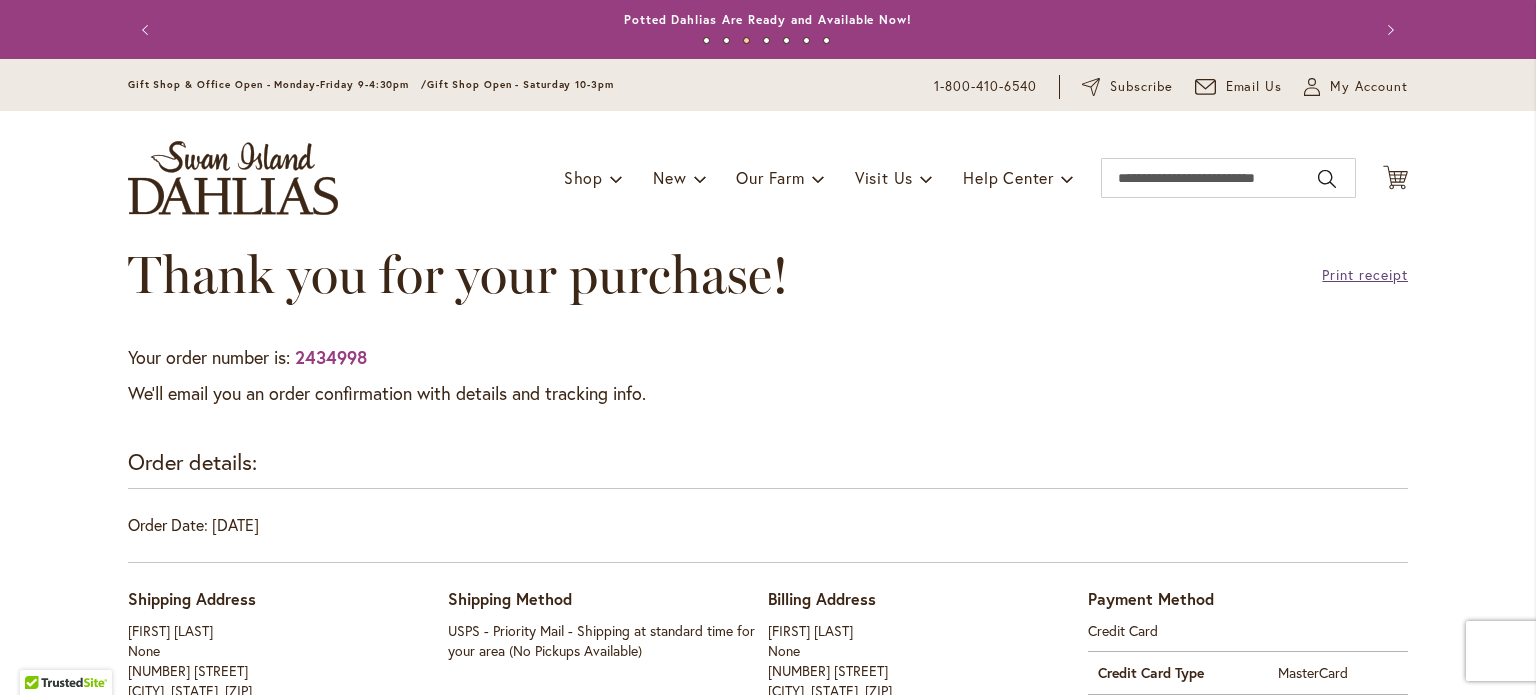 click on "Print receipt" at bounding box center [1365, 275] 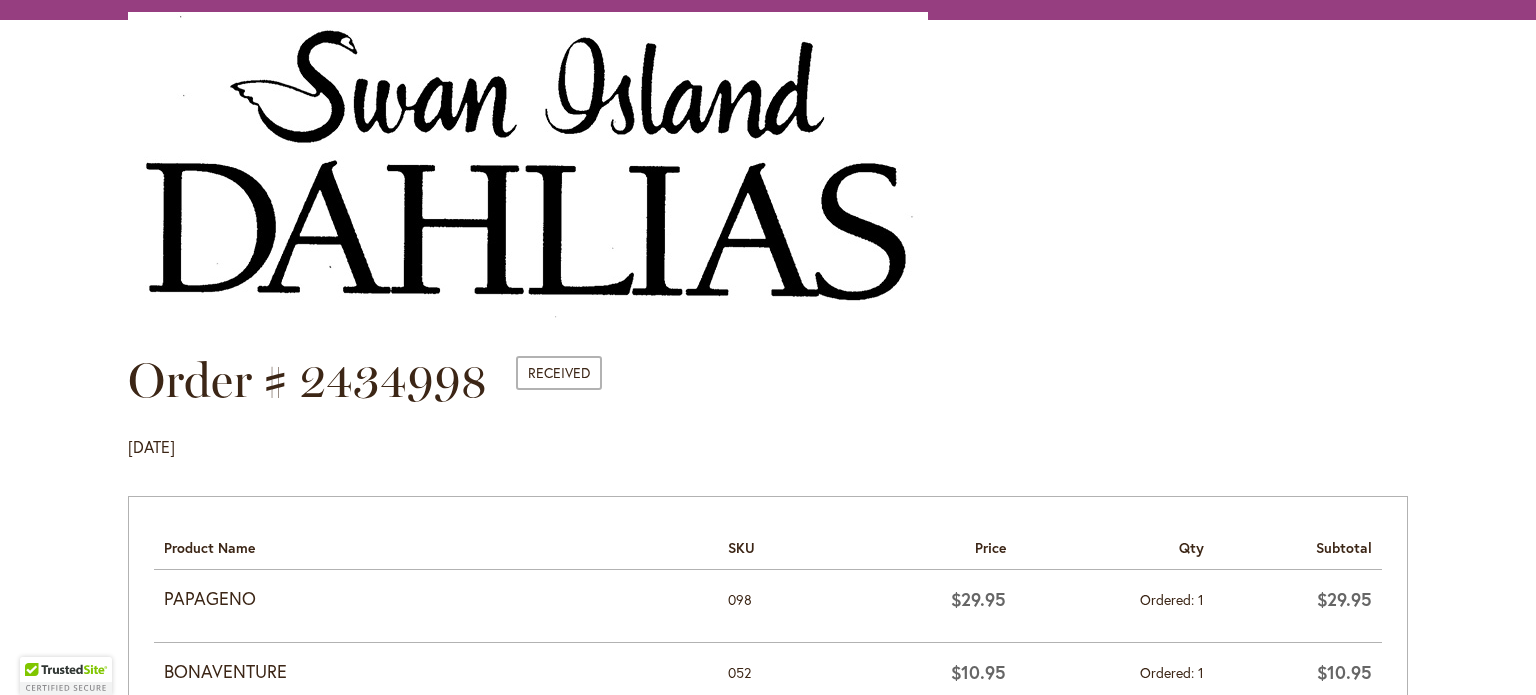 scroll, scrollTop: 0, scrollLeft: 0, axis: both 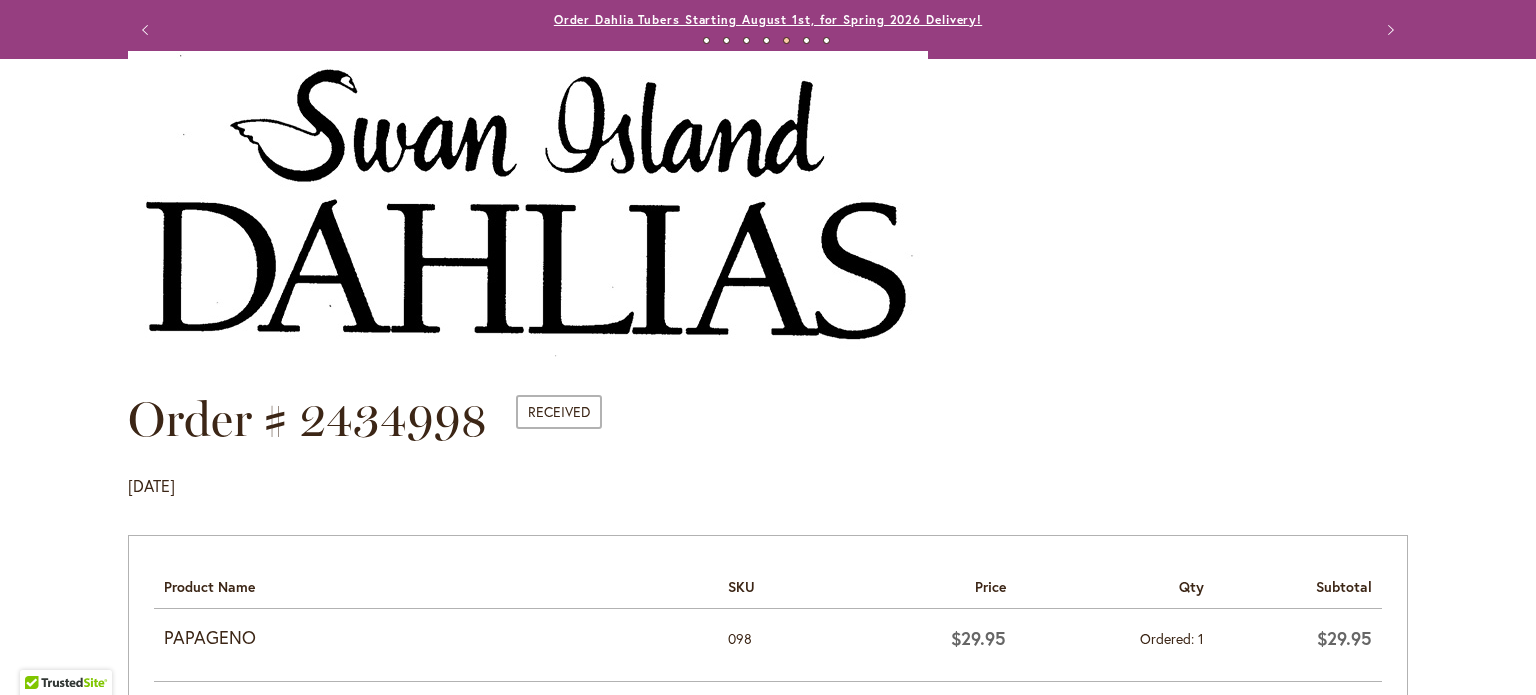 click on "Order Dahlia Tubers Starting August 1st, for Spring 2026 Delivery!" at bounding box center (768, 19) 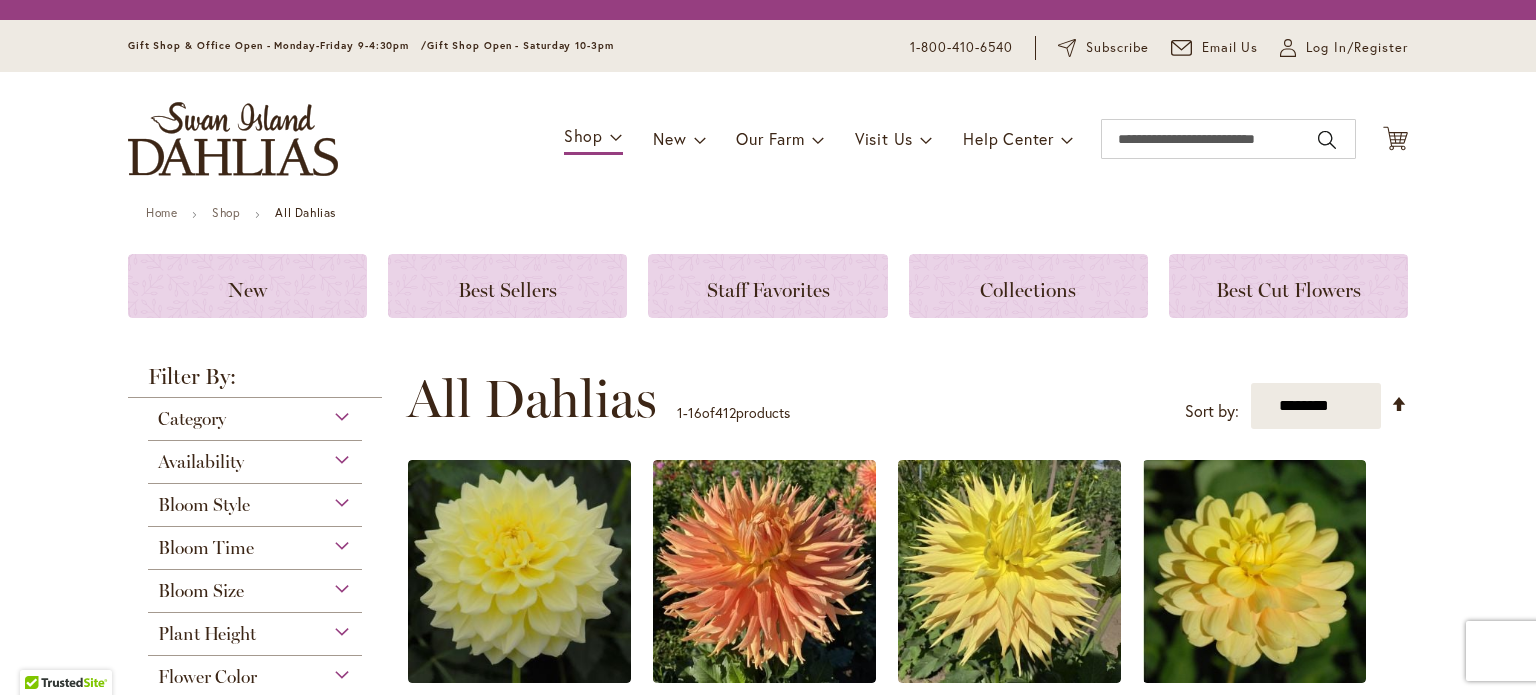 scroll, scrollTop: 0, scrollLeft: 0, axis: both 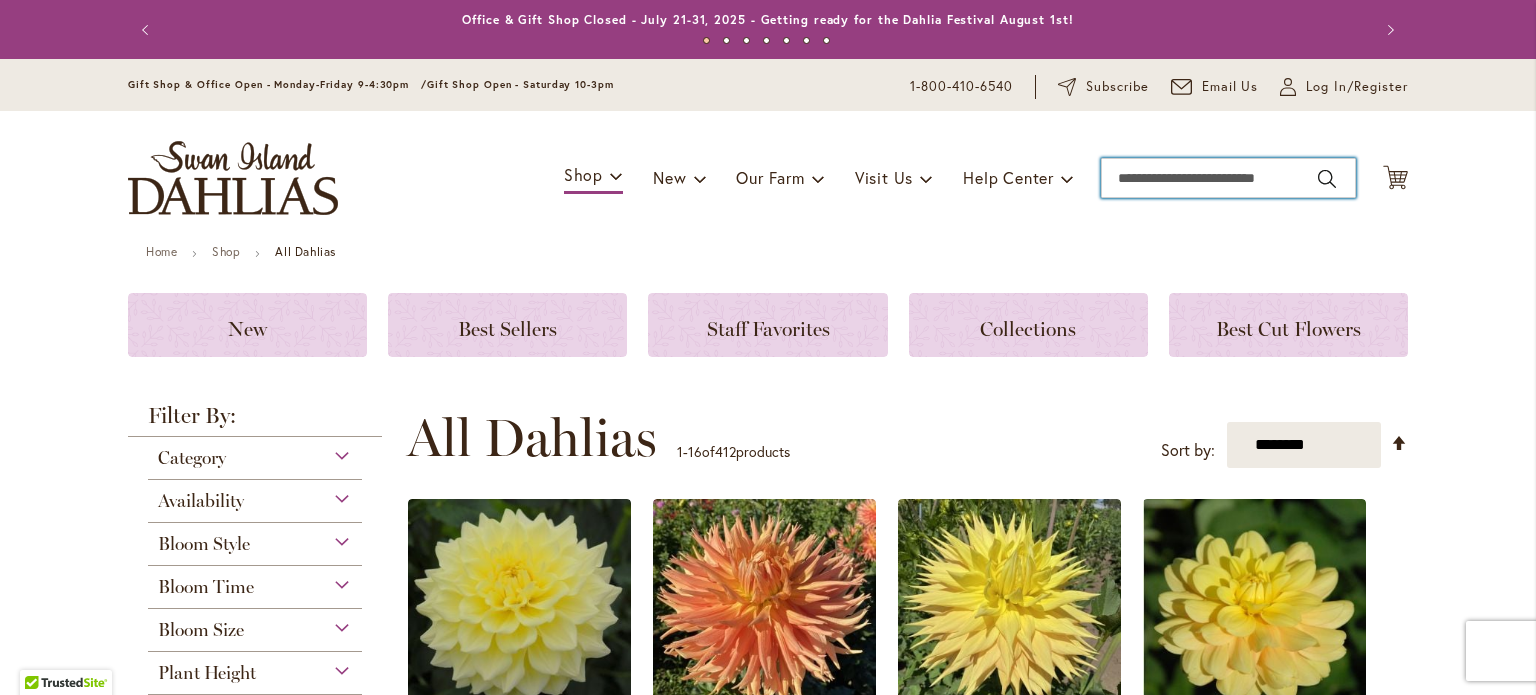 click on "Search" at bounding box center [1228, 178] 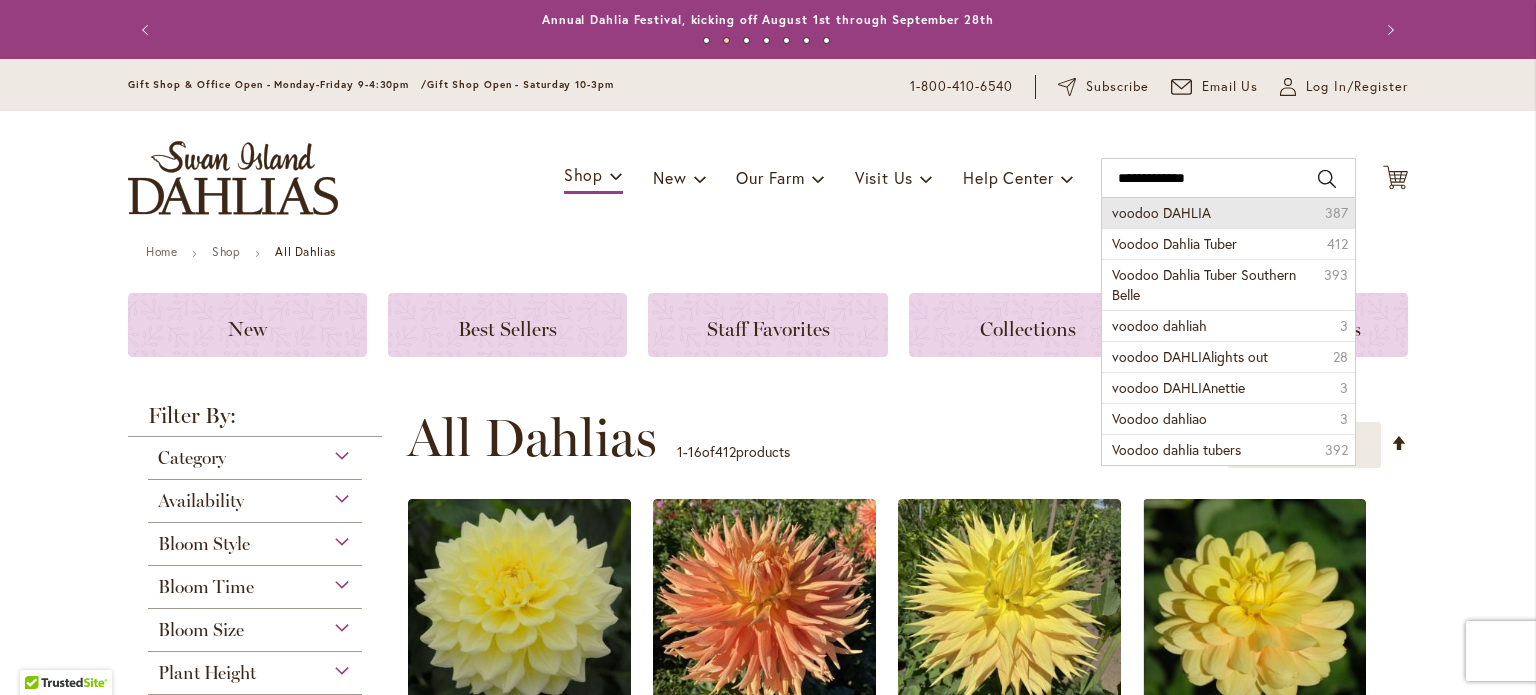 click on "voodoo DAHLIA" at bounding box center (1161, 212) 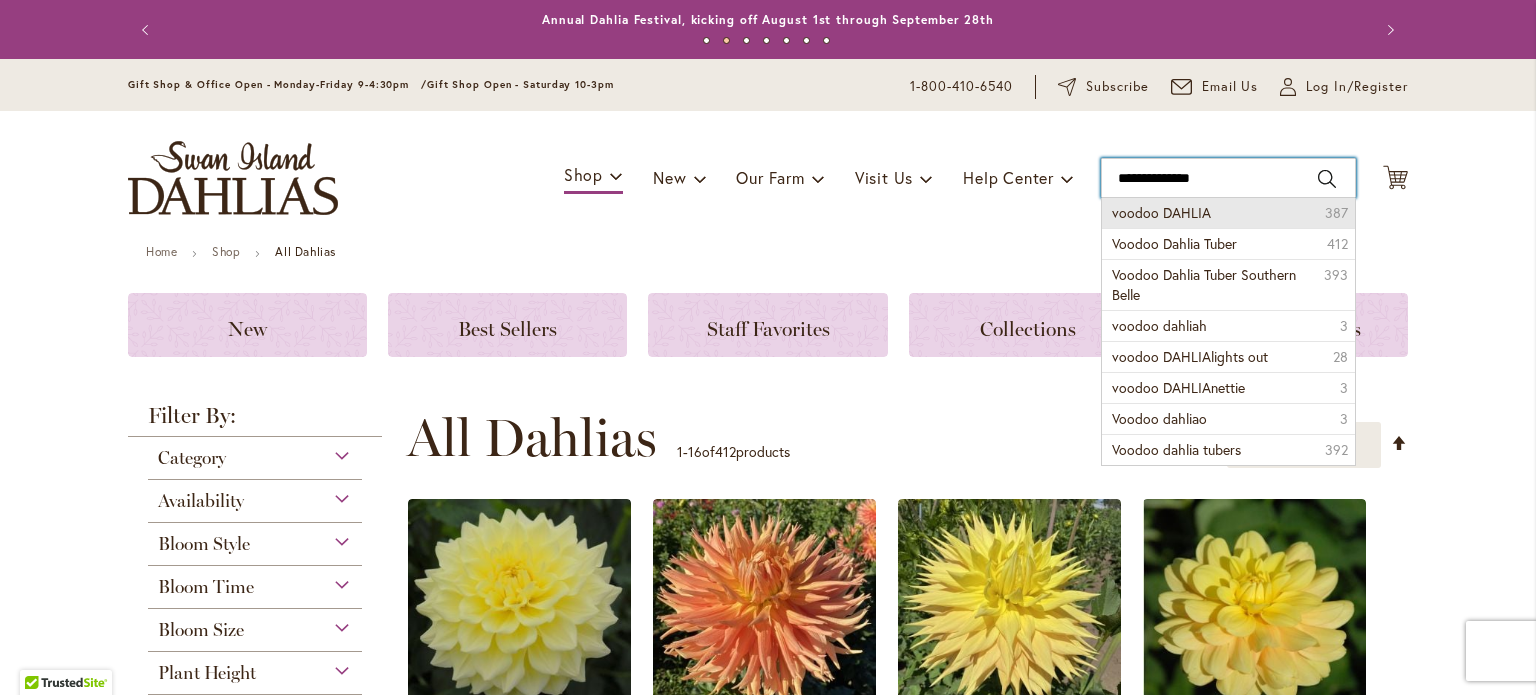 type on "**********" 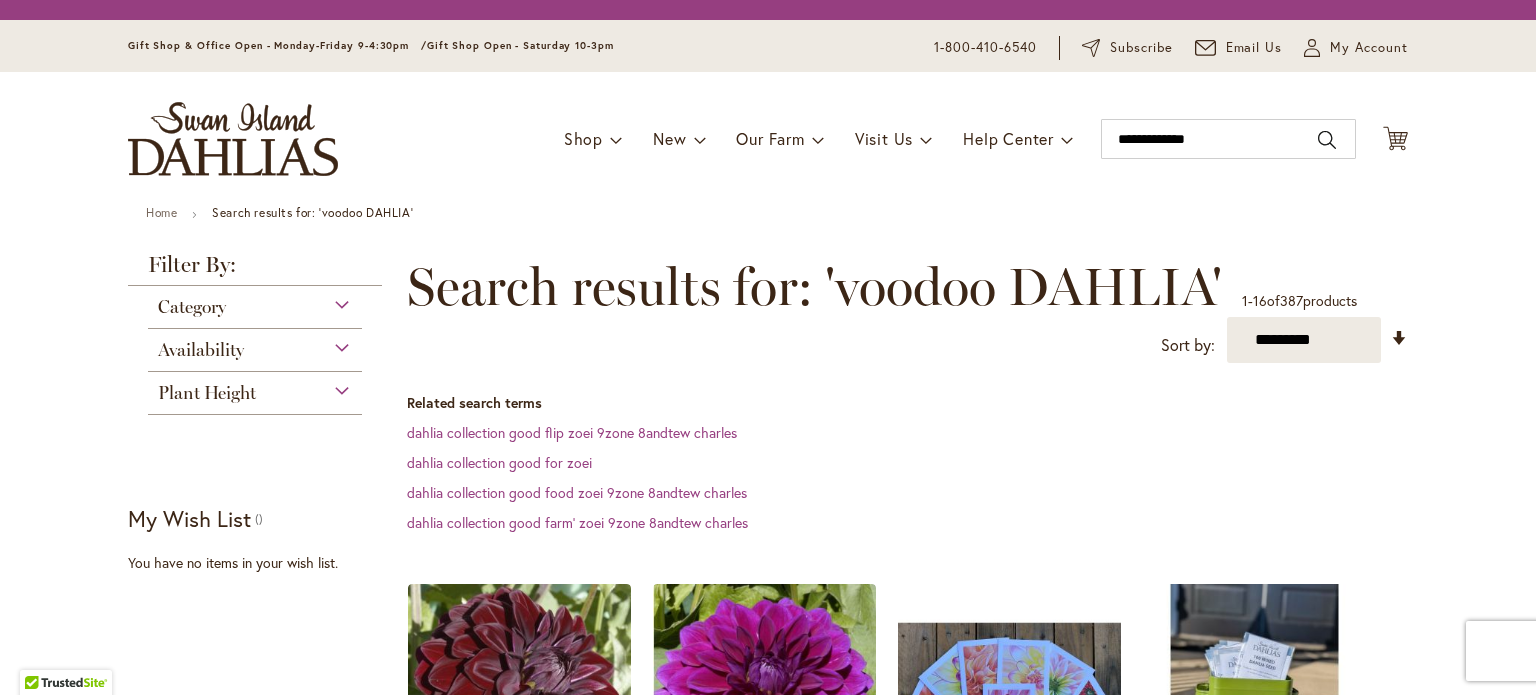 scroll, scrollTop: 0, scrollLeft: 0, axis: both 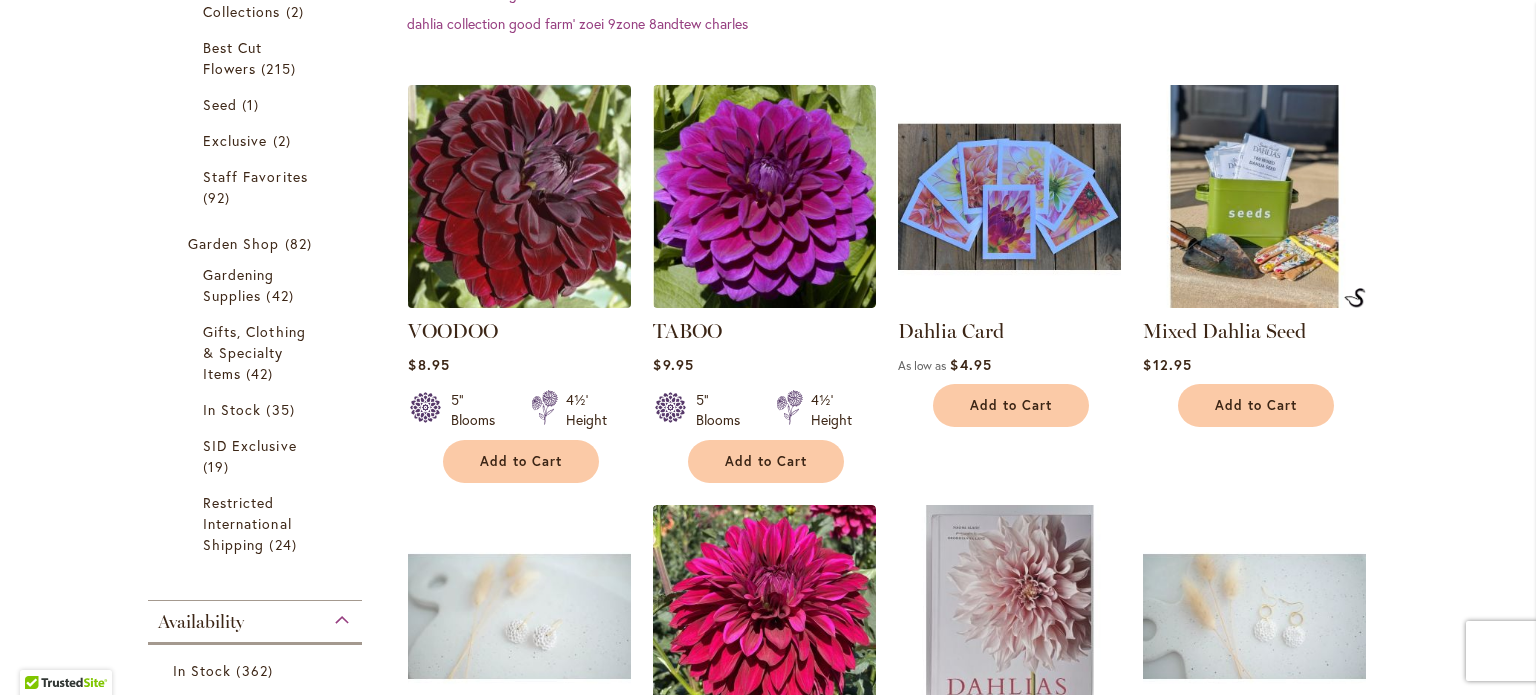 click at bounding box center [520, 197] 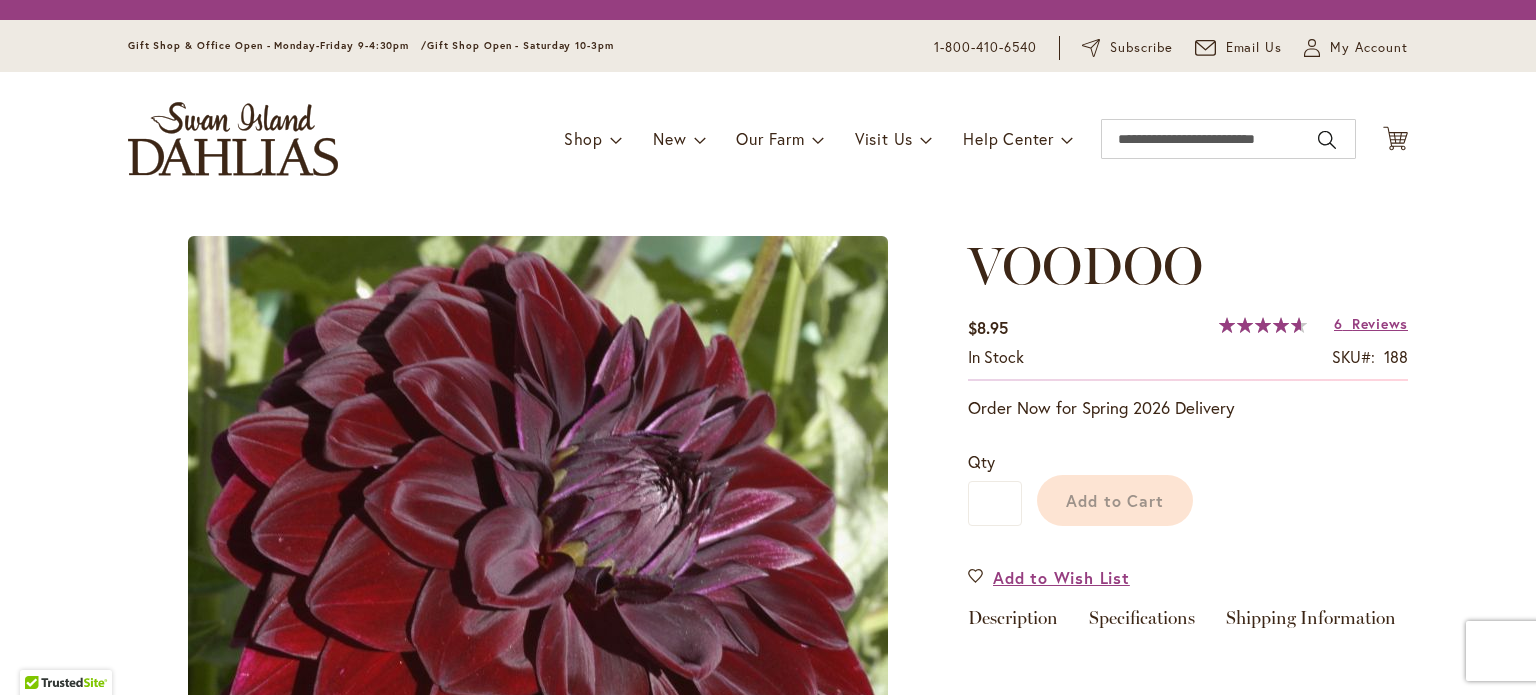 scroll, scrollTop: 0, scrollLeft: 0, axis: both 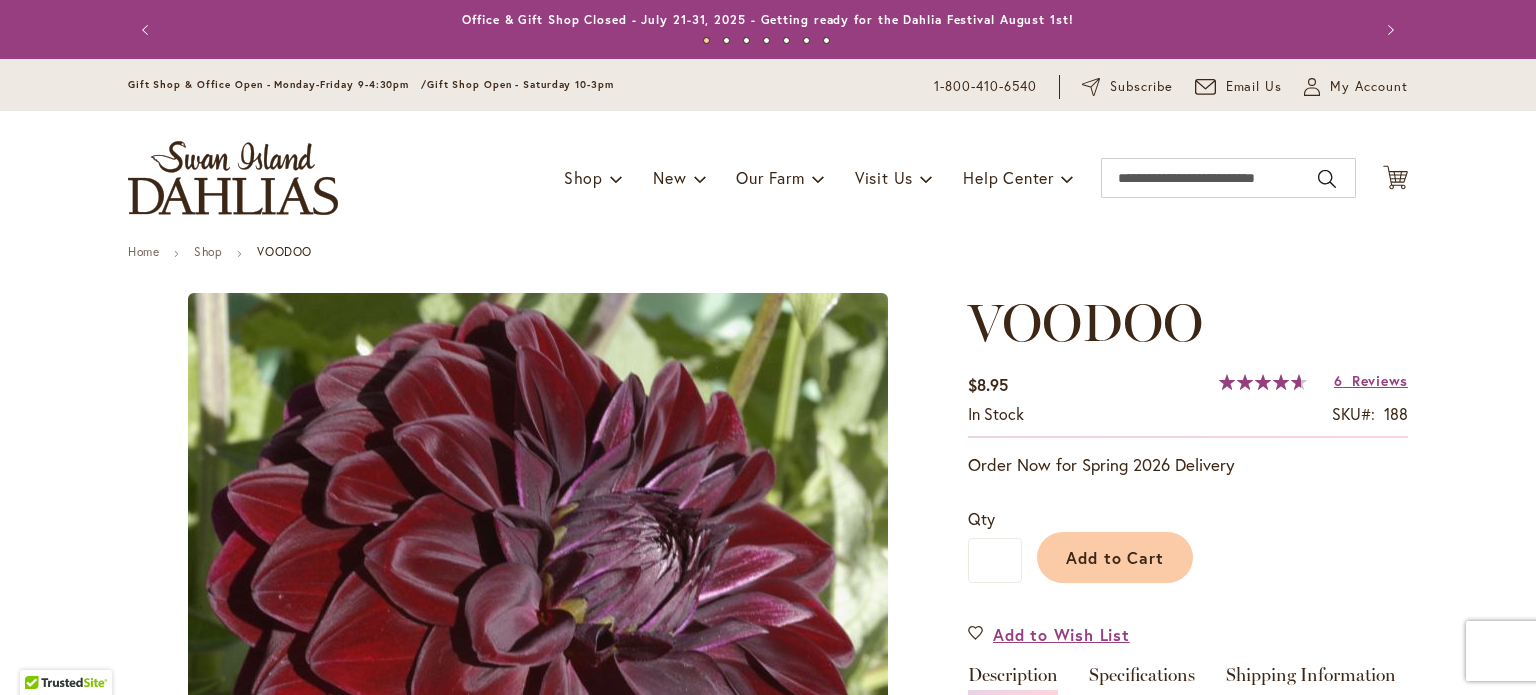 type on "******" 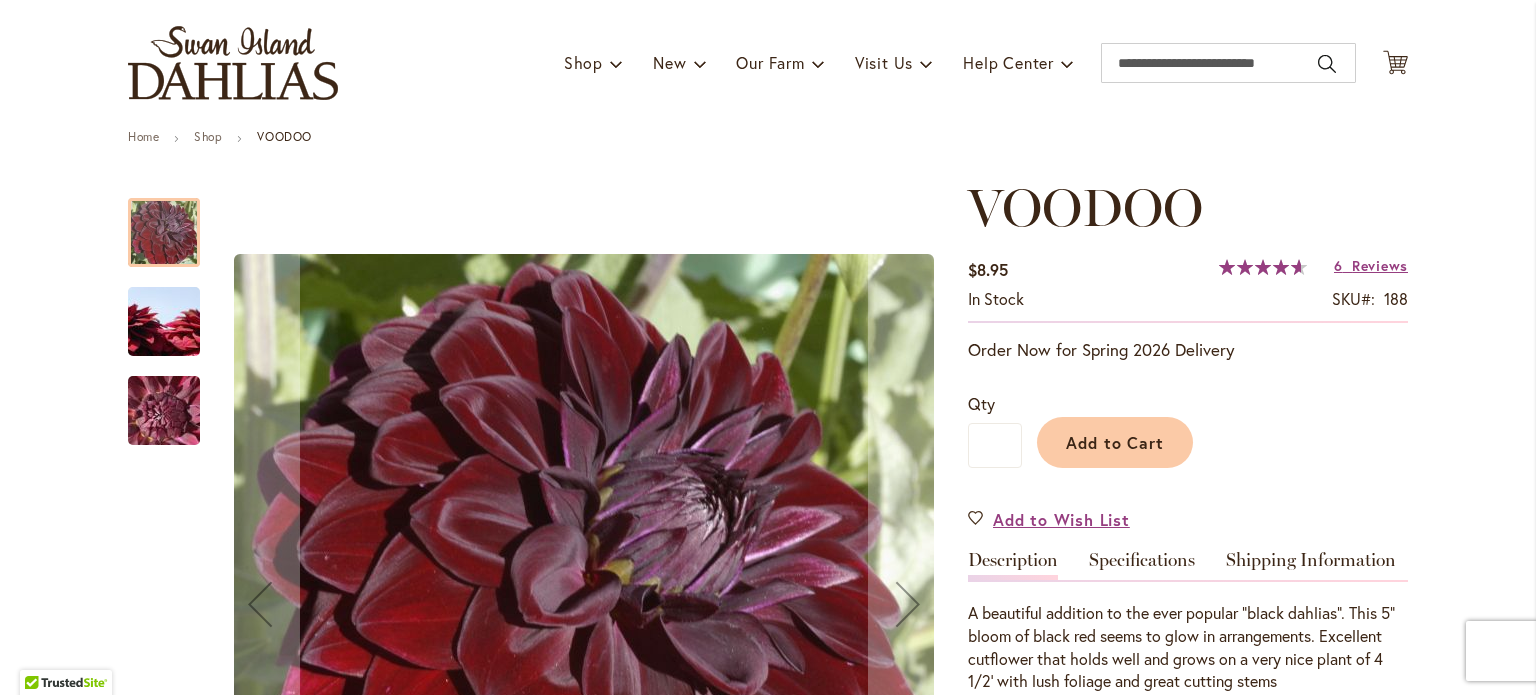 scroll, scrollTop: 100, scrollLeft: 0, axis: vertical 